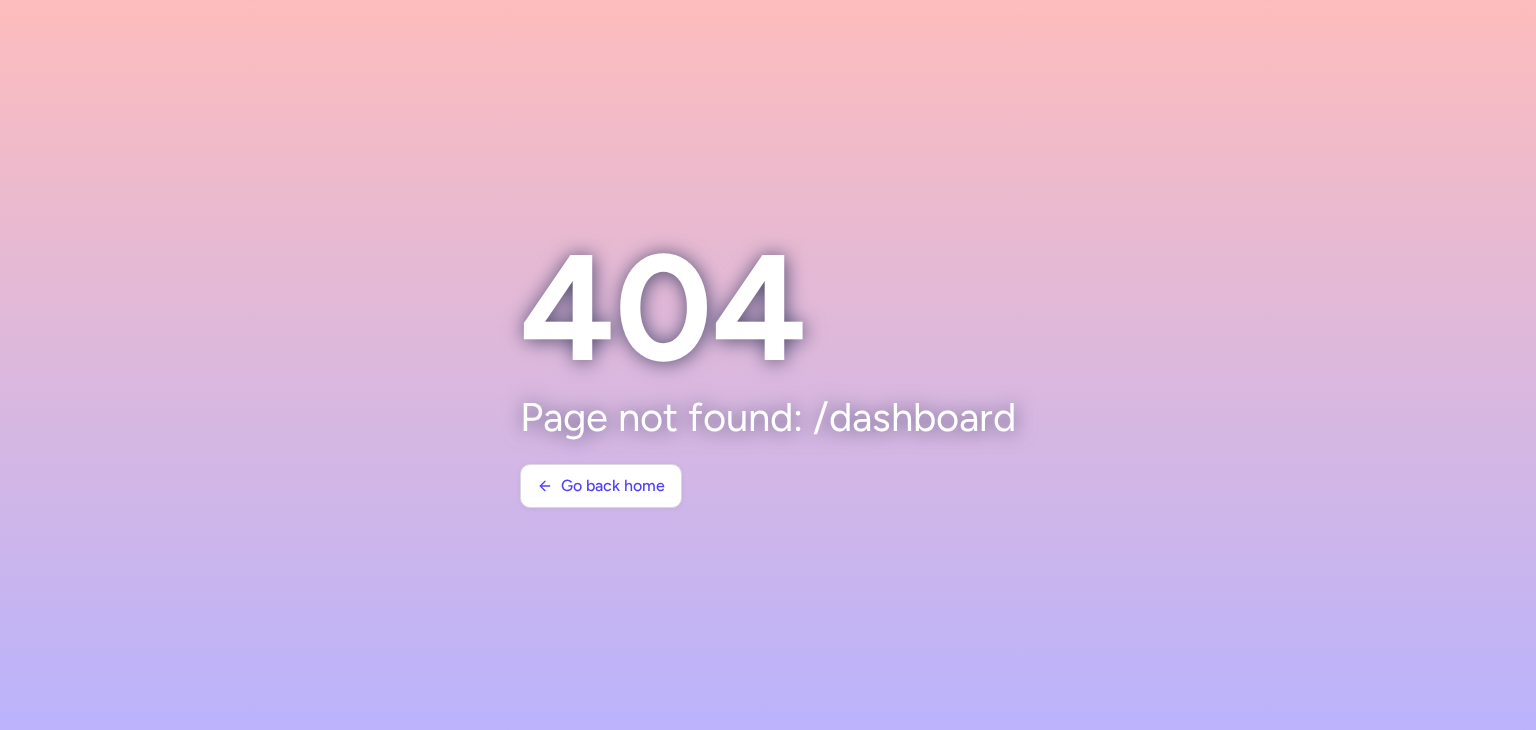 scroll, scrollTop: 0, scrollLeft: 0, axis: both 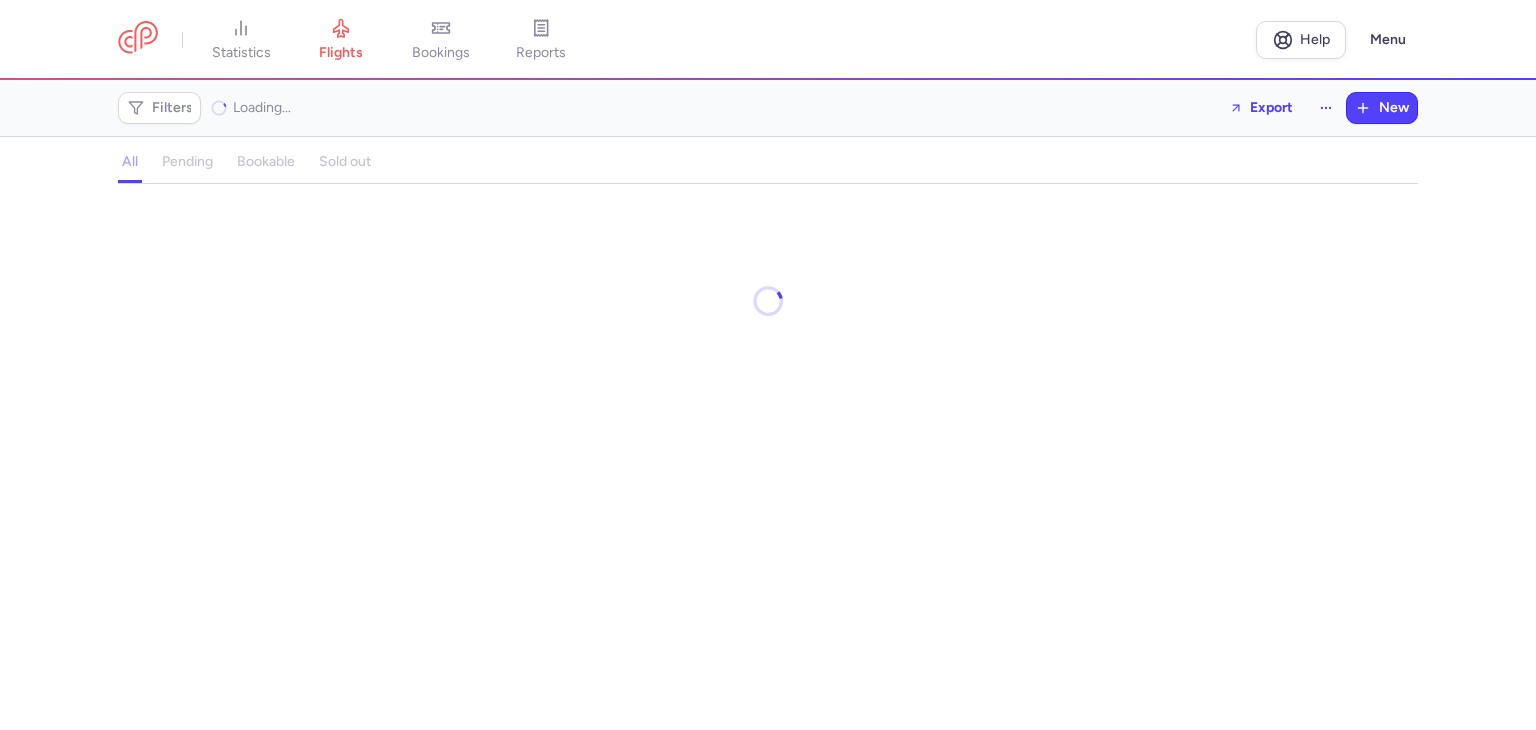 click at bounding box center [768, 451] 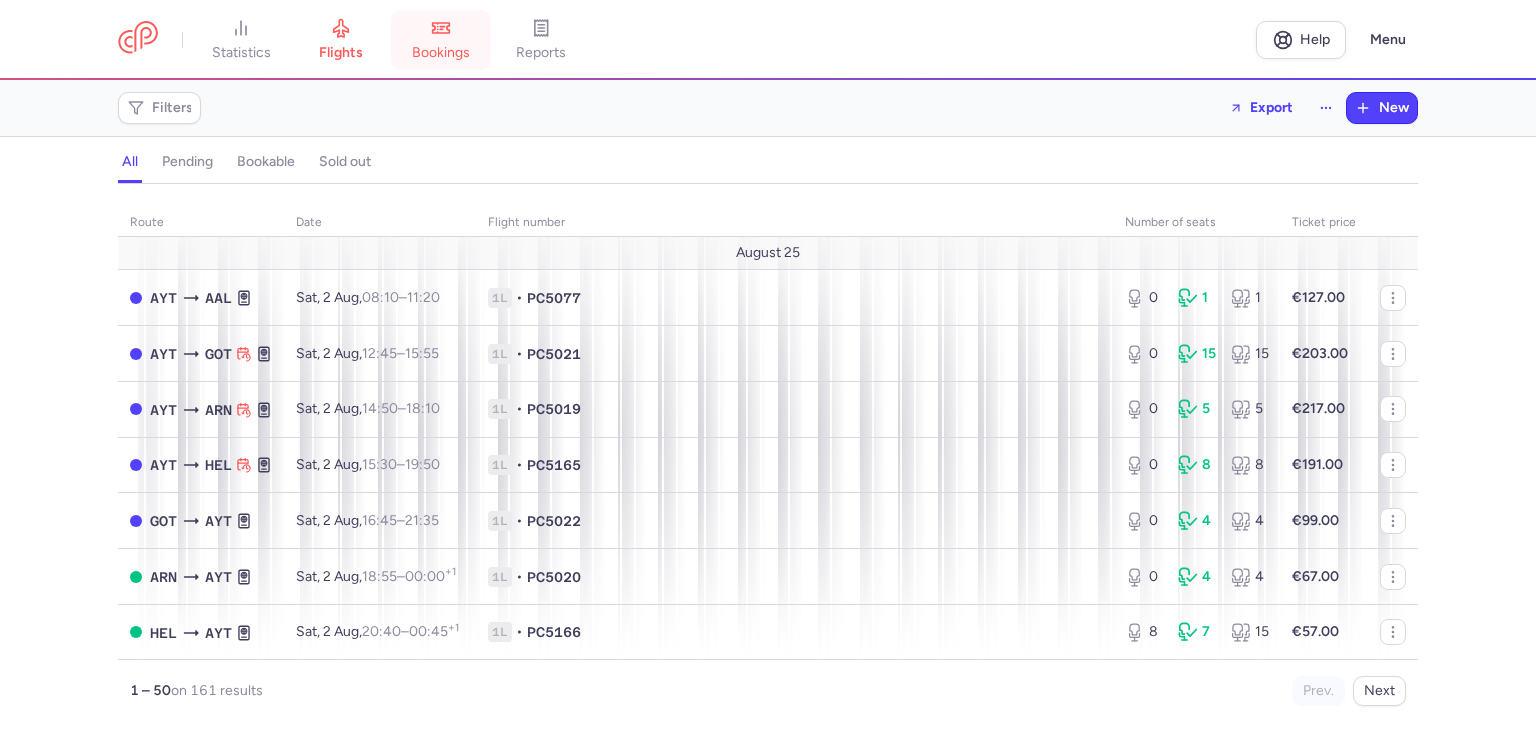 click on "bookings" at bounding box center (441, 53) 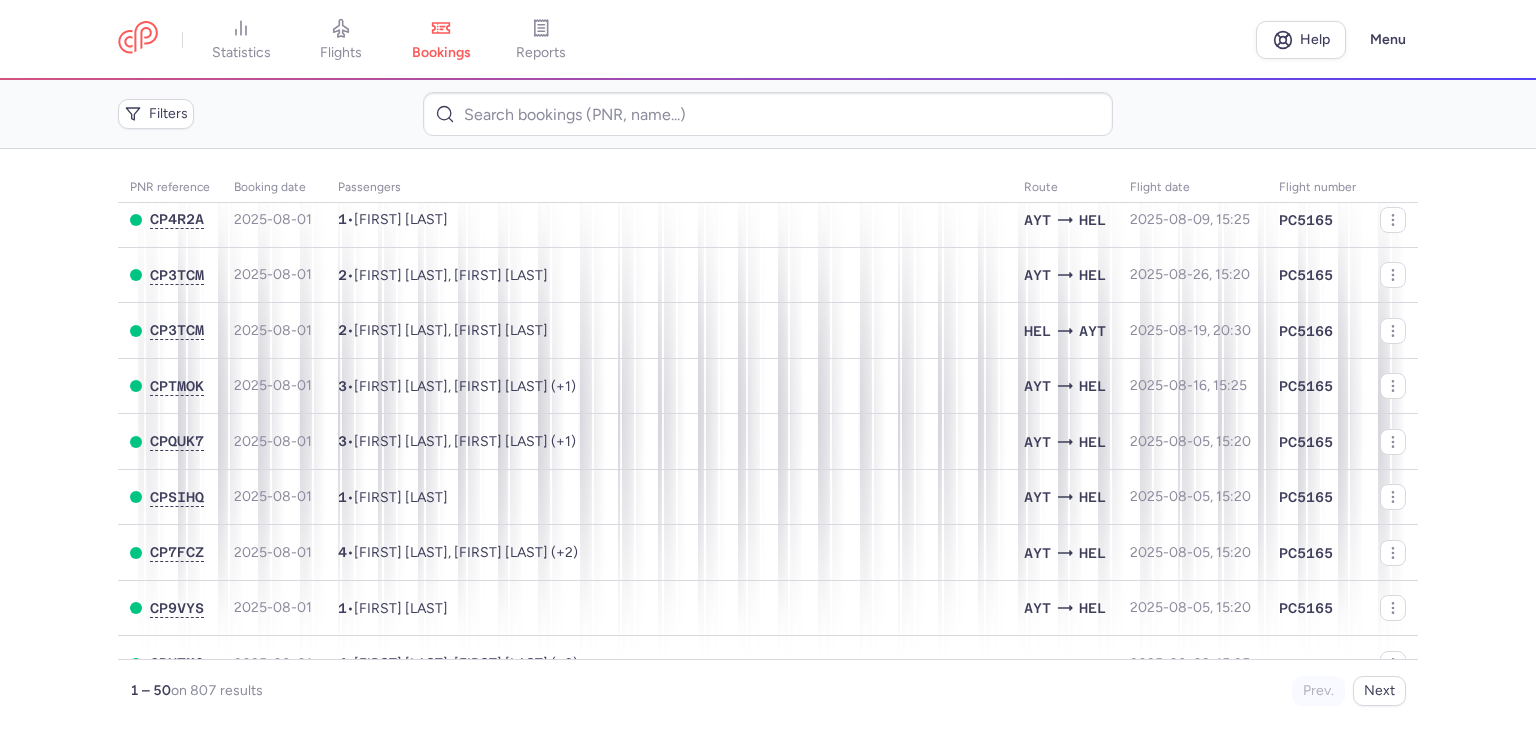 scroll, scrollTop: 400, scrollLeft: 0, axis: vertical 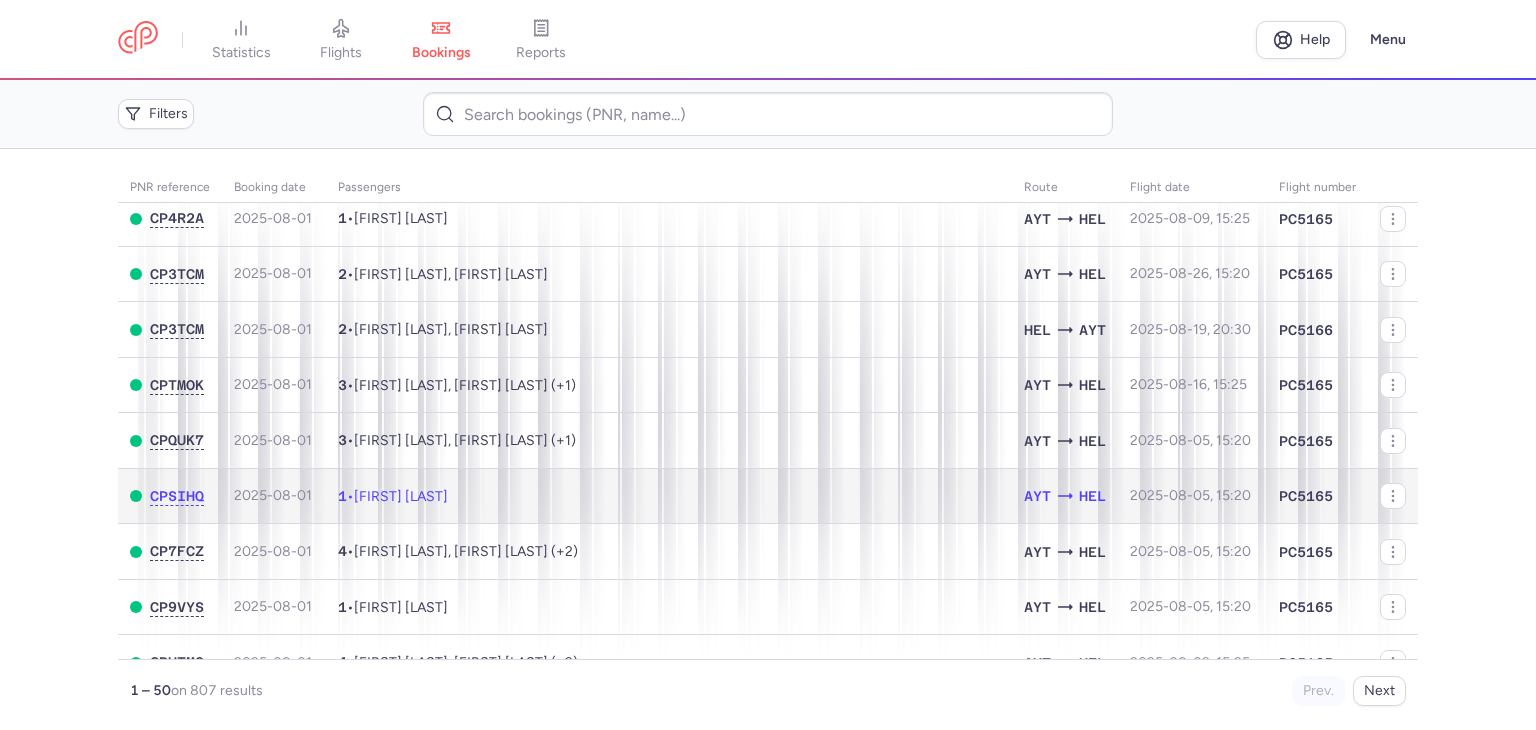click on "1  •  [FIRST] [LAST]" 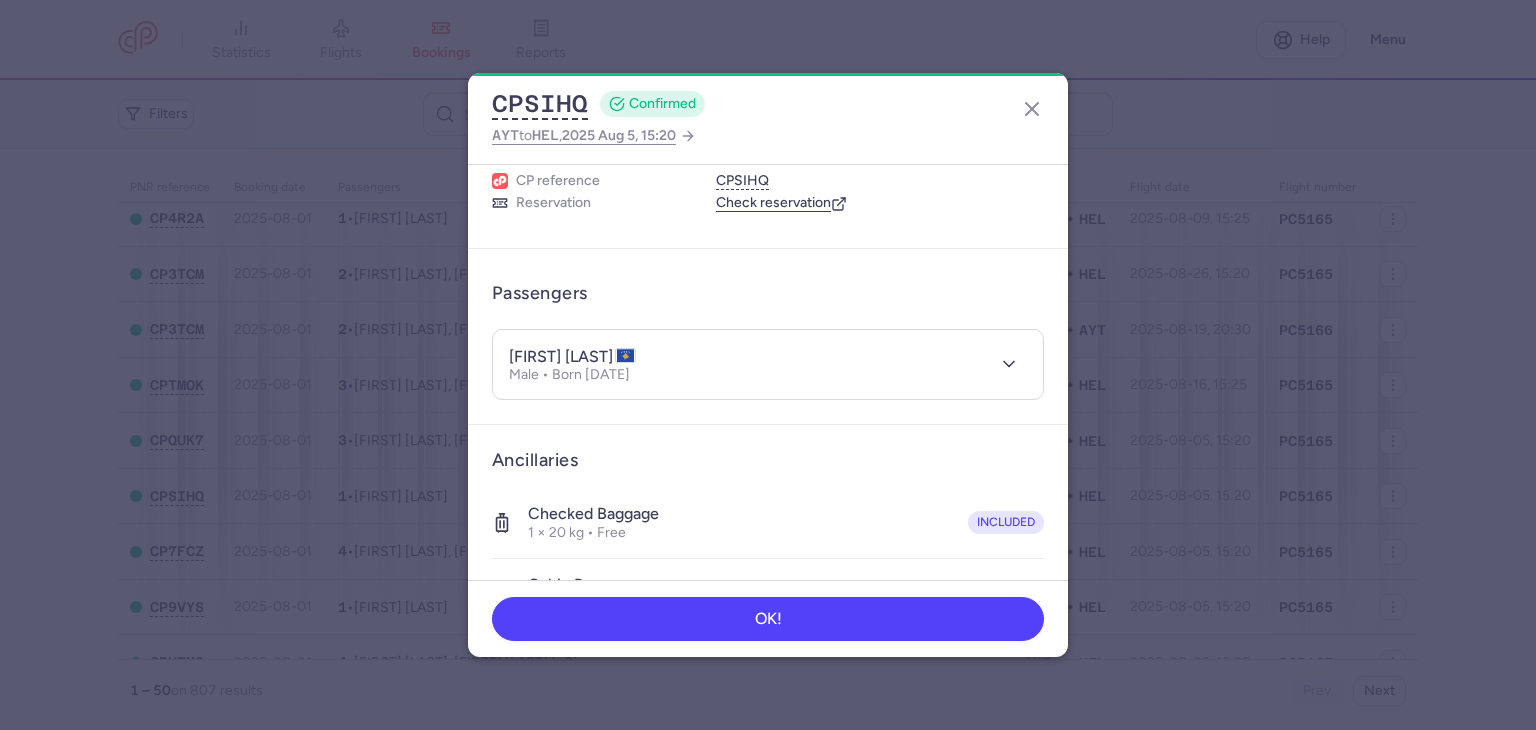 scroll, scrollTop: 100, scrollLeft: 0, axis: vertical 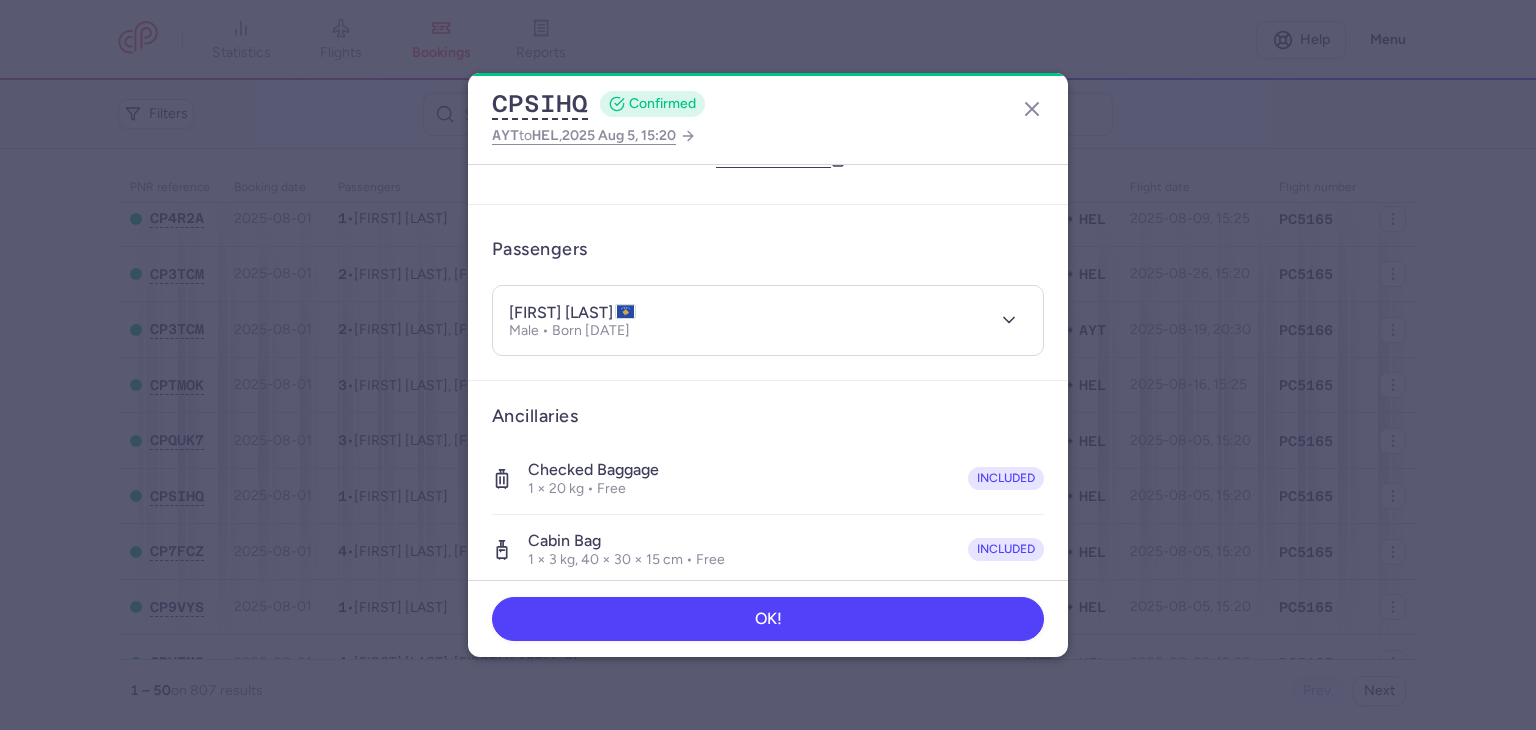 click on "OK!" 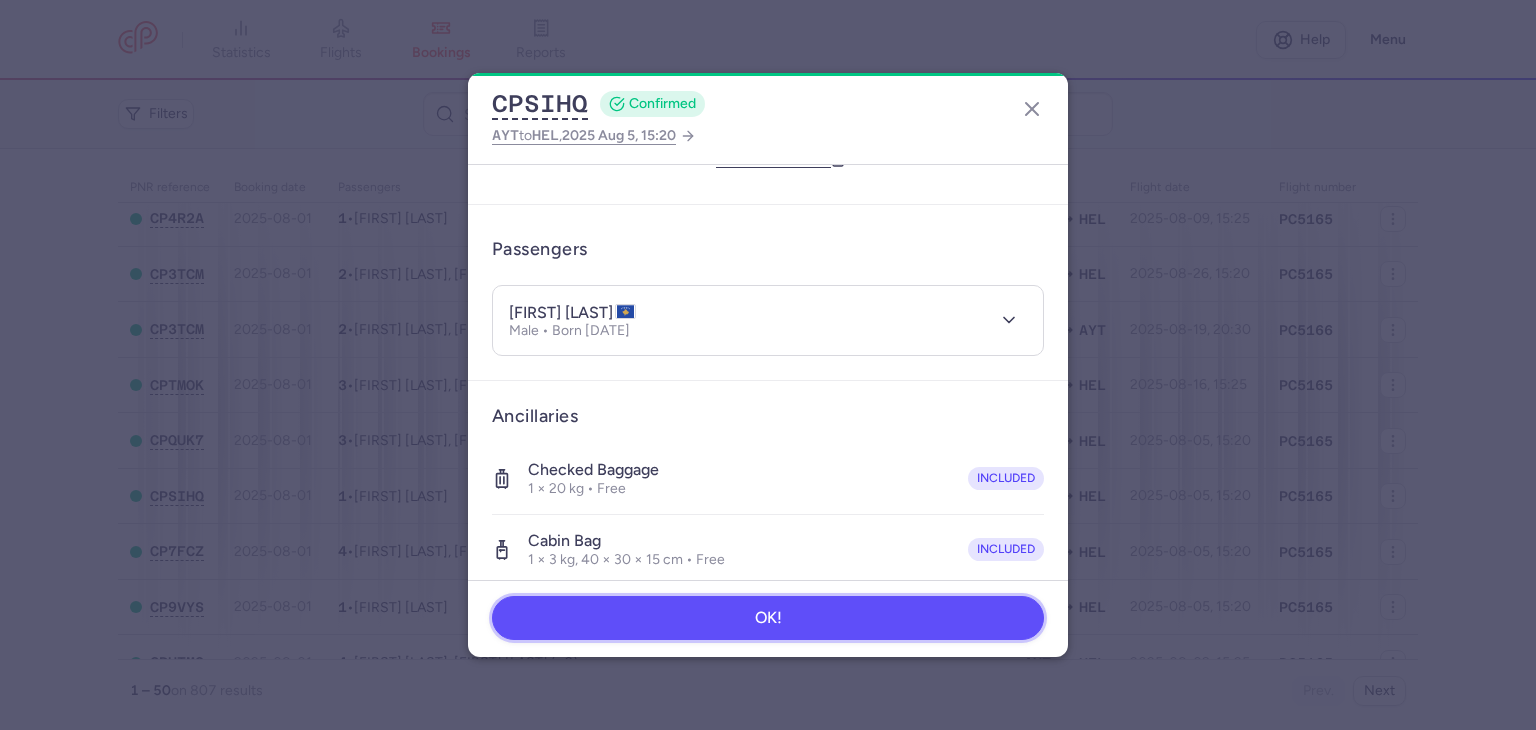 click on "OK!" at bounding box center (768, 618) 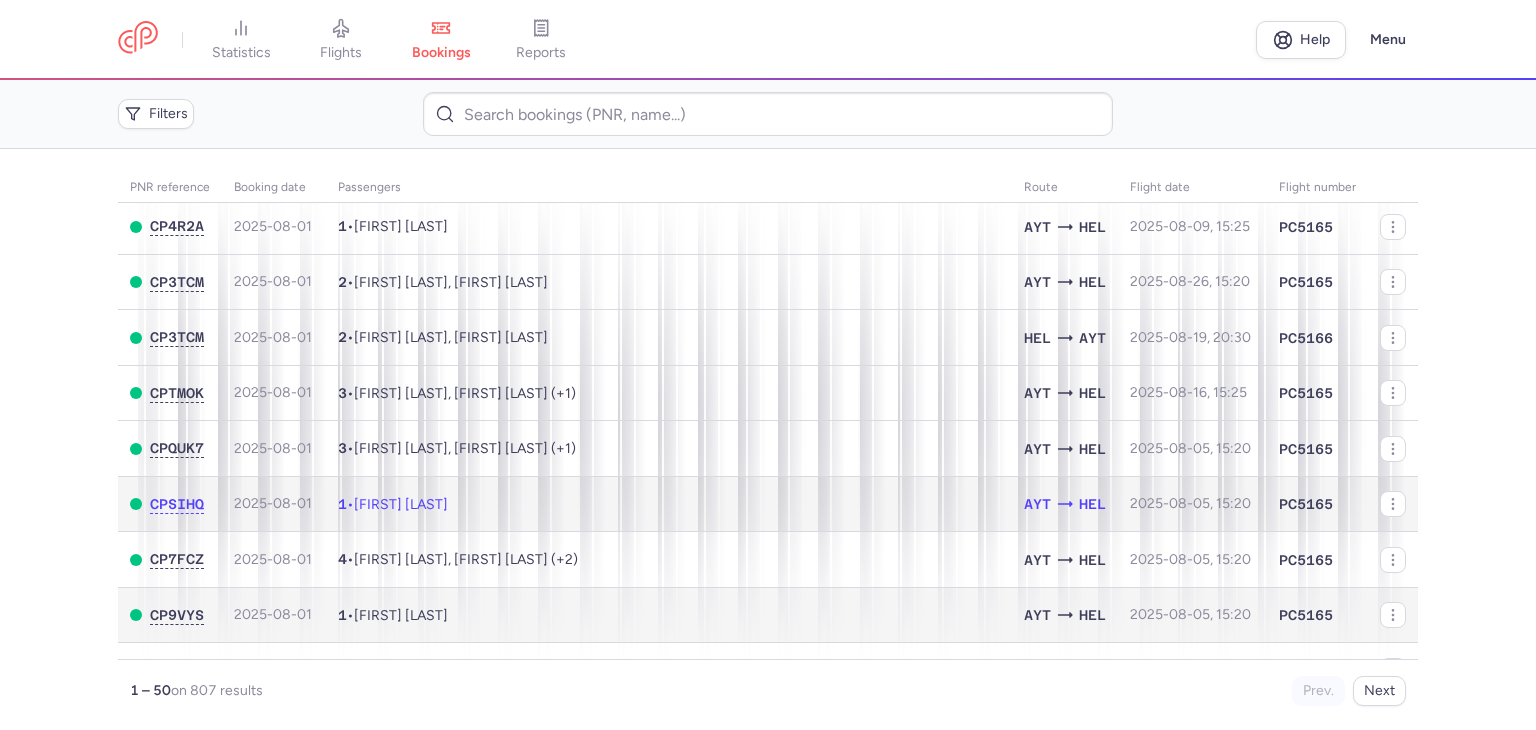 scroll, scrollTop: 400, scrollLeft: 0, axis: vertical 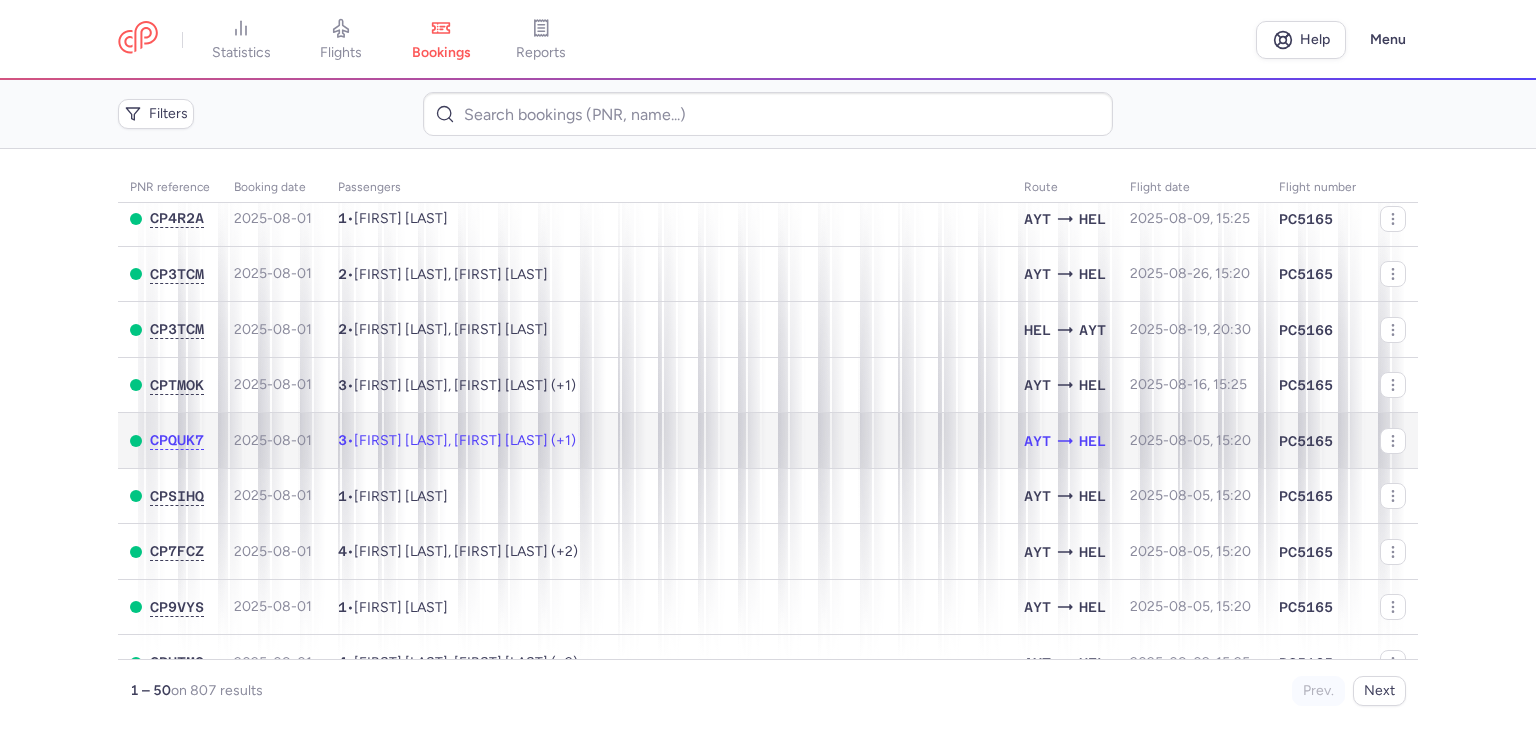 click on "3  •  [FIRST] [LAST], [FIRST] [LAST] (+1)" 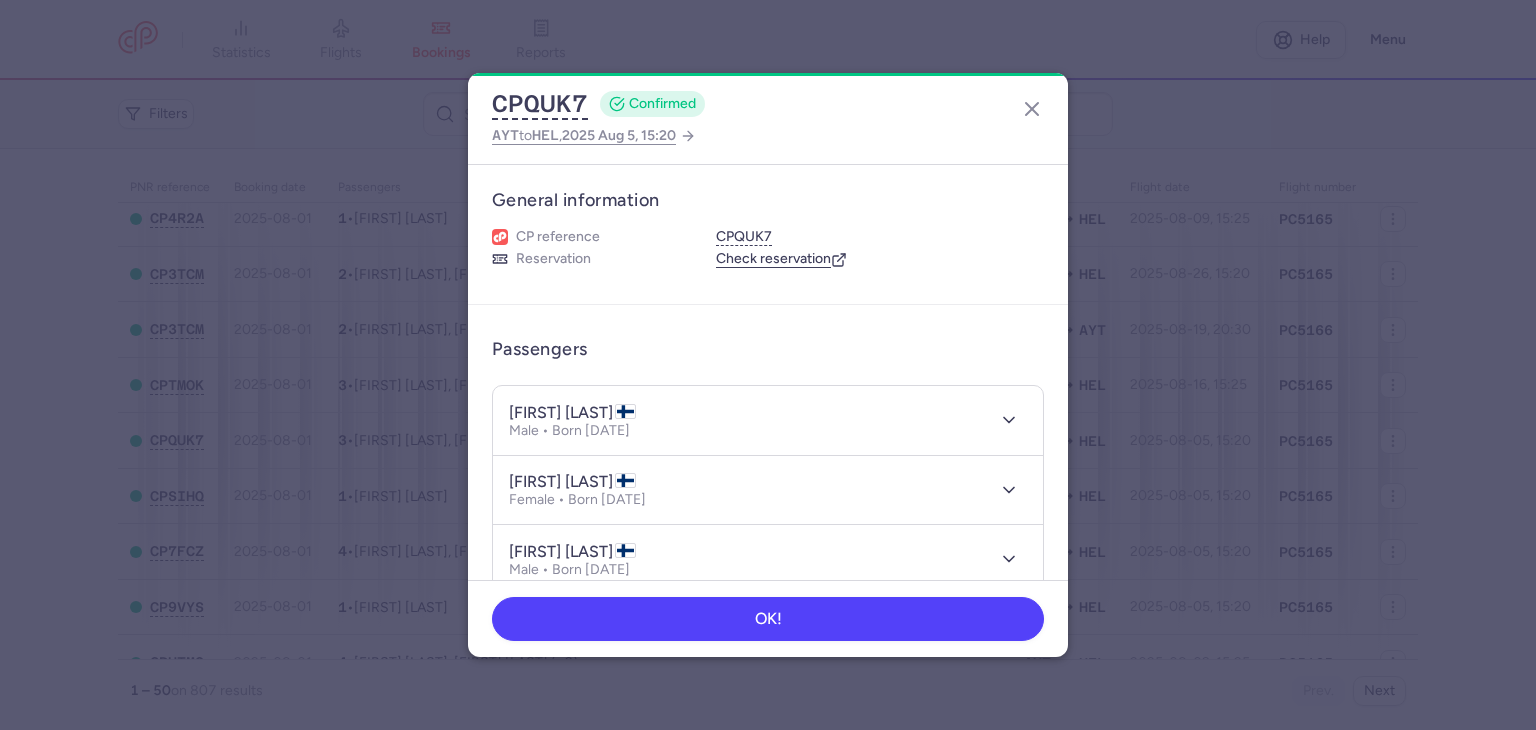 scroll, scrollTop: 500, scrollLeft: 0, axis: vertical 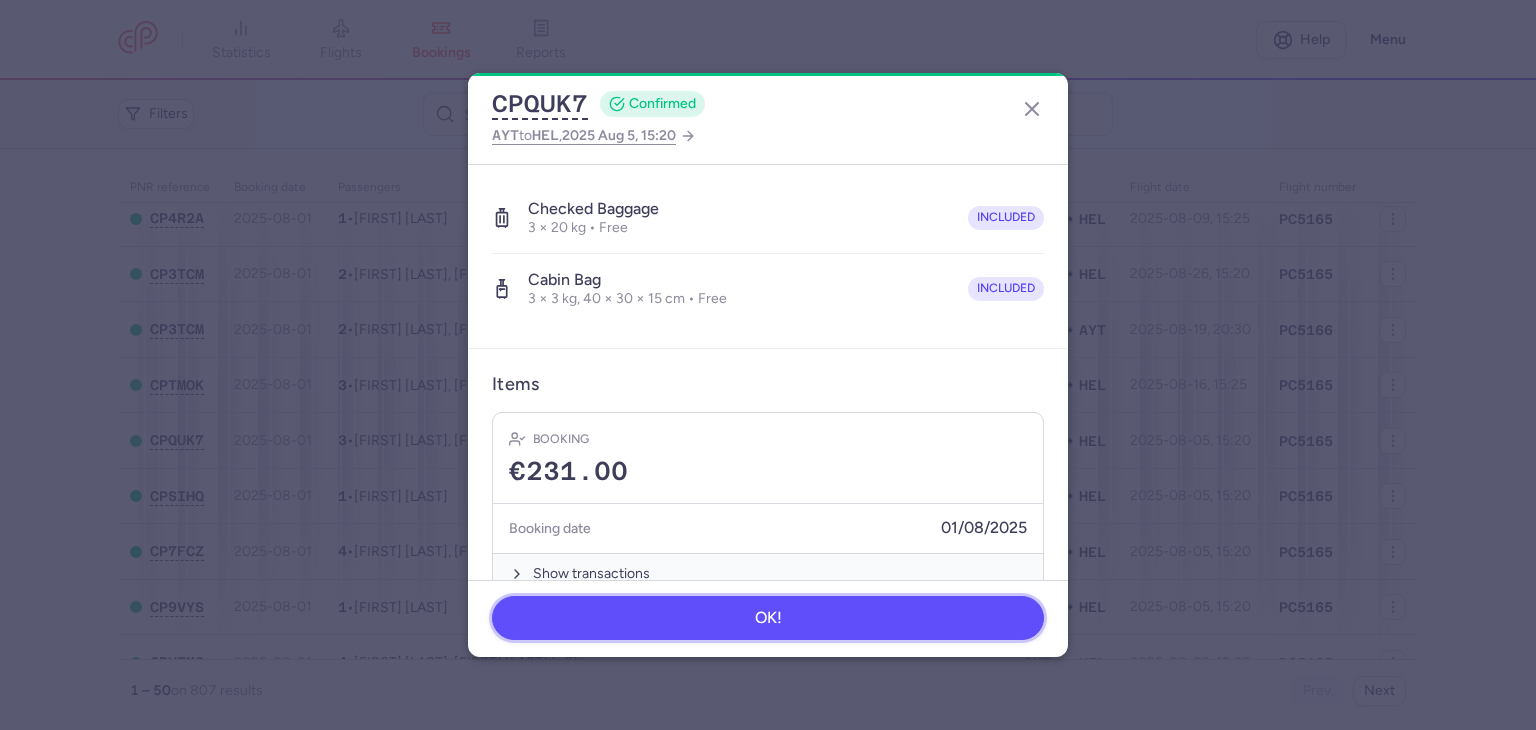 click on "OK!" at bounding box center [768, 618] 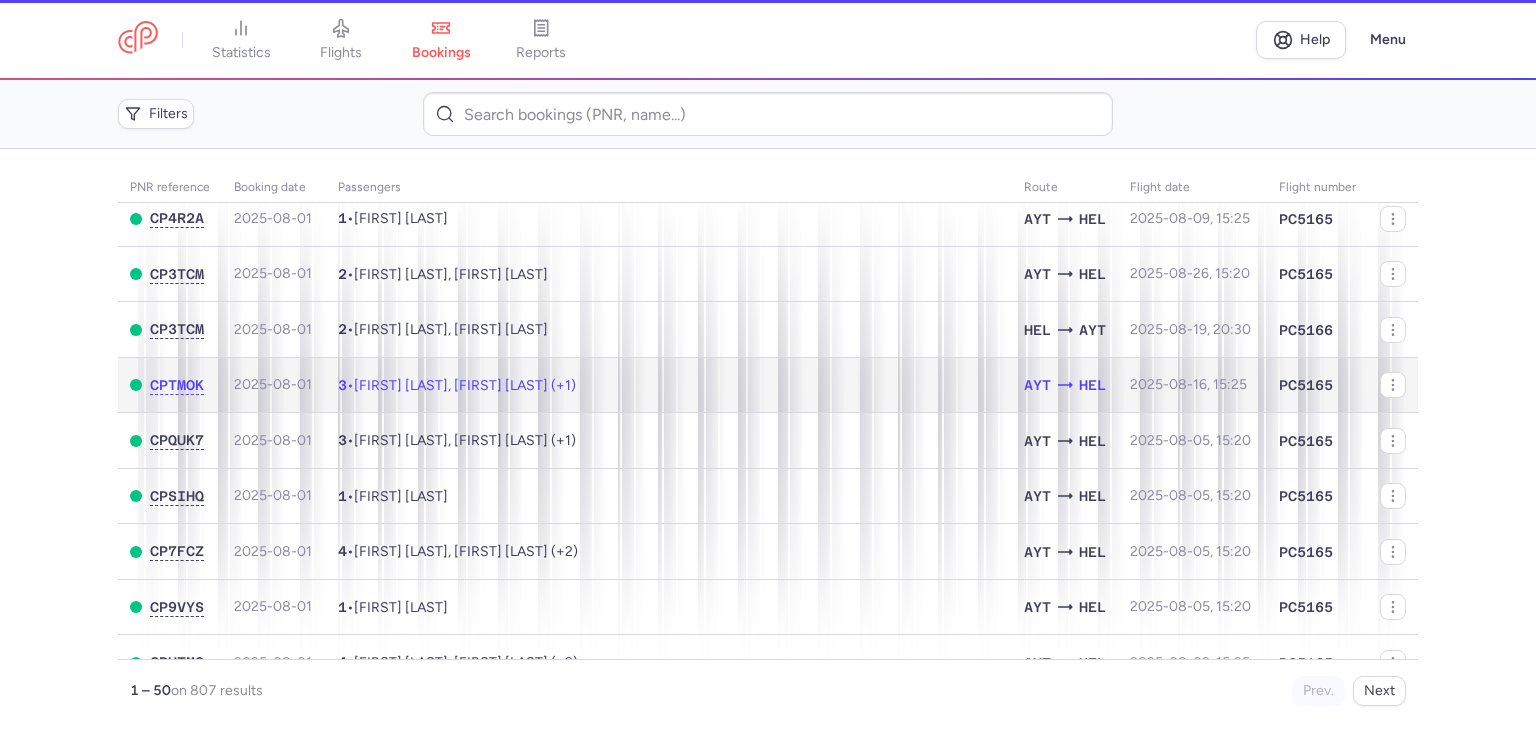 click on "3  •  [FIRST] [LAST], [FIRST] [LAST] (+1)" 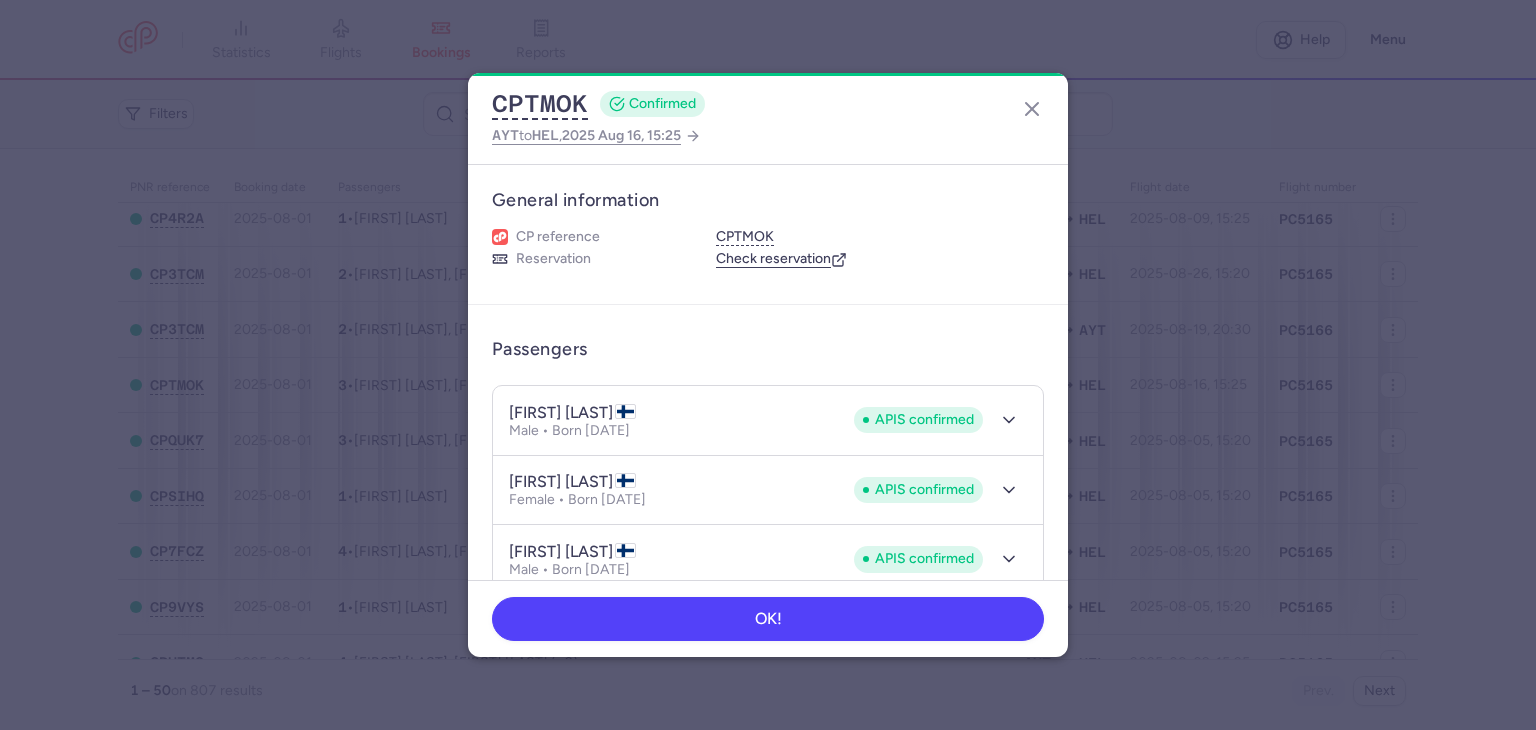 scroll, scrollTop: 533, scrollLeft: 0, axis: vertical 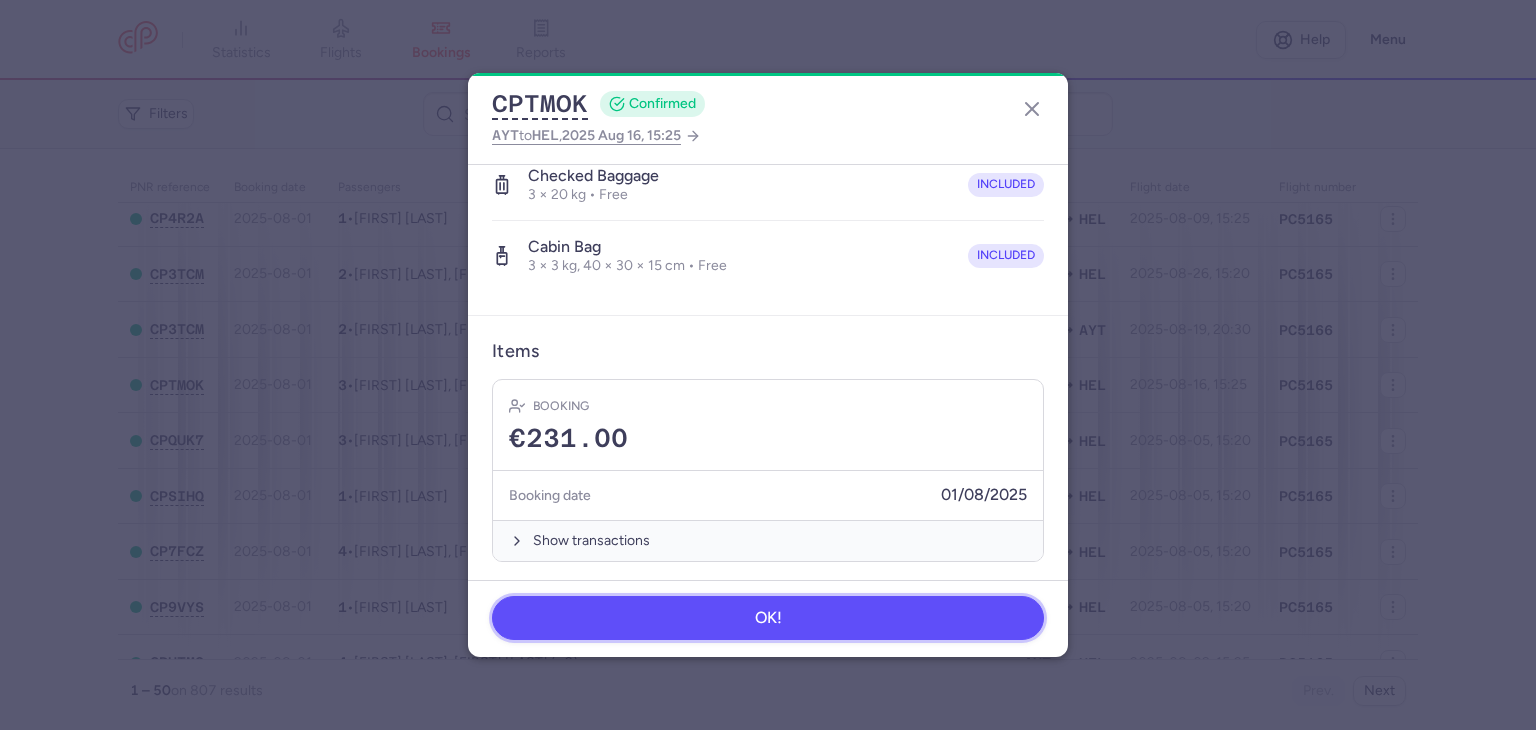 click on "OK!" at bounding box center (768, 618) 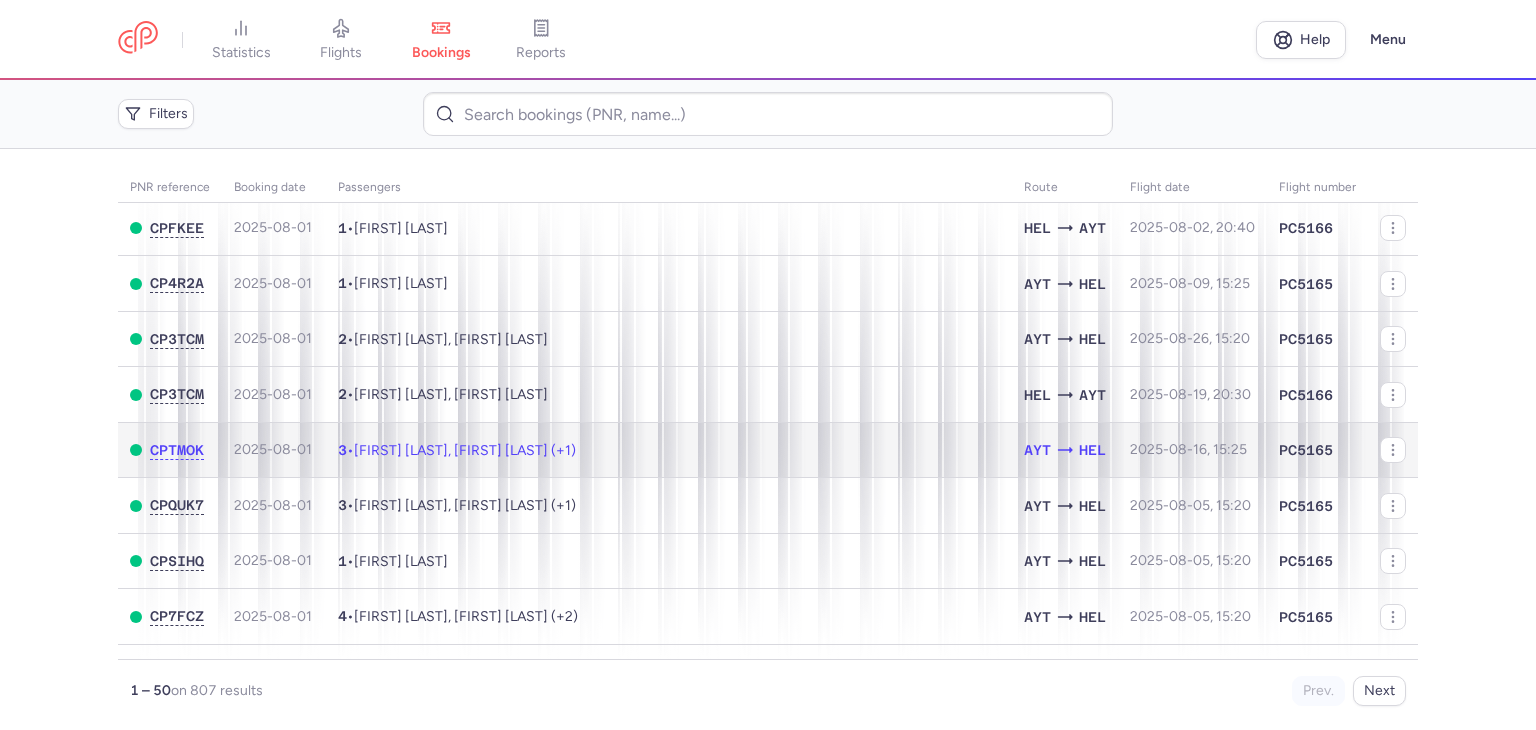 scroll, scrollTop: 300, scrollLeft: 0, axis: vertical 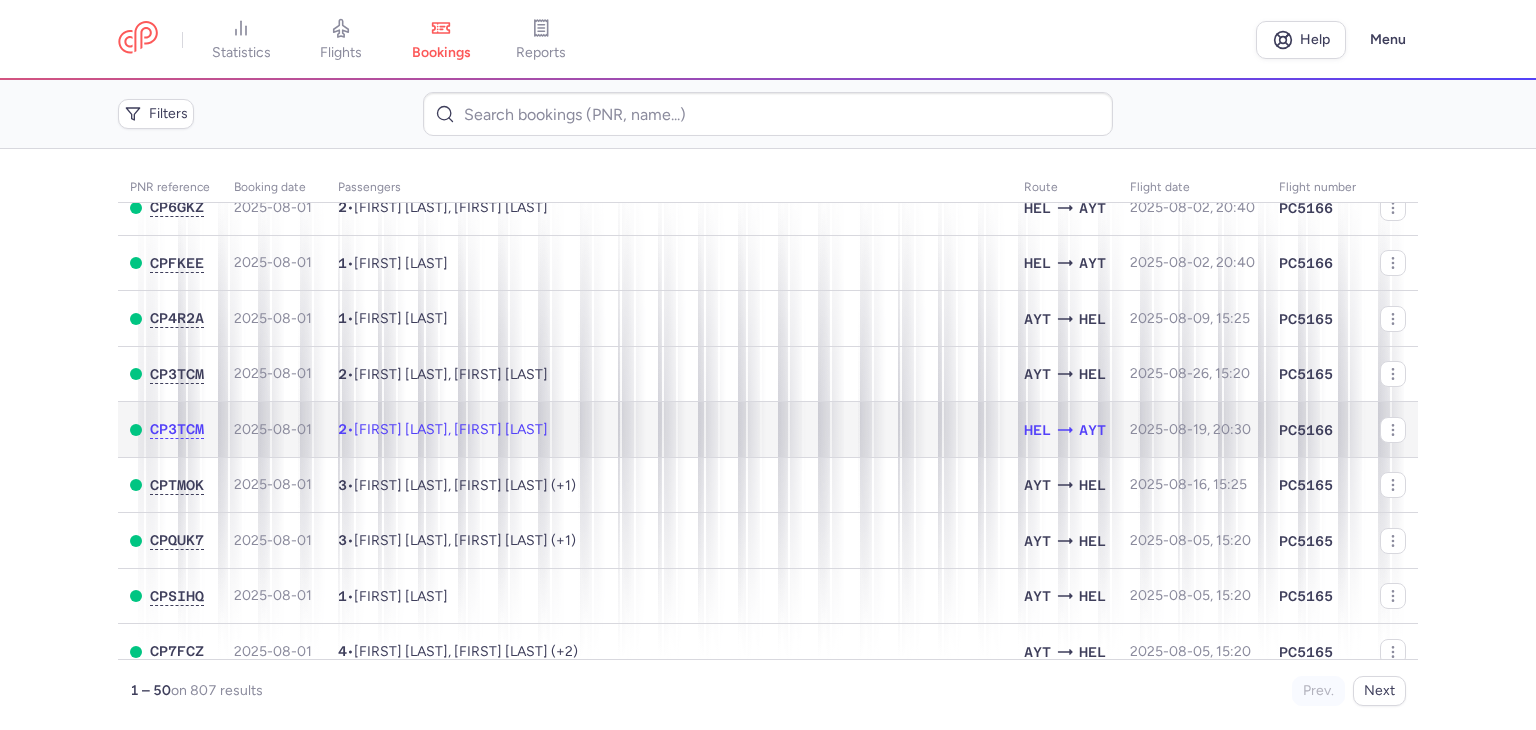 click on "2  •  Virpi Johanna BAKIR, Ahmet BAKIR" 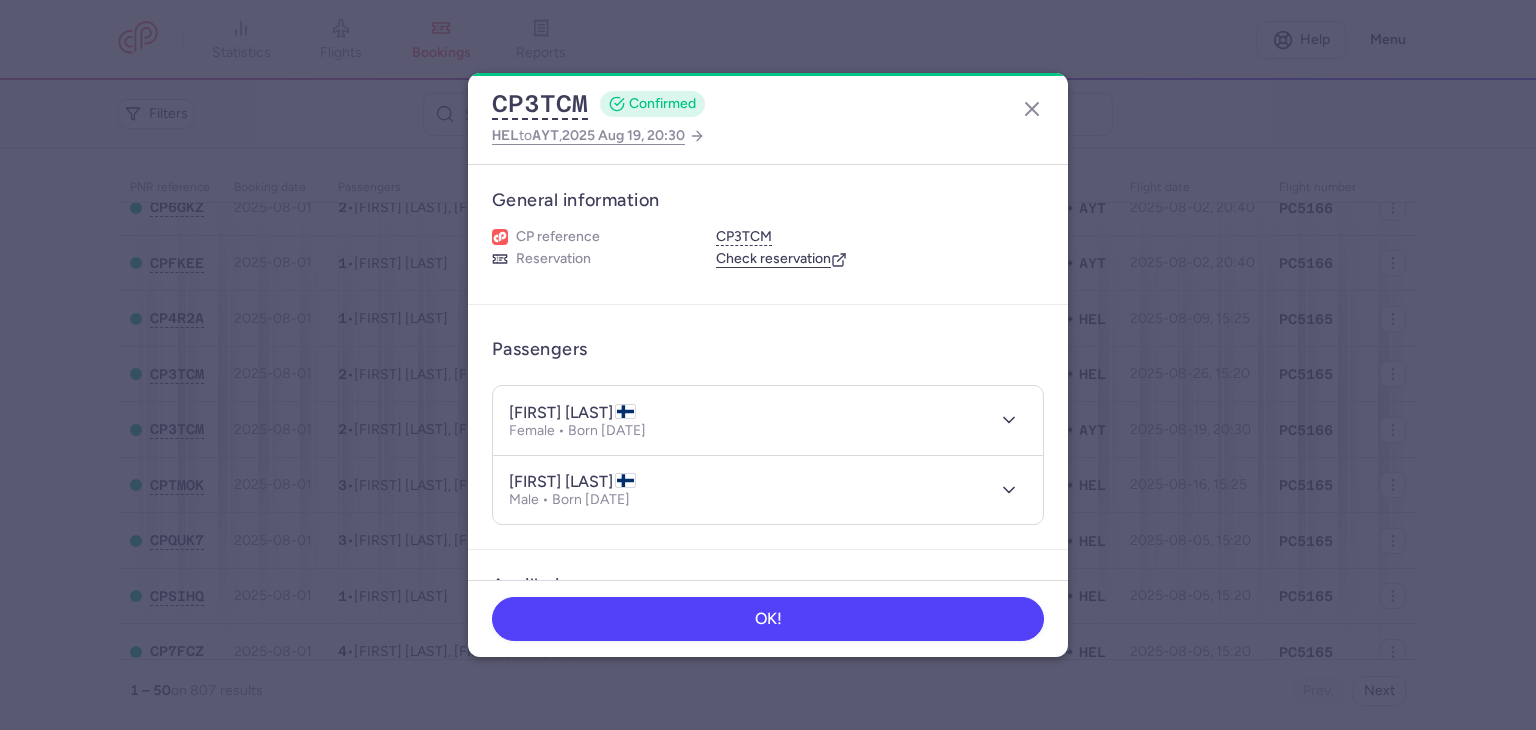 scroll, scrollTop: 364, scrollLeft: 0, axis: vertical 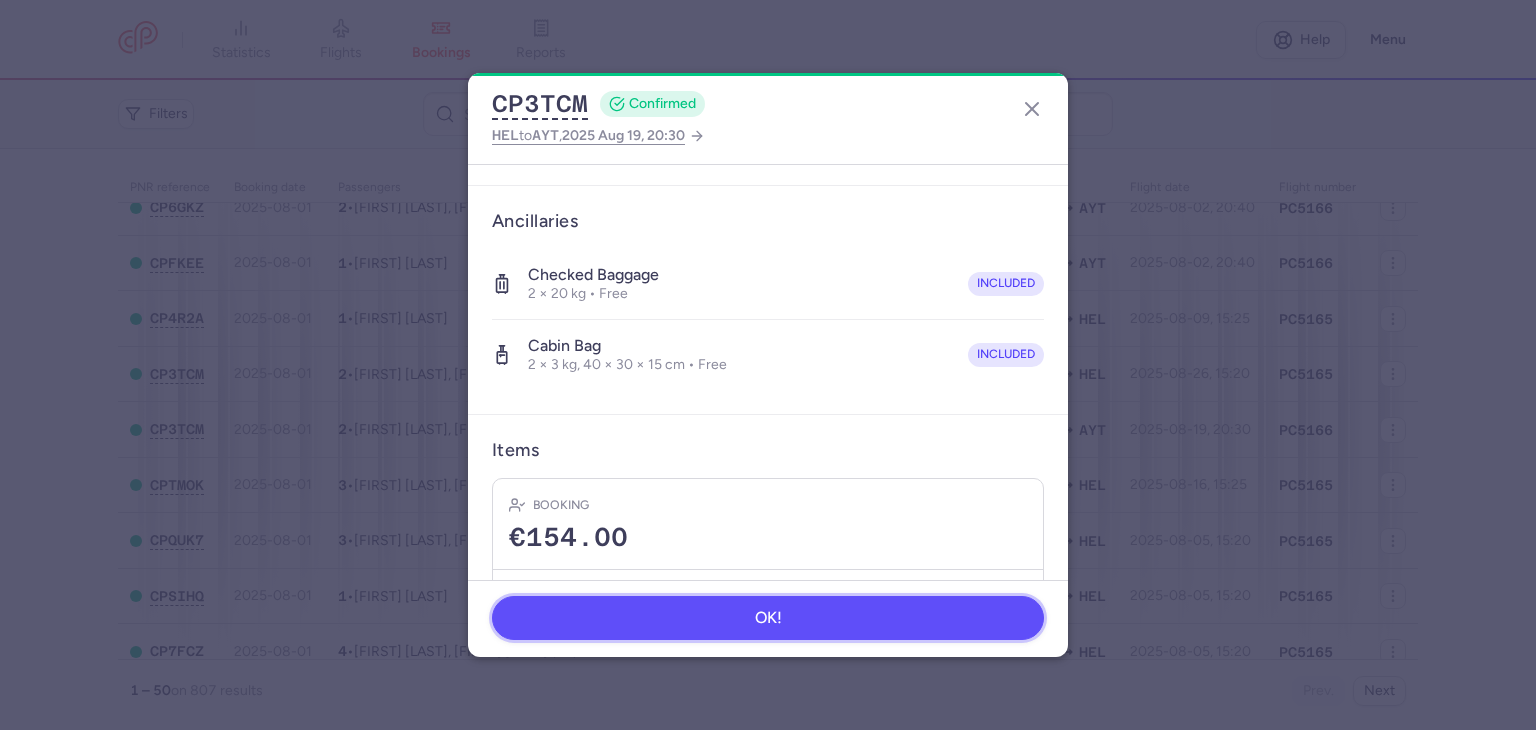 click on "OK!" at bounding box center [768, 618] 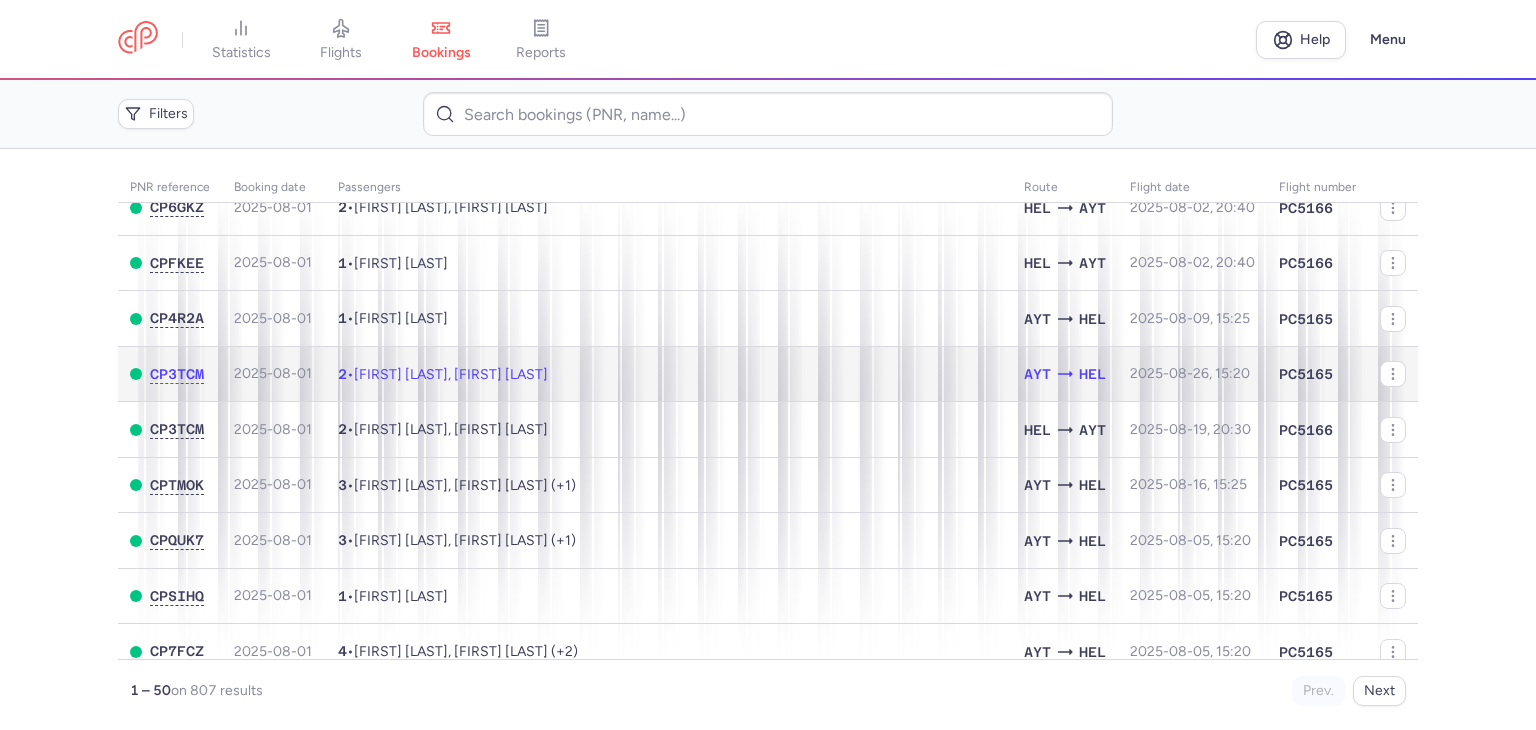 click on "2  •  Virpi Johanna BAKIR, Ahmet BAKIR" 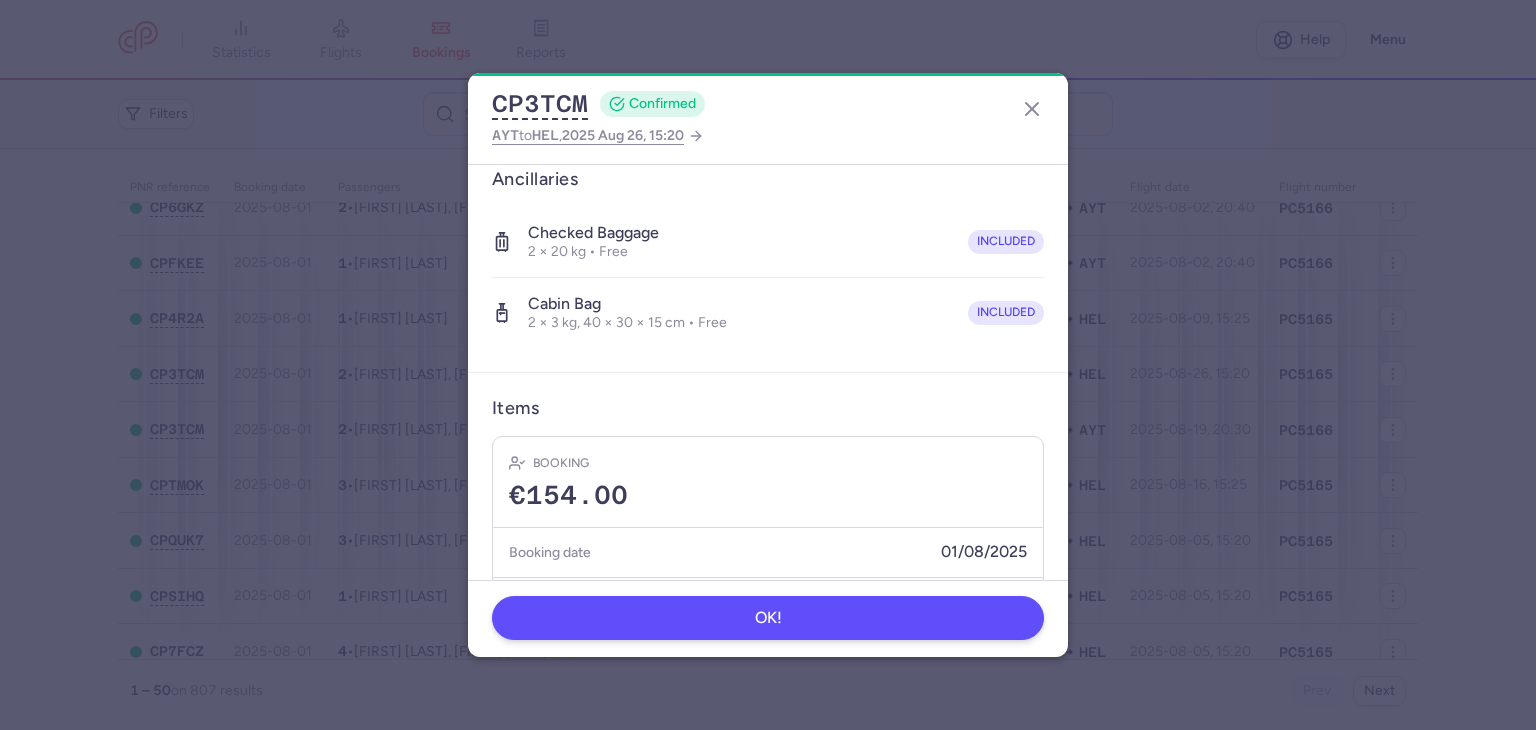 scroll, scrollTop: 464, scrollLeft: 0, axis: vertical 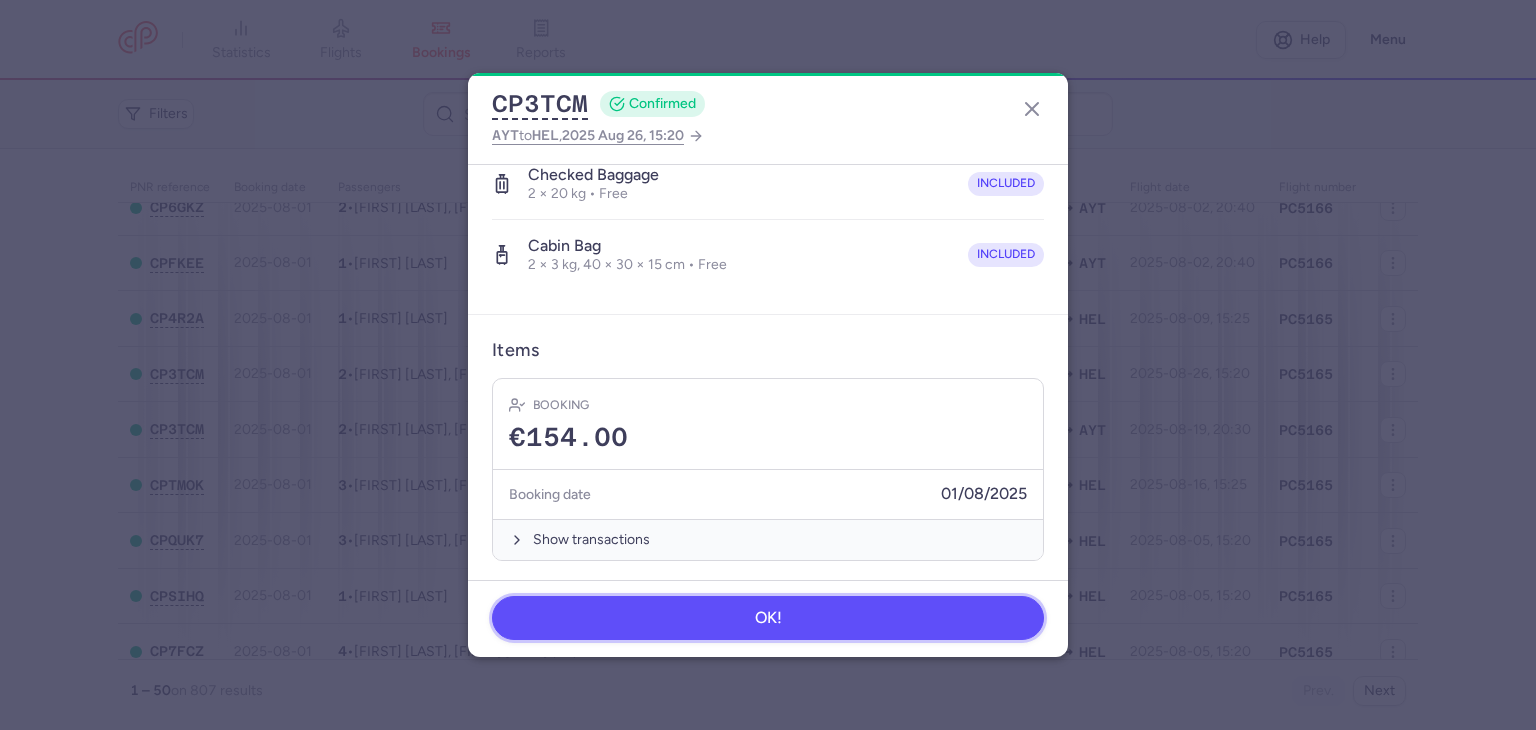 click on "OK!" at bounding box center (768, 618) 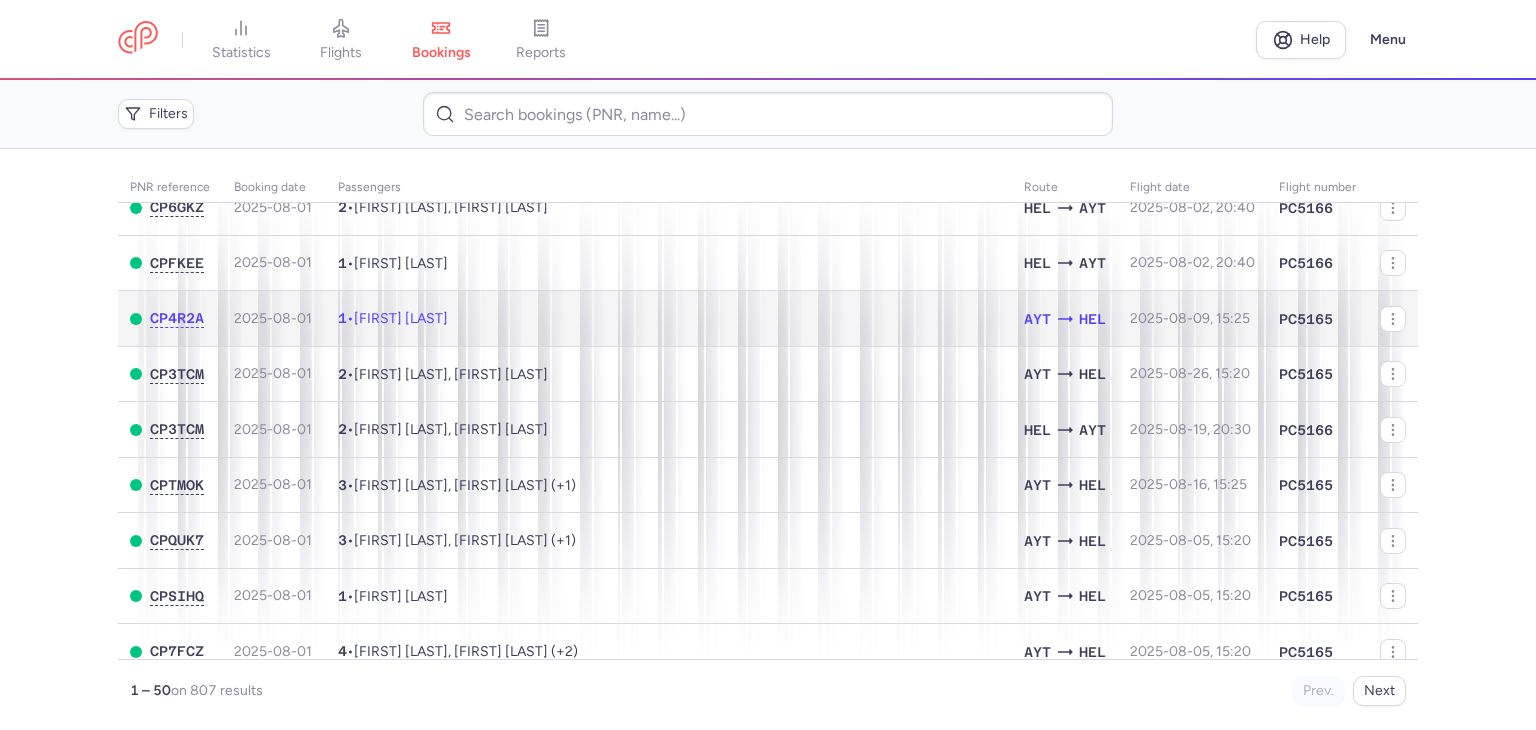 click on "1  •  Azat RASHITOV" 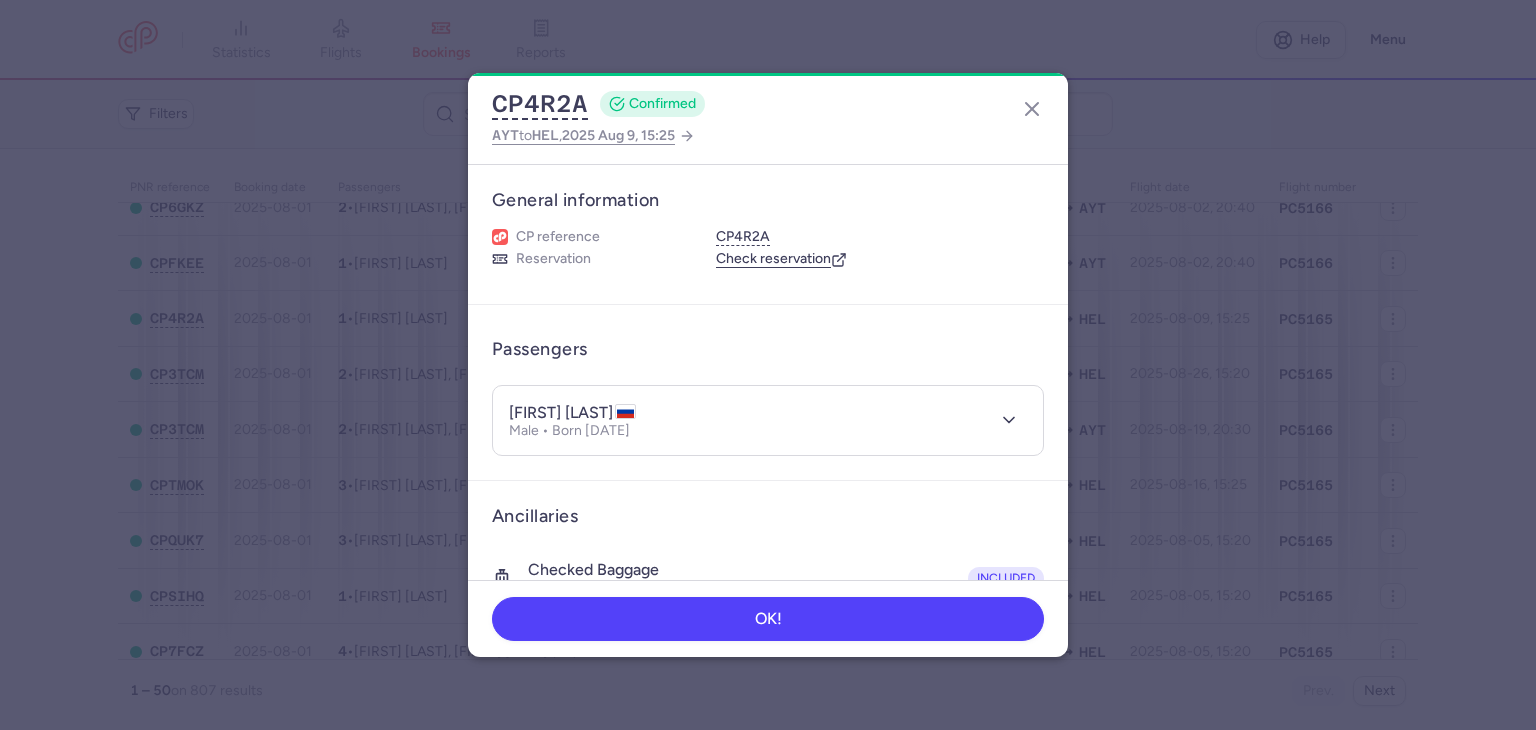 scroll, scrollTop: 396, scrollLeft: 0, axis: vertical 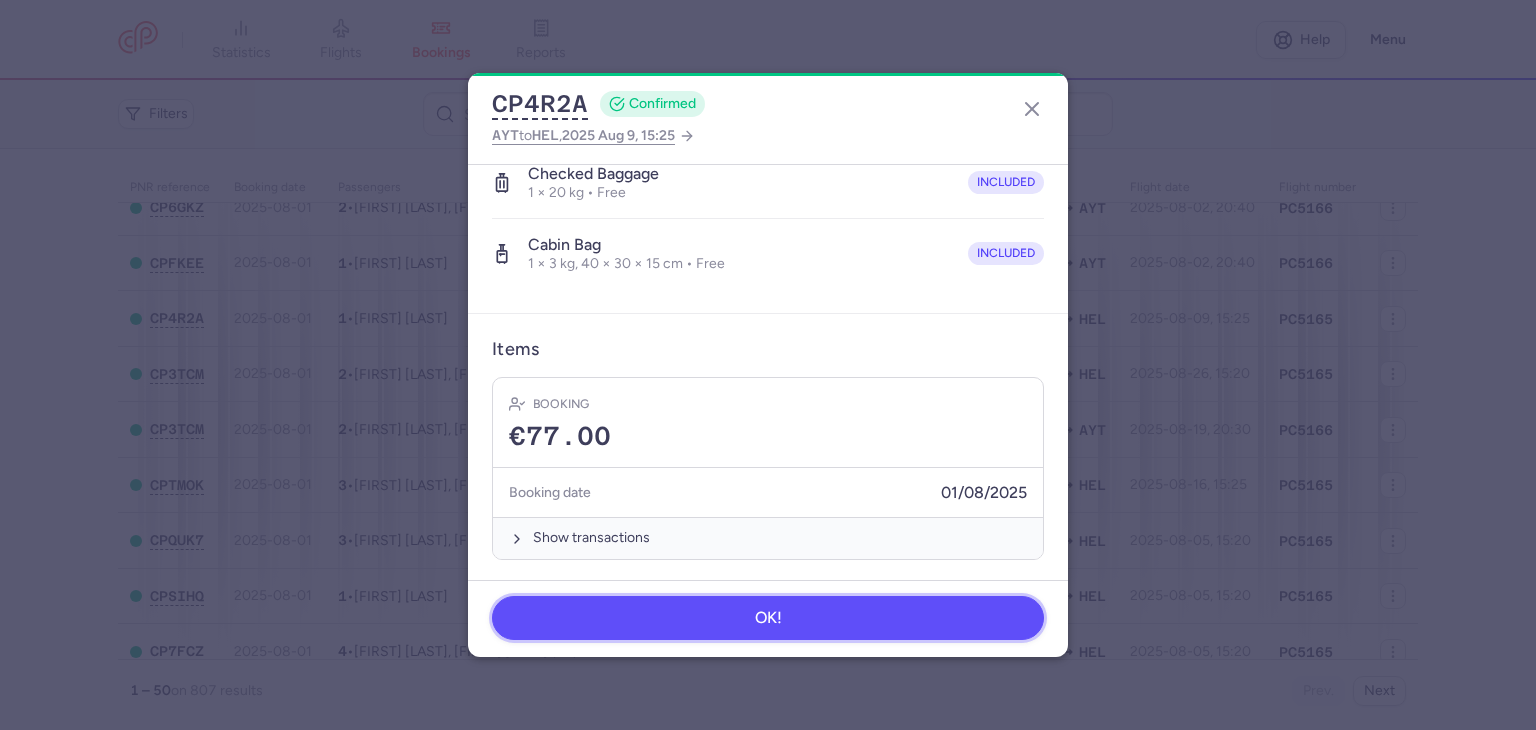 click on "OK!" at bounding box center [768, 618] 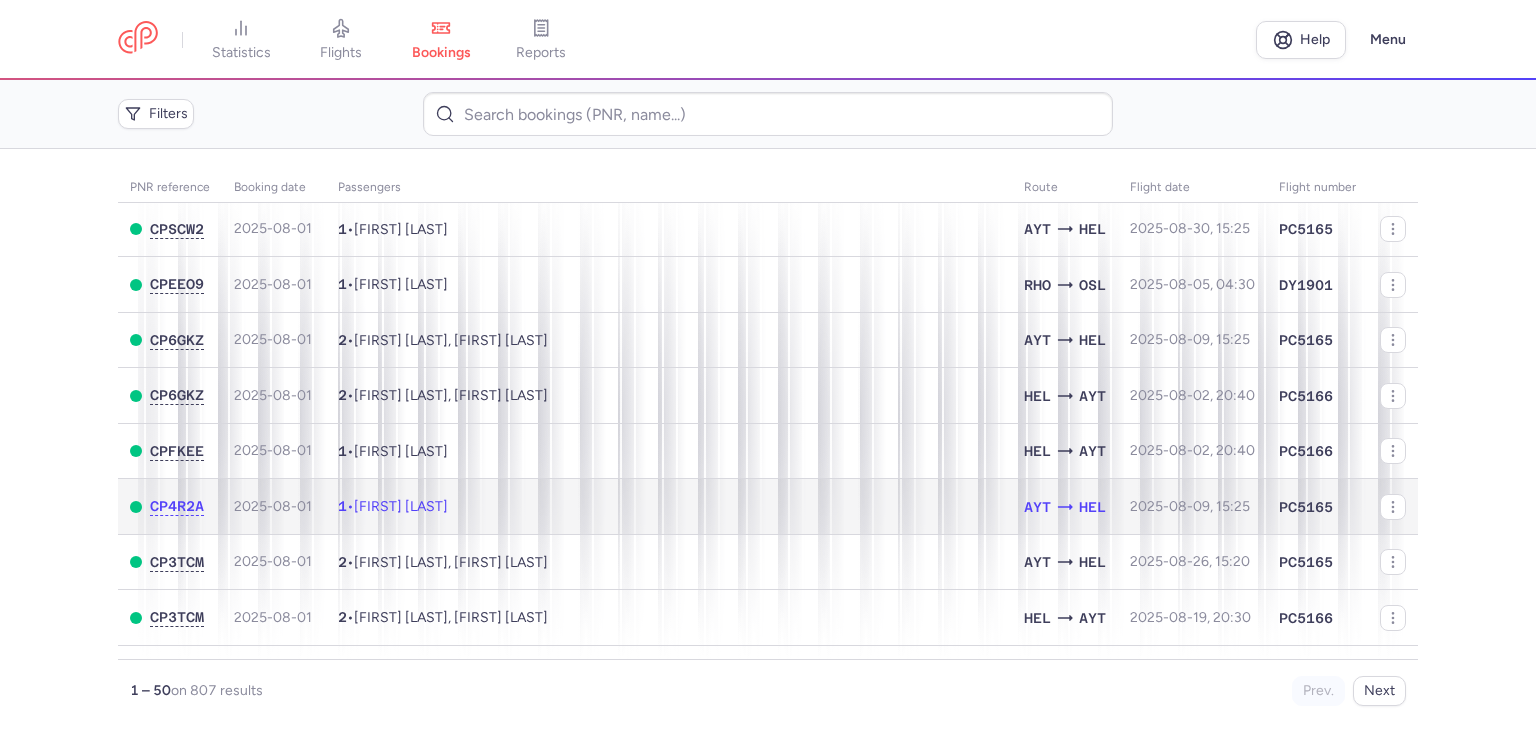 scroll, scrollTop: 100, scrollLeft: 0, axis: vertical 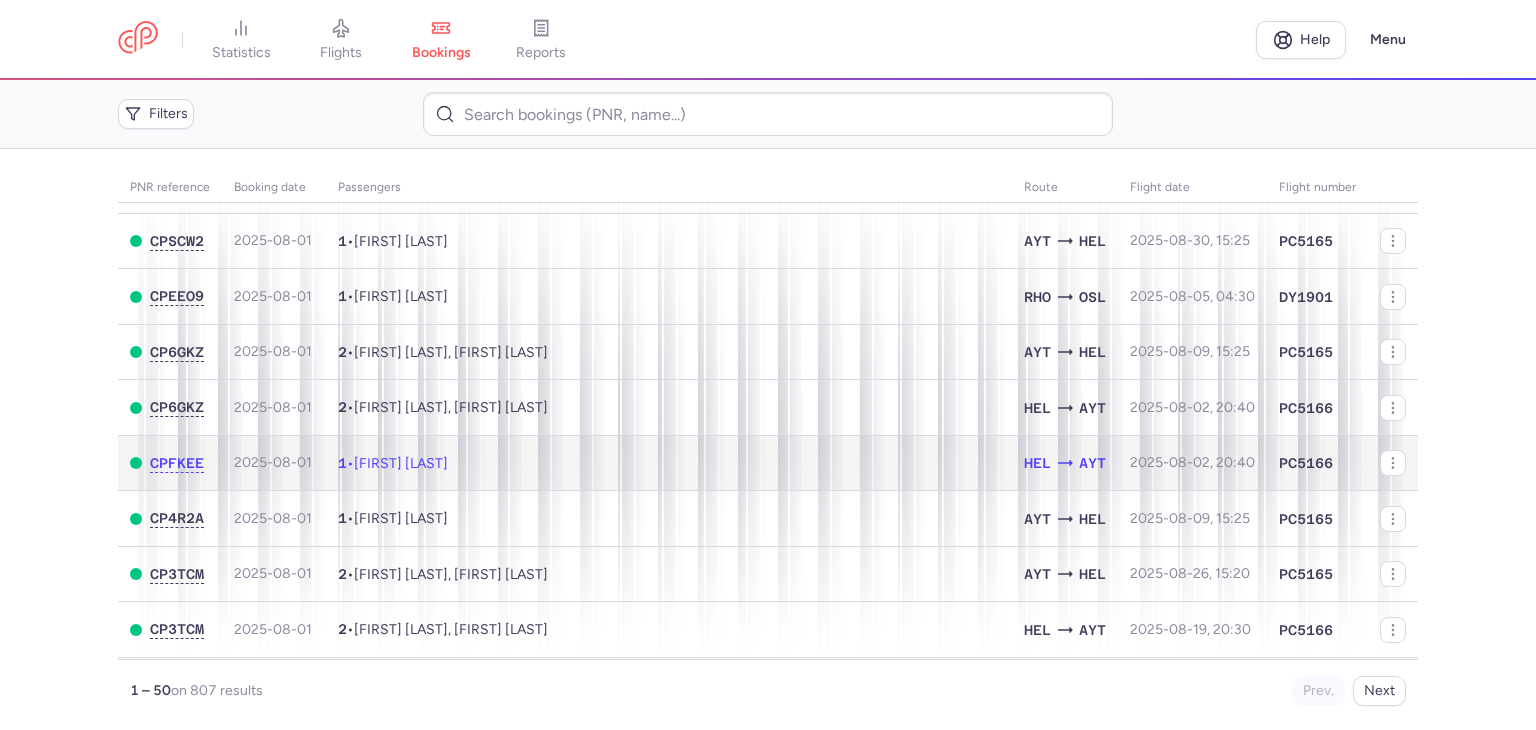 click on "1  •  Azat RASHITOV" 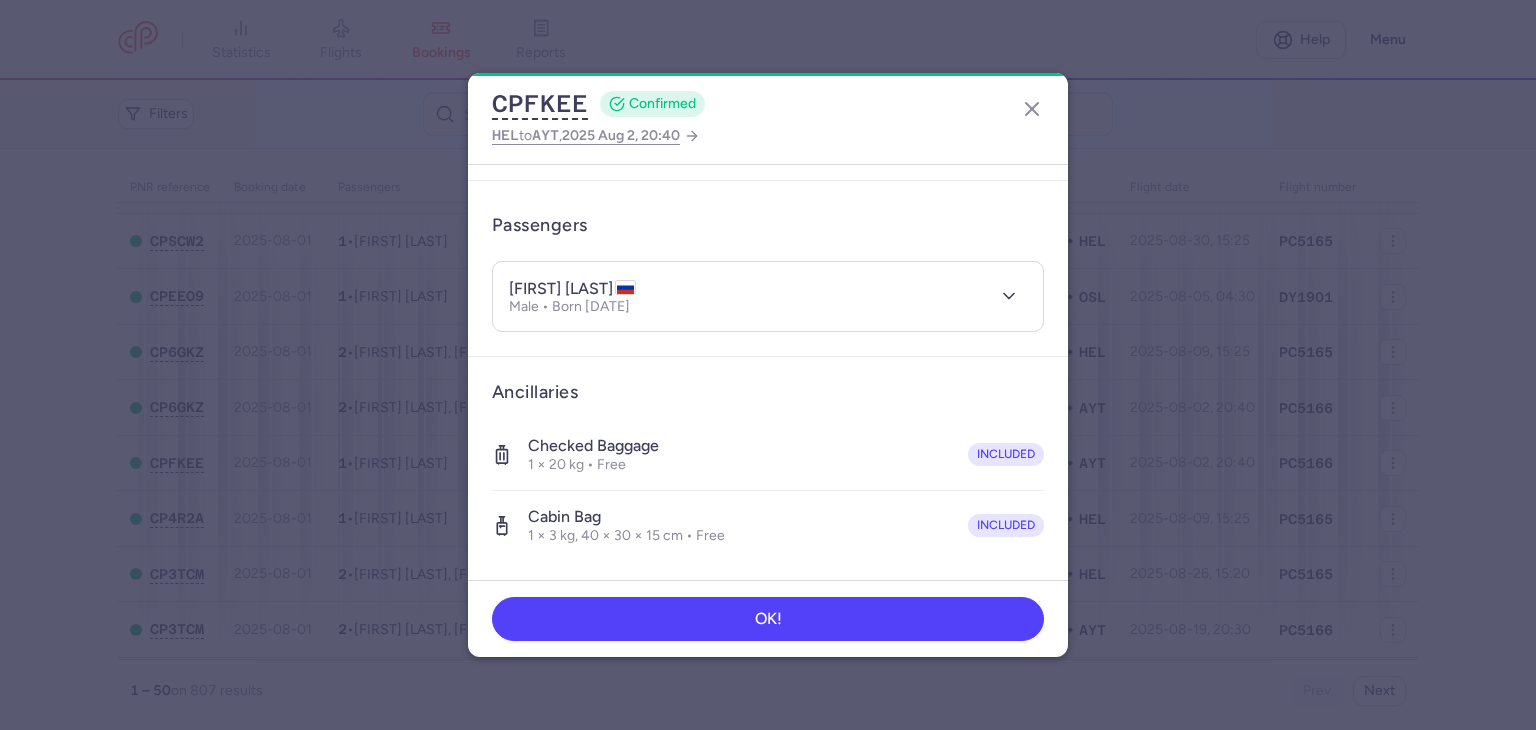scroll, scrollTop: 396, scrollLeft: 0, axis: vertical 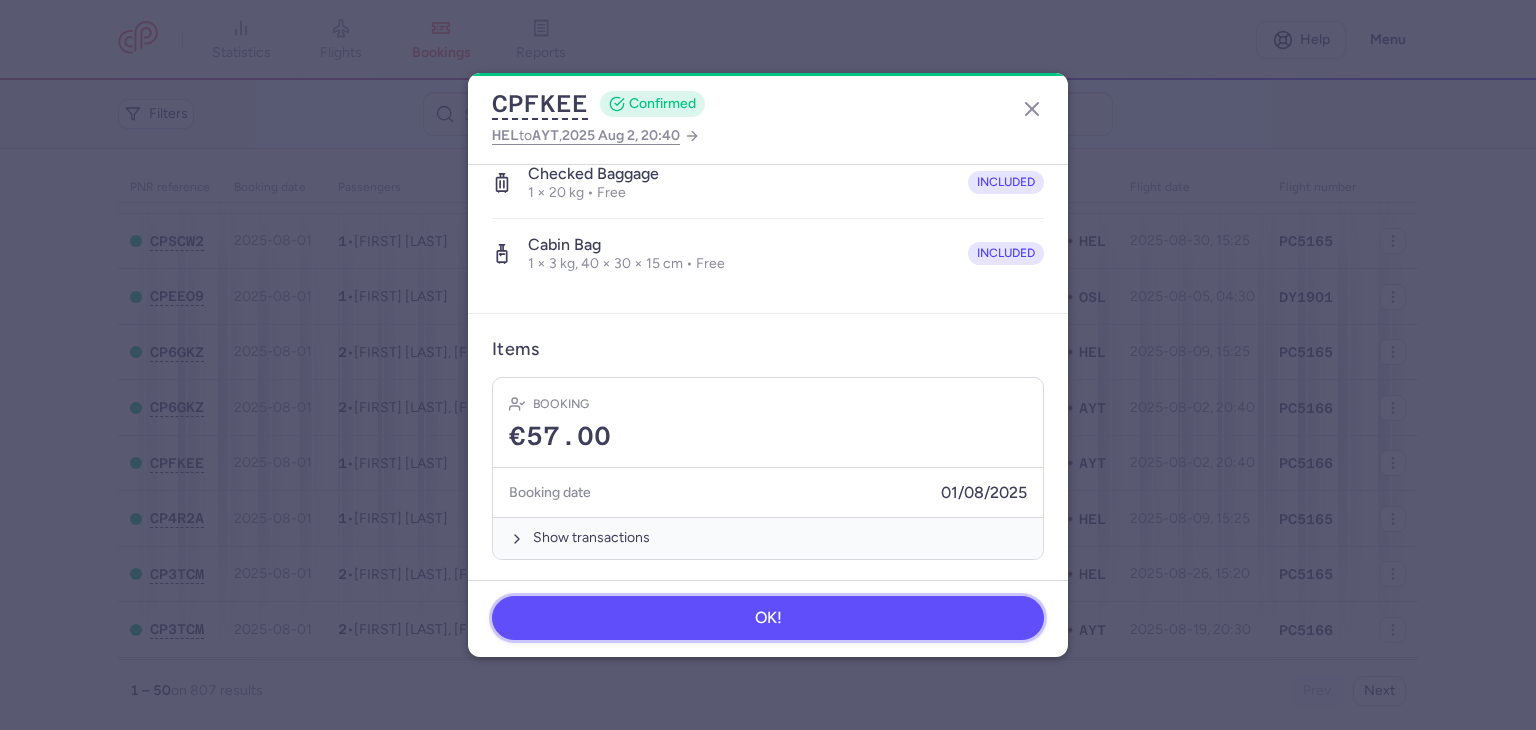 click on "OK!" at bounding box center [768, 618] 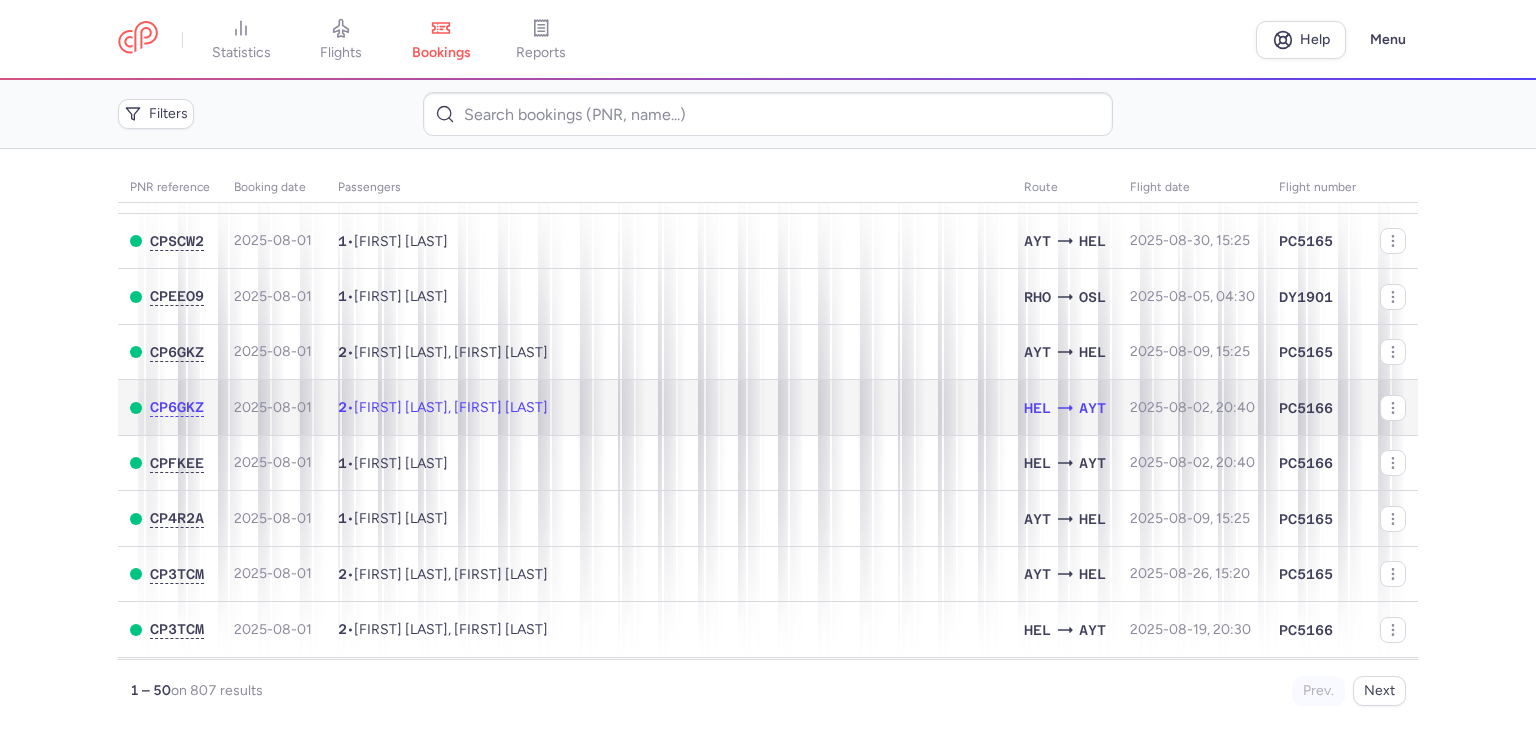 click on "2  •  Olga BJORKLUND, Elias Edvard BJORKLUND" 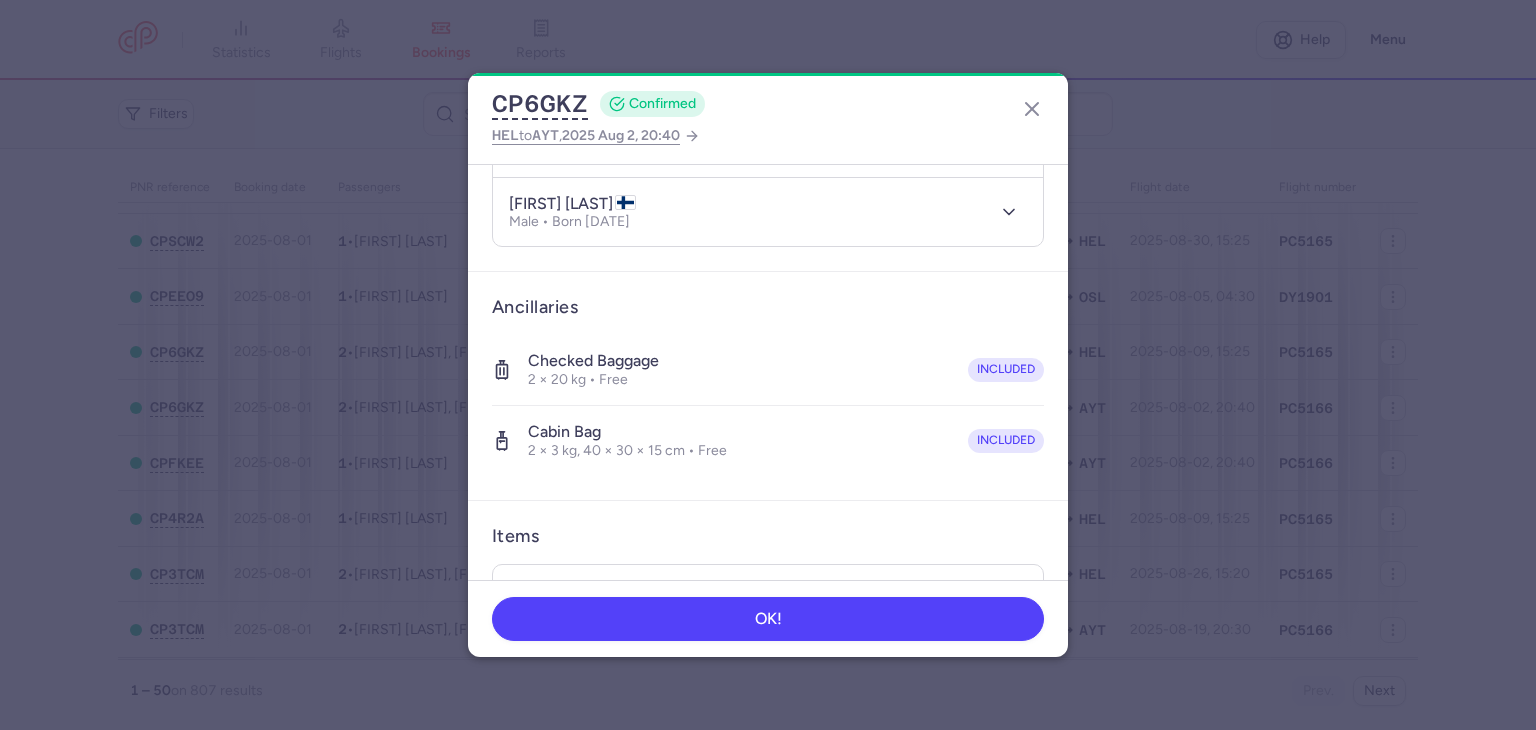 scroll, scrollTop: 464, scrollLeft: 0, axis: vertical 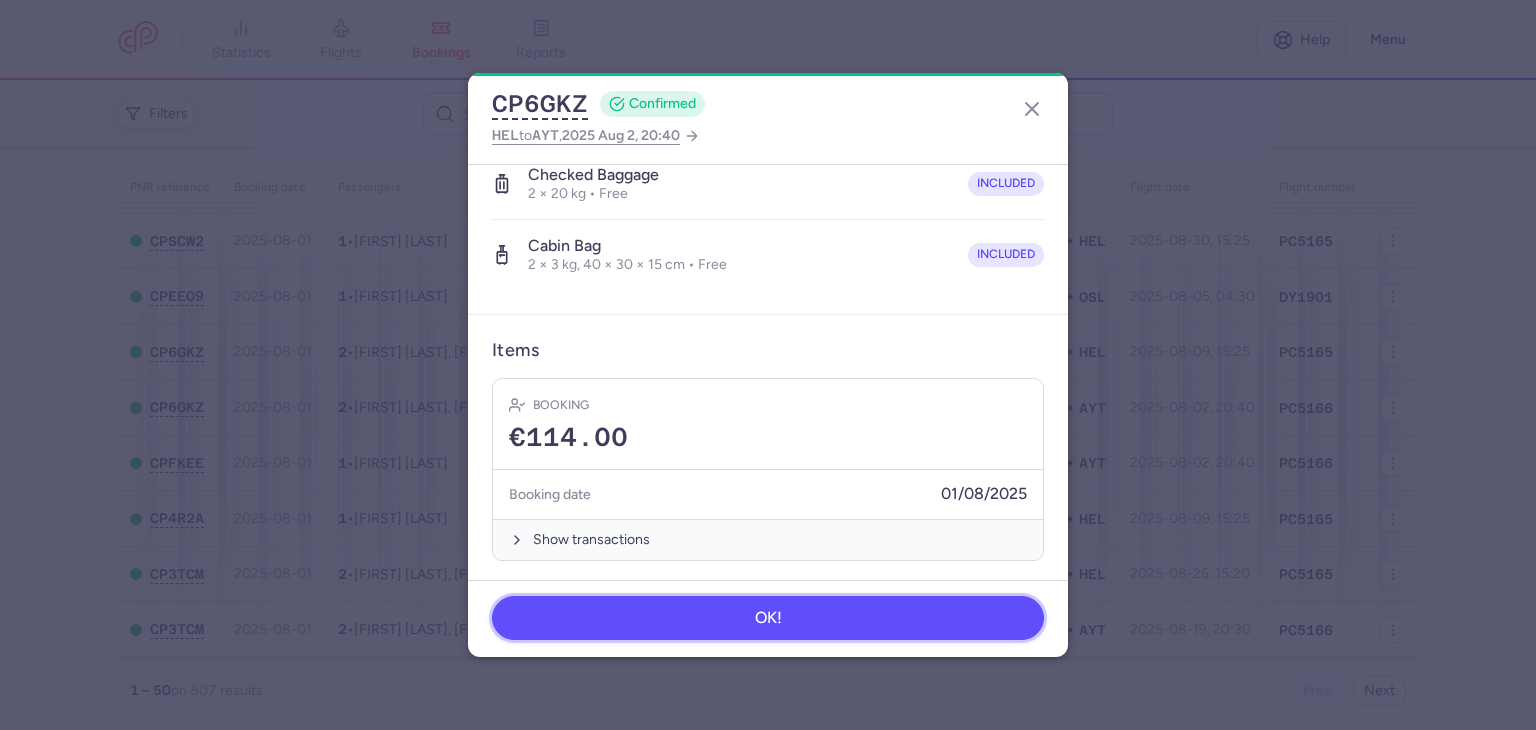 click on "OK!" at bounding box center (768, 618) 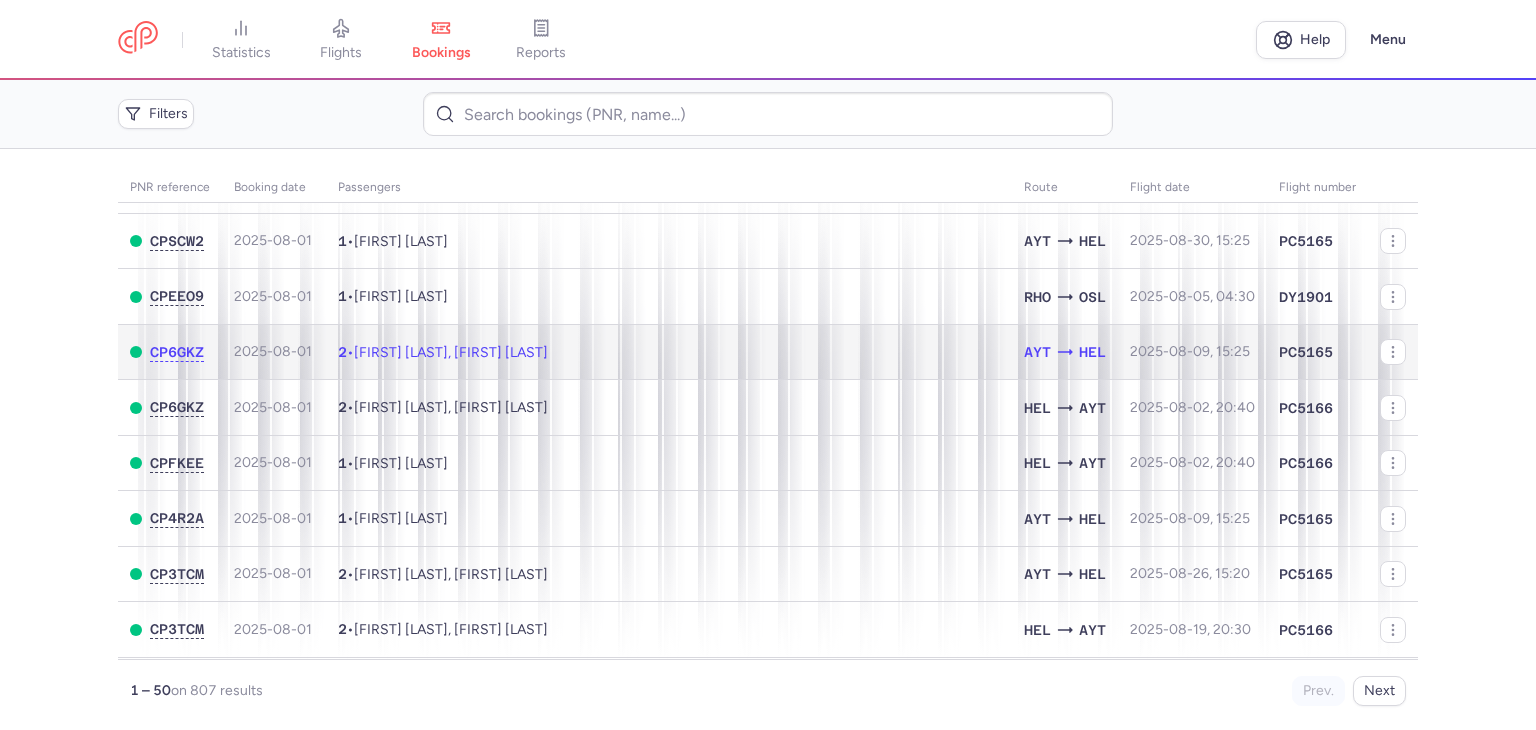click on "2  •  Olga BJORKLUND, Elias Edvard BJORKLUND" 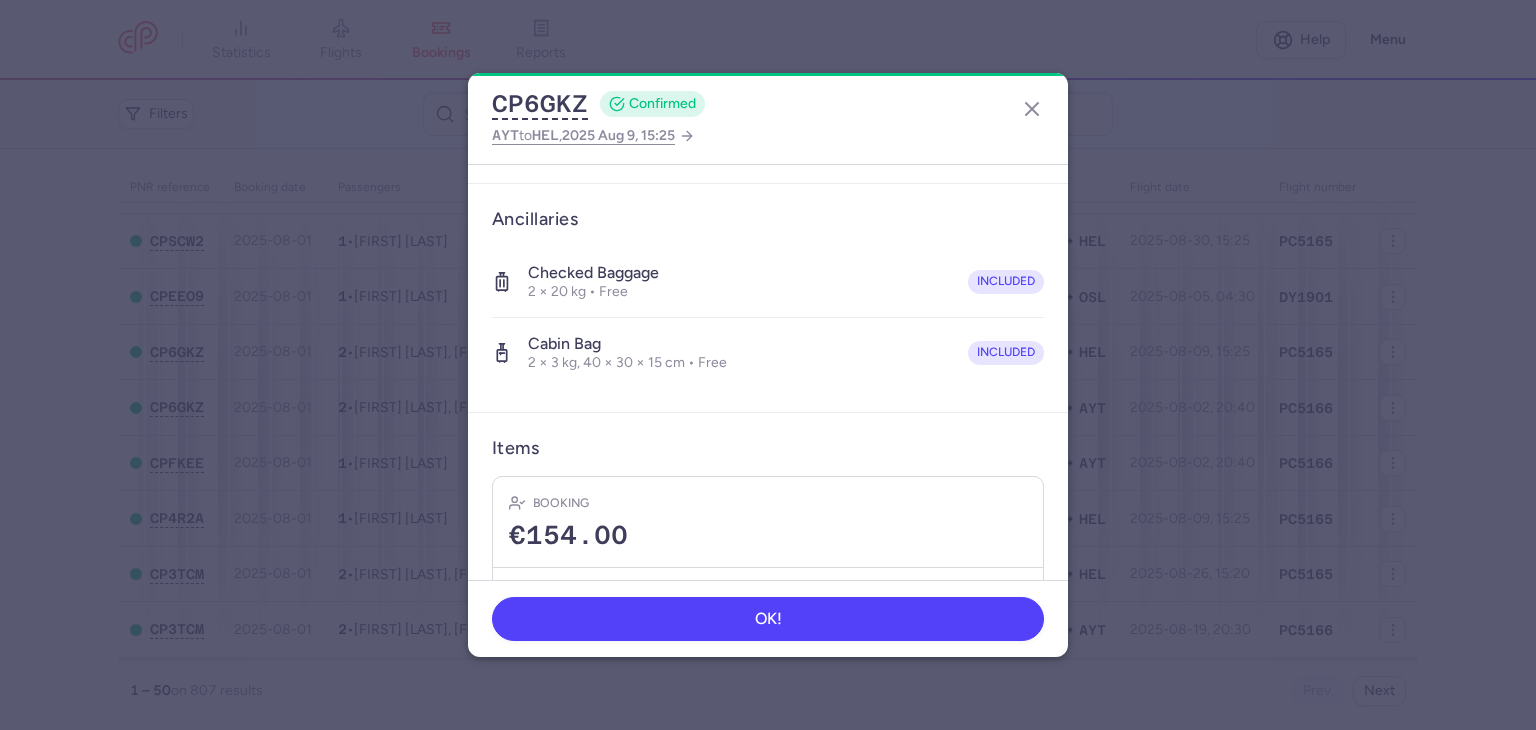 scroll, scrollTop: 464, scrollLeft: 0, axis: vertical 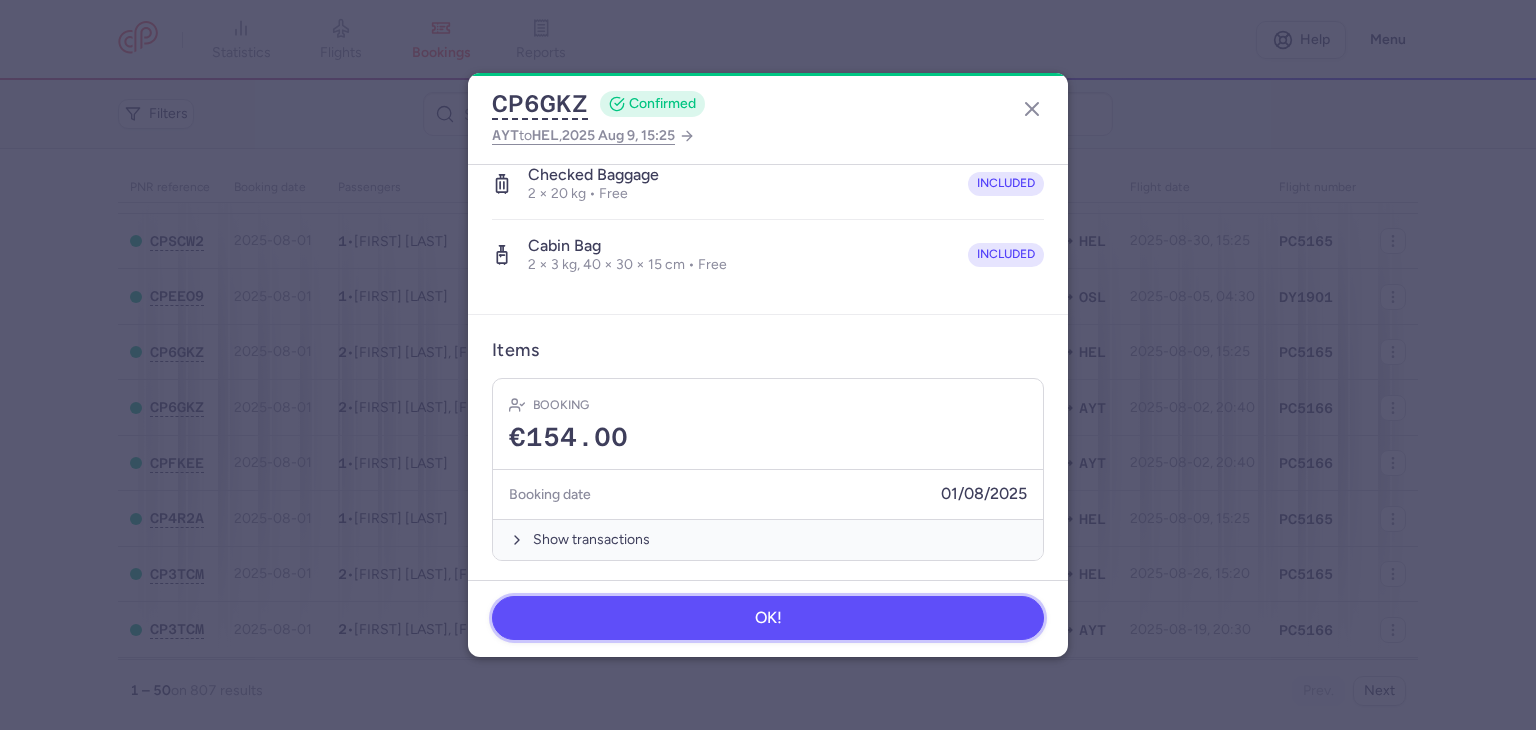 click on "OK!" at bounding box center [768, 618] 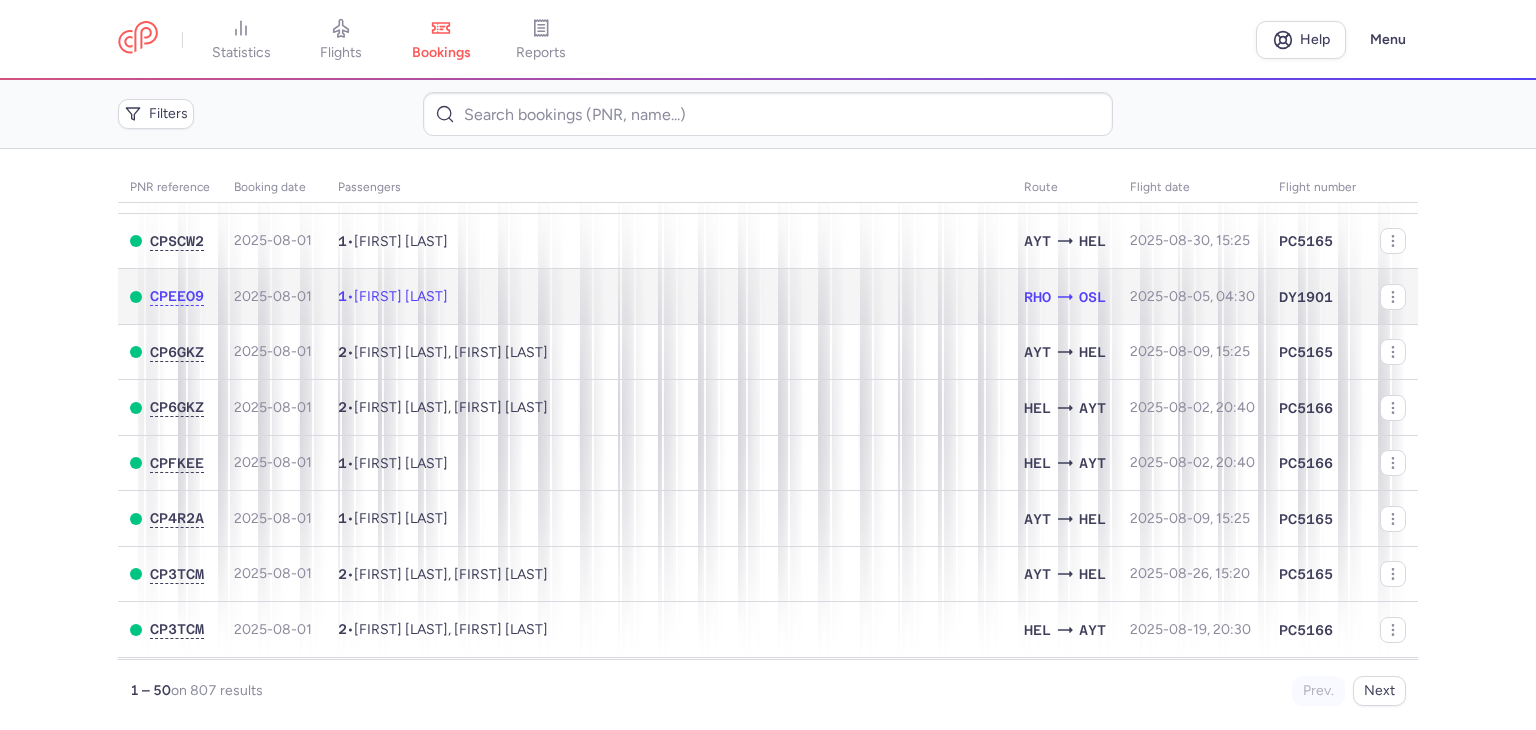 click on "1  •  Alexandr UMRIHIN" 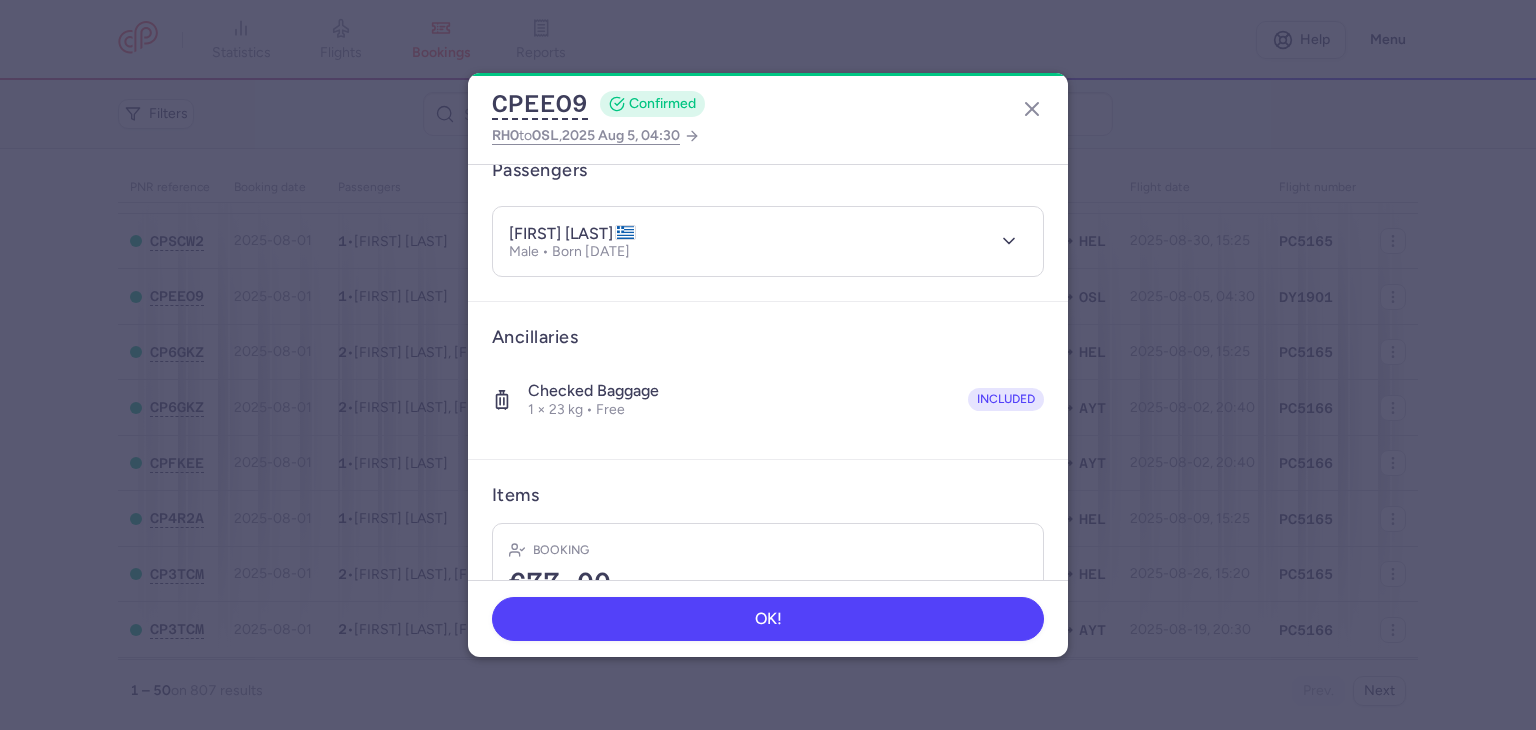 scroll, scrollTop: 324, scrollLeft: 0, axis: vertical 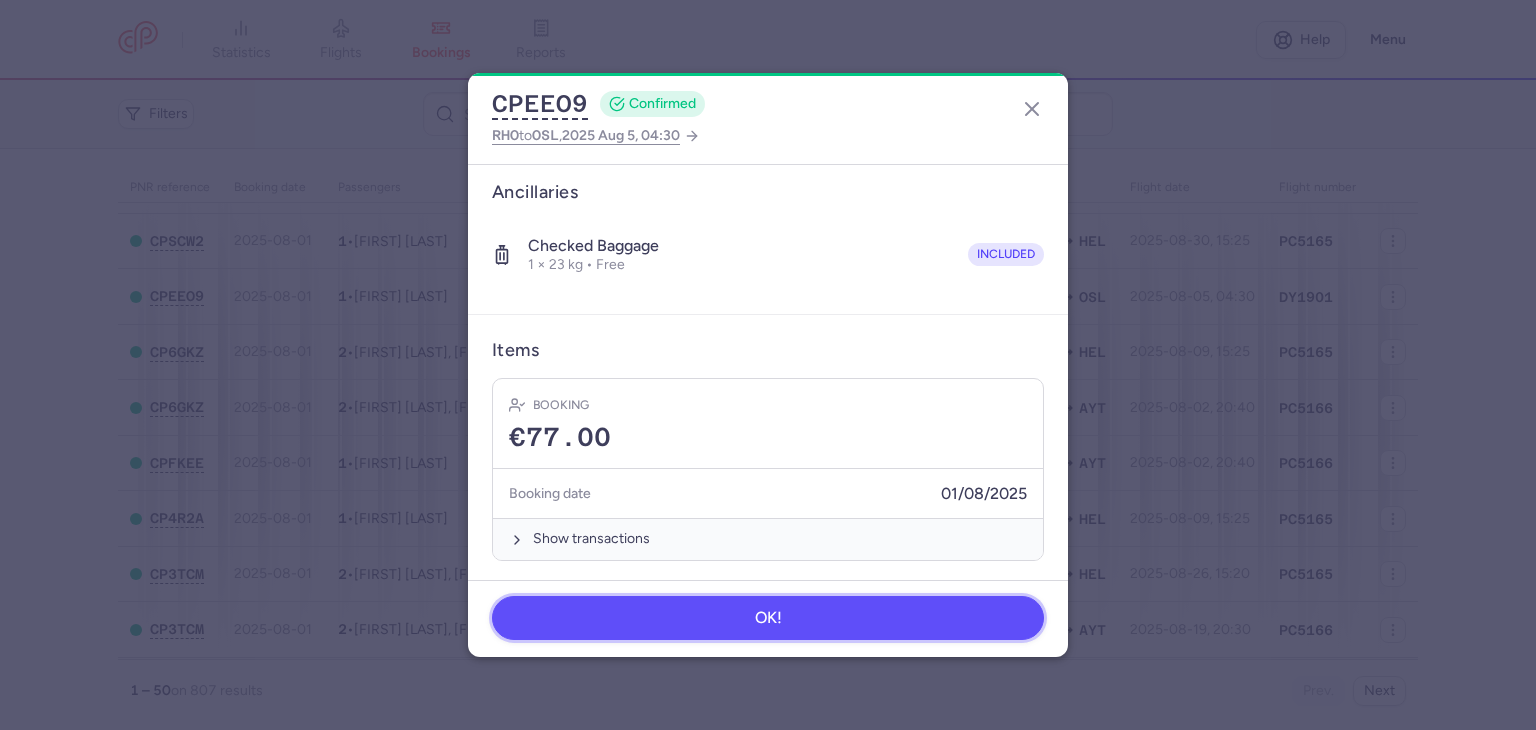 click on "OK!" at bounding box center [768, 618] 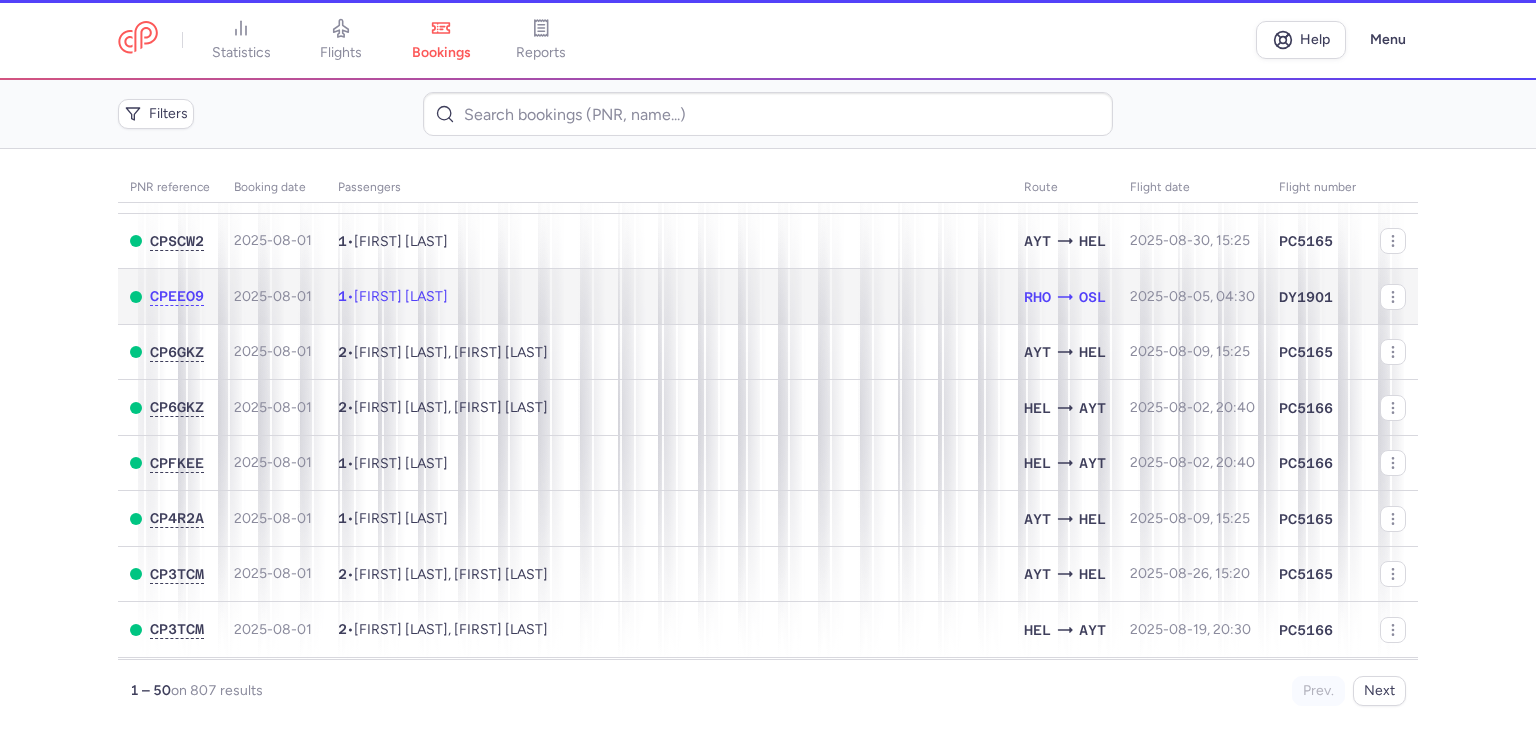 scroll, scrollTop: 0, scrollLeft: 0, axis: both 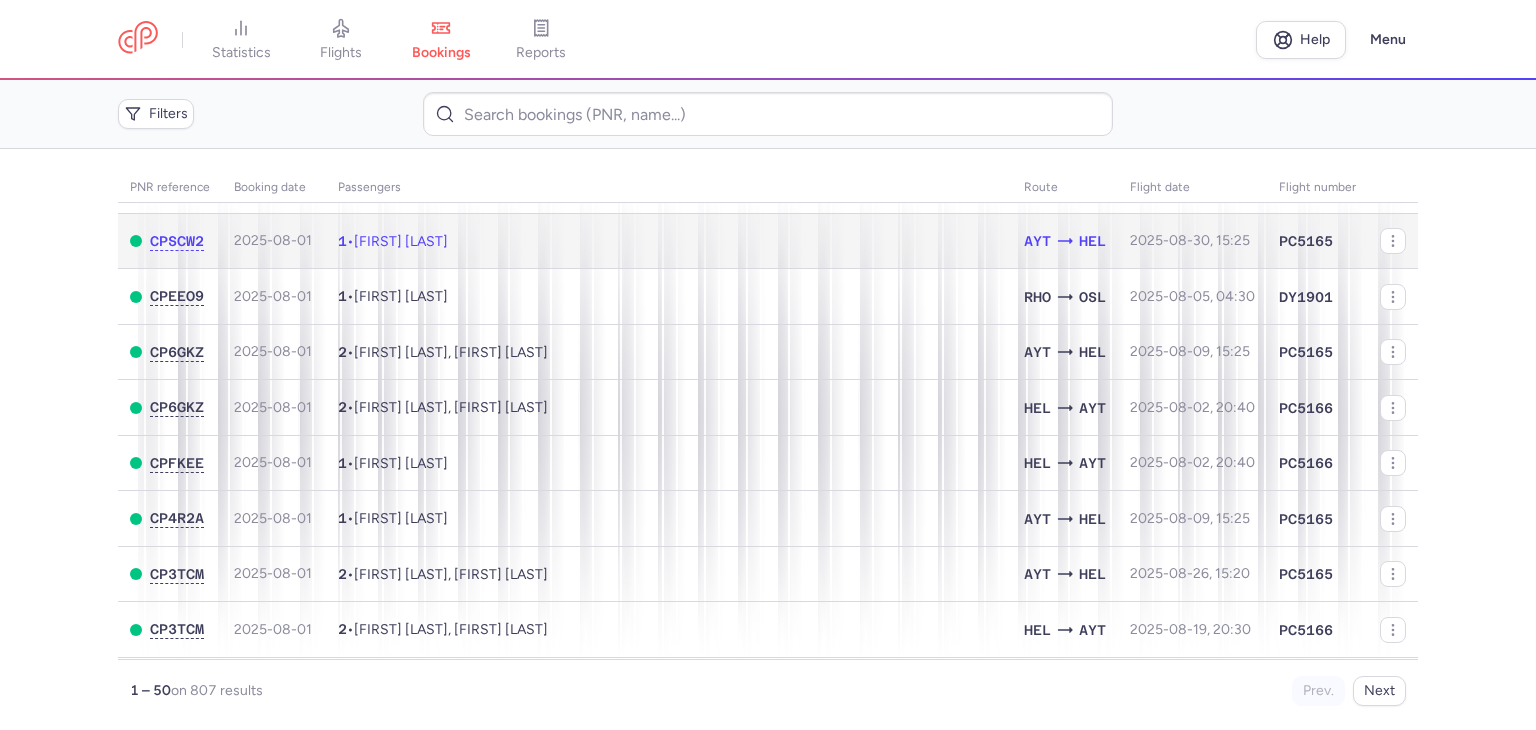 click on "1  •  Arda Caglayan ERCAN" 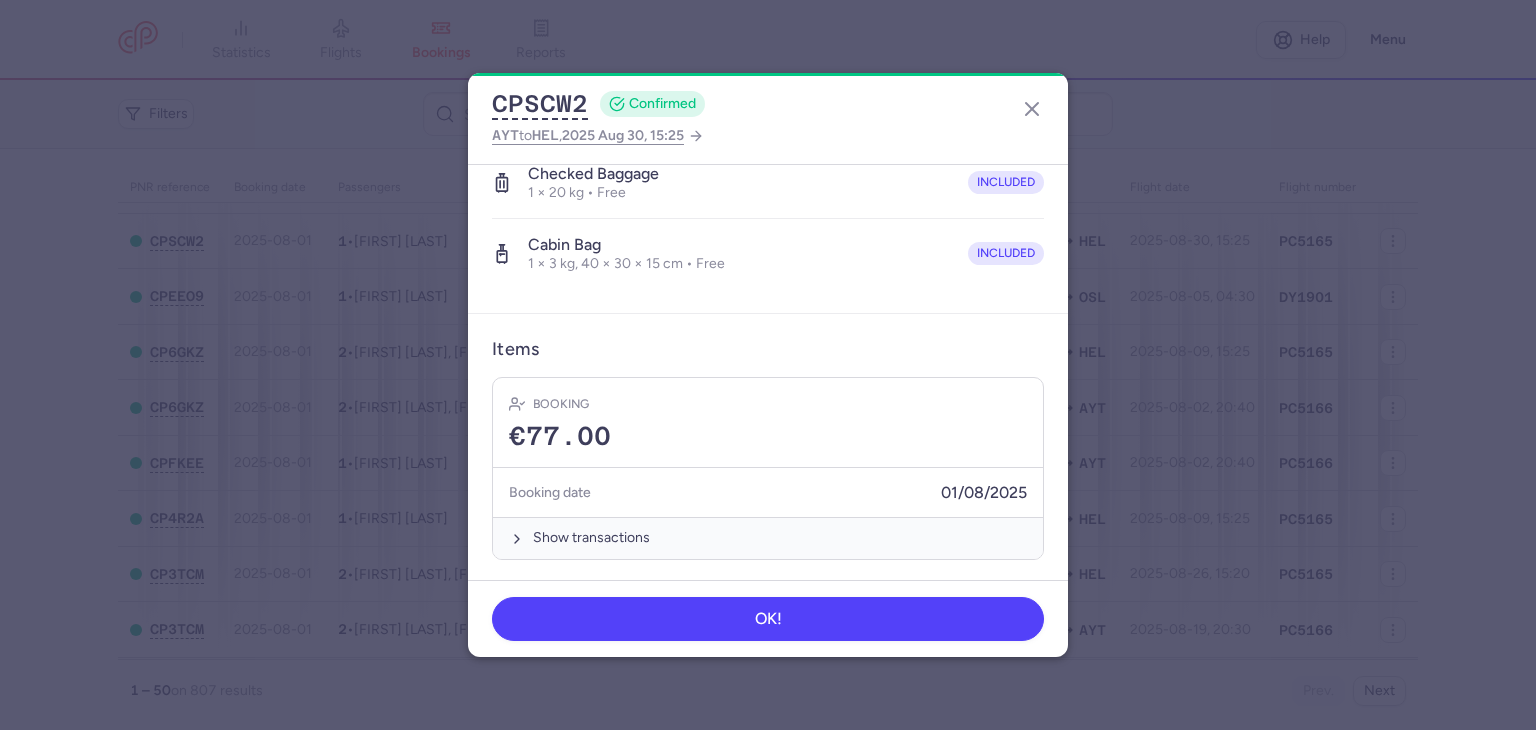 scroll, scrollTop: 96, scrollLeft: 0, axis: vertical 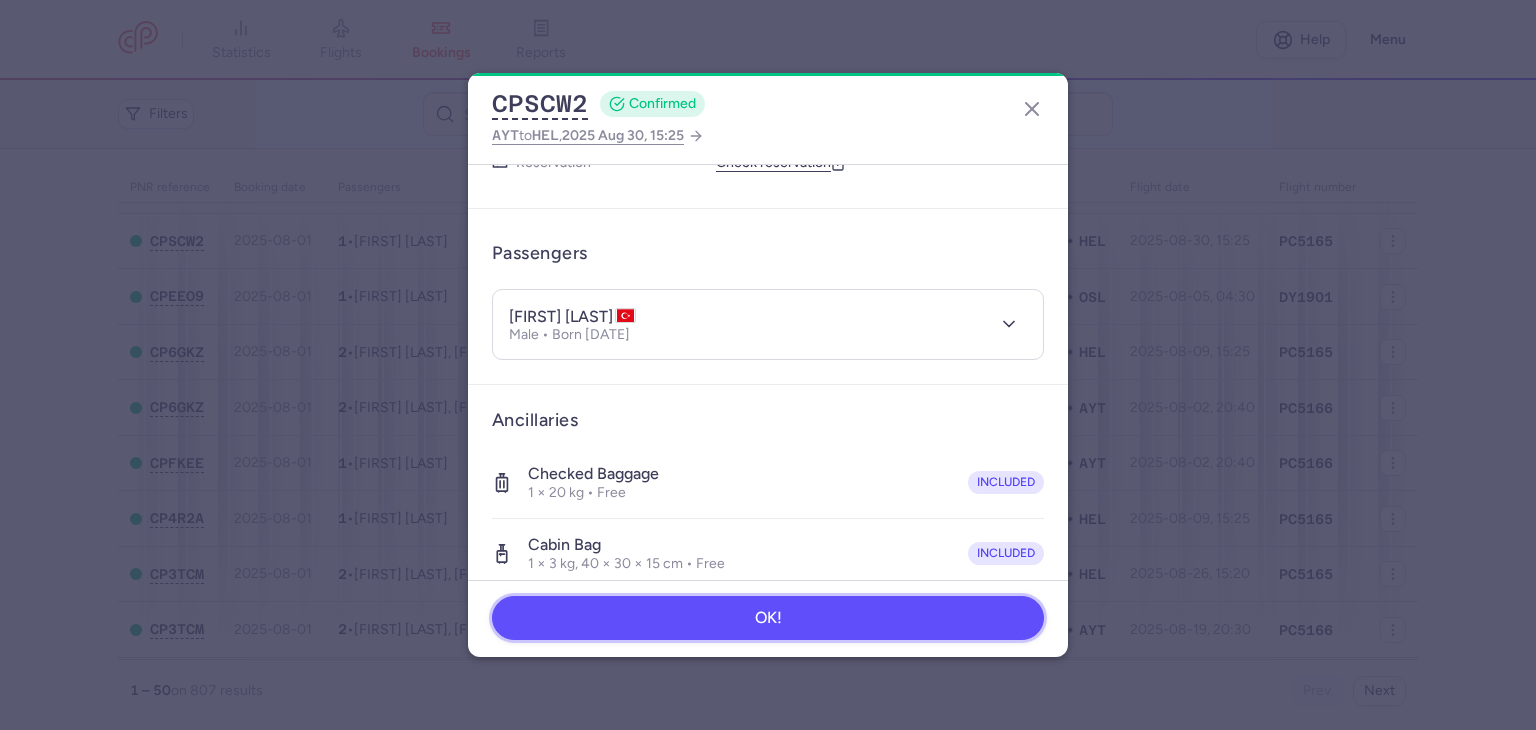 click on "OK!" at bounding box center [768, 618] 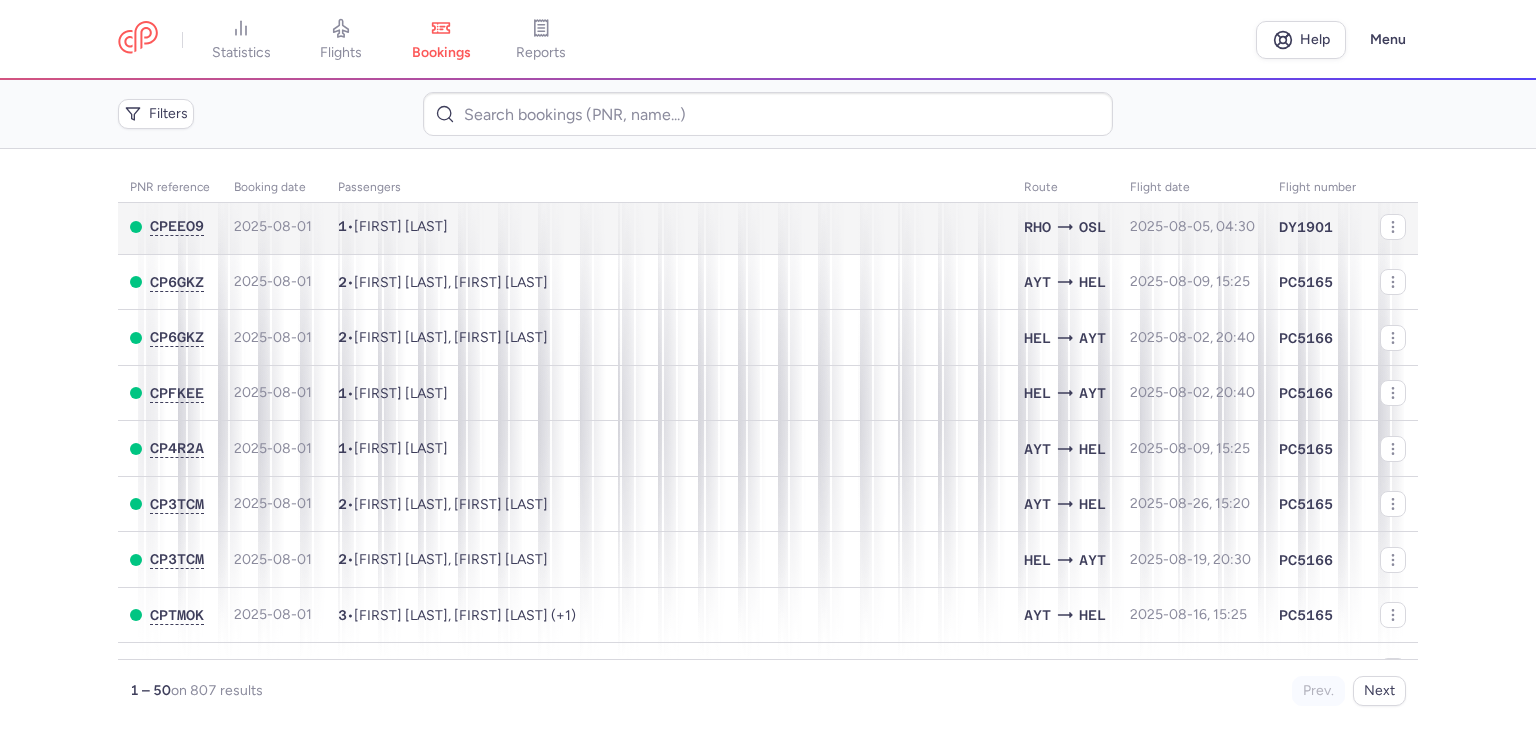 scroll, scrollTop: 200, scrollLeft: 0, axis: vertical 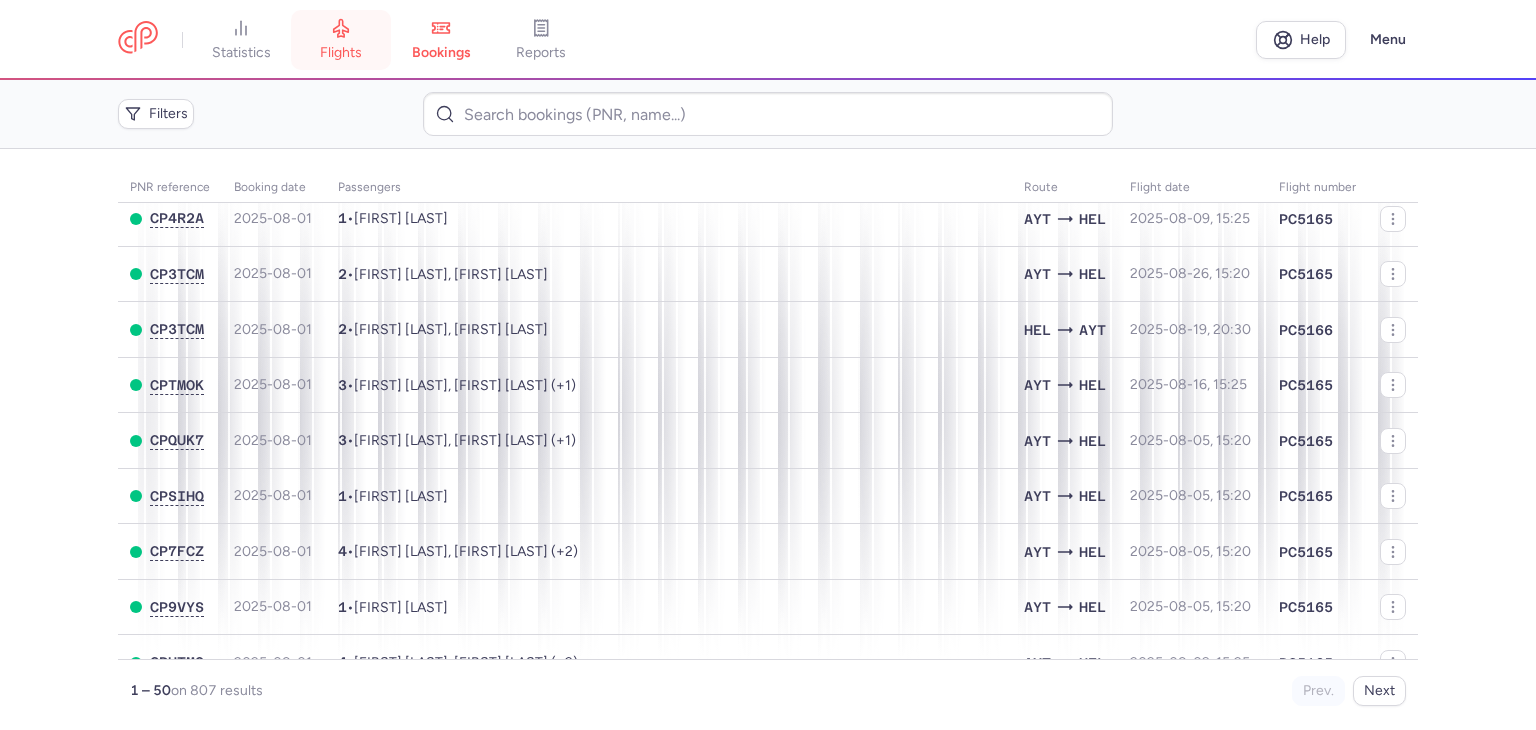 click on "flights" at bounding box center (341, 53) 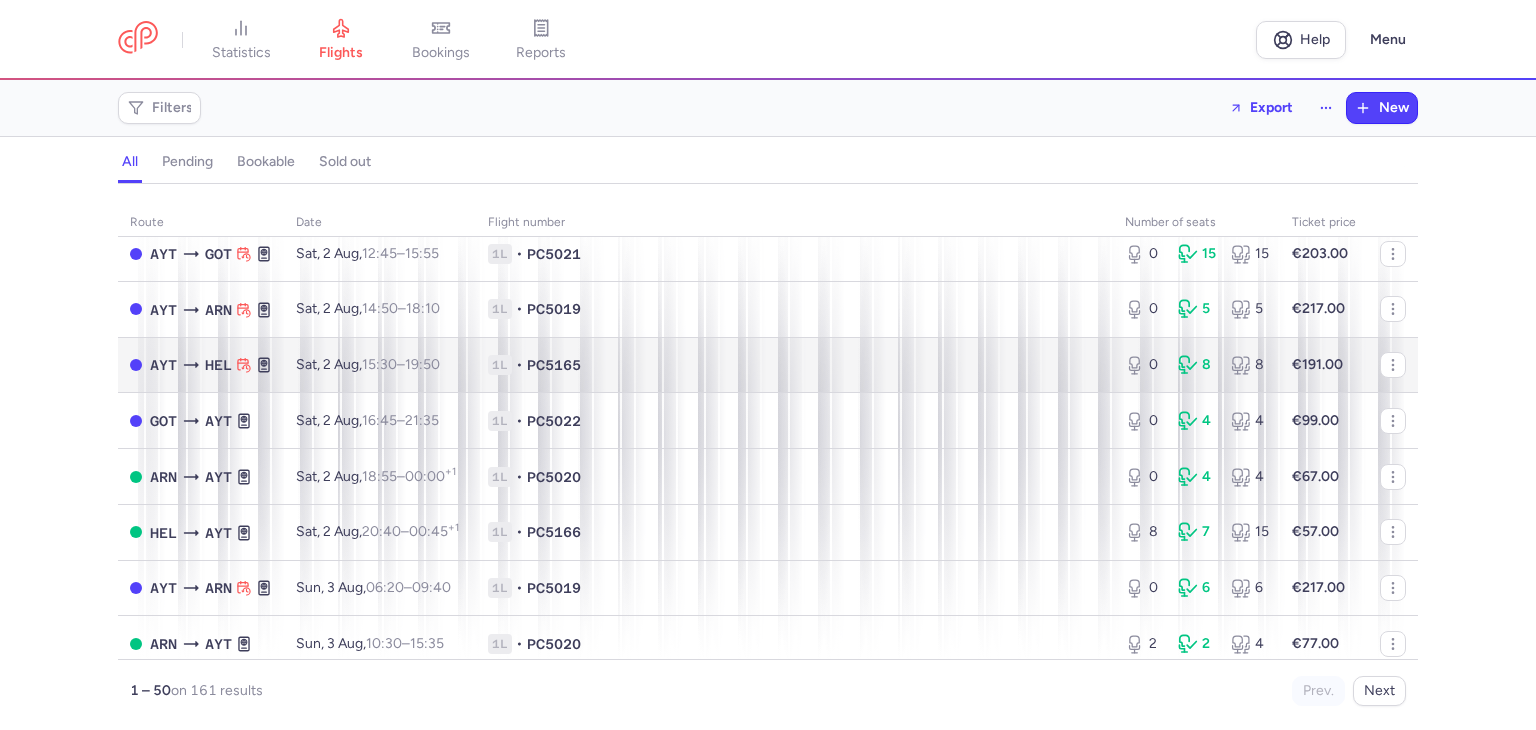 scroll, scrollTop: 0, scrollLeft: 0, axis: both 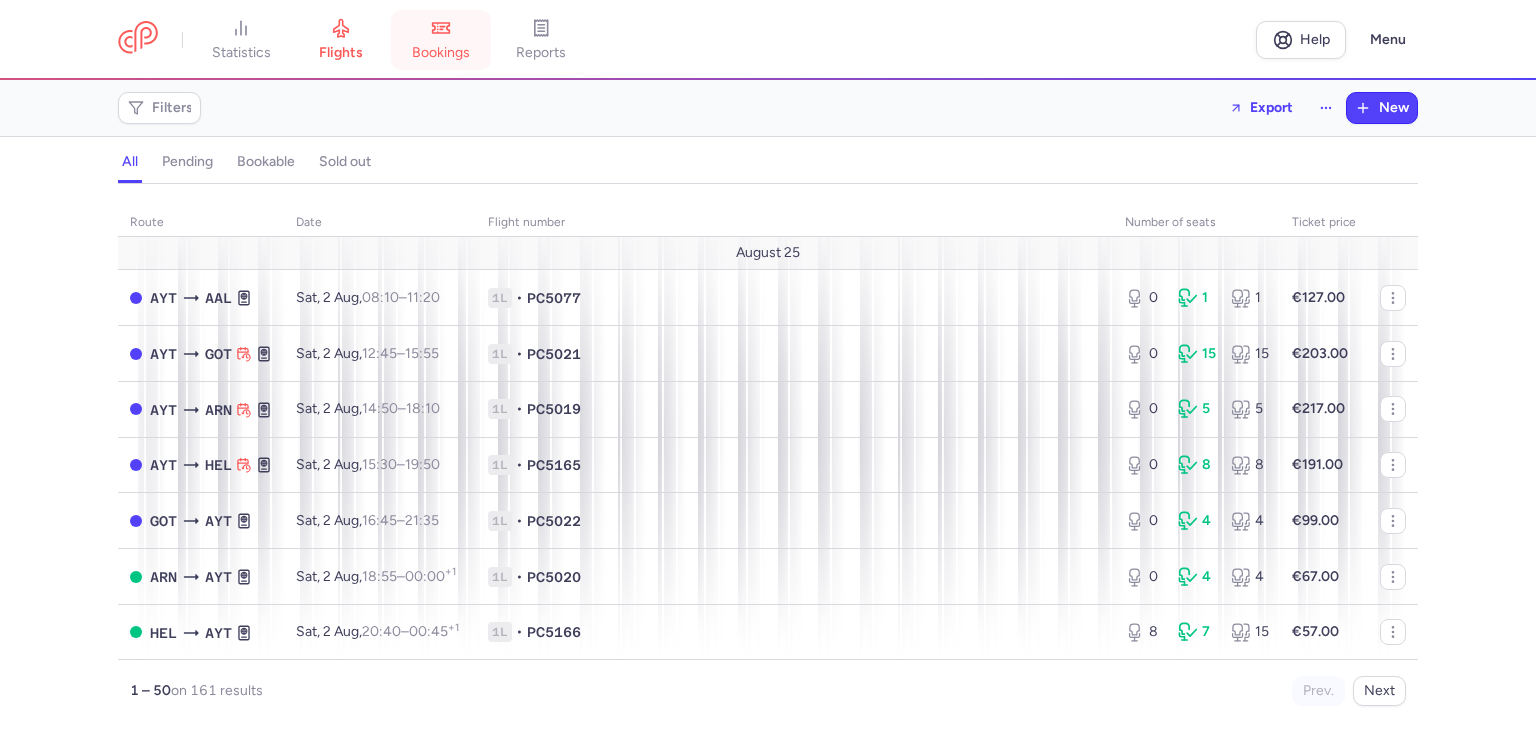 click on "bookings" at bounding box center [441, 40] 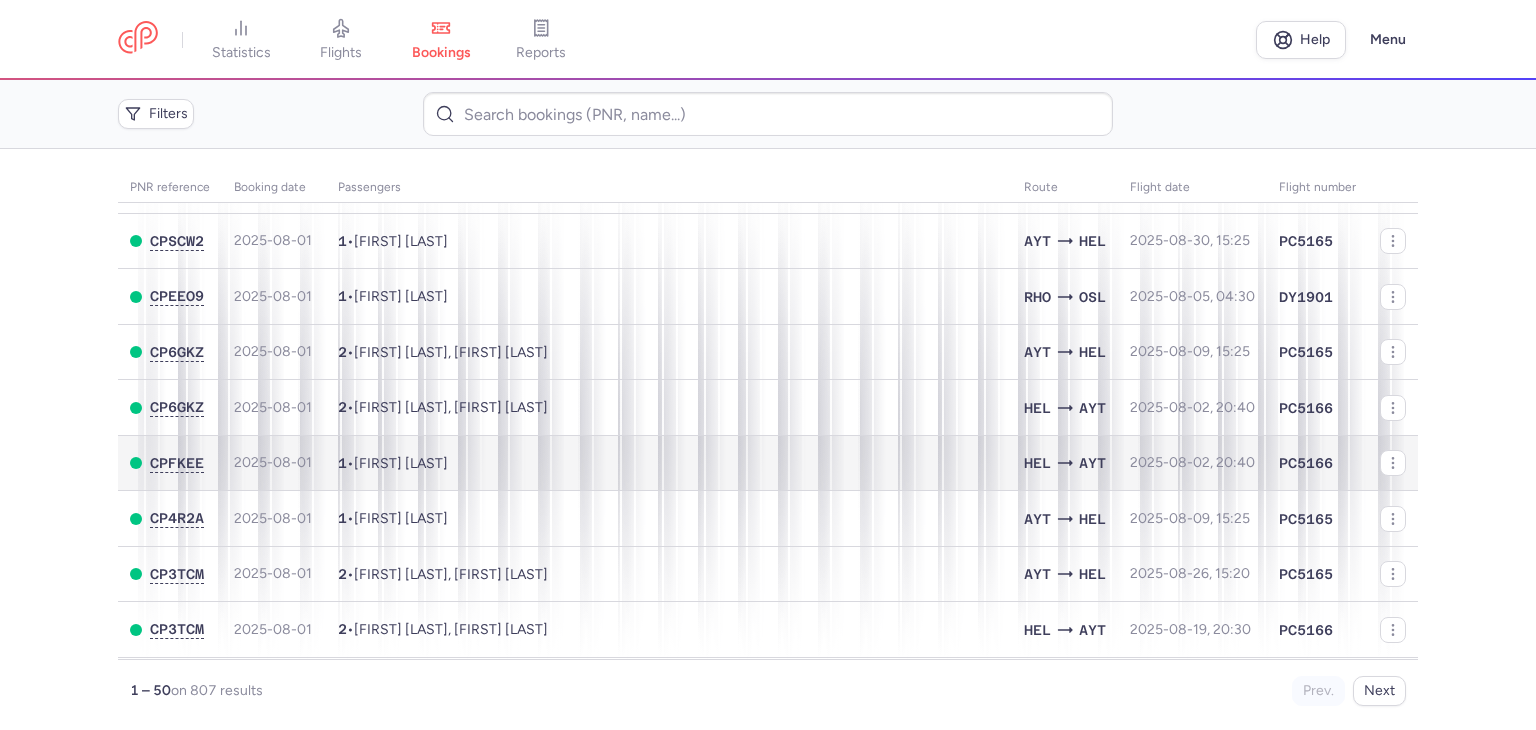 scroll, scrollTop: 300, scrollLeft: 0, axis: vertical 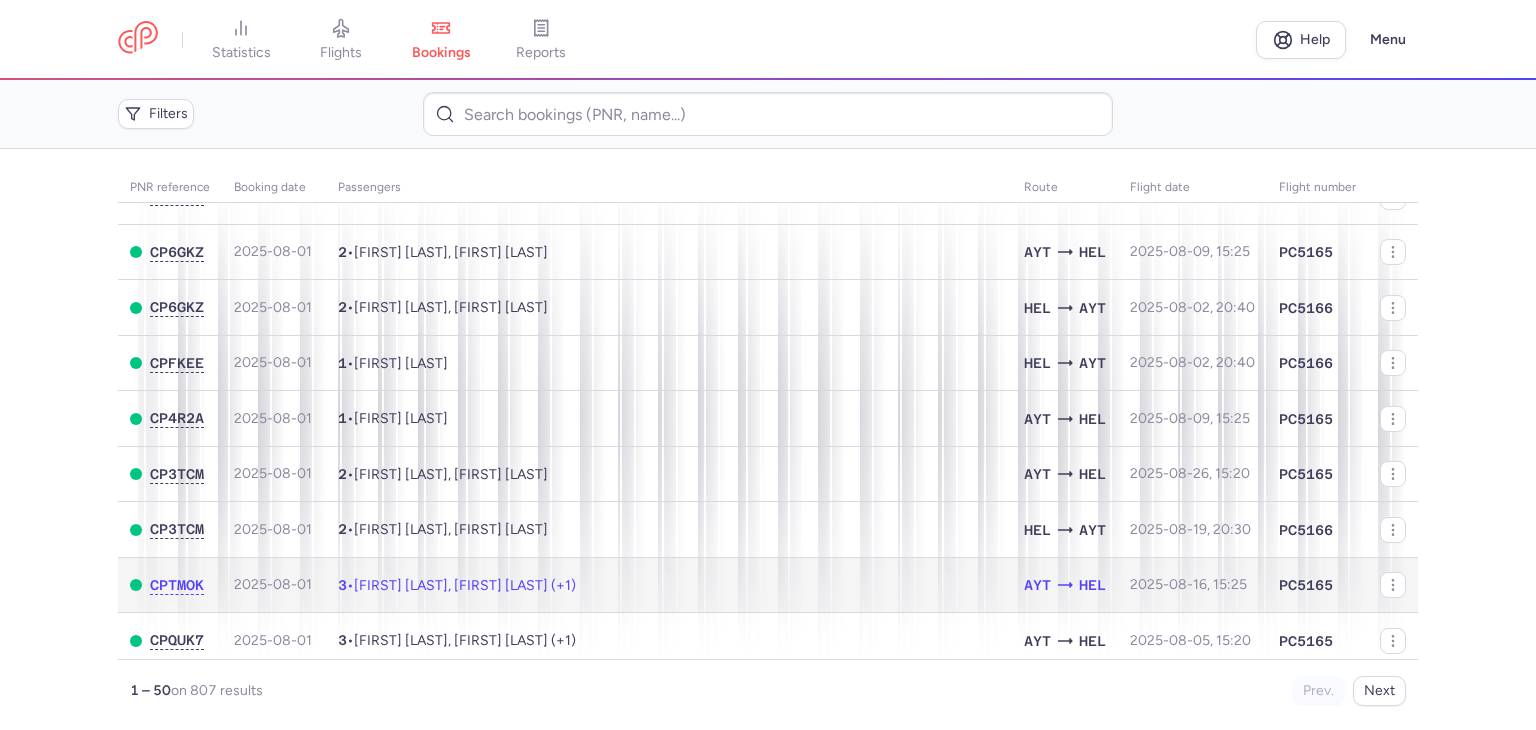 click on "3  •  Erdinc UGUCU, Esra UGUCU (+1)" 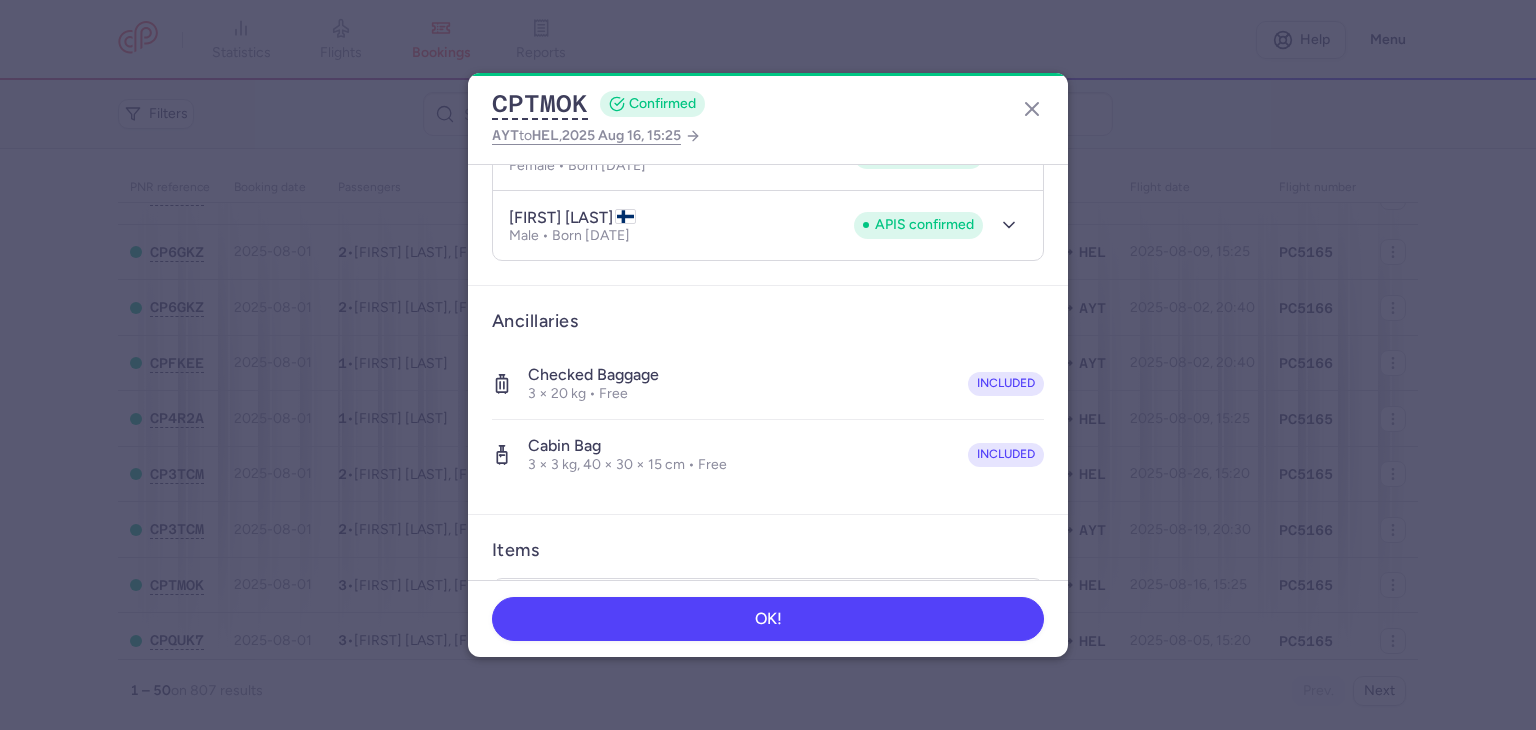 scroll, scrollTop: 533, scrollLeft: 0, axis: vertical 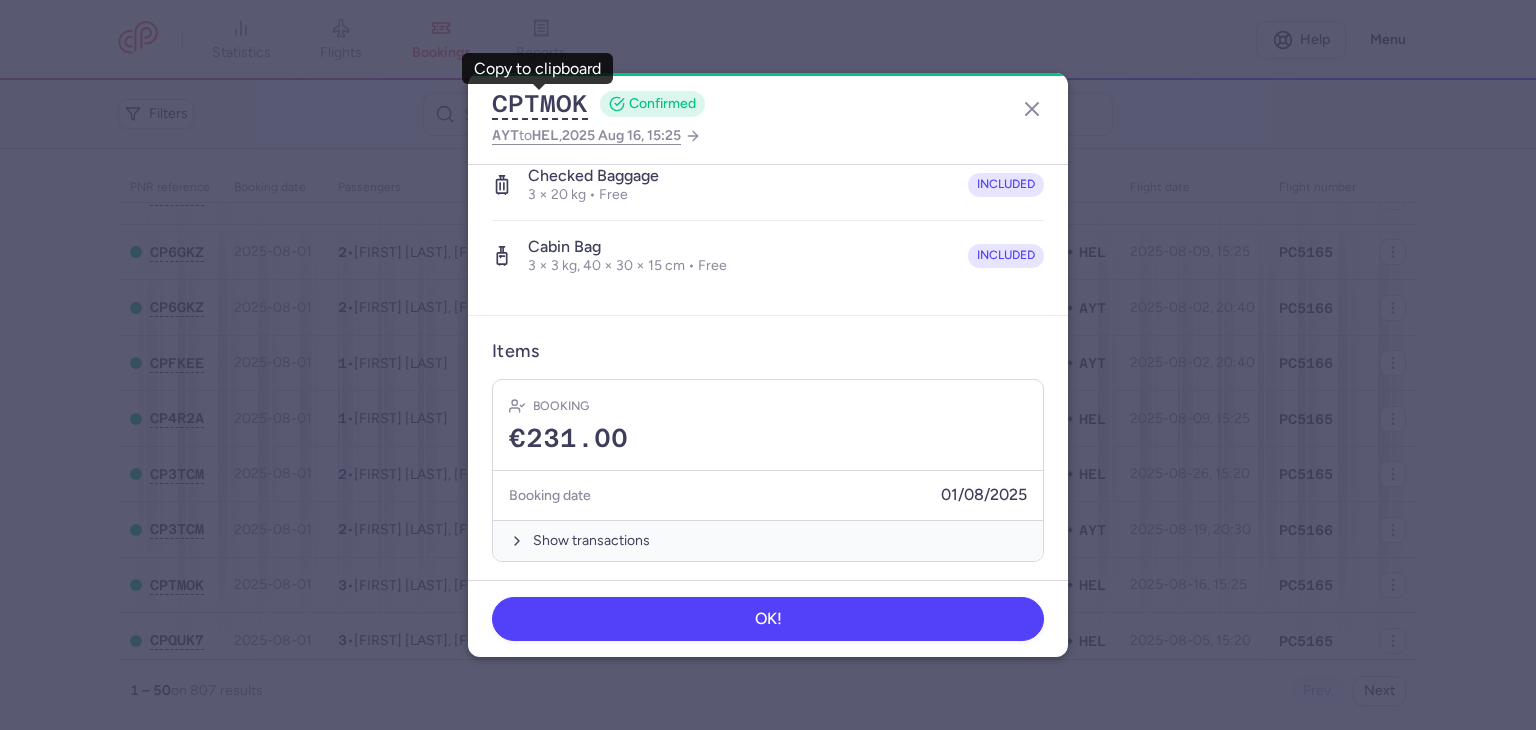 type 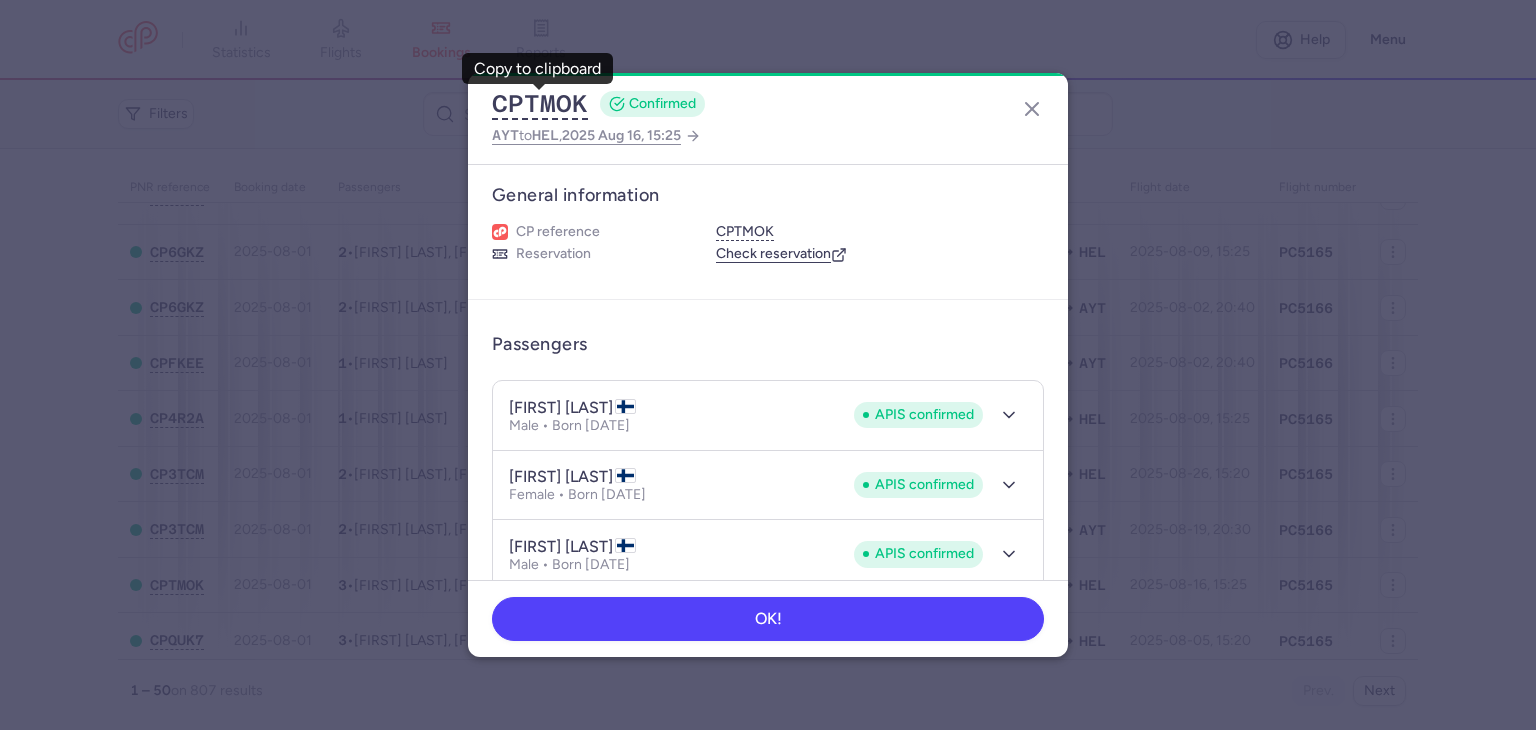 scroll, scrollTop: 0, scrollLeft: 0, axis: both 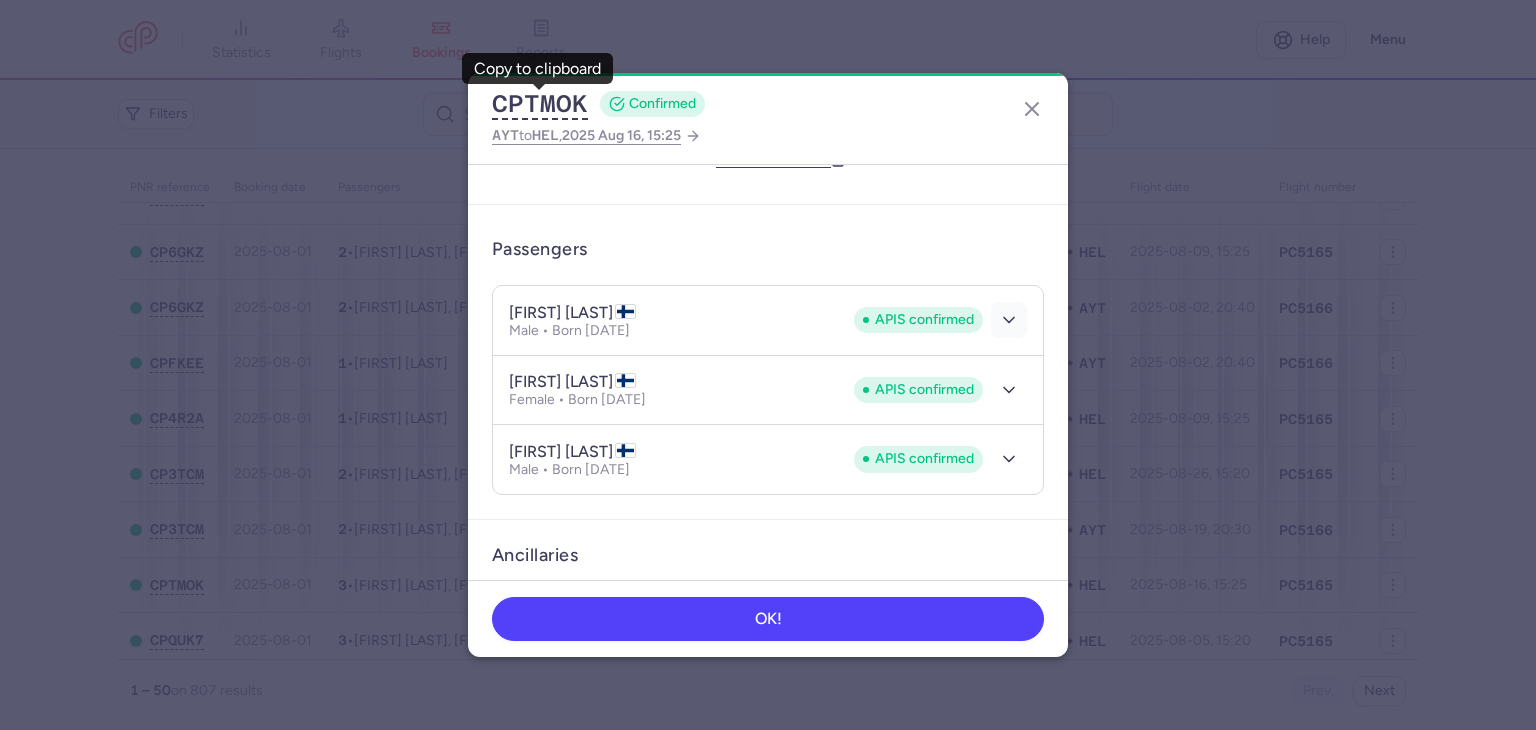 click 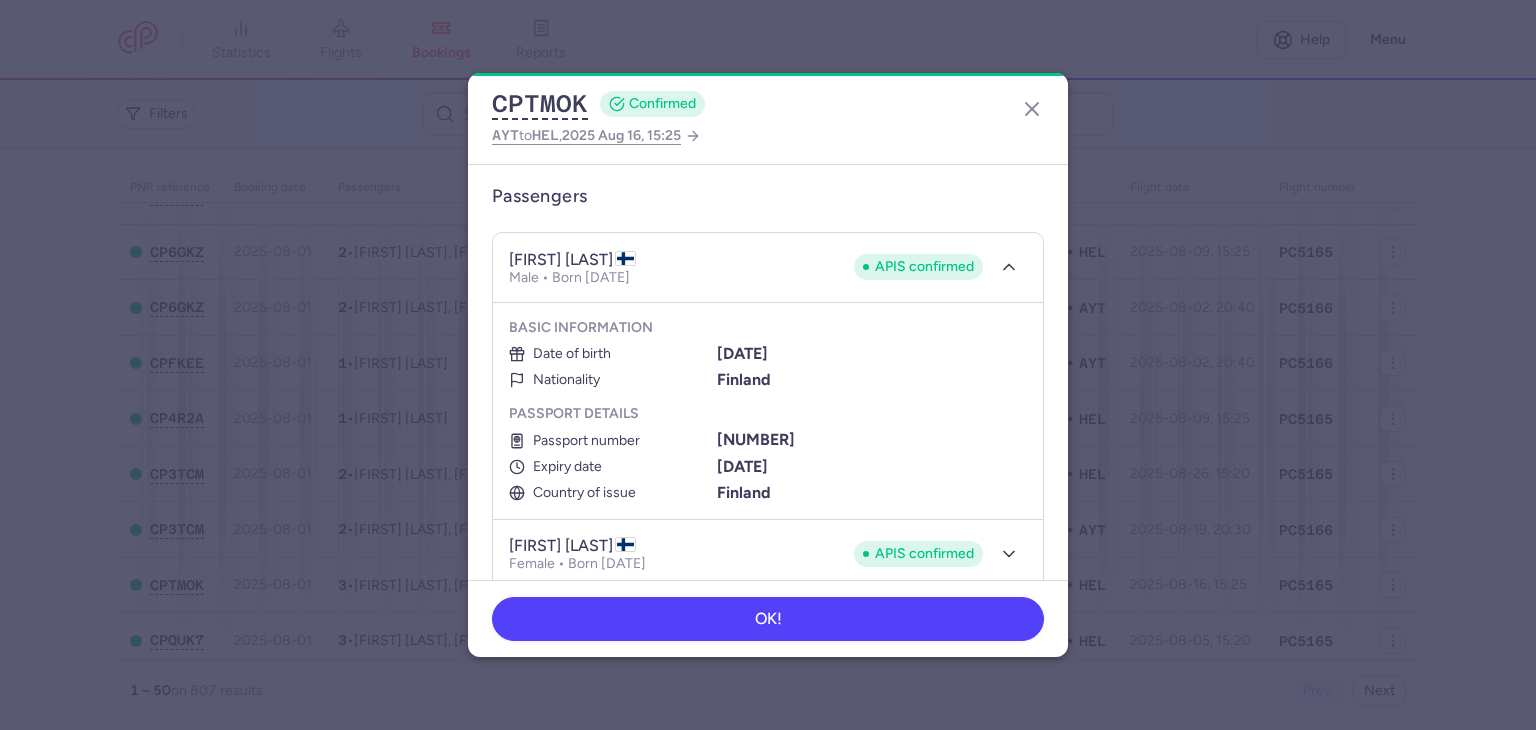scroll, scrollTop: 200, scrollLeft: 0, axis: vertical 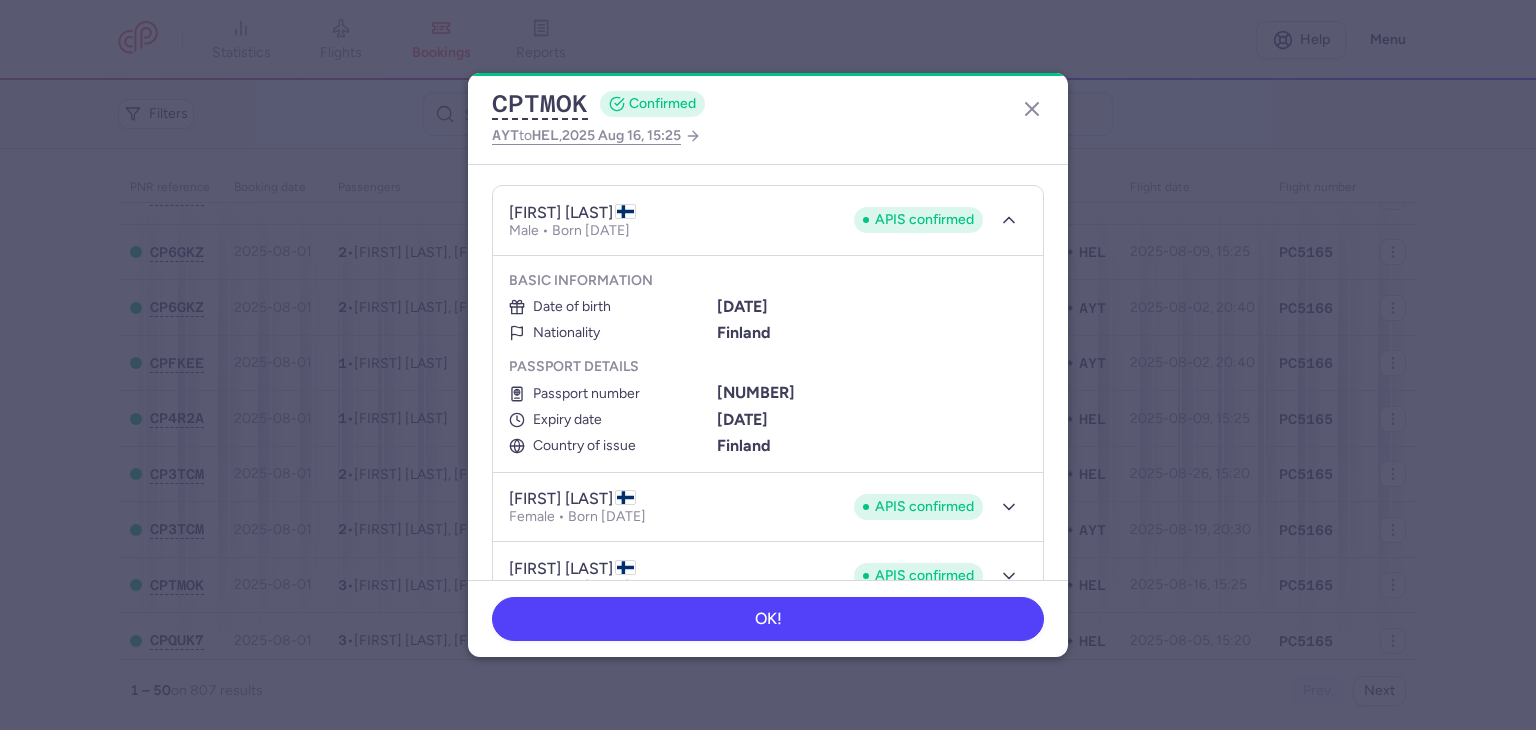 type 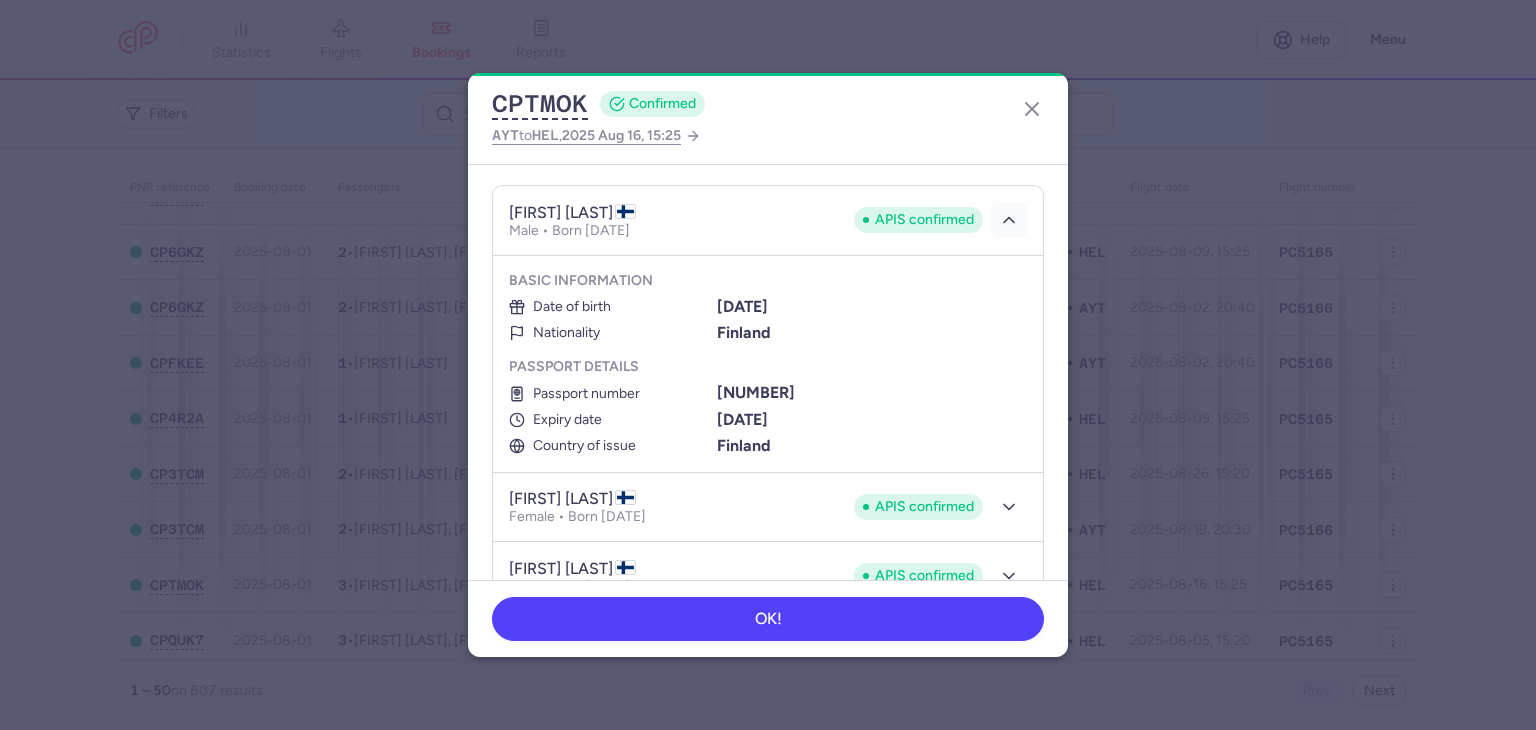 click at bounding box center (1009, 220) 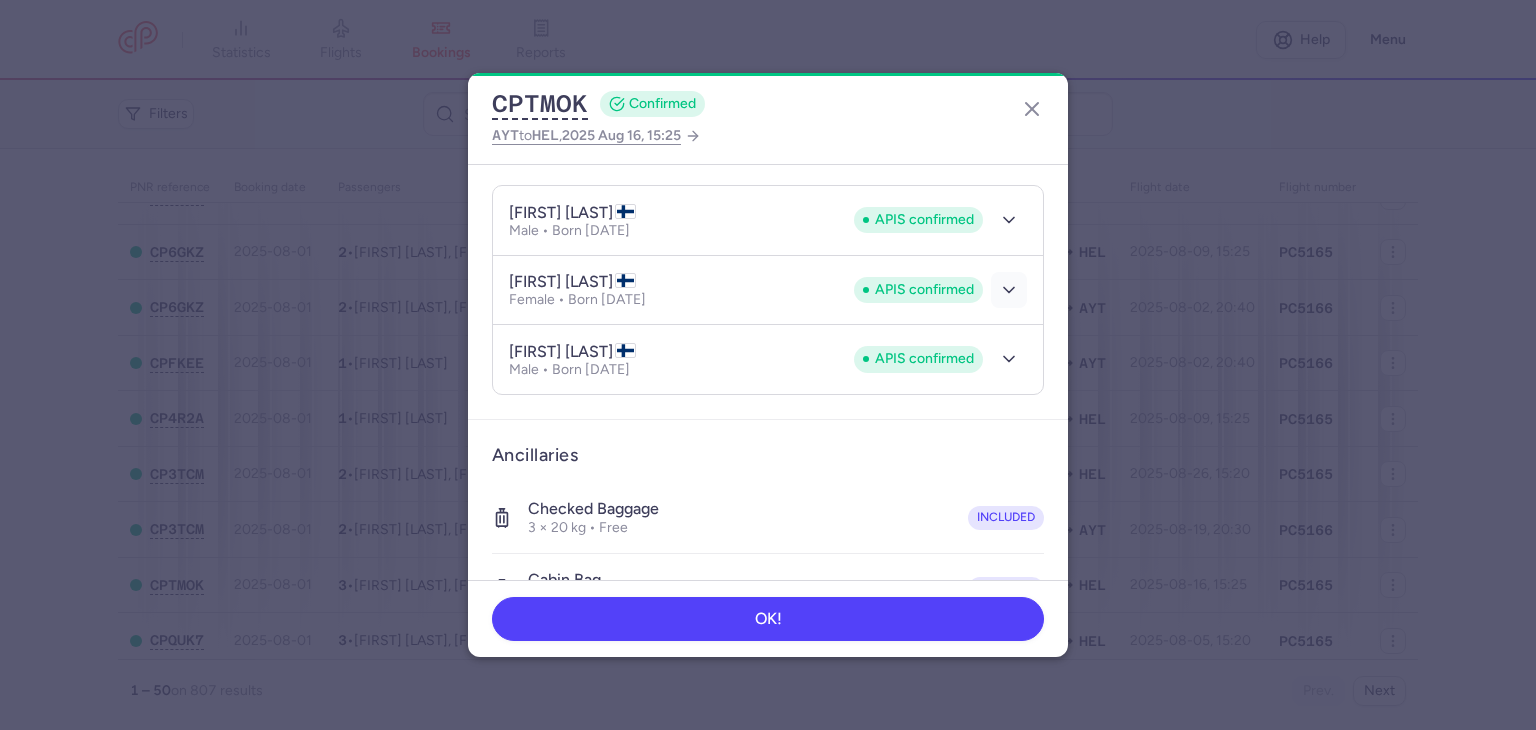 click 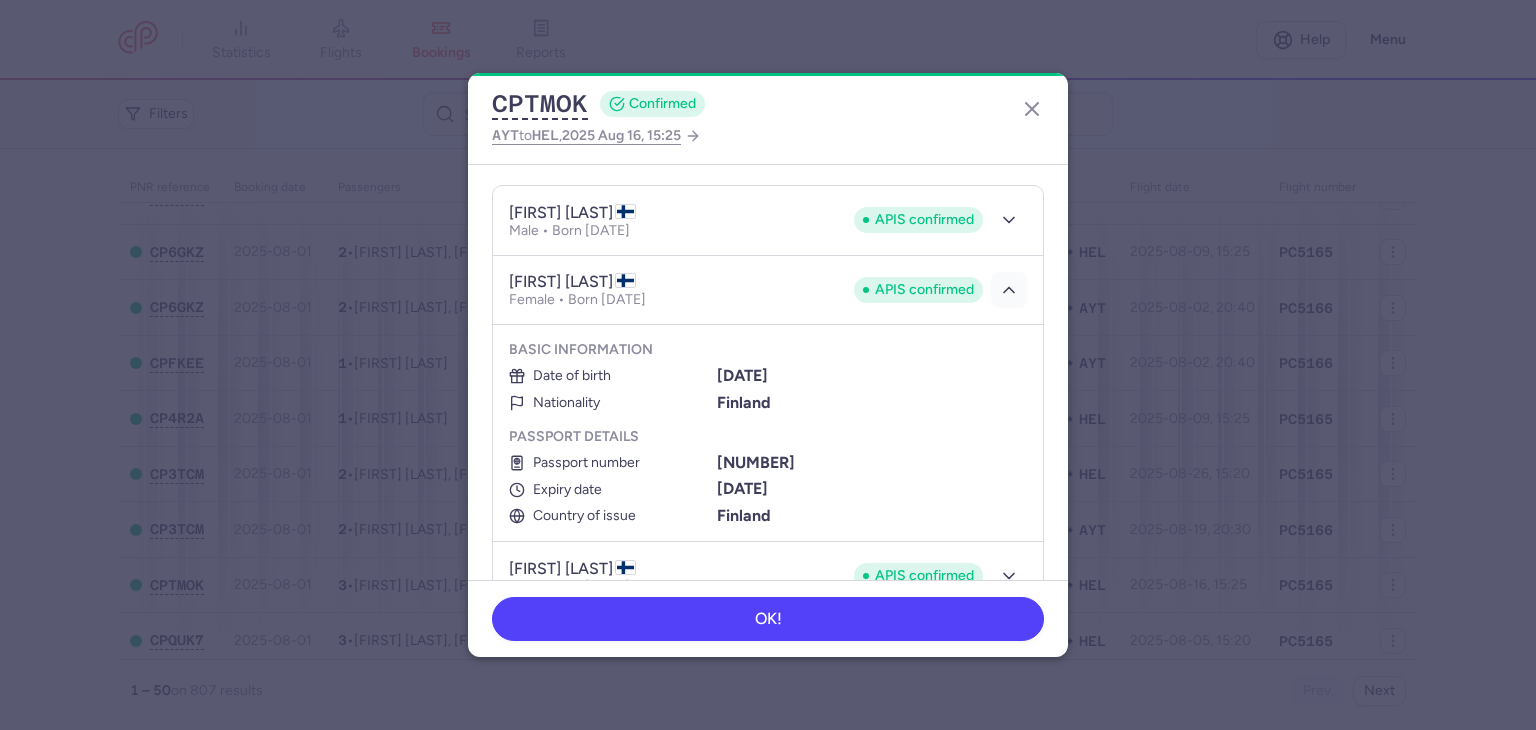 scroll, scrollTop: 300, scrollLeft: 0, axis: vertical 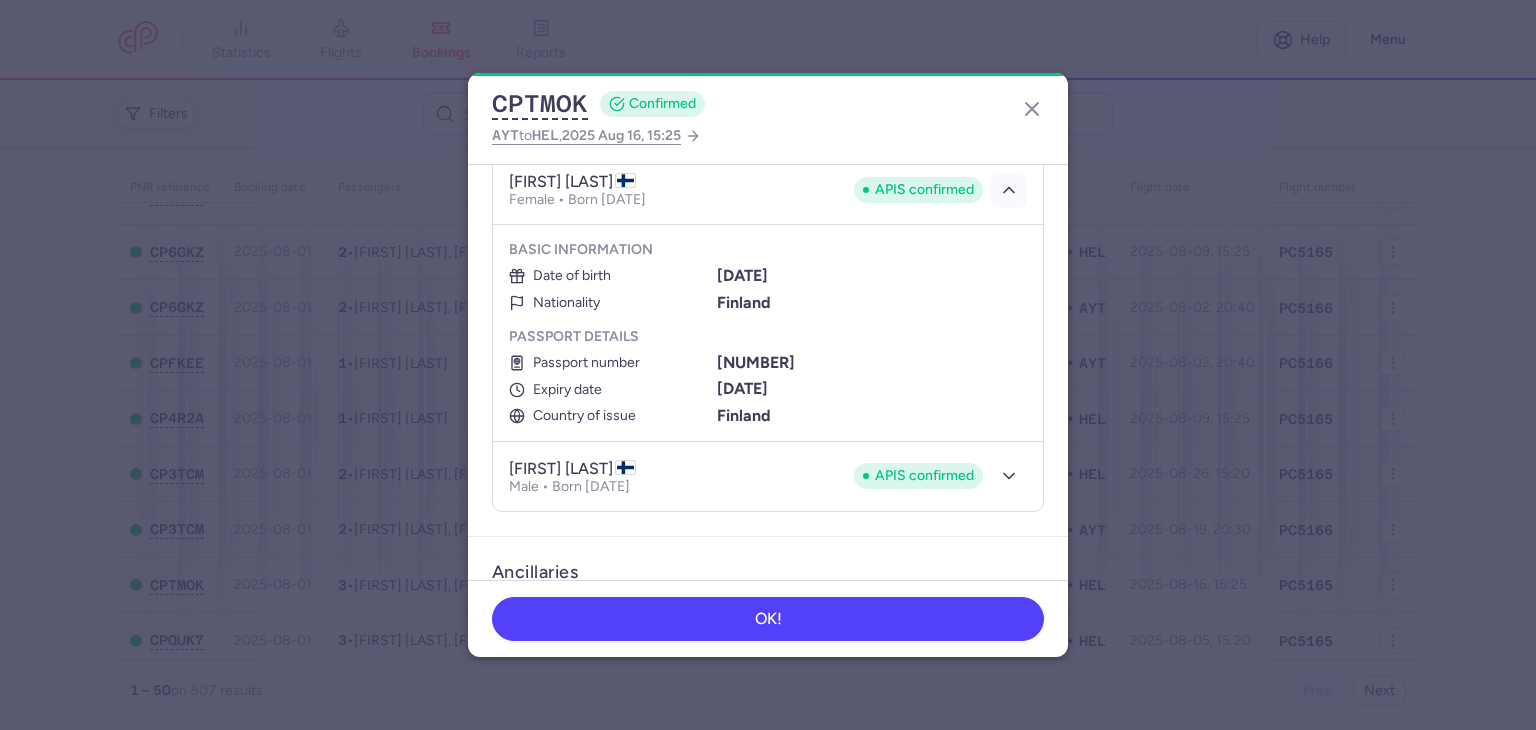 click at bounding box center (1009, 190) 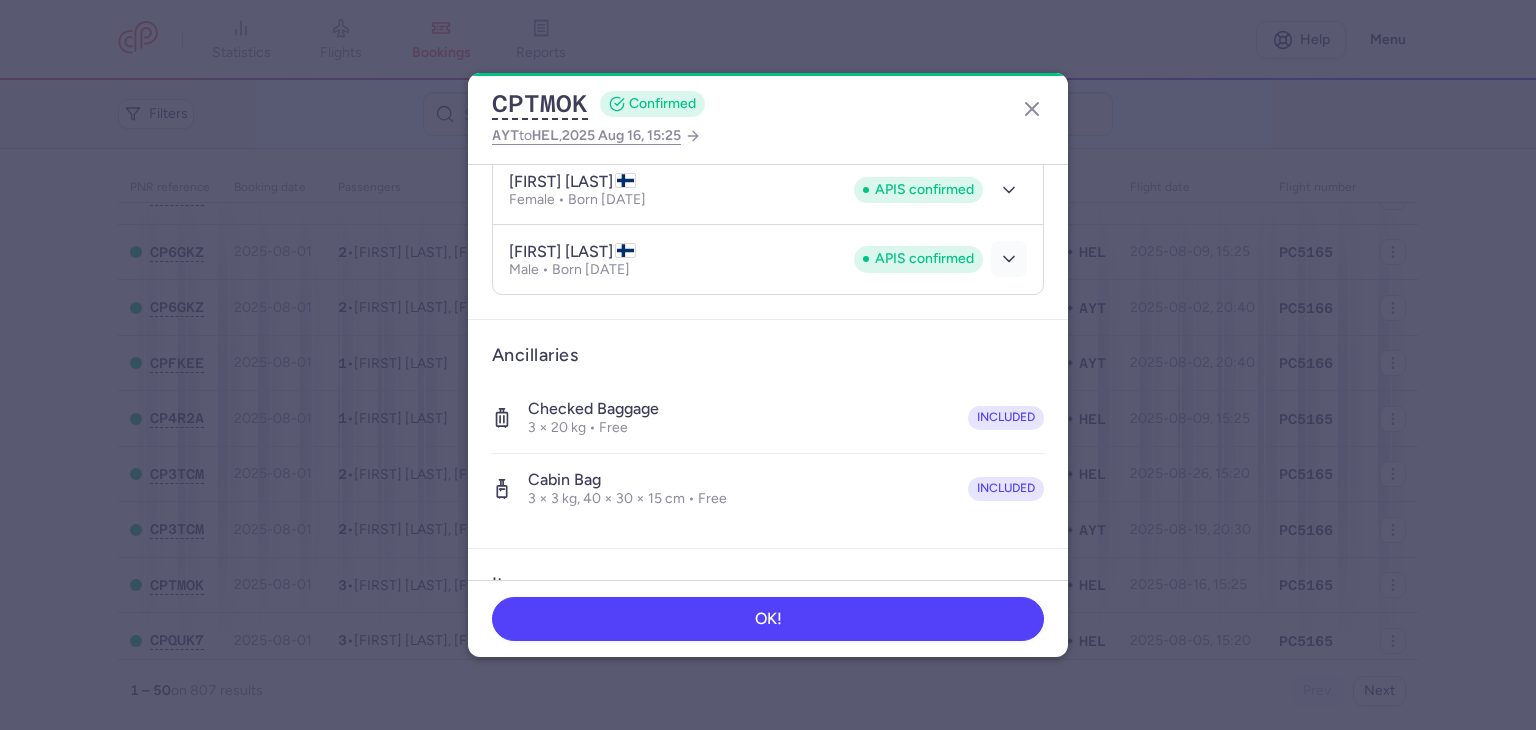 click 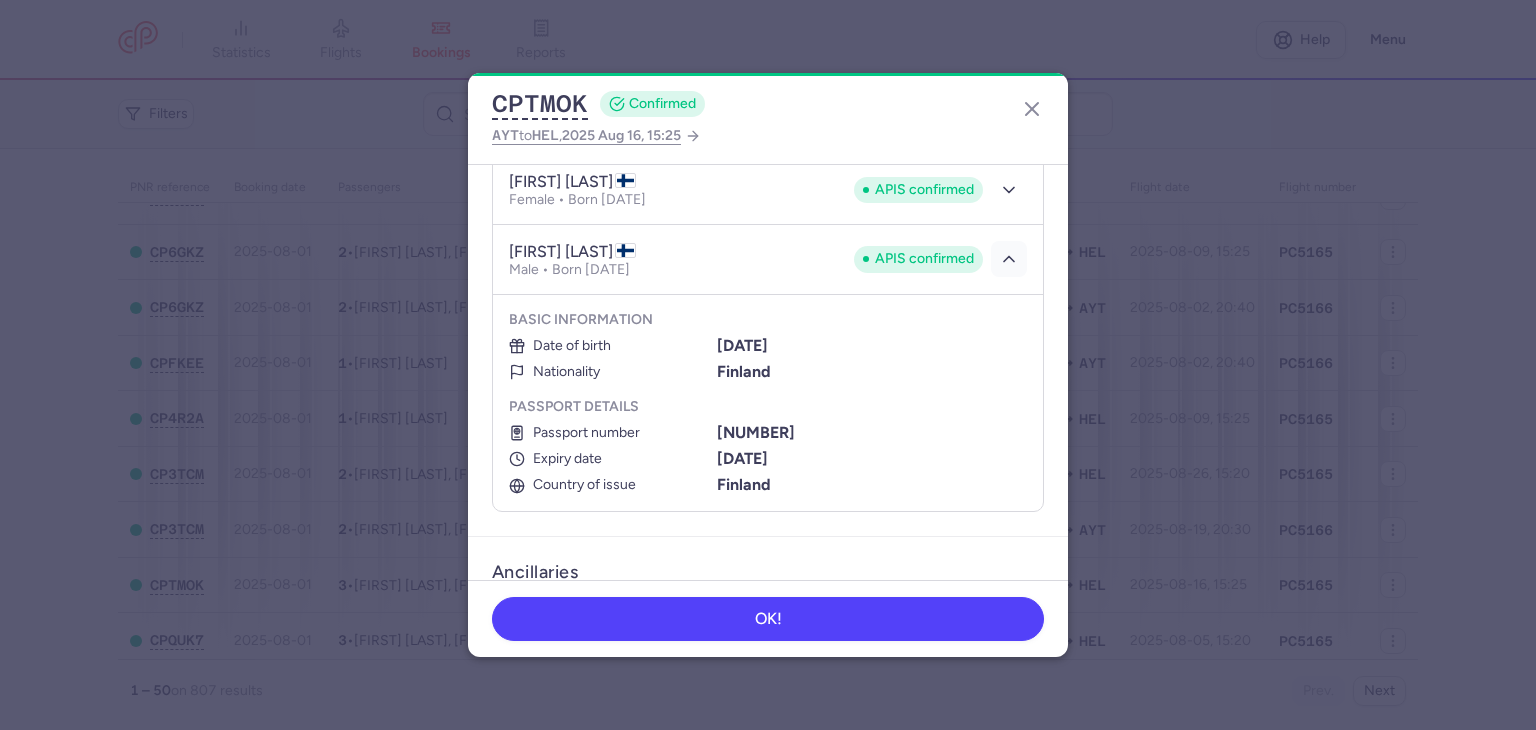 type 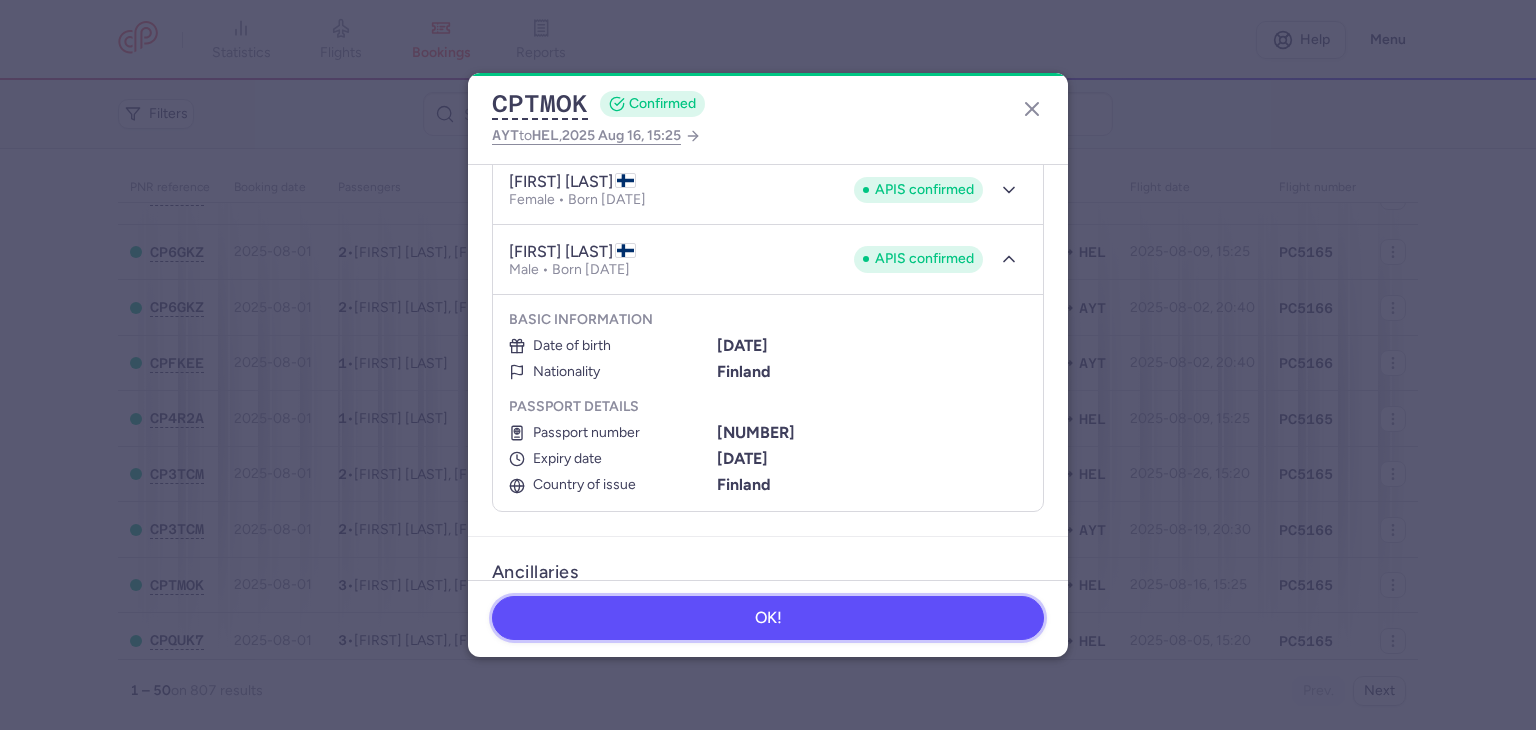 click on "OK!" at bounding box center [768, 618] 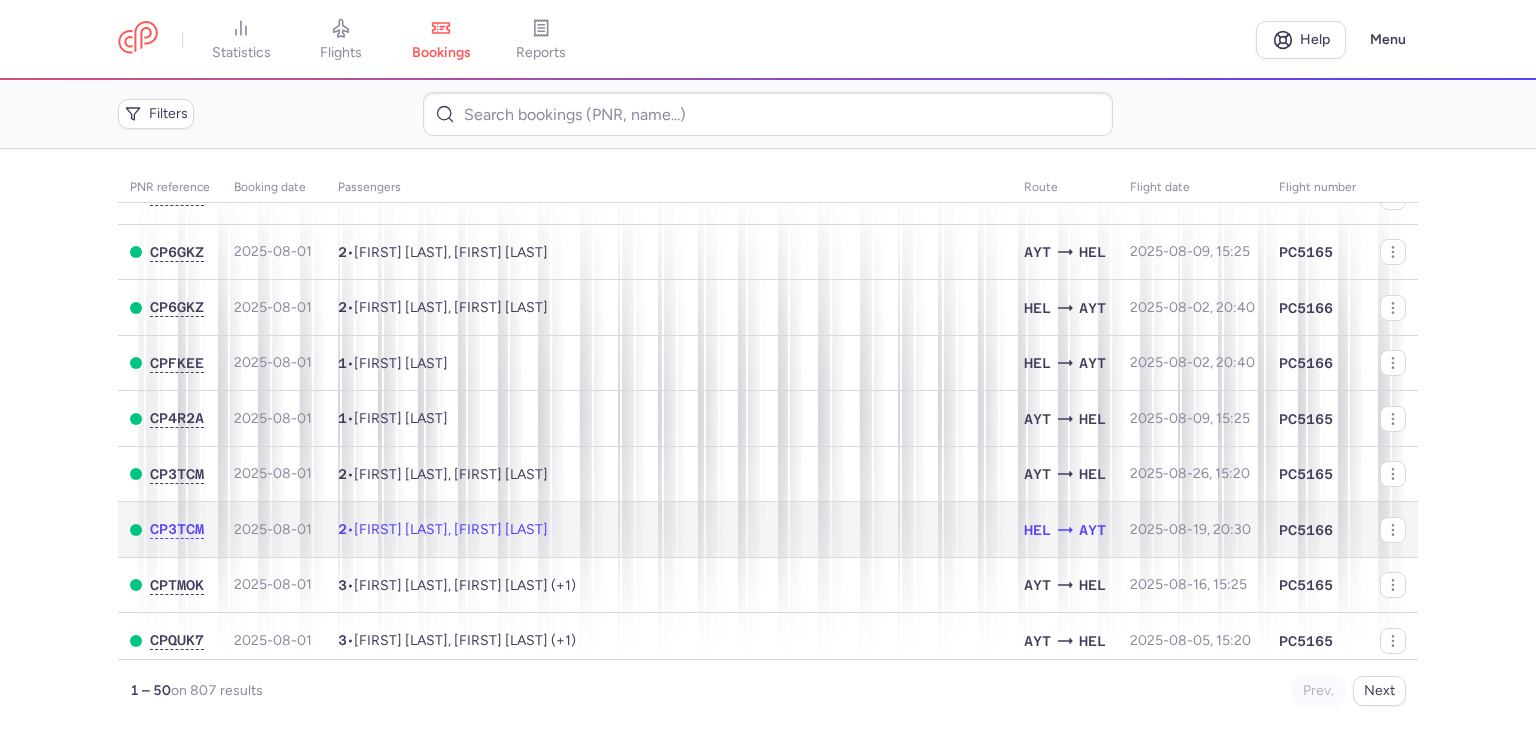 click on "2  •  Virpi Johanna BAKIR, Ahmet BAKIR" 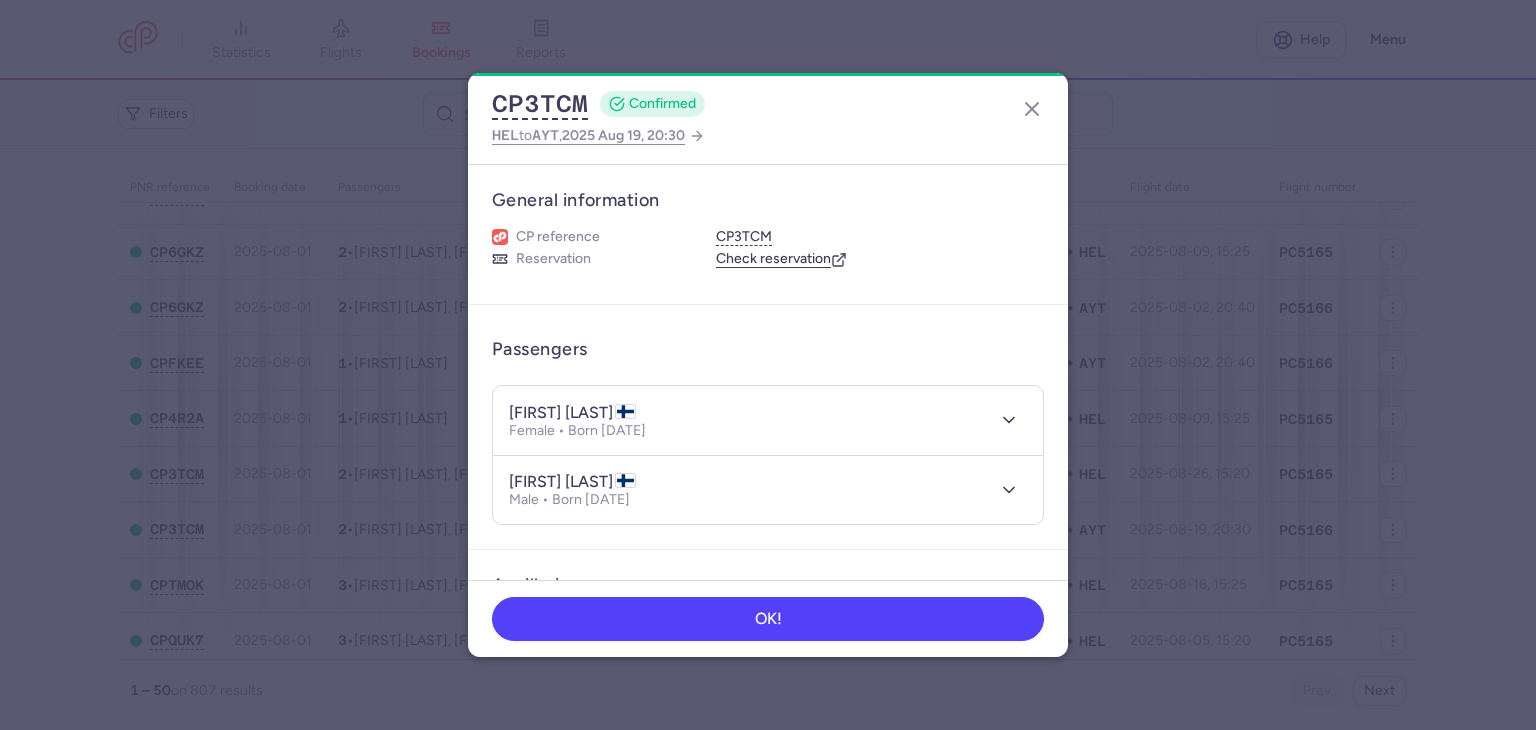 type 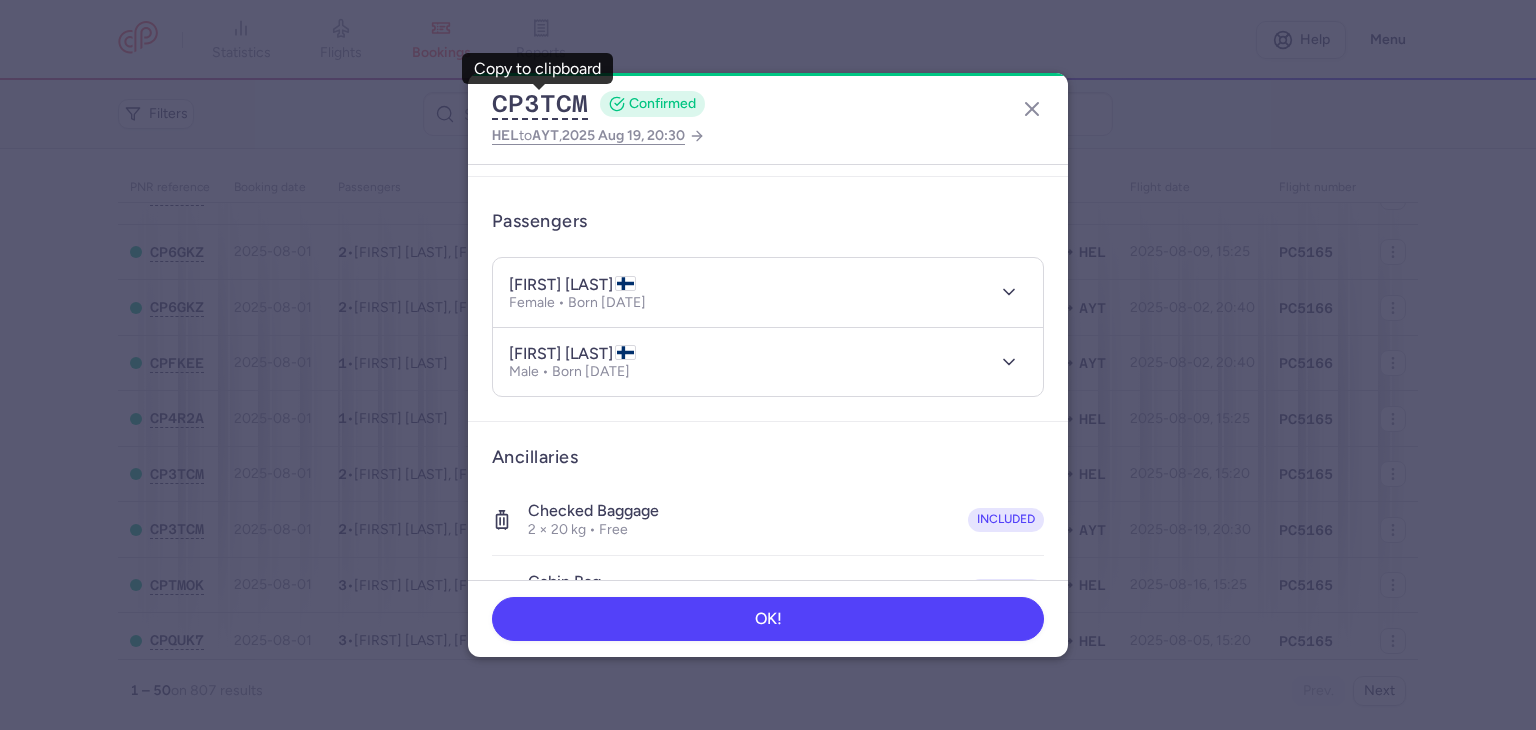 scroll, scrollTop: 464, scrollLeft: 0, axis: vertical 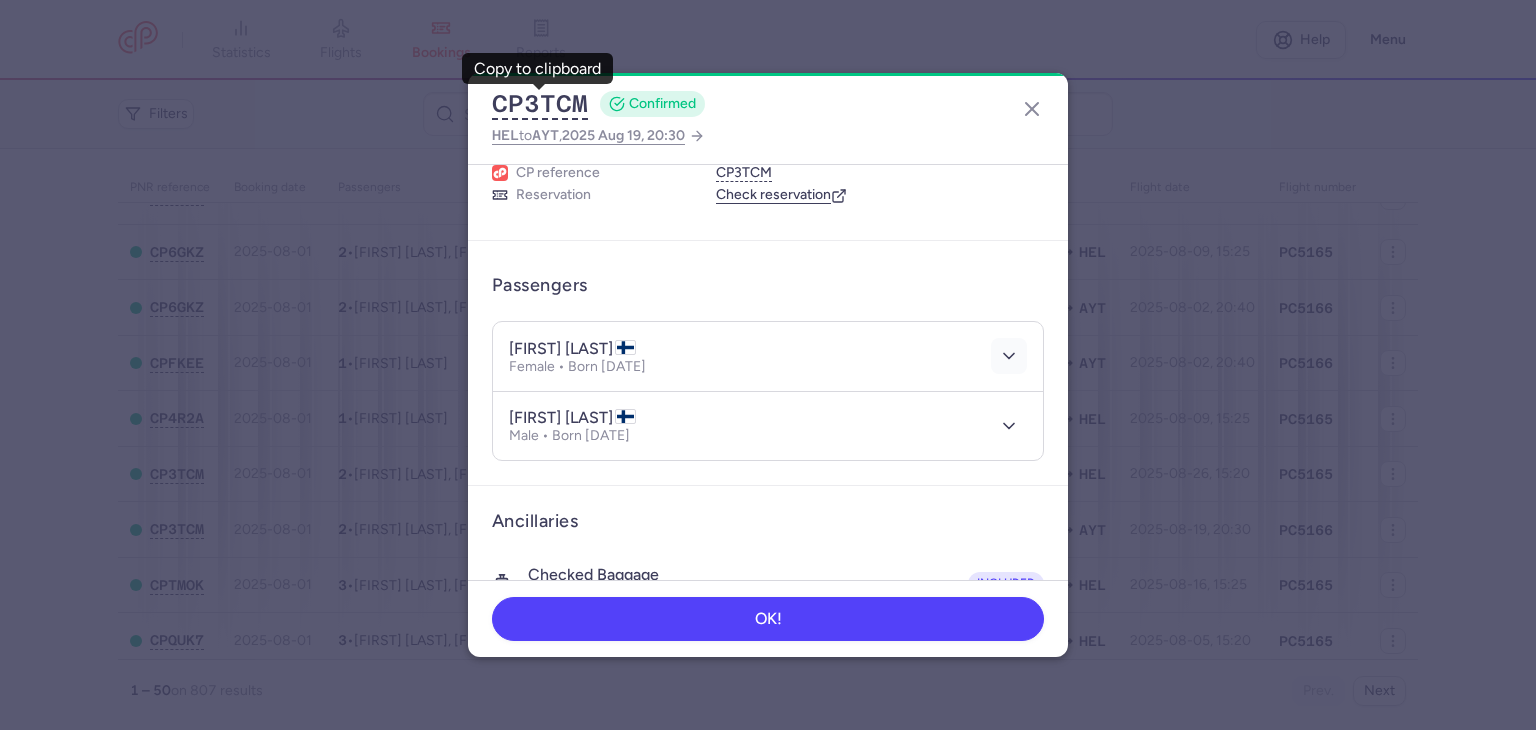 click at bounding box center (1009, 356) 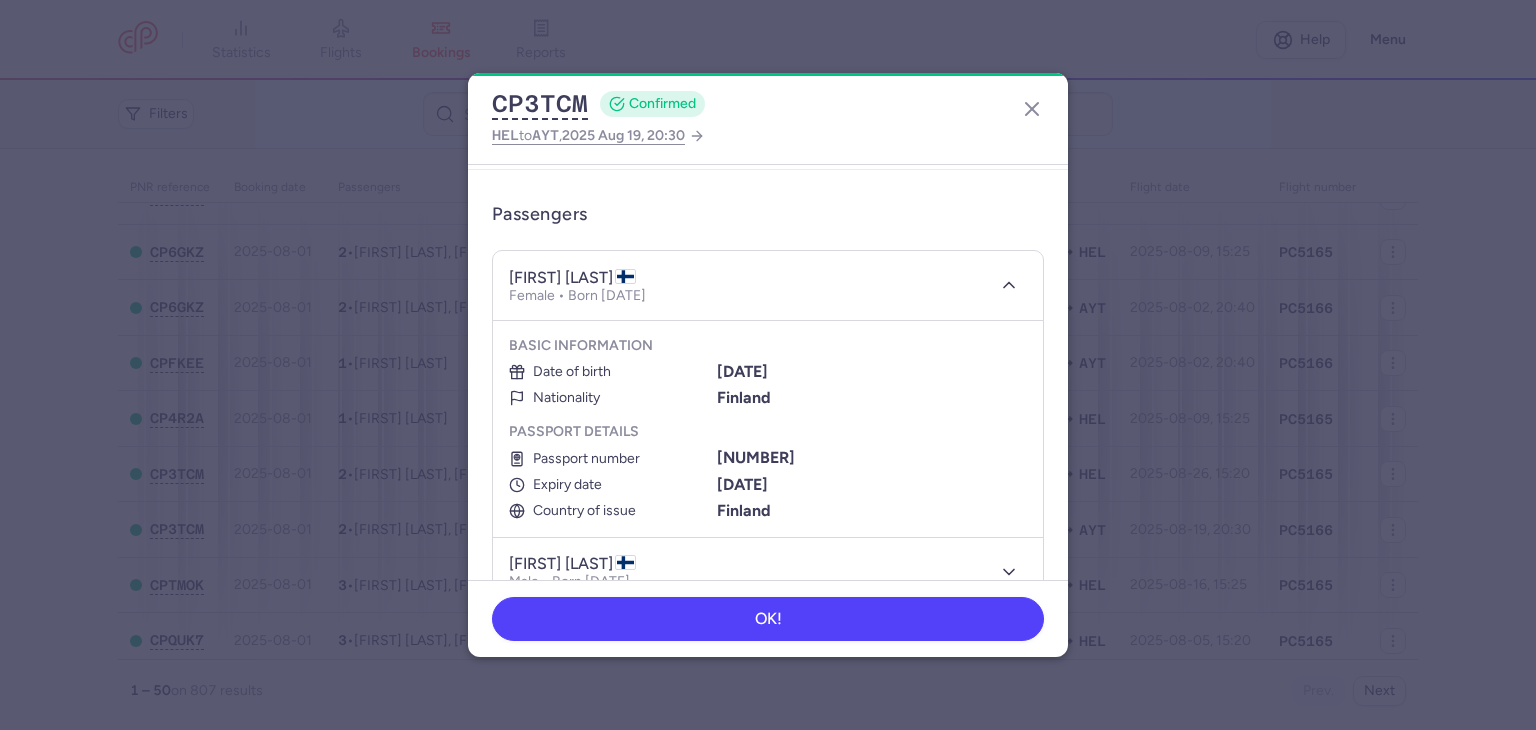 scroll, scrollTop: 164, scrollLeft: 0, axis: vertical 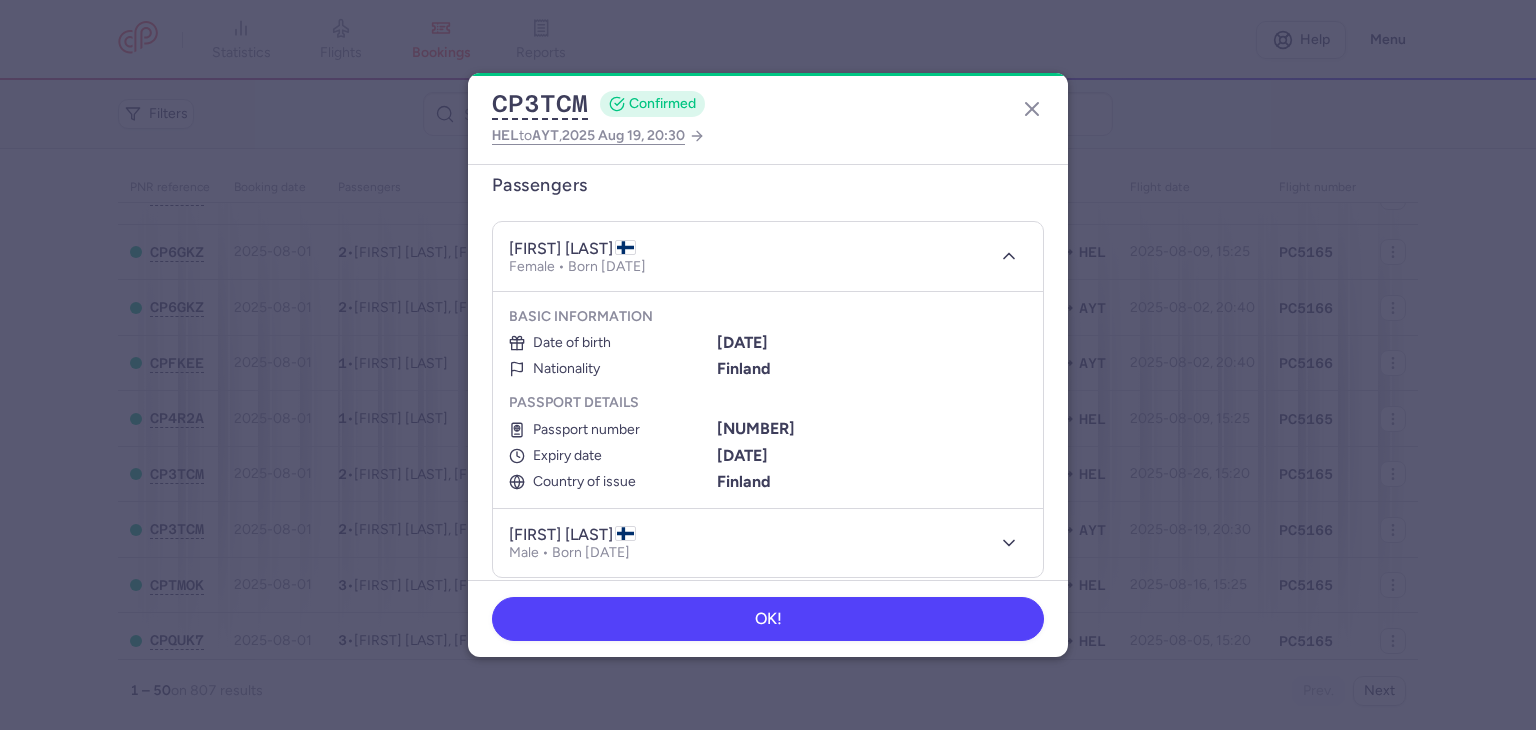 type 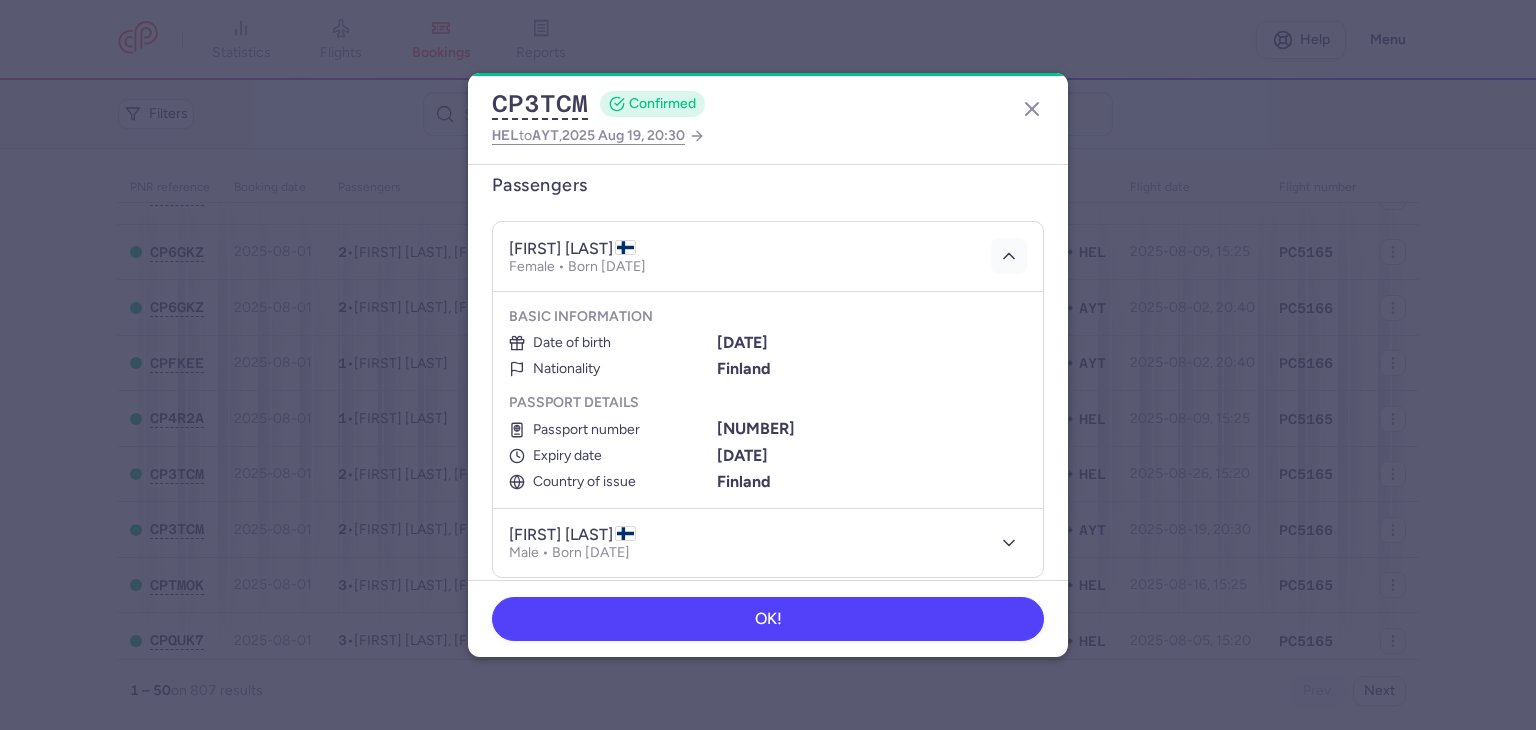 click 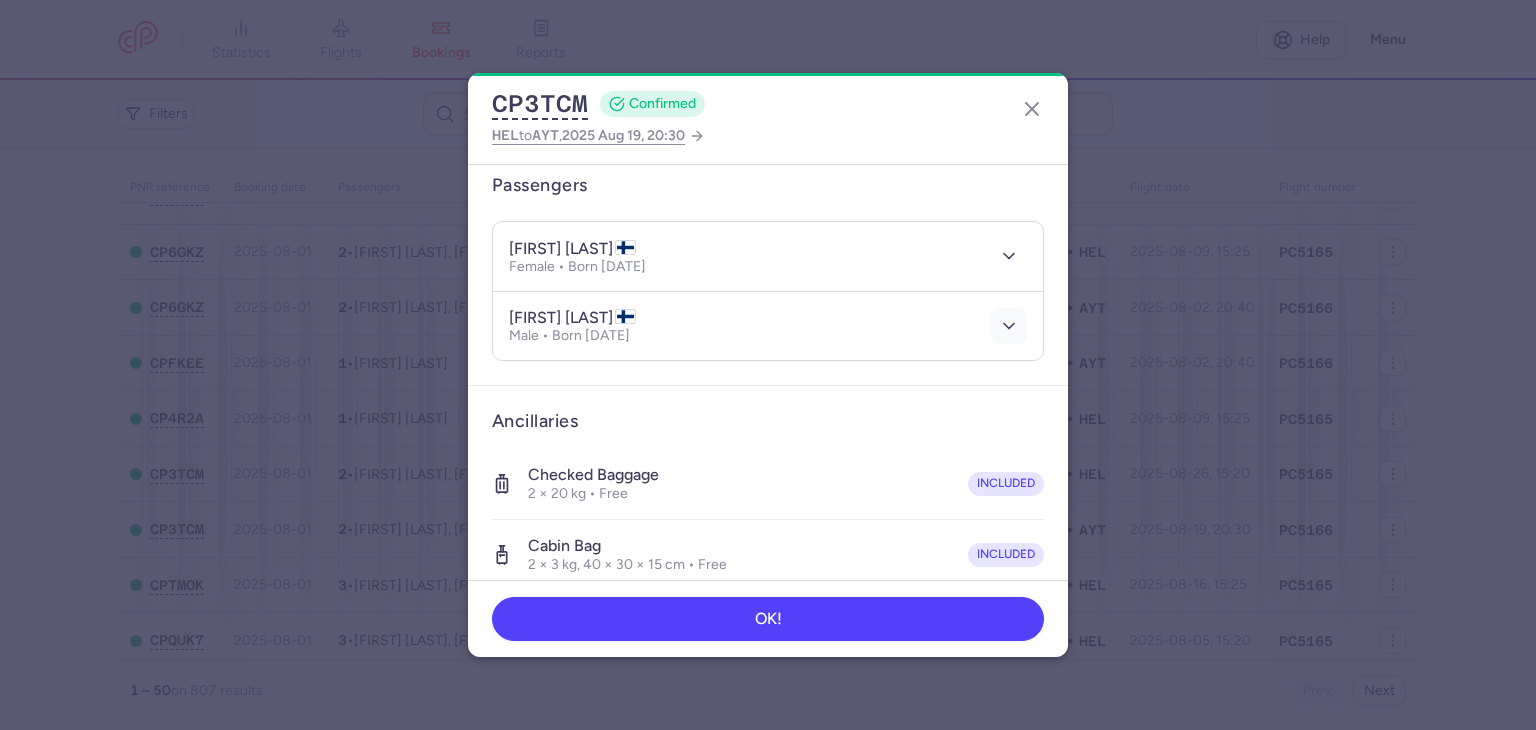 click 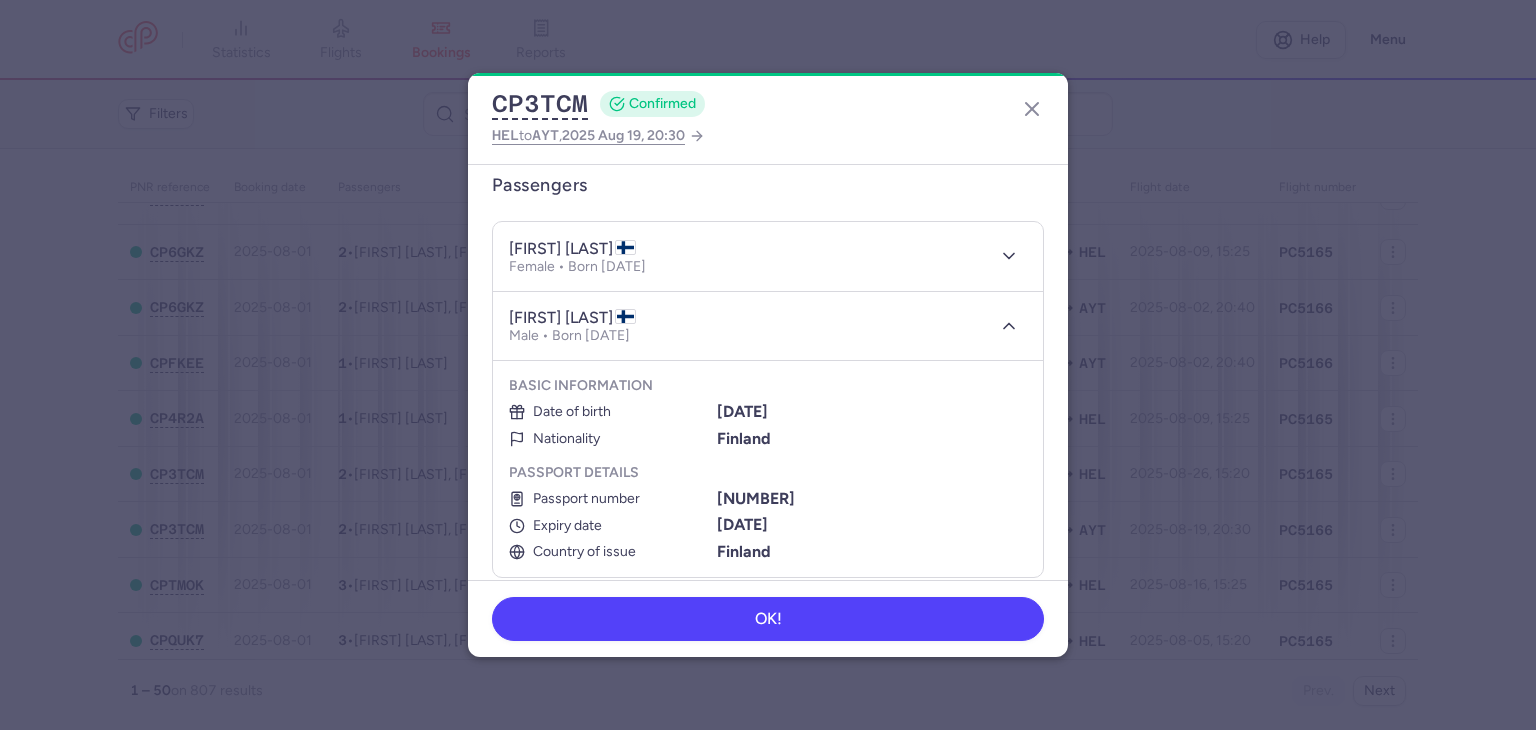 type 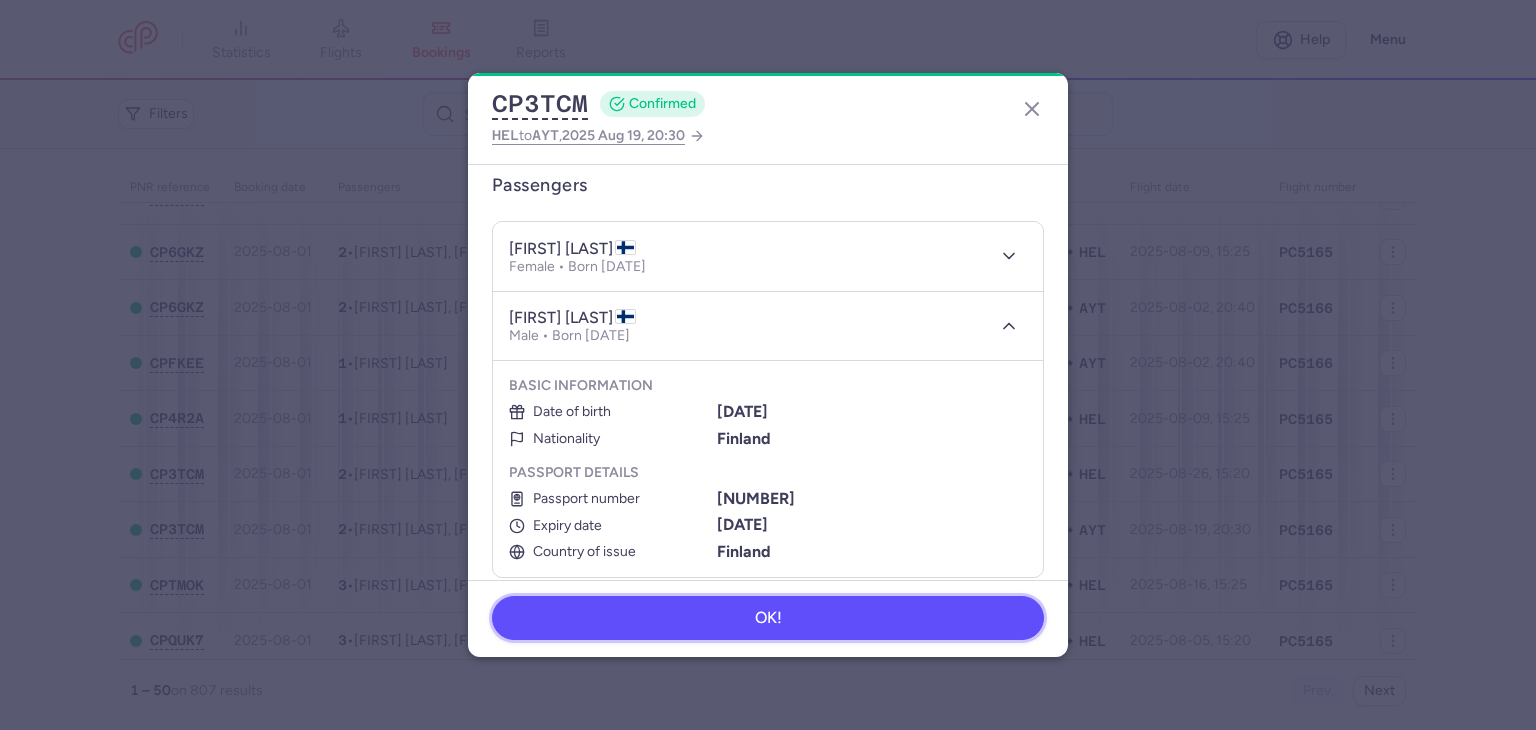 click on "OK!" at bounding box center [768, 618] 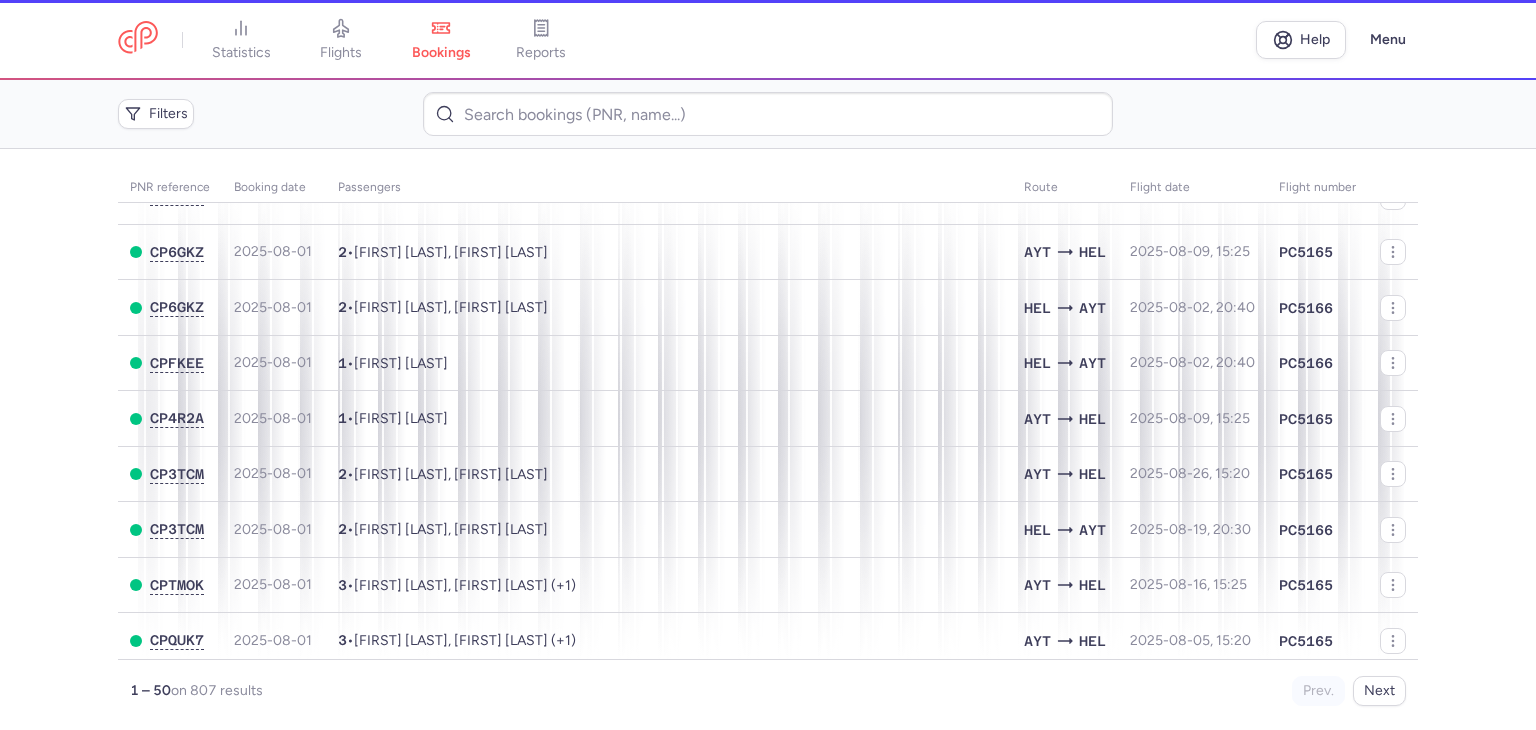 scroll, scrollTop: 0, scrollLeft: 0, axis: both 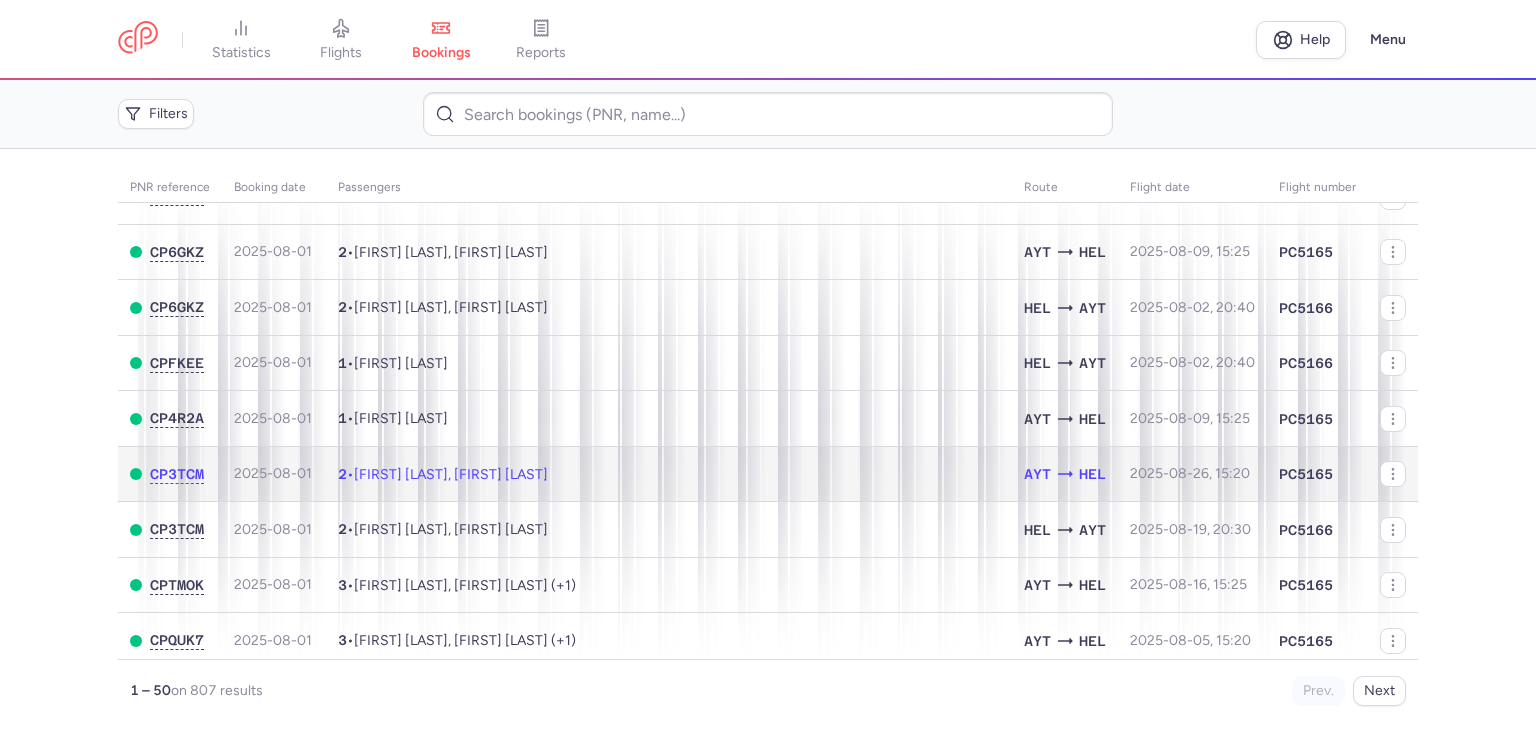 click on "[FIRST] [LAST], [FIRST] [LAST]" at bounding box center (451, 474) 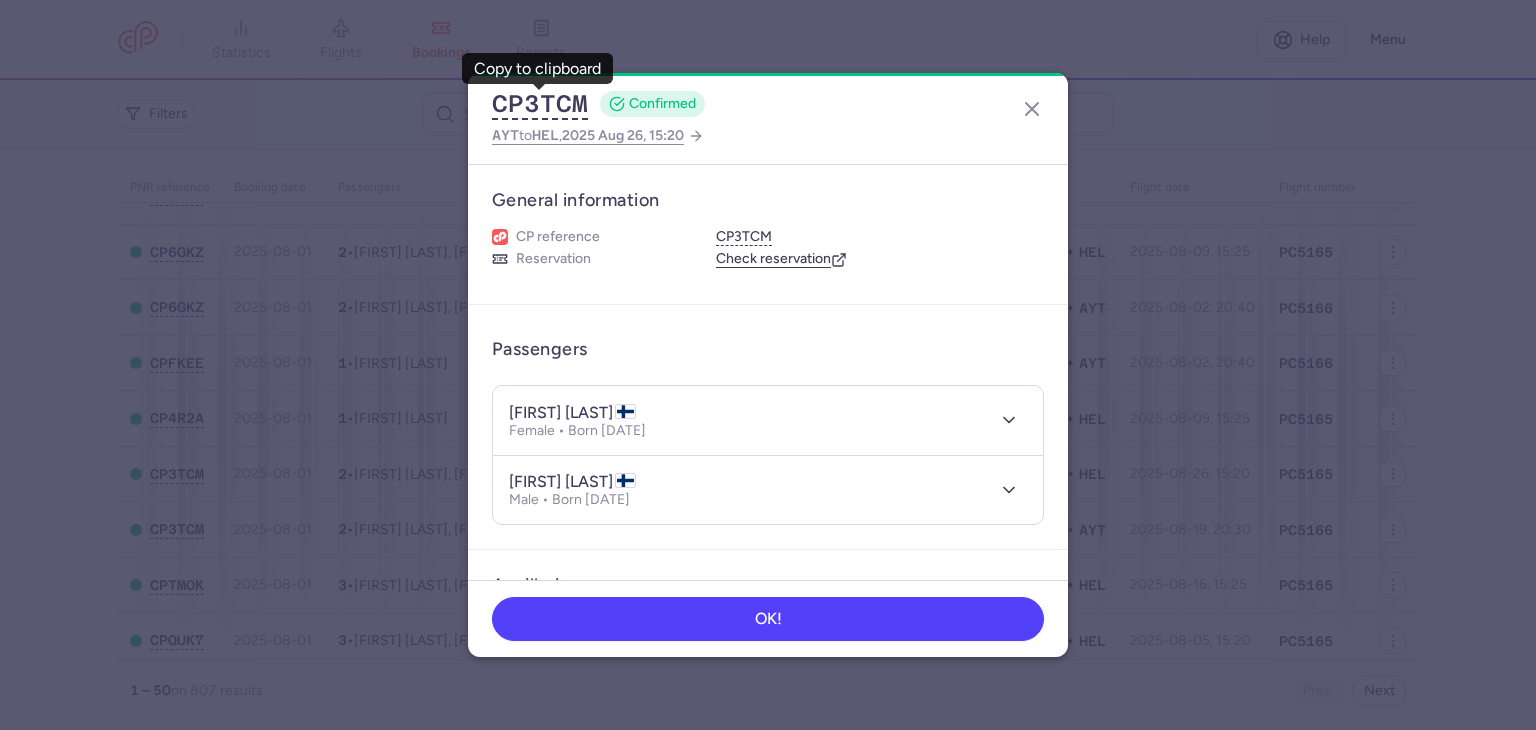 type 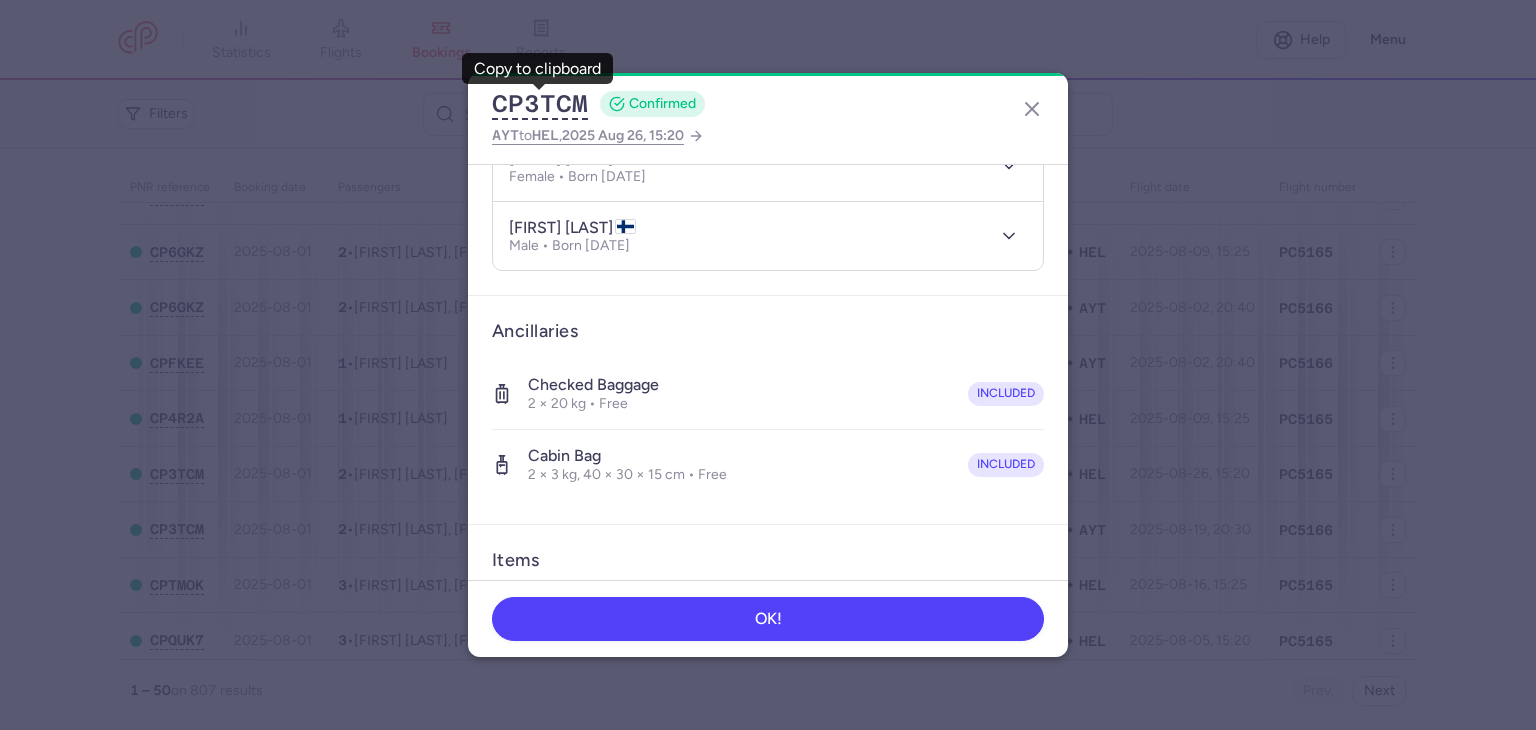 scroll, scrollTop: 464, scrollLeft: 0, axis: vertical 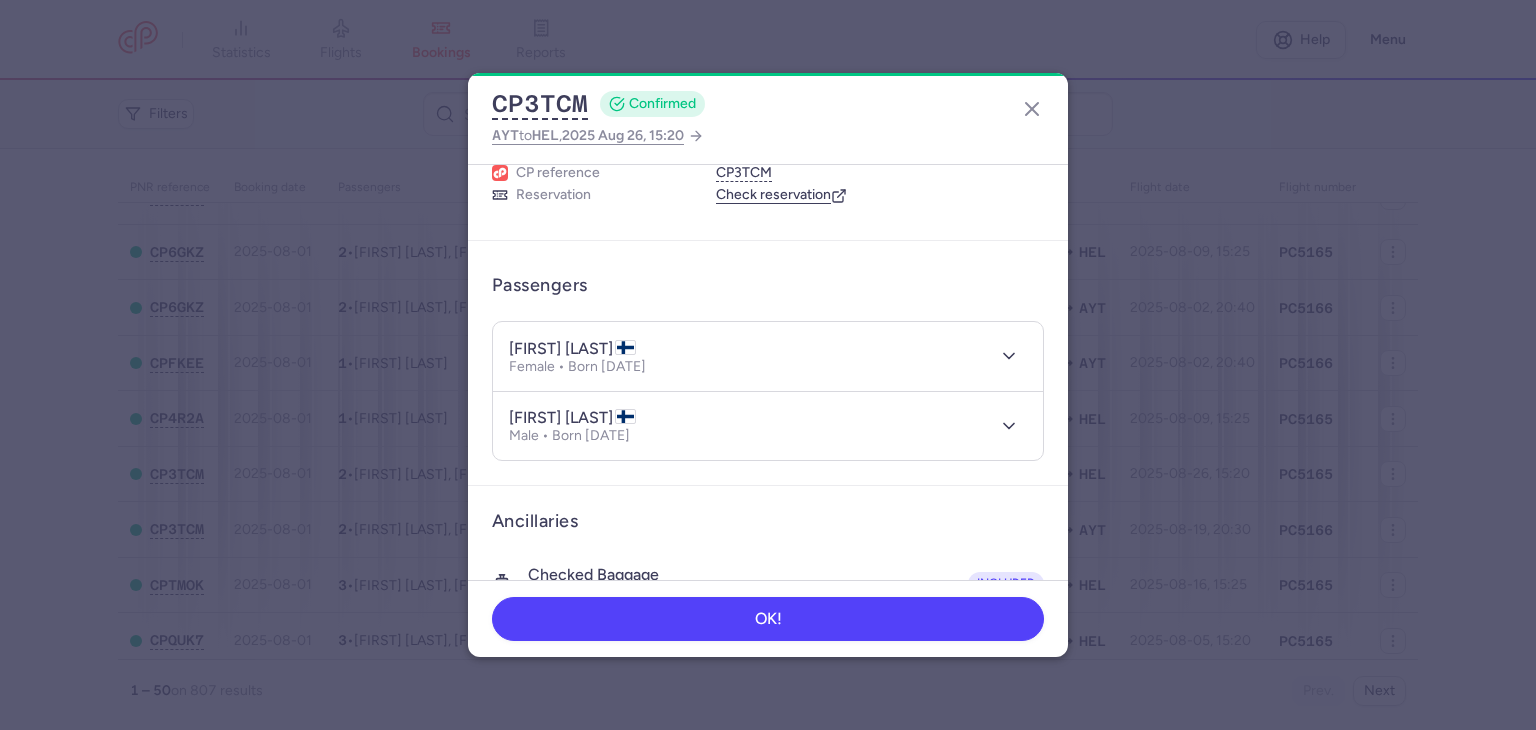 click on "Ancillaries Checked baggage 2 × 20 kg • Free included Cabin bag 2 × 3 kg, 40 × 30 × 15 cm • Free included" at bounding box center [768, 600] 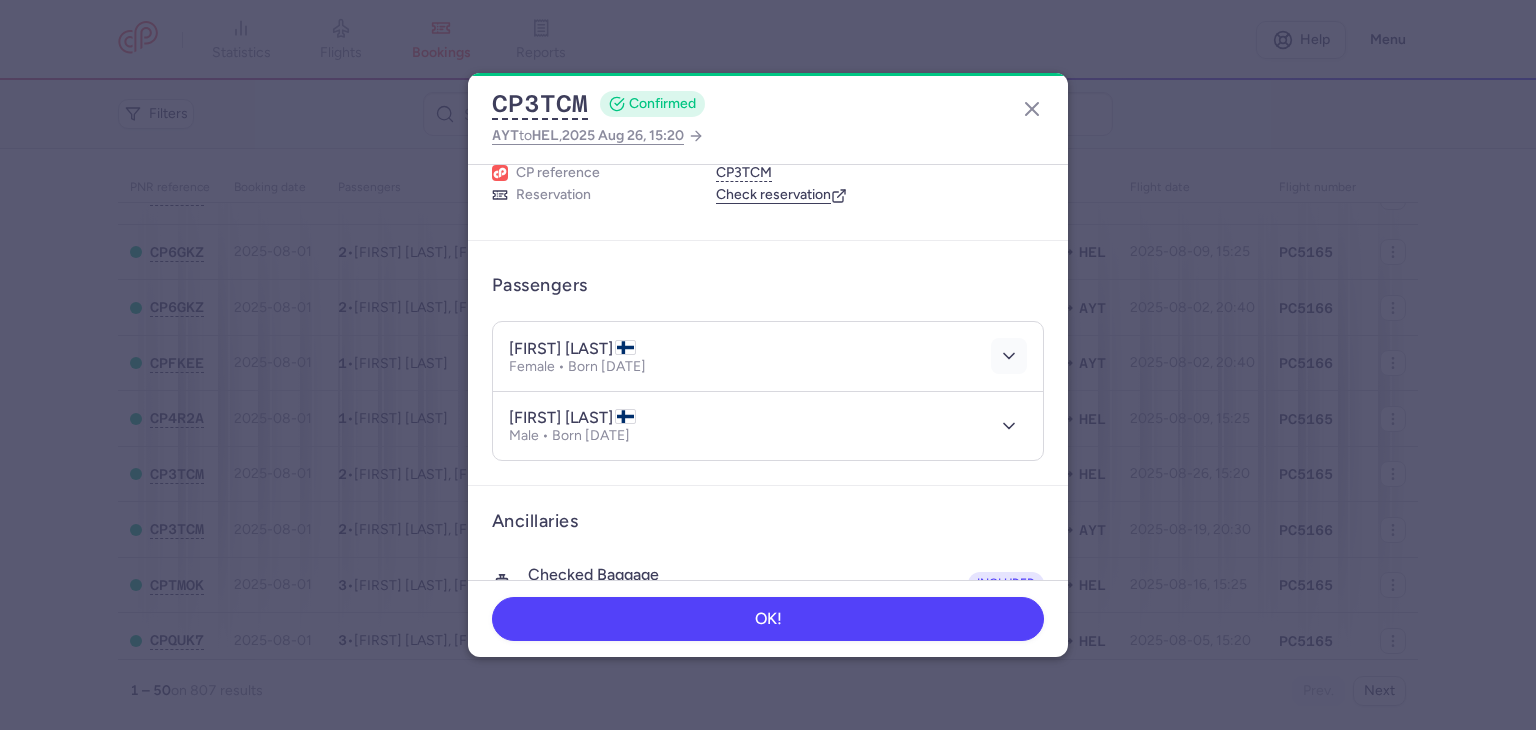 click at bounding box center (1009, 356) 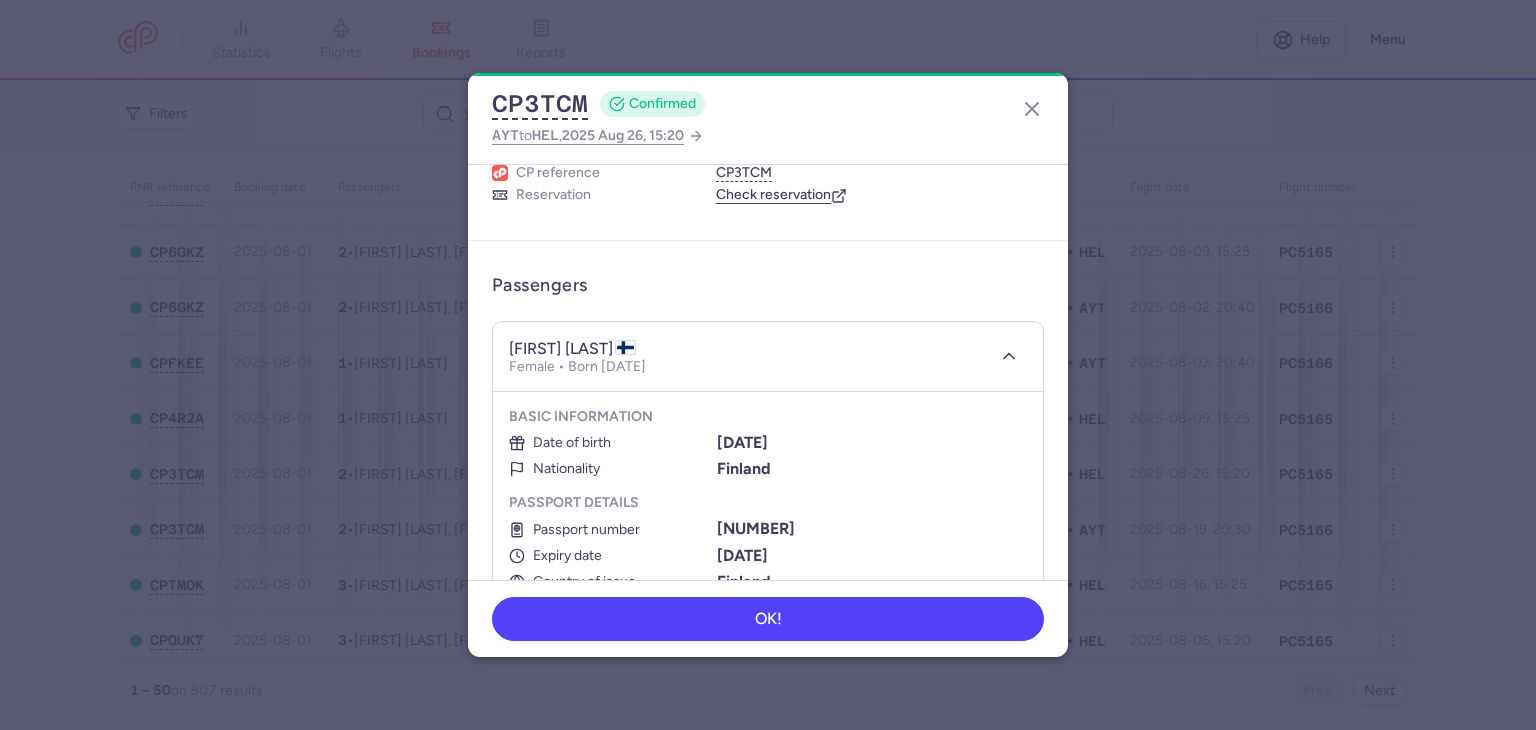 type 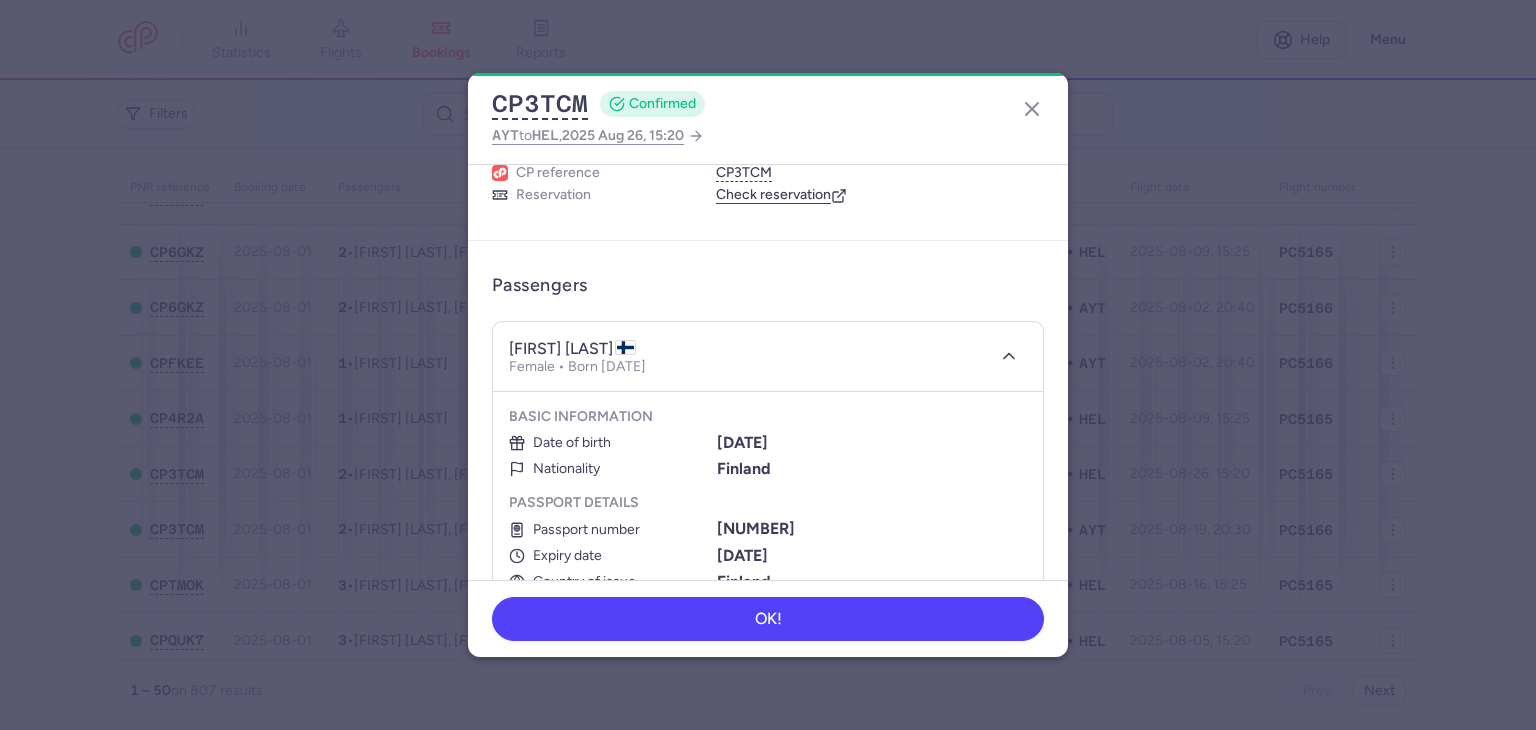 click on "virpi johanna BAKIR  Female • Born 31/12/1970" at bounding box center (768, 357) 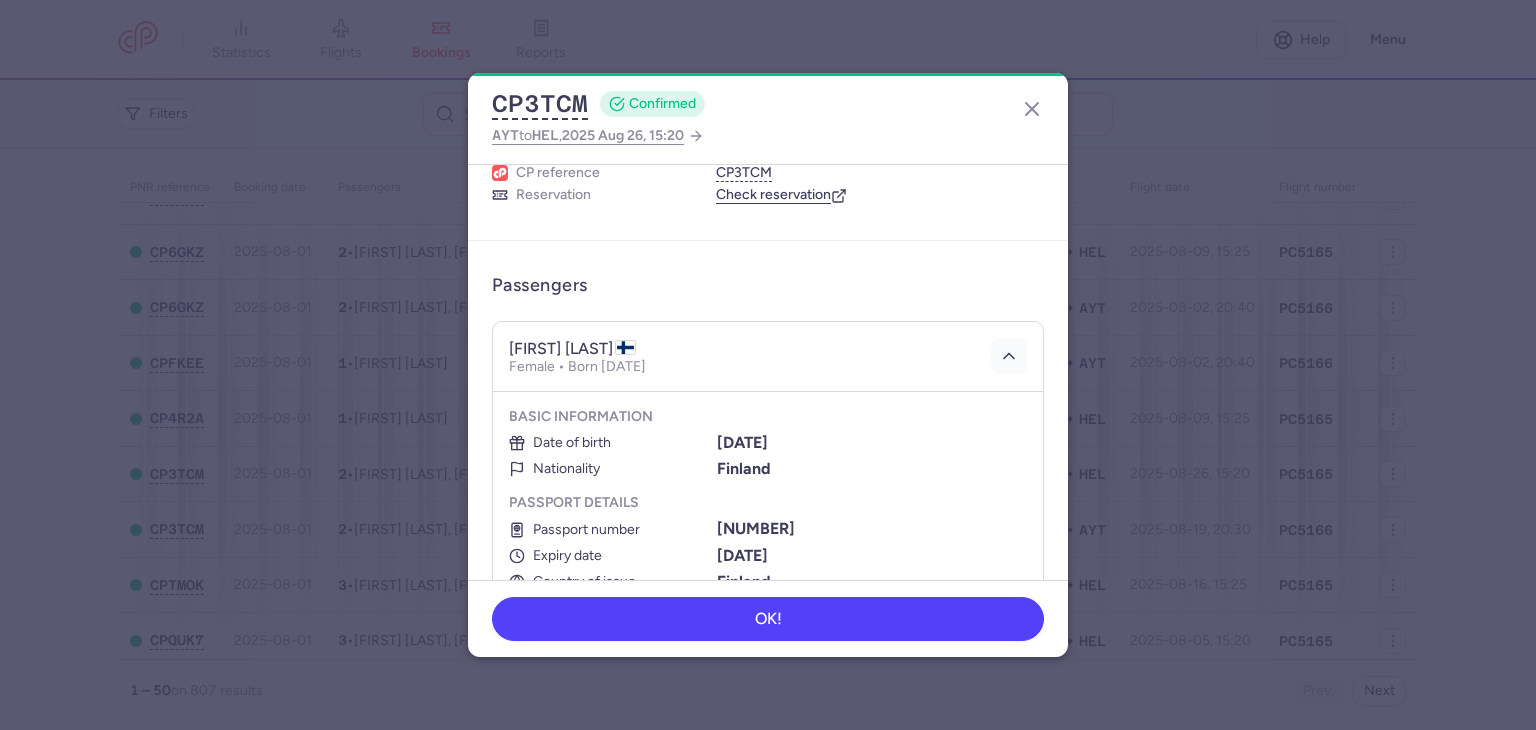 drag, startPoint x: 1008, startPoint y: 354, endPoint x: 996, endPoint y: 350, distance: 12.649111 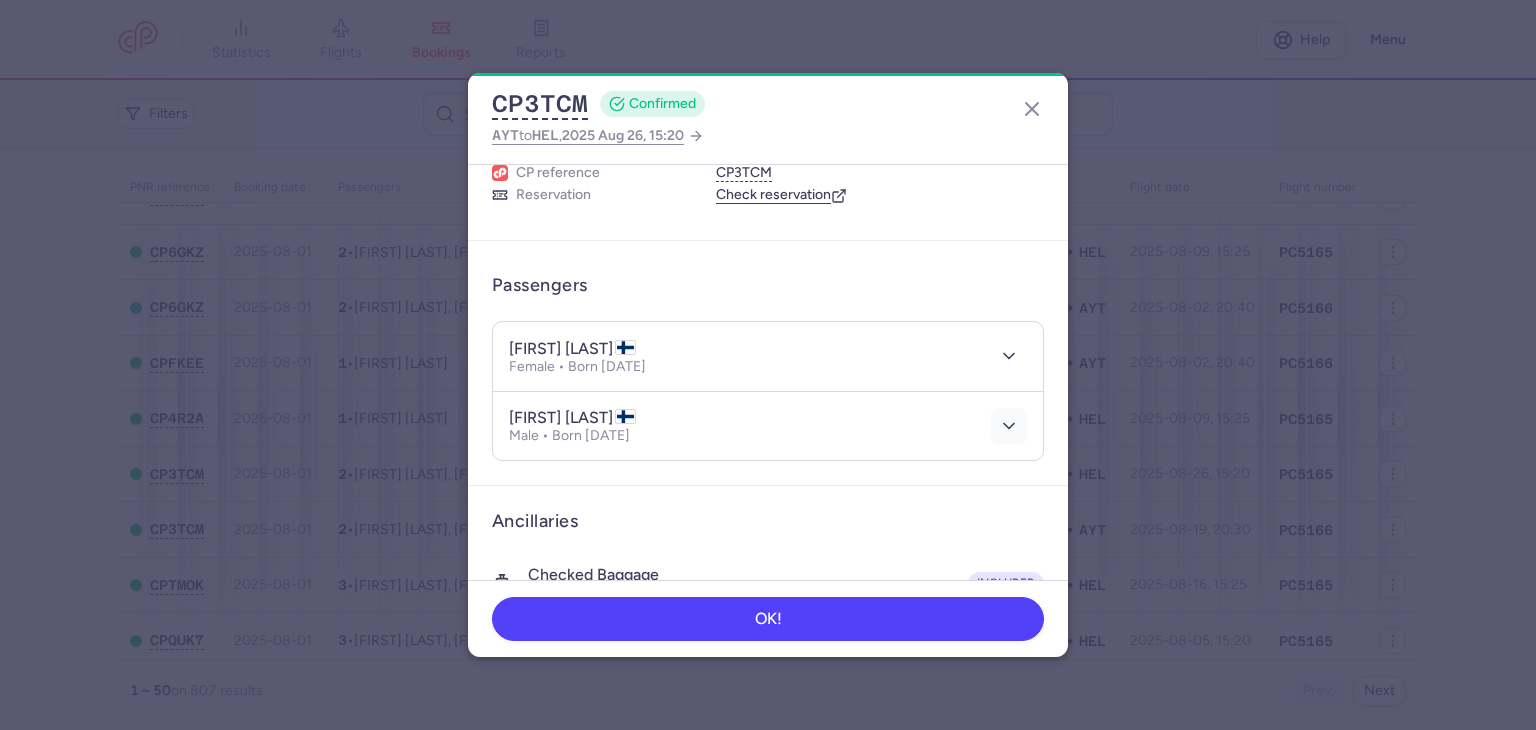 click 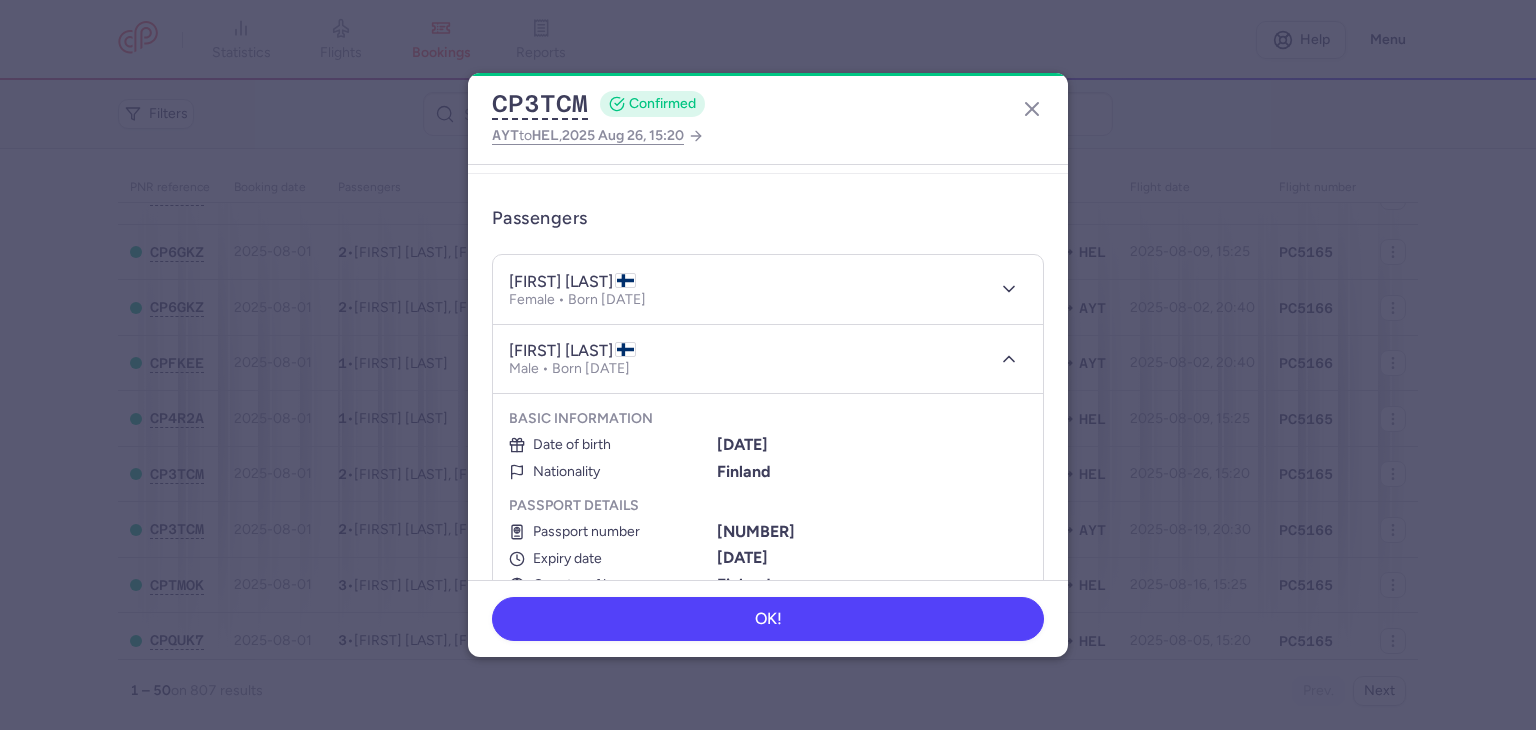 scroll, scrollTop: 164, scrollLeft: 0, axis: vertical 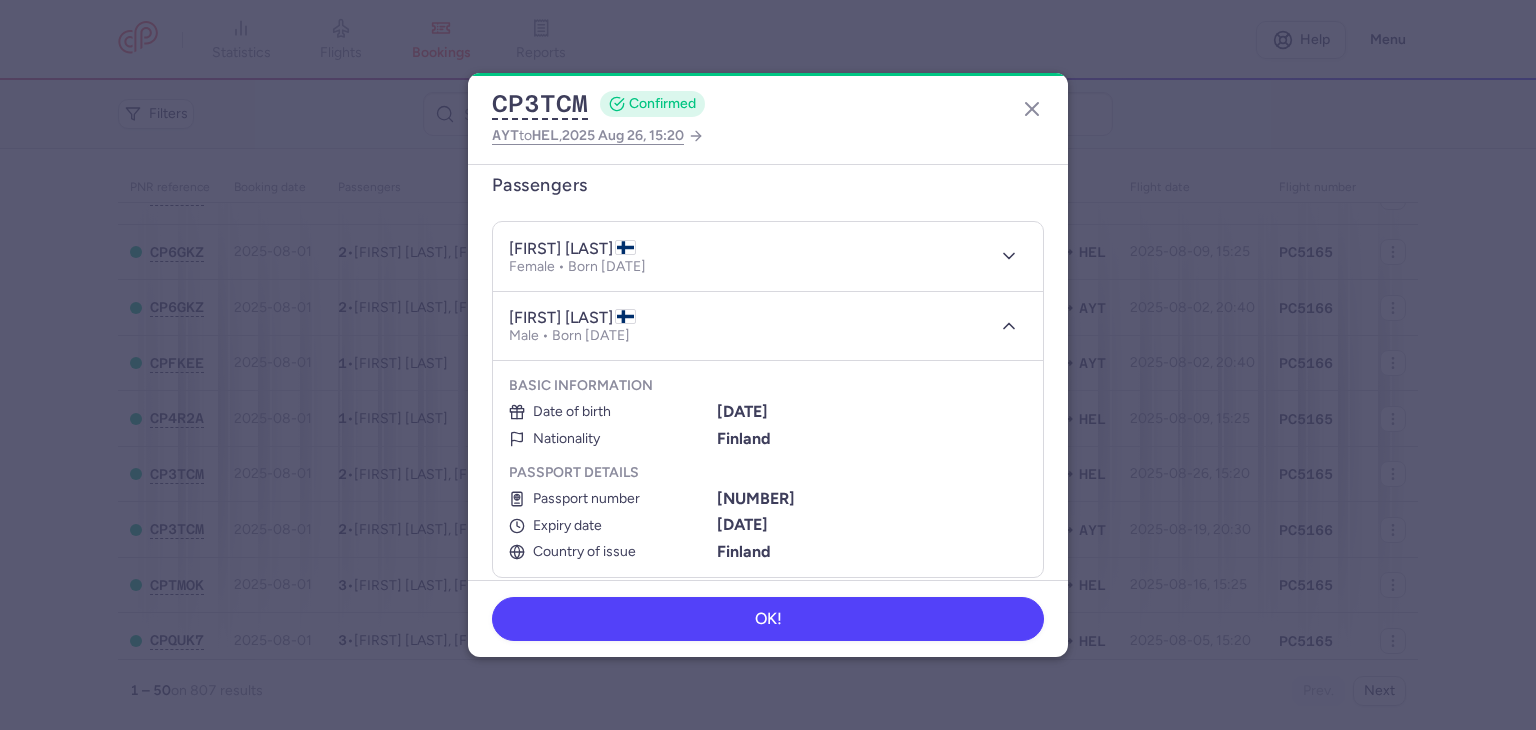 type 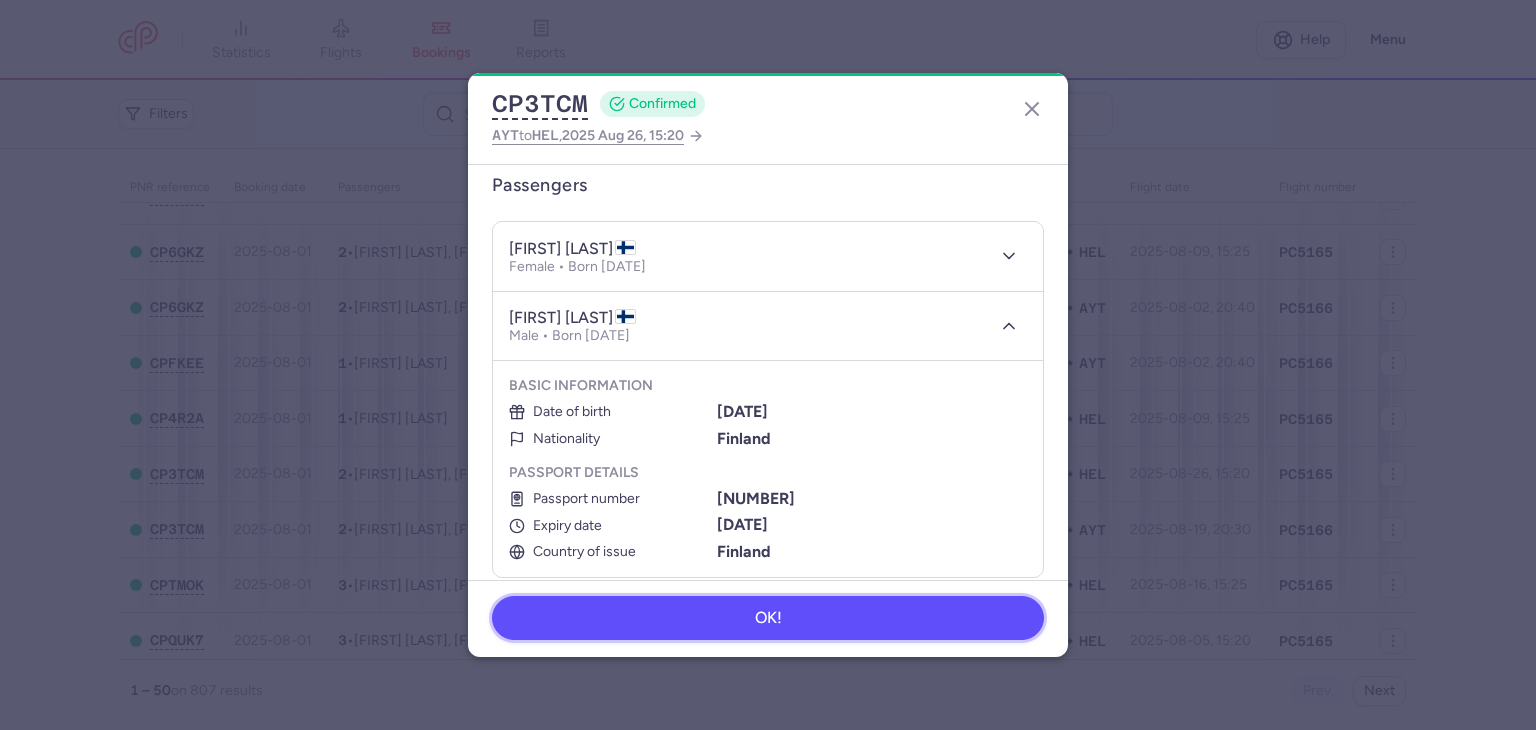 click on "OK!" at bounding box center (768, 618) 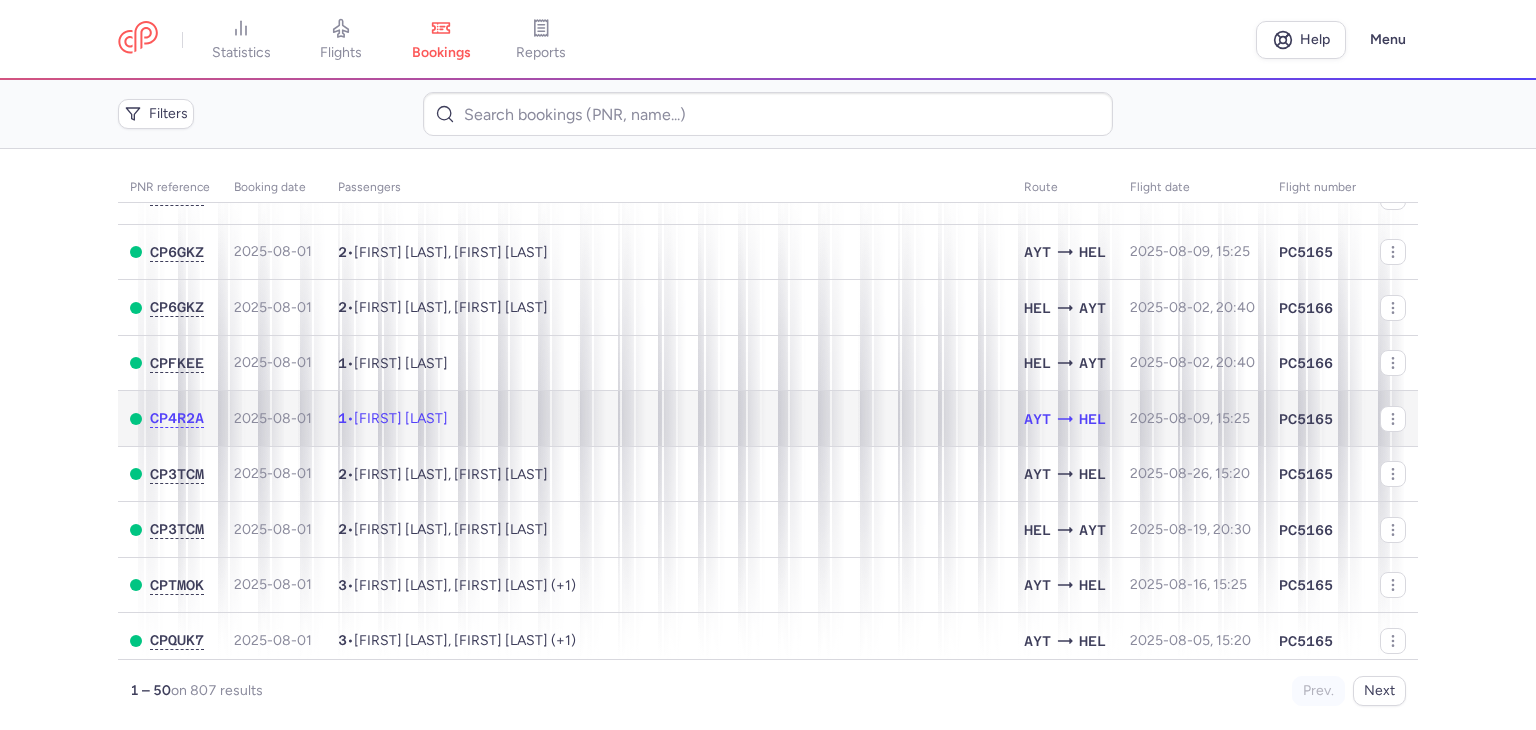 click on "1  •  Azat RASHITOV" 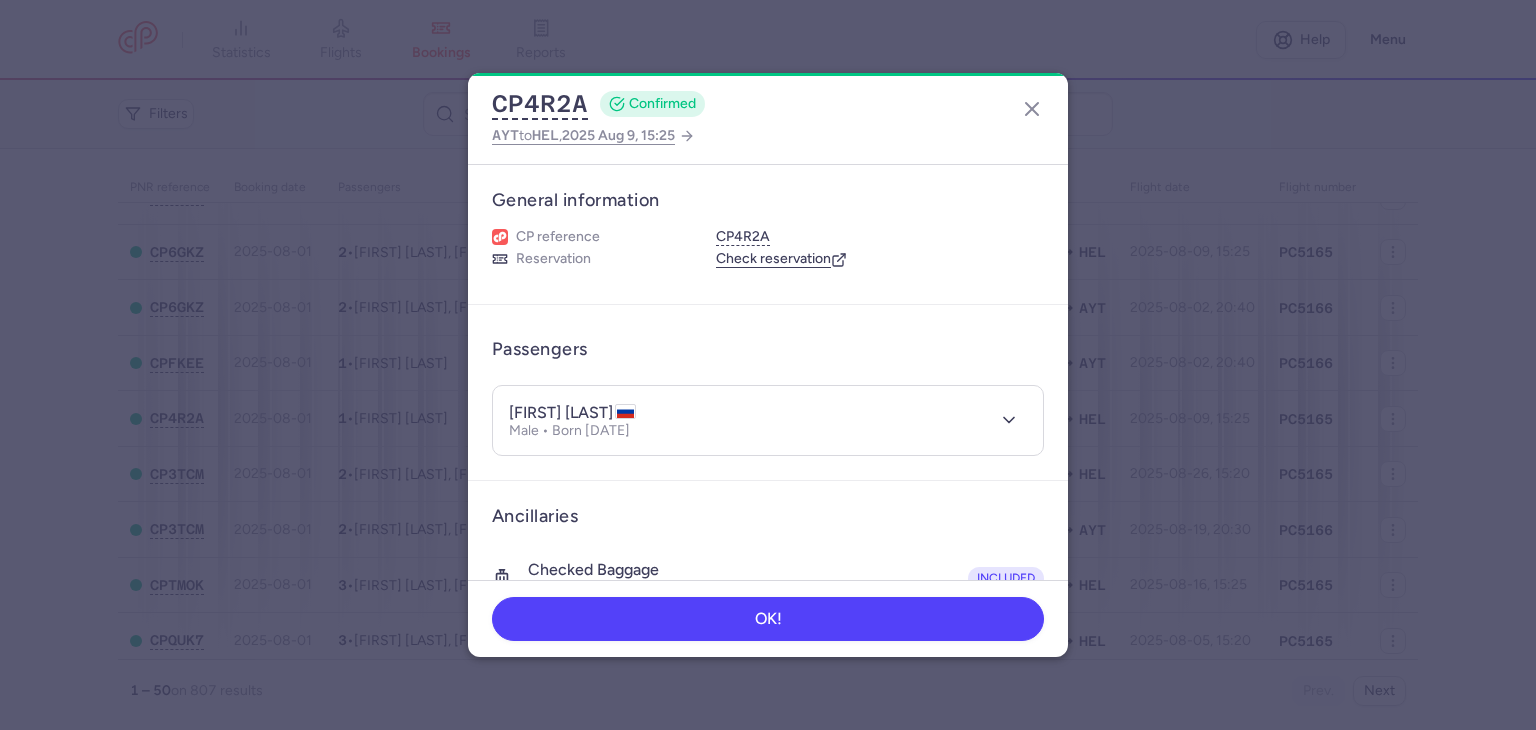 type 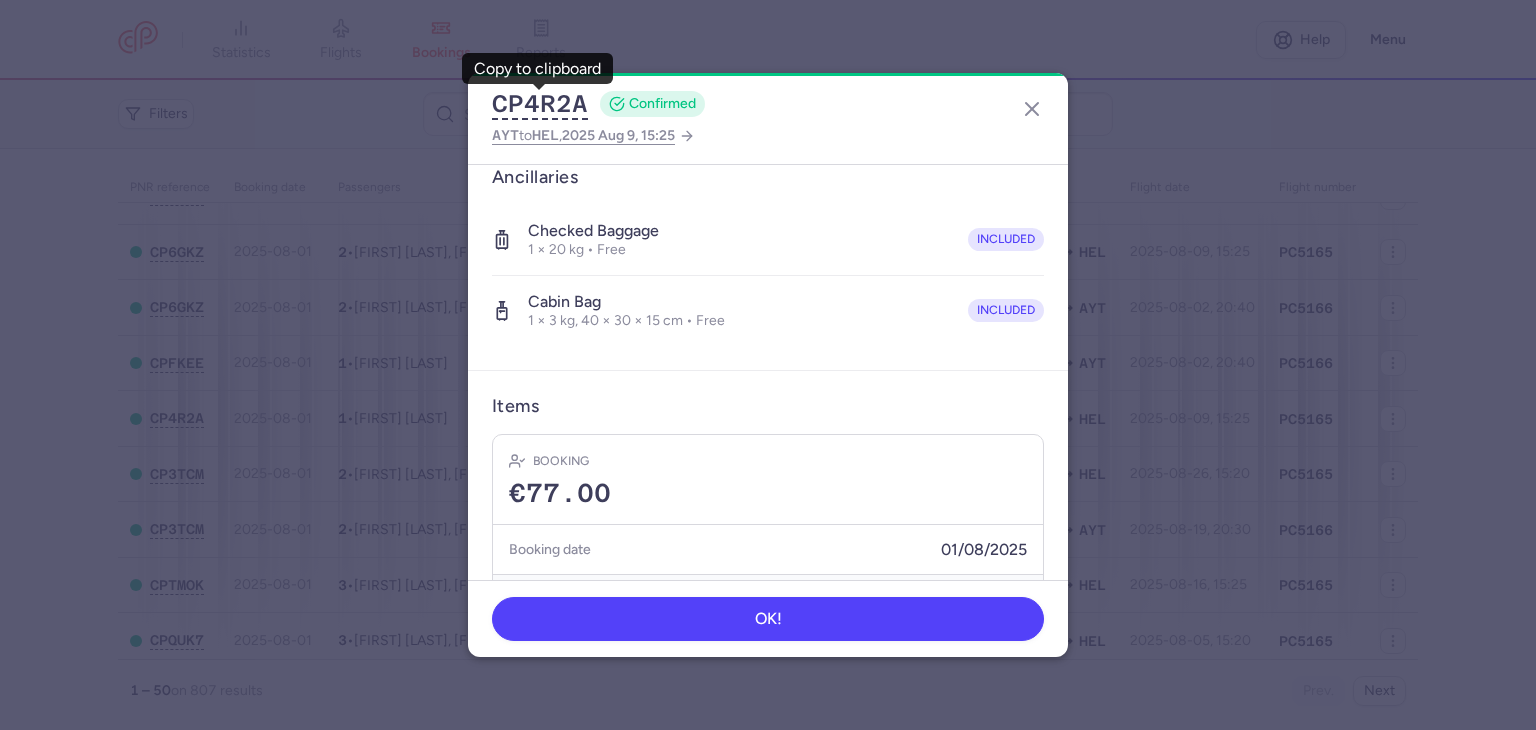 scroll, scrollTop: 396, scrollLeft: 0, axis: vertical 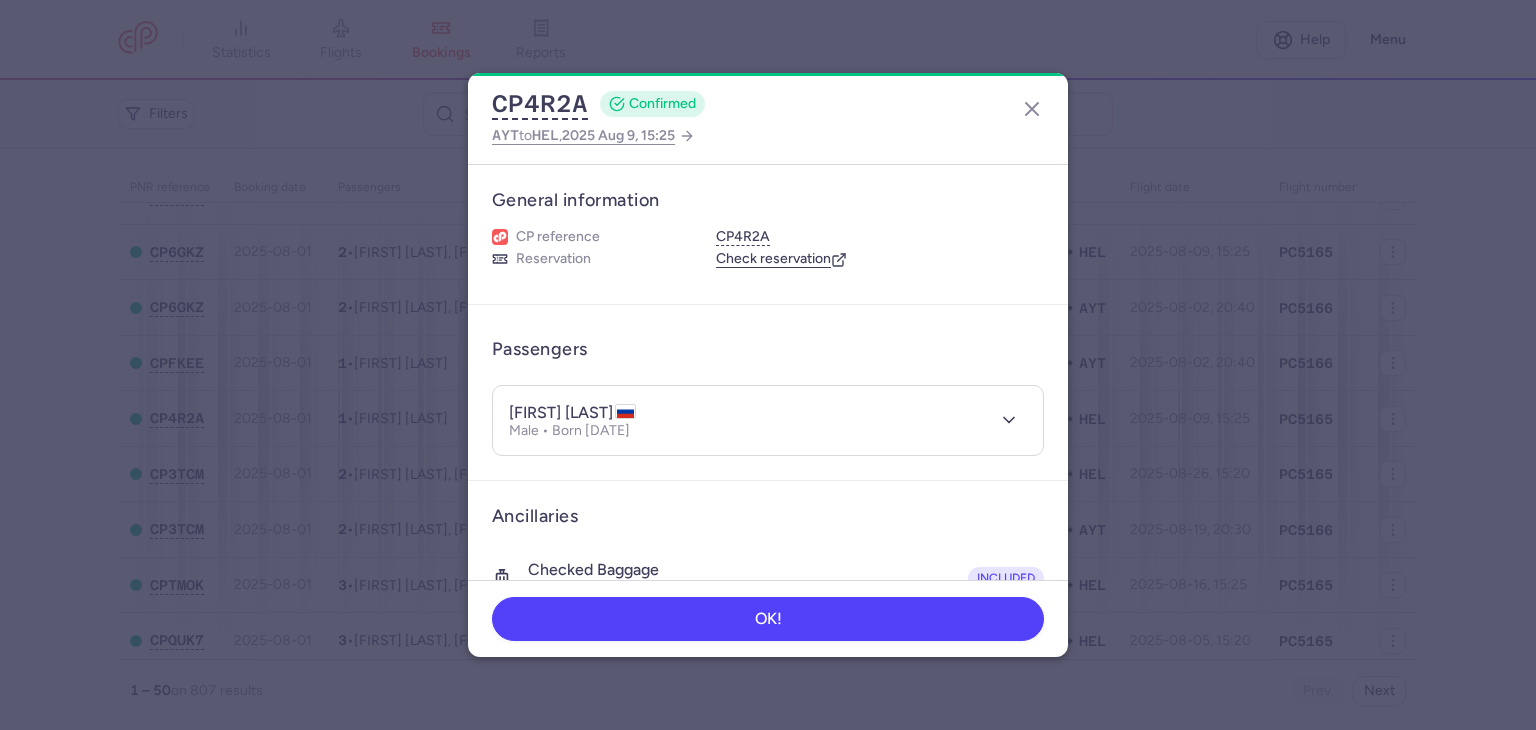 click at bounding box center (1005, 420) 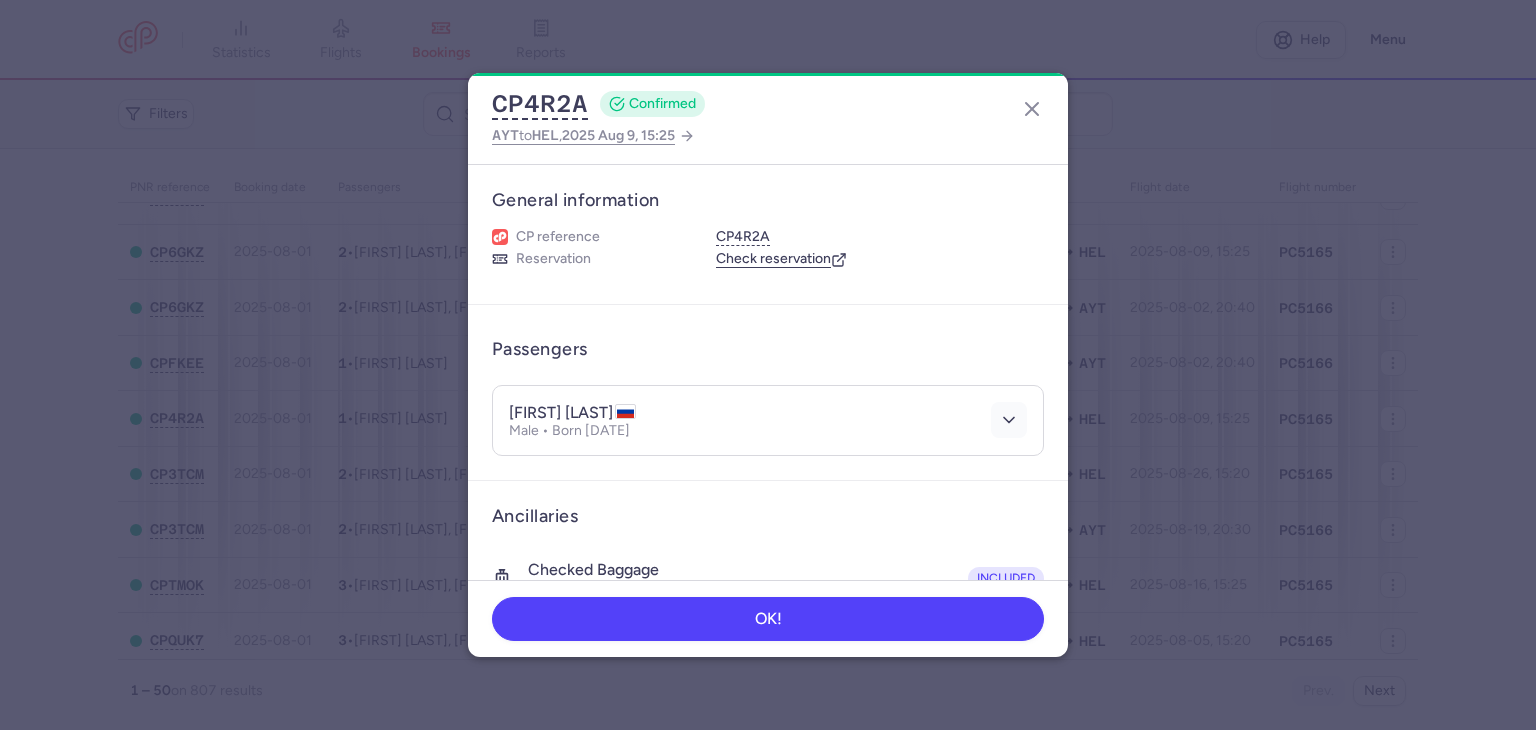 click 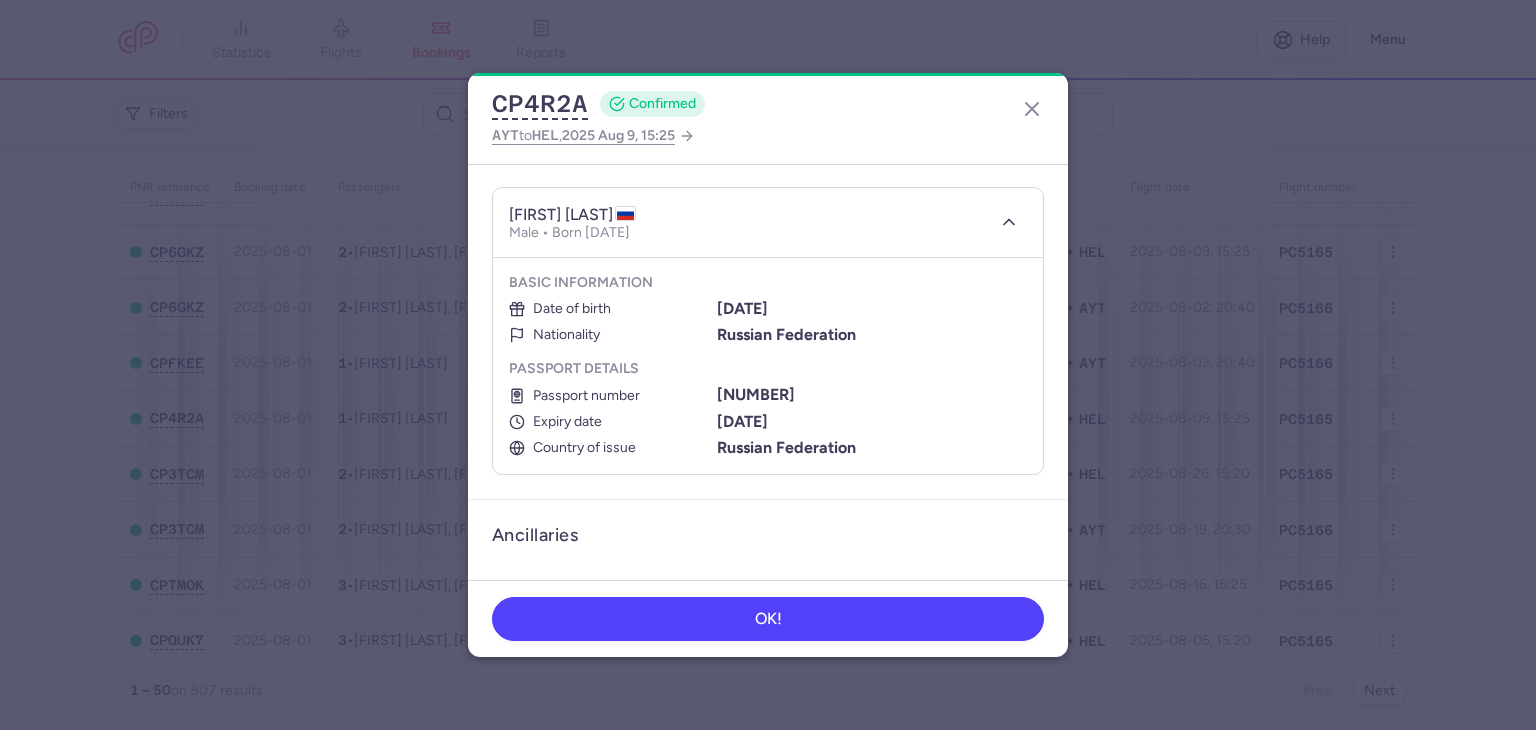 scroll, scrollTop: 200, scrollLeft: 0, axis: vertical 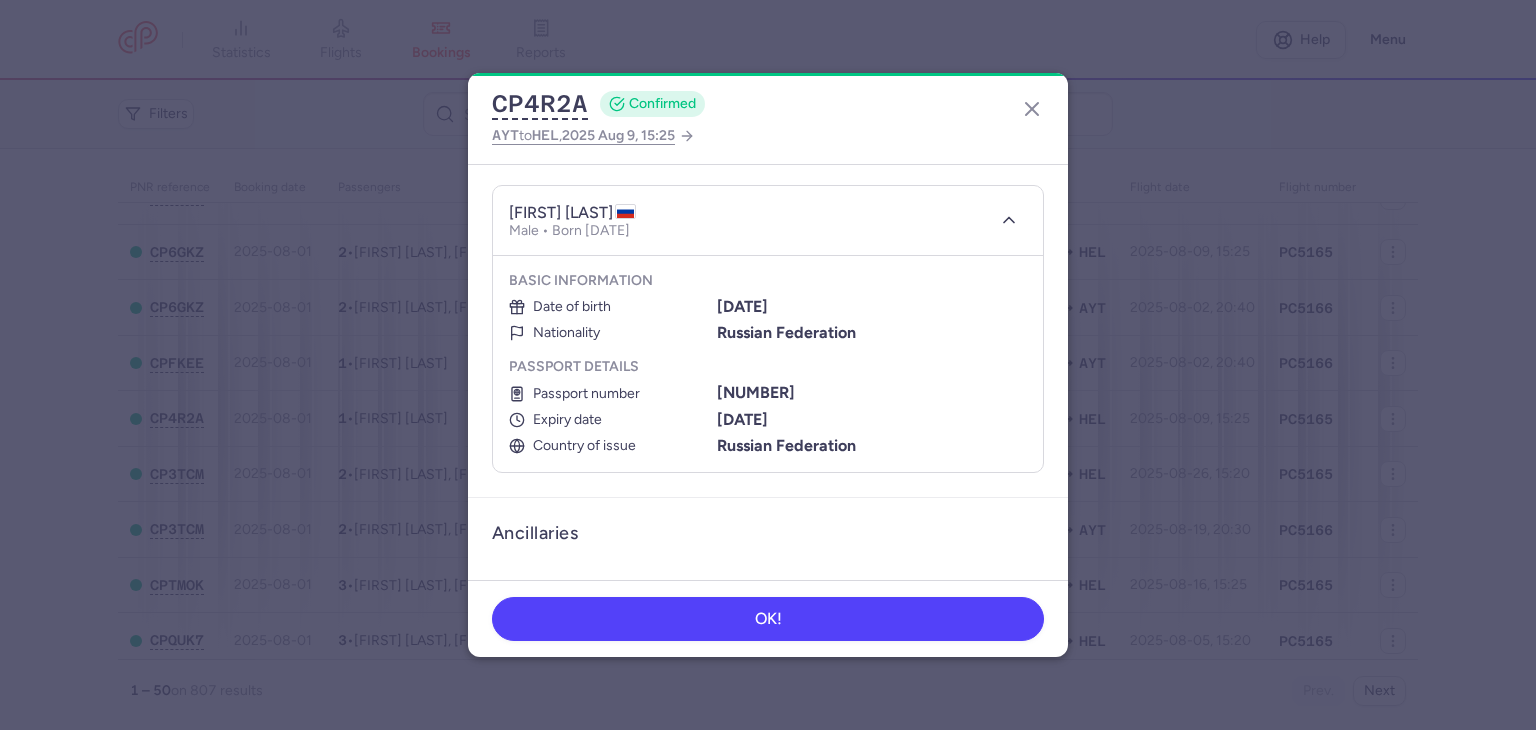 type 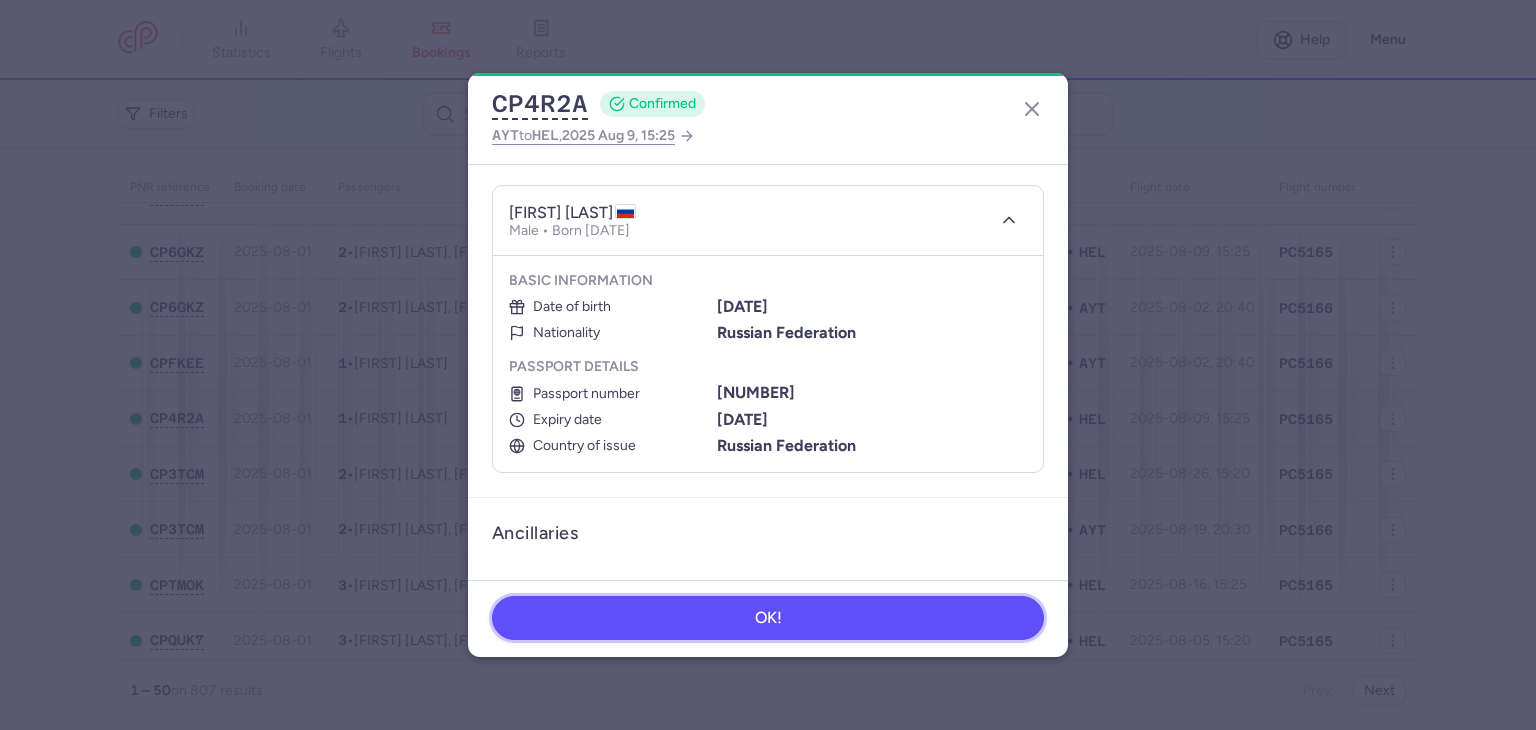 click on "OK!" at bounding box center (768, 618) 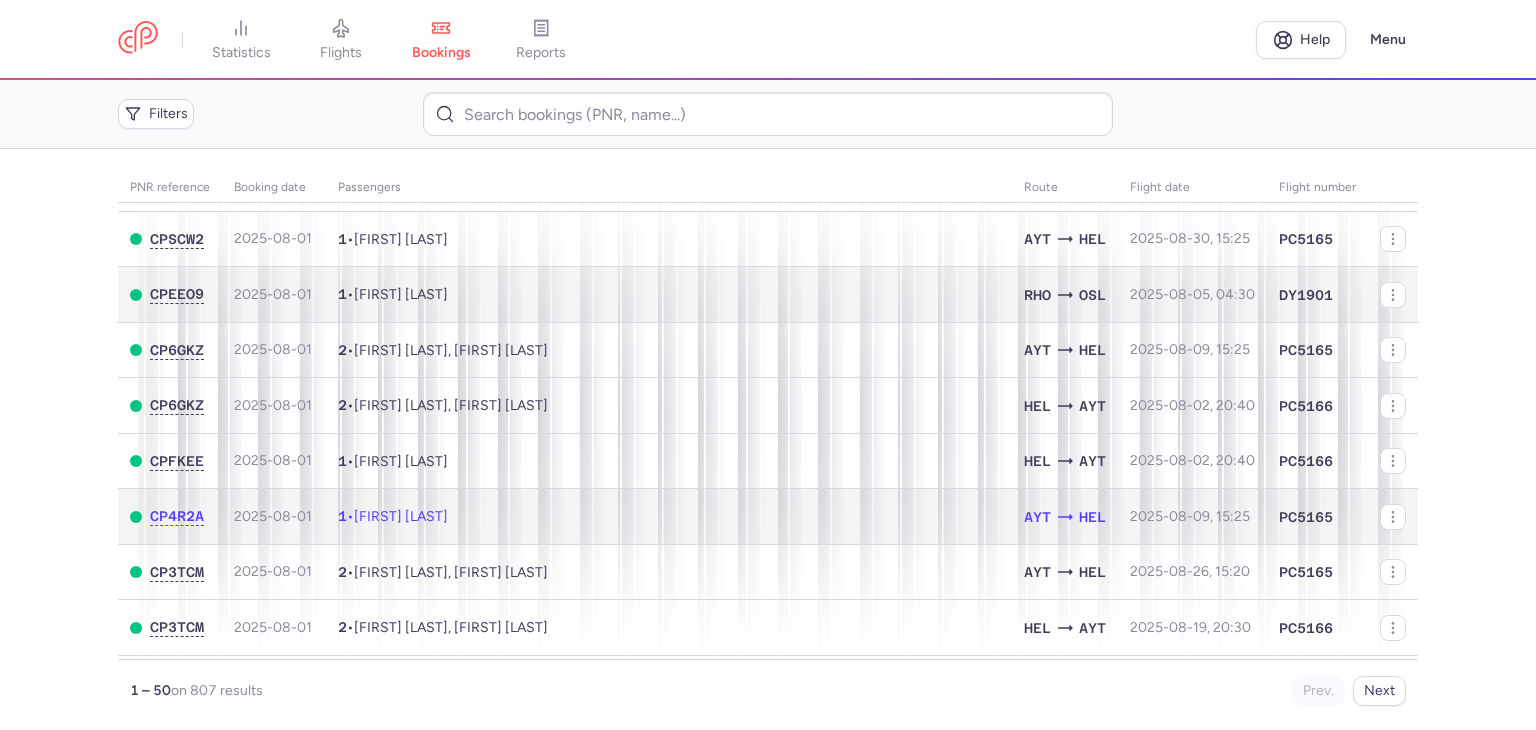scroll, scrollTop: 0, scrollLeft: 0, axis: both 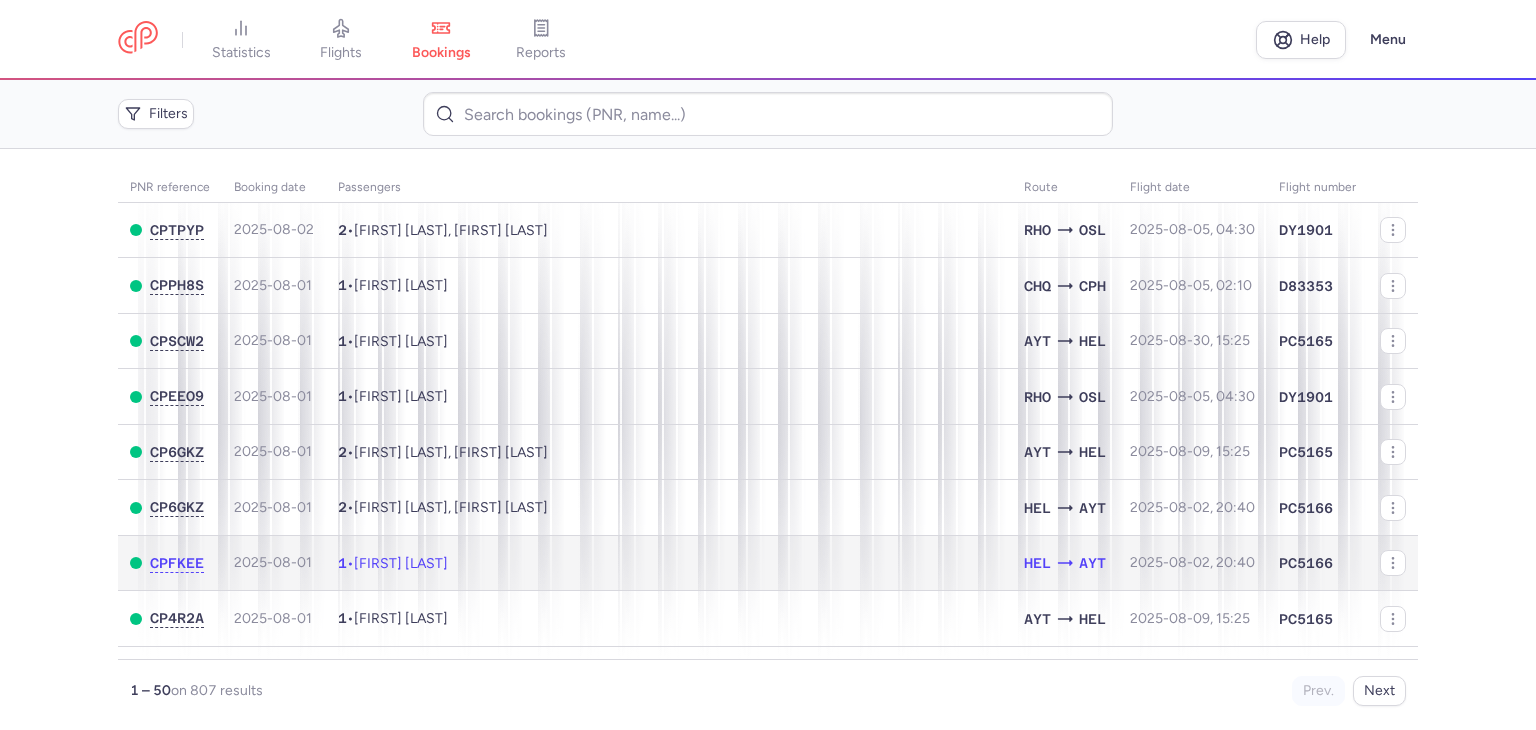 click on "1  •  Azat RASHITOV" 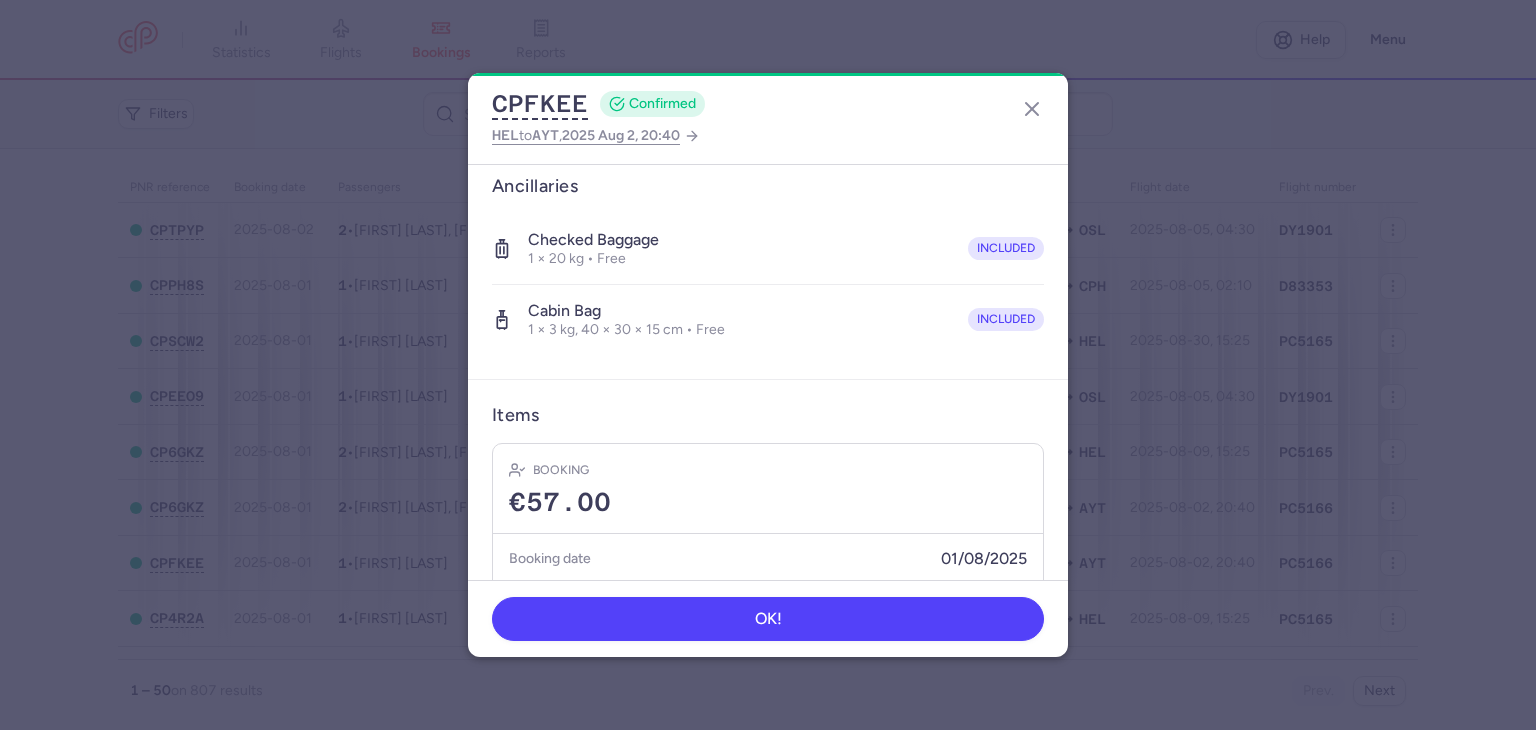 scroll, scrollTop: 296, scrollLeft: 0, axis: vertical 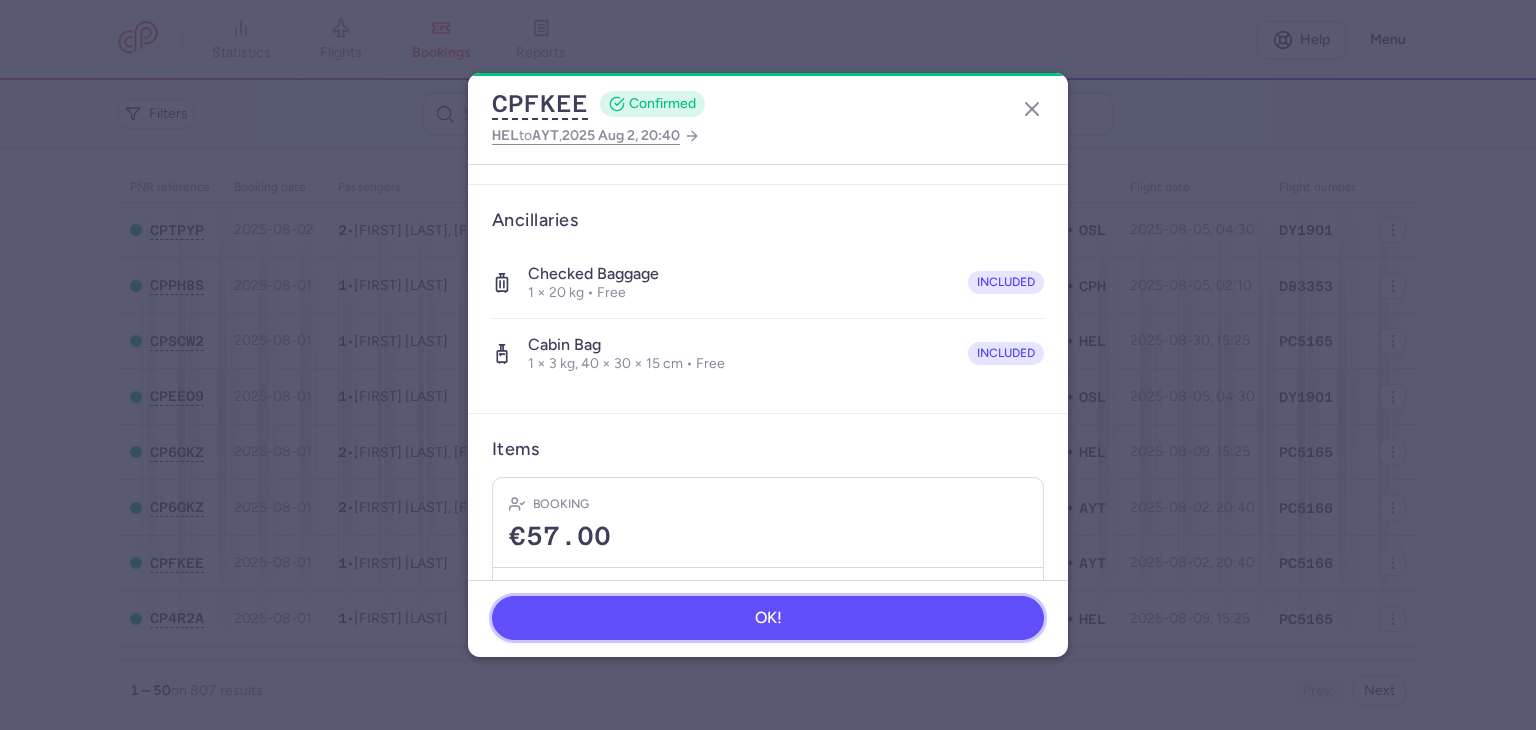 click on "OK!" at bounding box center [768, 618] 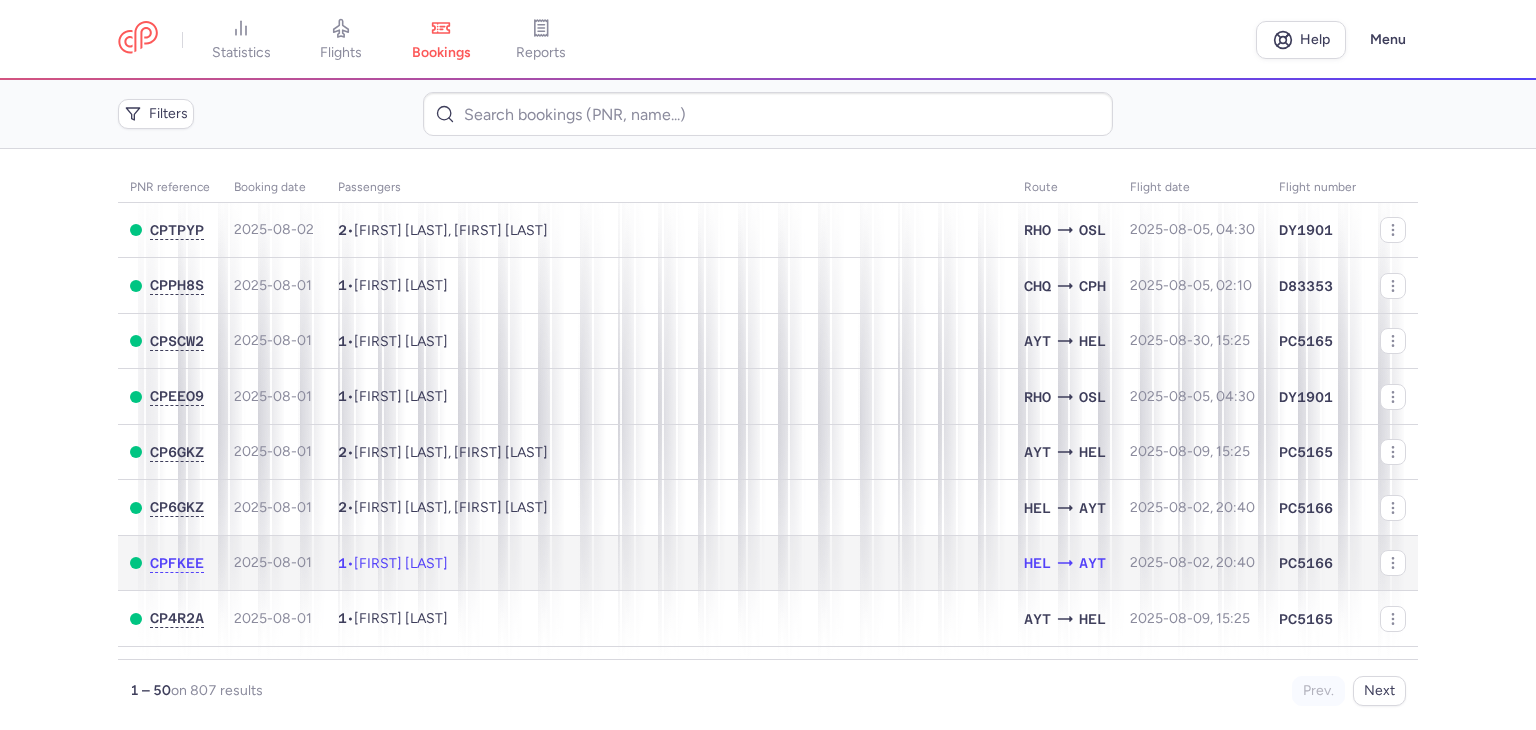 click on "1  •  Azat RASHITOV" 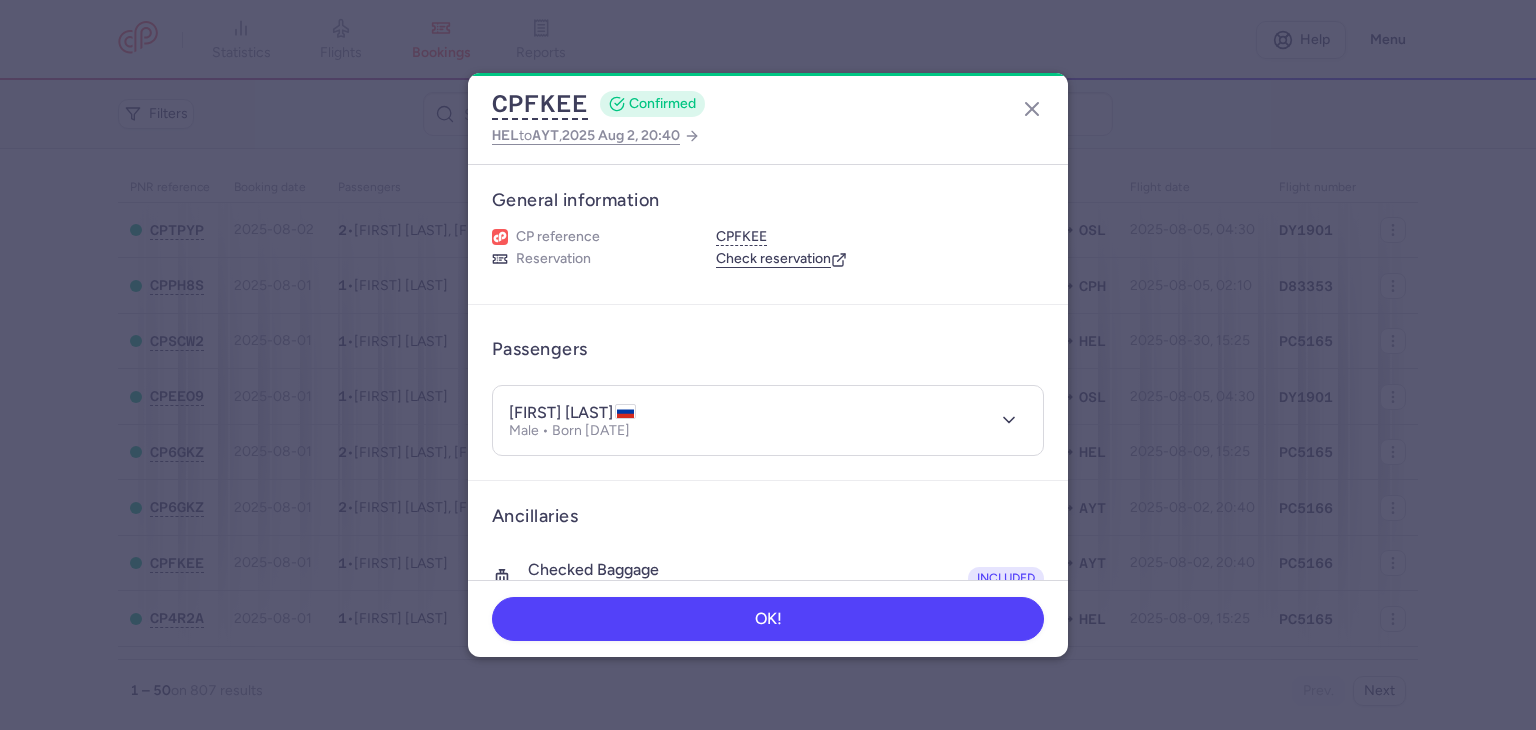 type 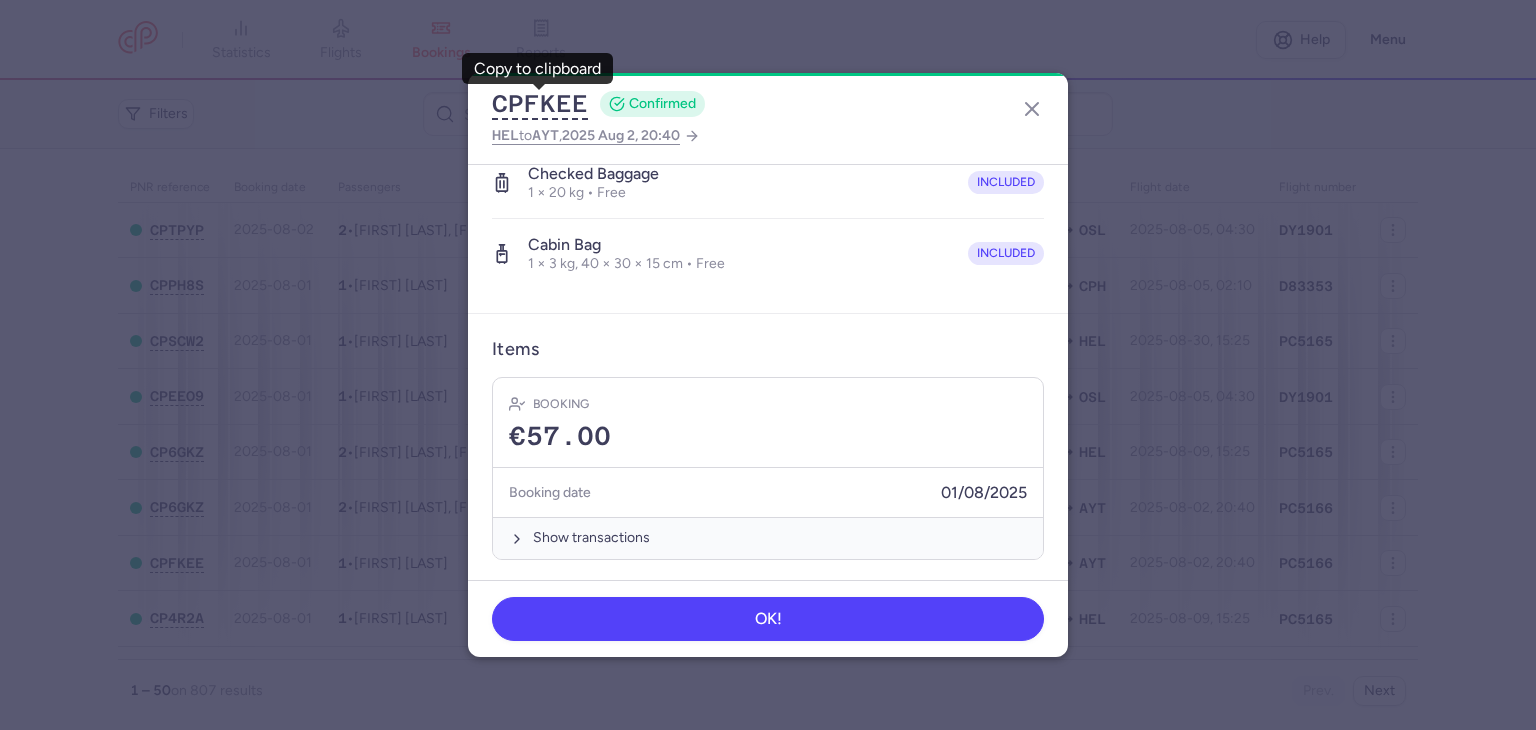 scroll, scrollTop: 296, scrollLeft: 0, axis: vertical 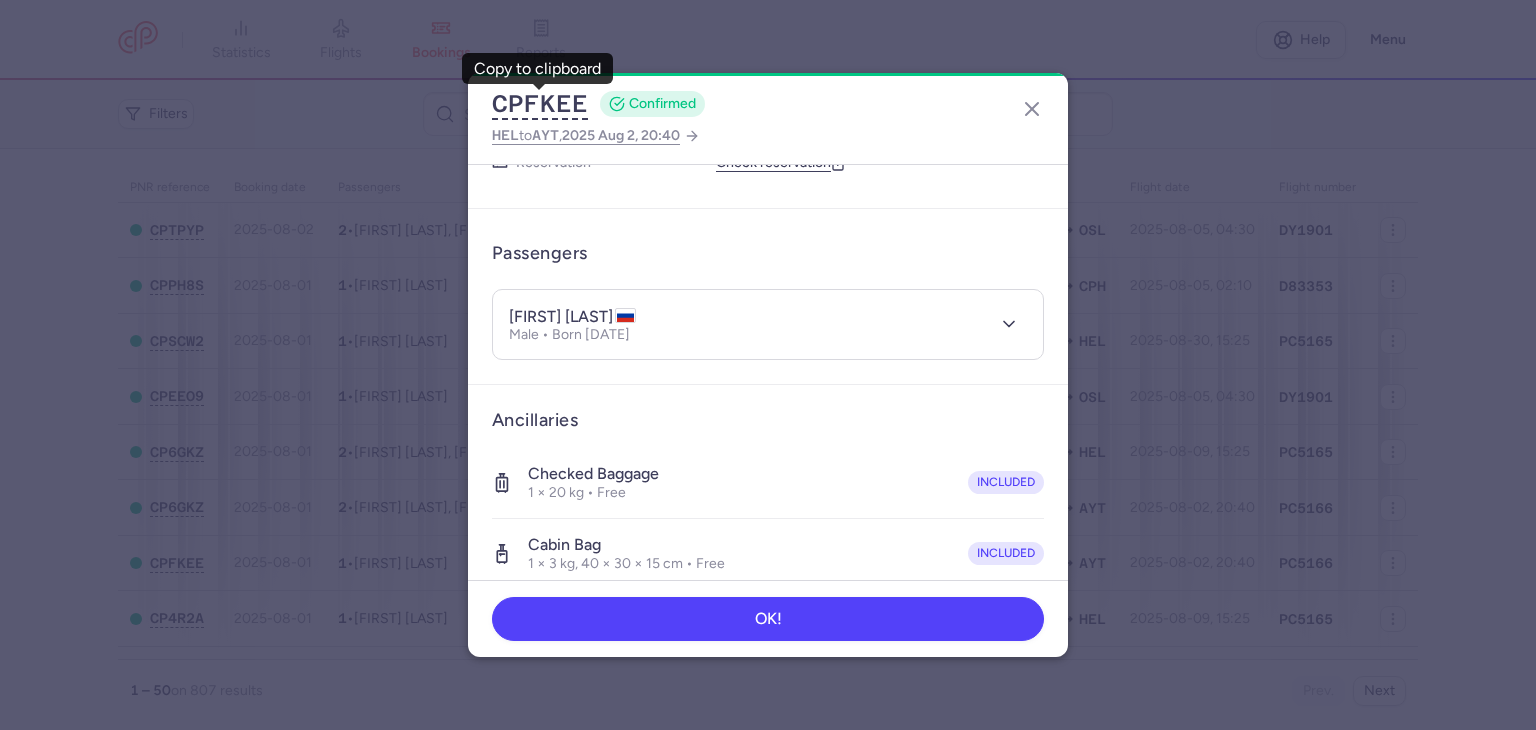 click at bounding box center (1005, 324) 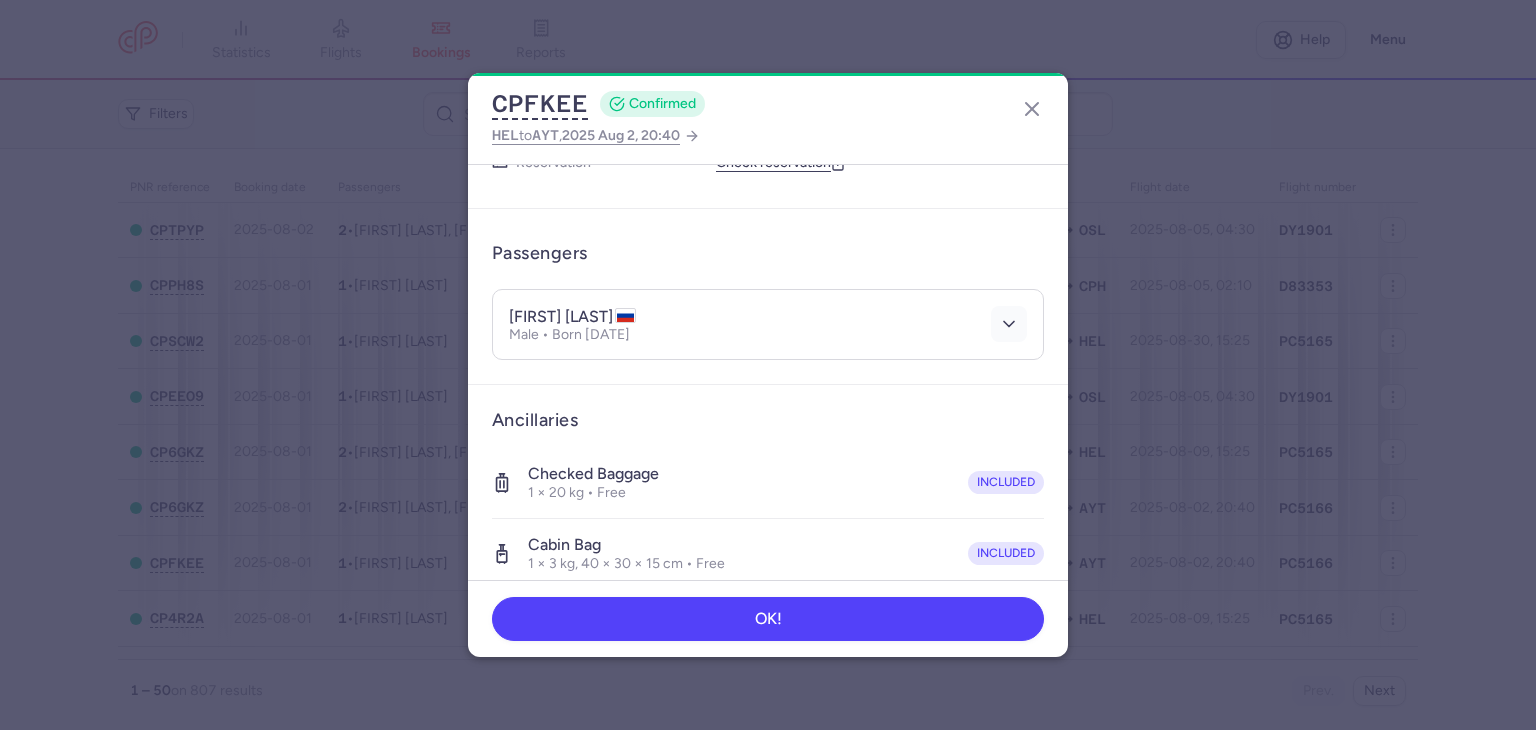 click at bounding box center (1009, 324) 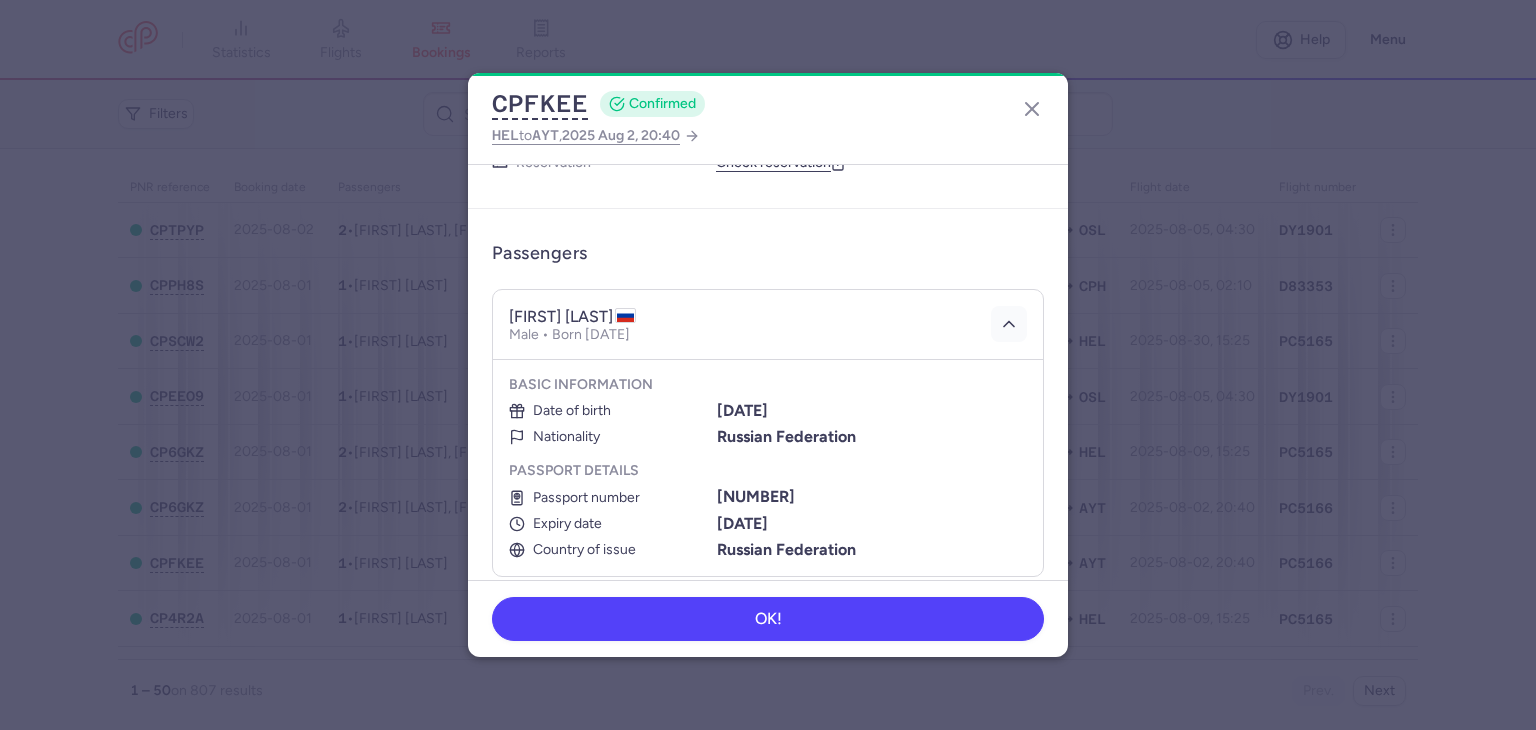 scroll, scrollTop: 196, scrollLeft: 0, axis: vertical 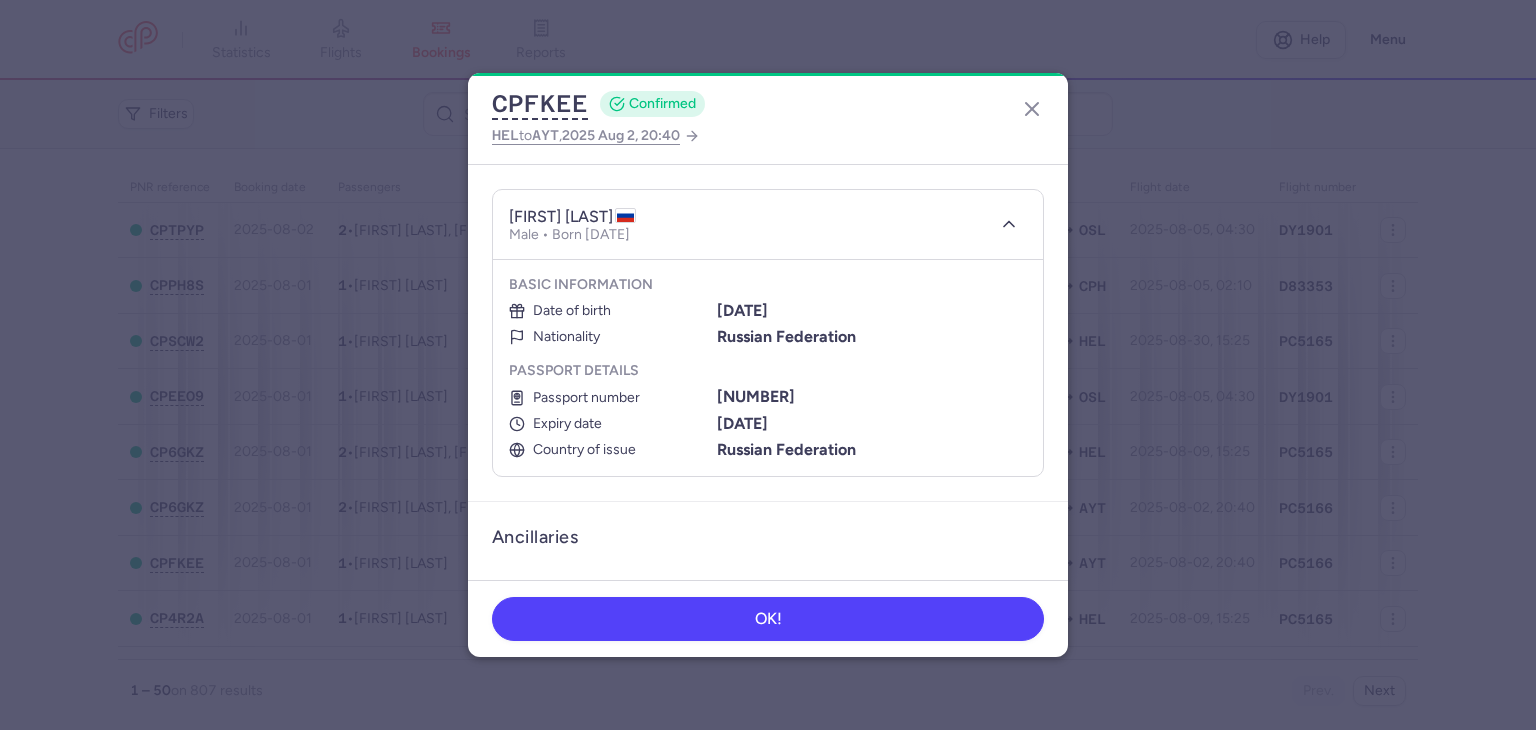 type 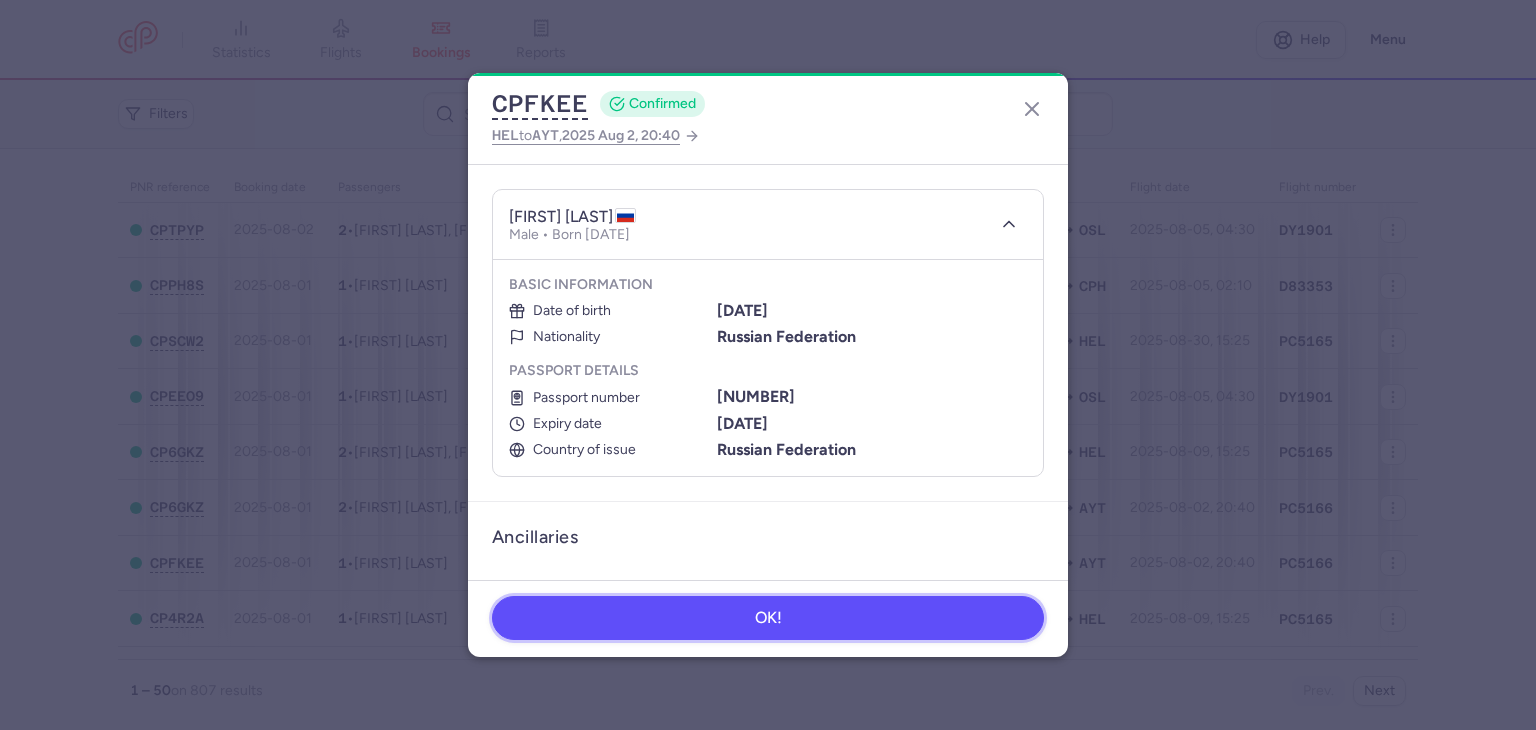 click on "OK!" at bounding box center (768, 618) 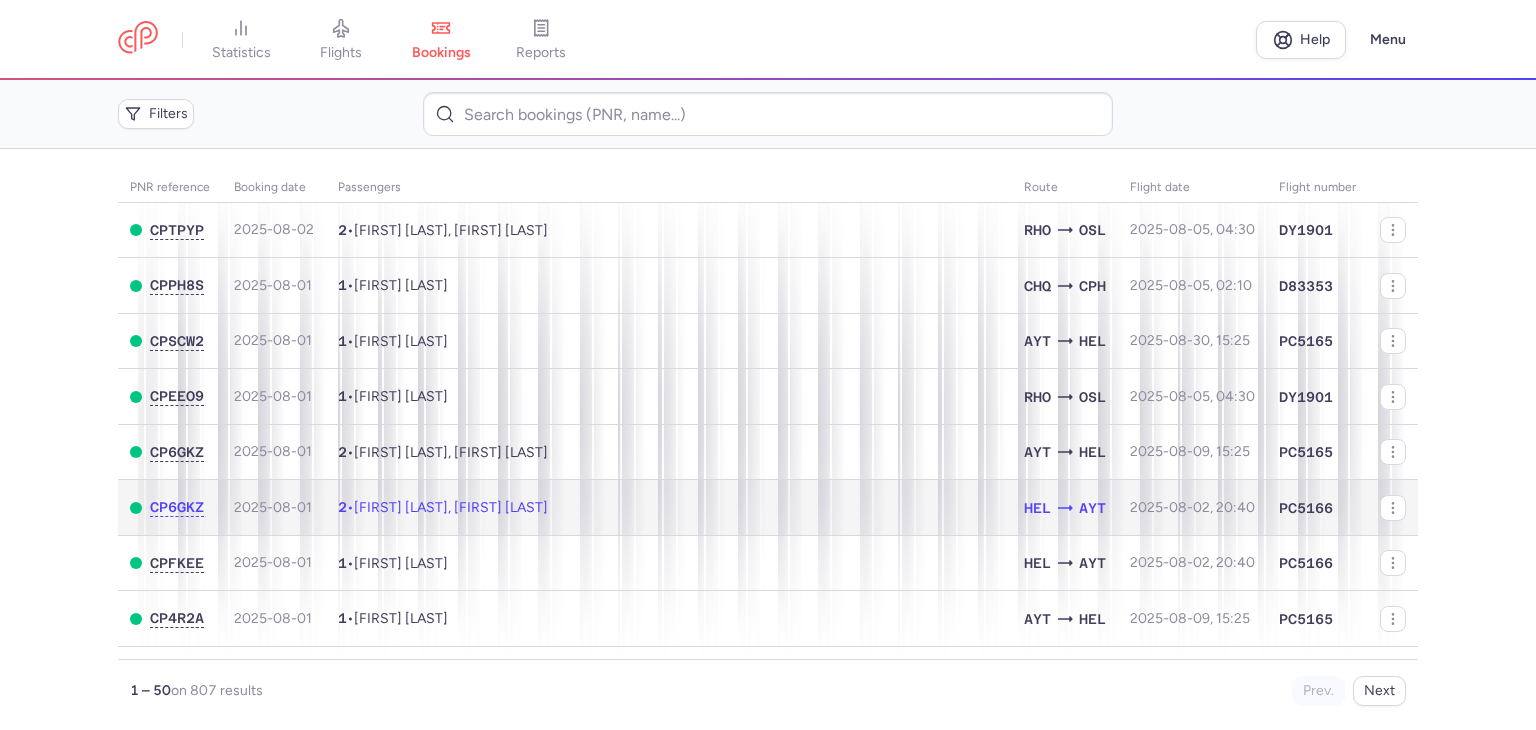 click on "[FIRST] [LAST], [FIRST] [LAST]" at bounding box center (451, 507) 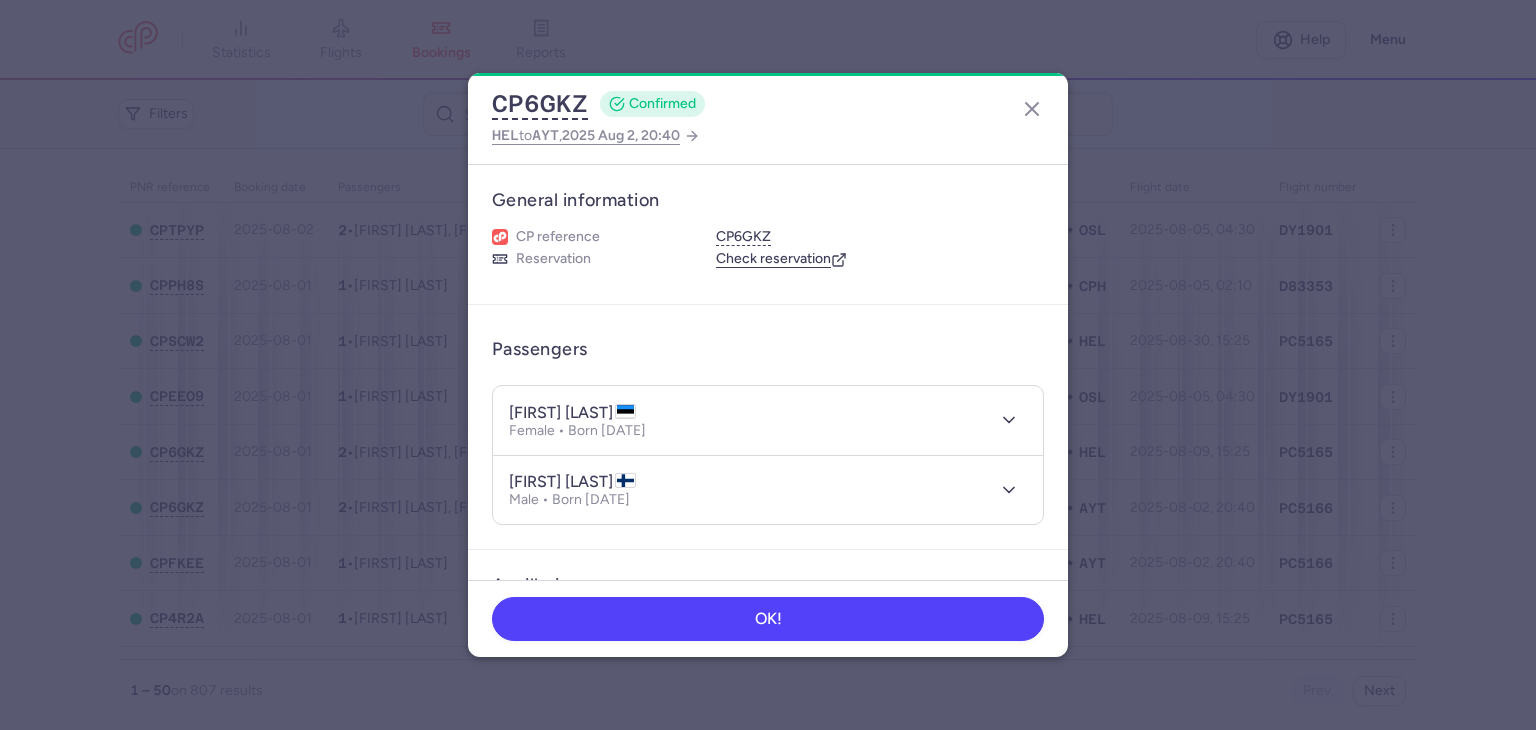 type 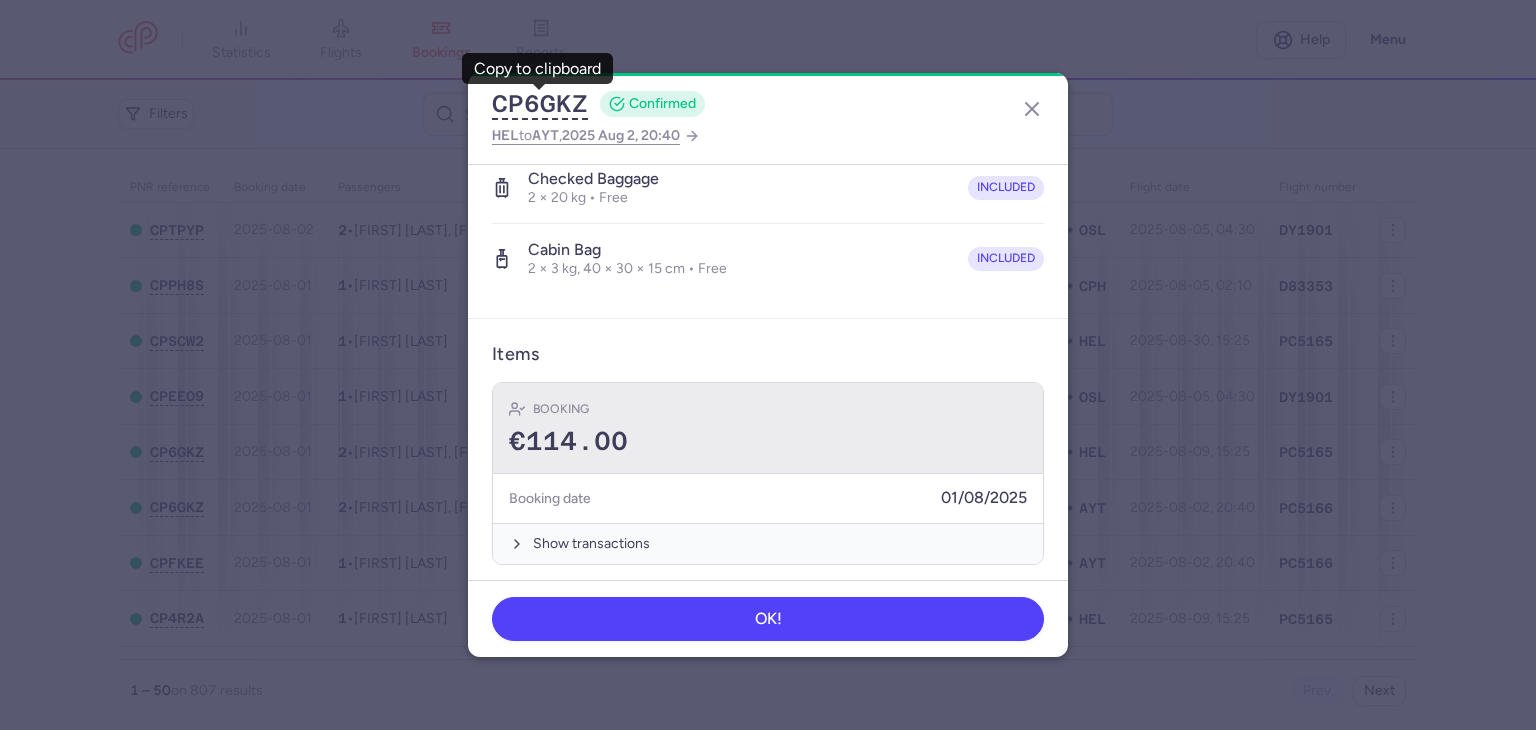 scroll, scrollTop: 464, scrollLeft: 0, axis: vertical 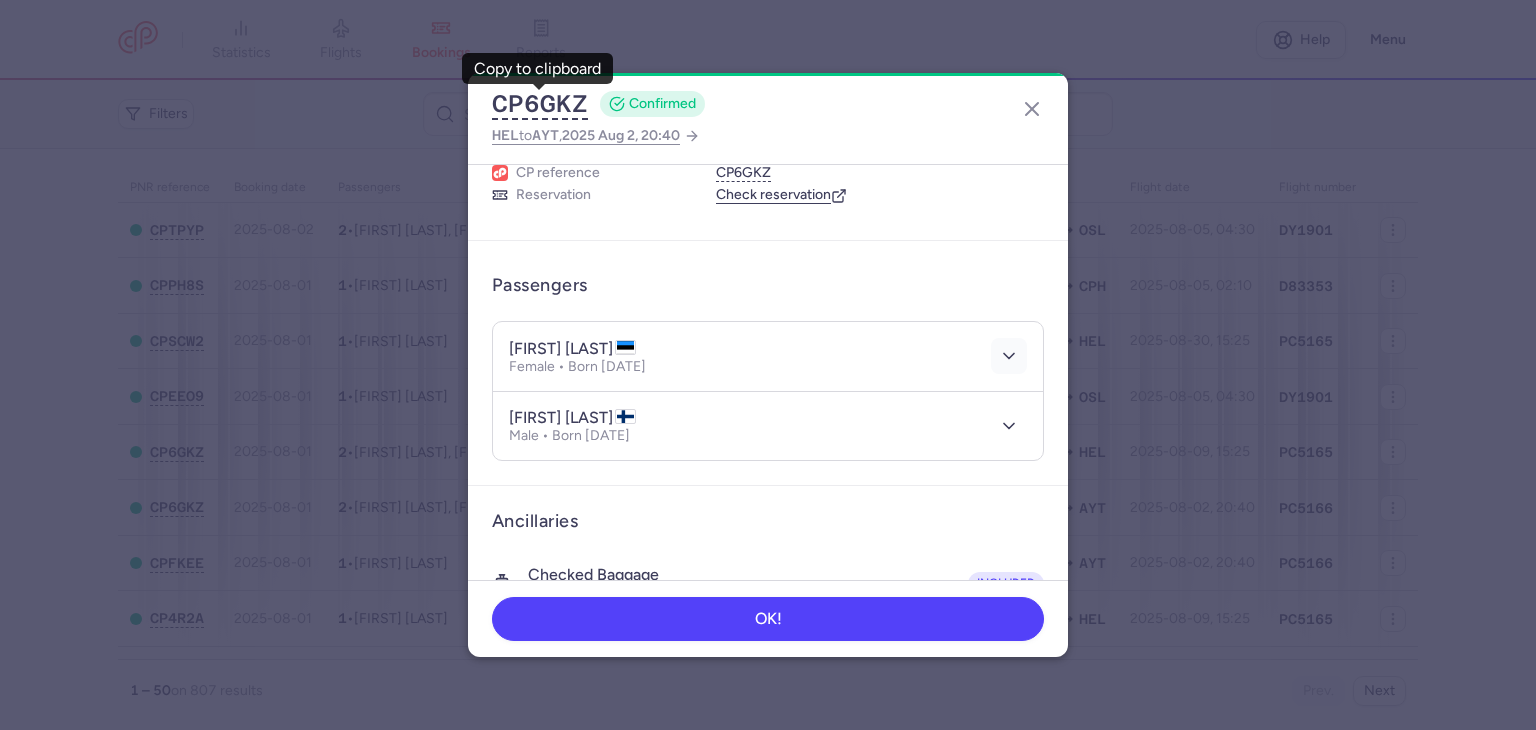 click 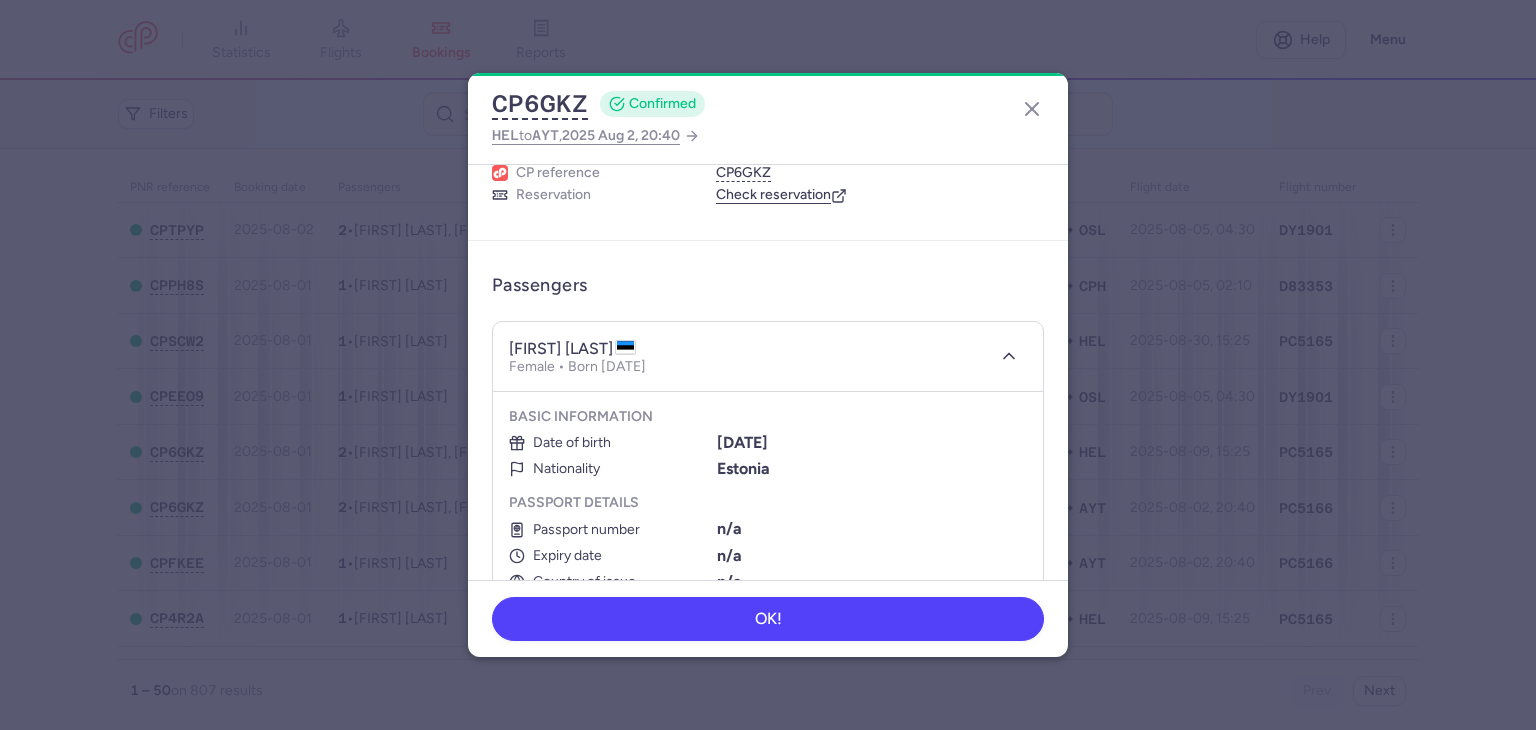 scroll, scrollTop: 164, scrollLeft: 0, axis: vertical 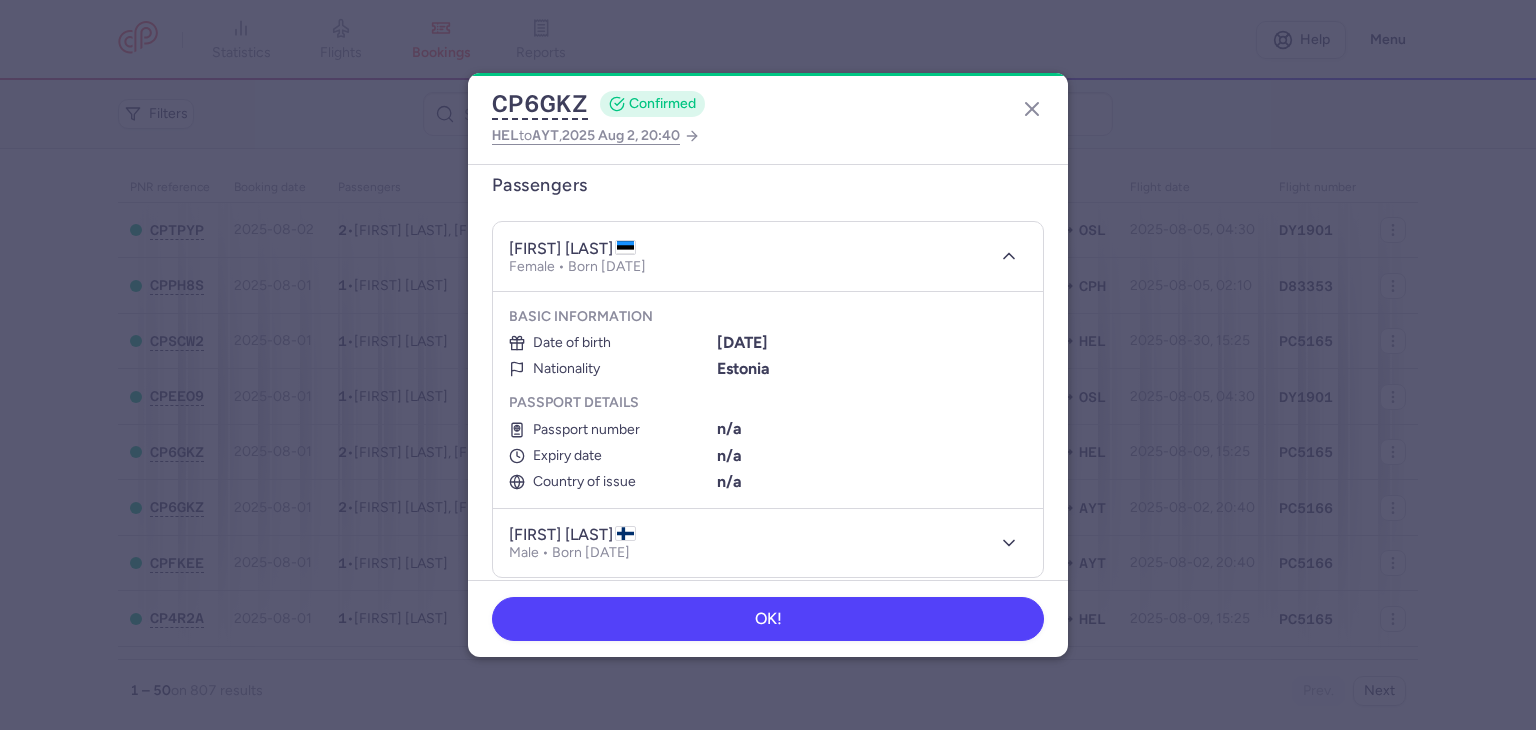 type 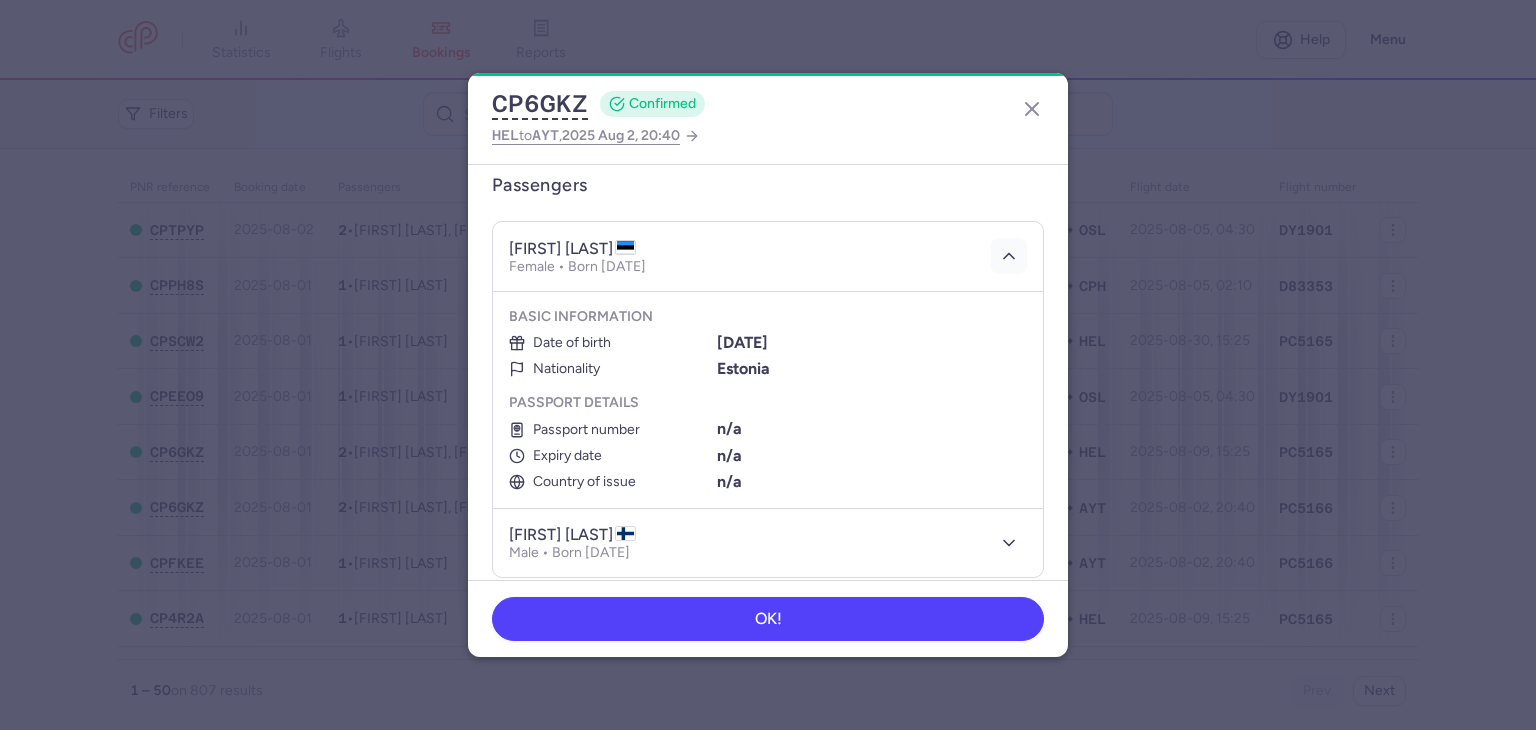 click at bounding box center [1009, 256] 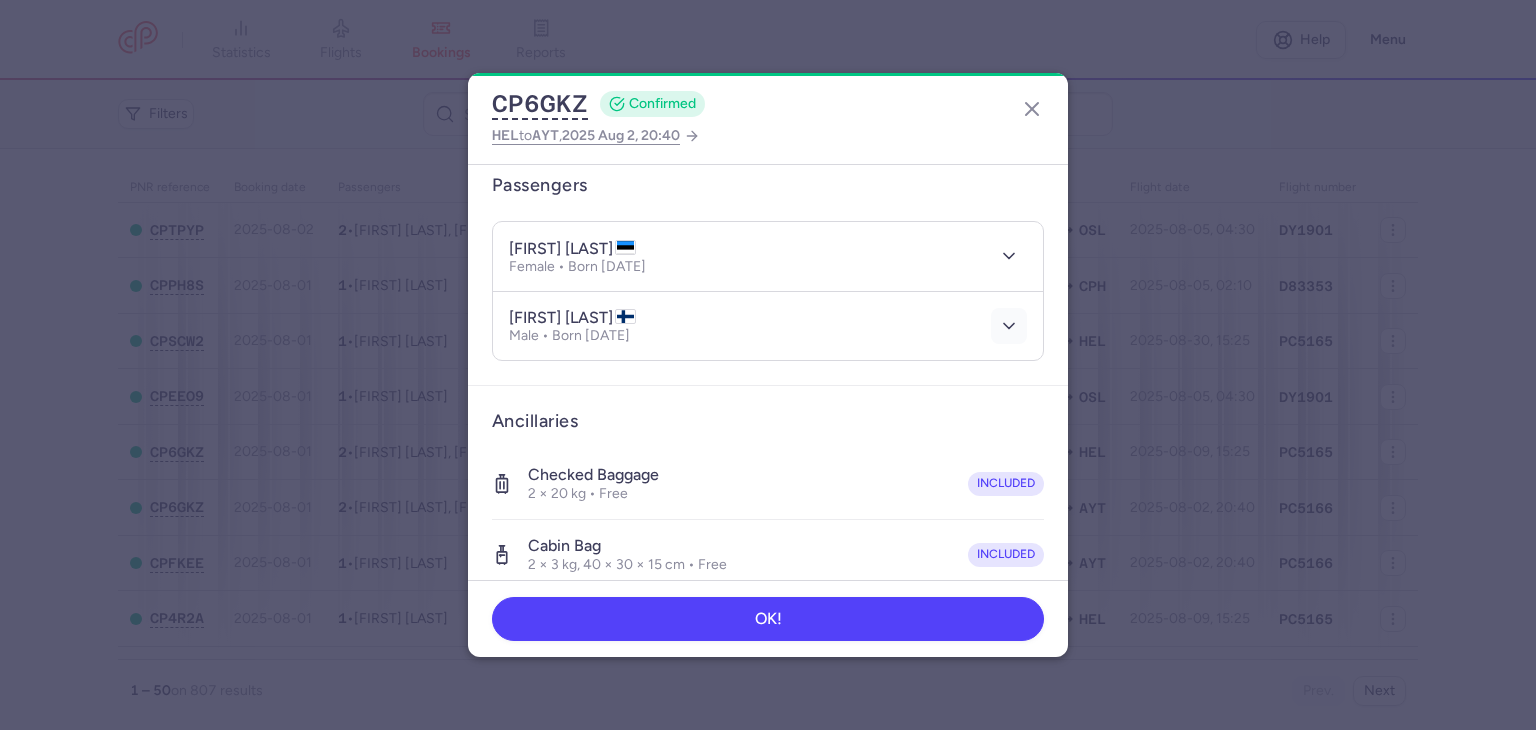 click at bounding box center [1009, 326] 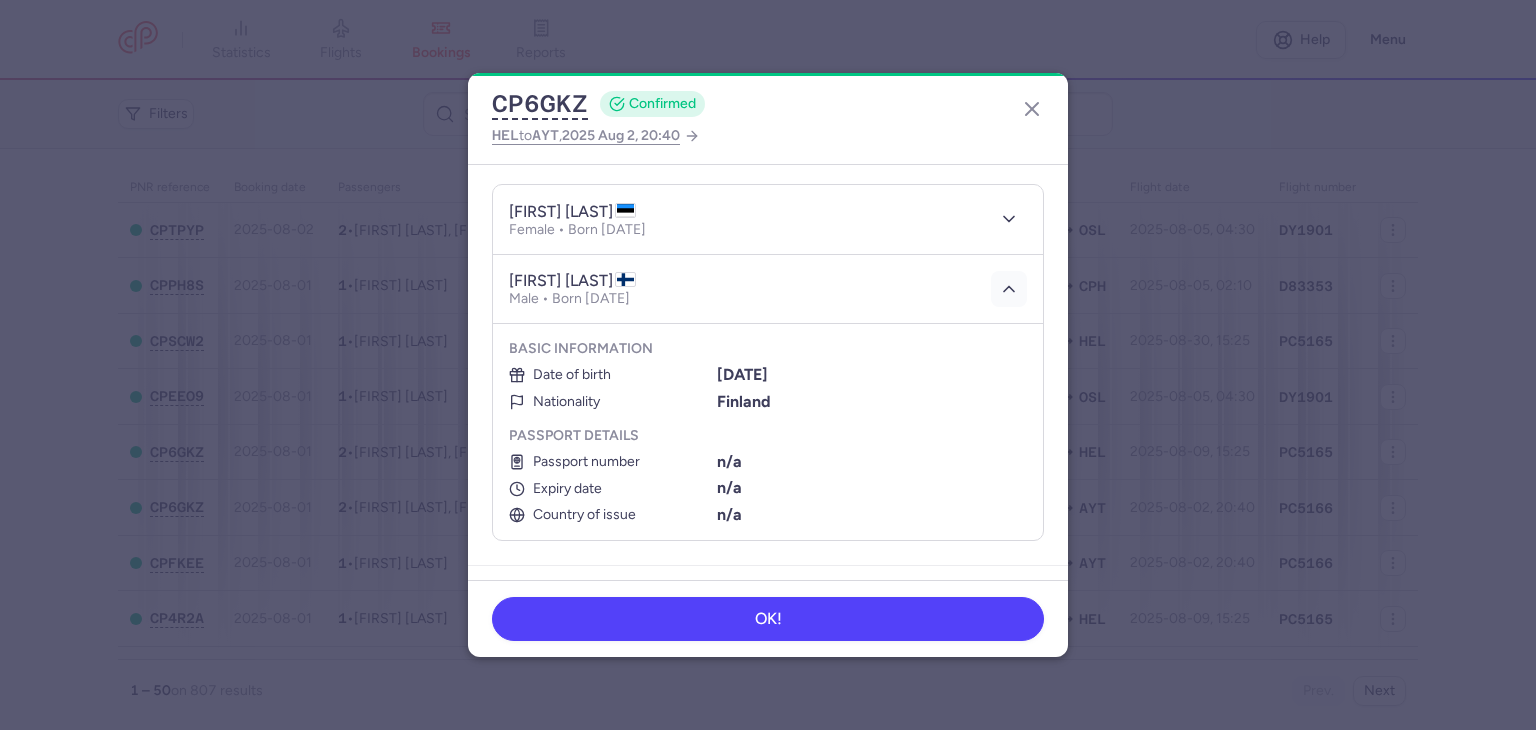 scroll, scrollTop: 264, scrollLeft: 0, axis: vertical 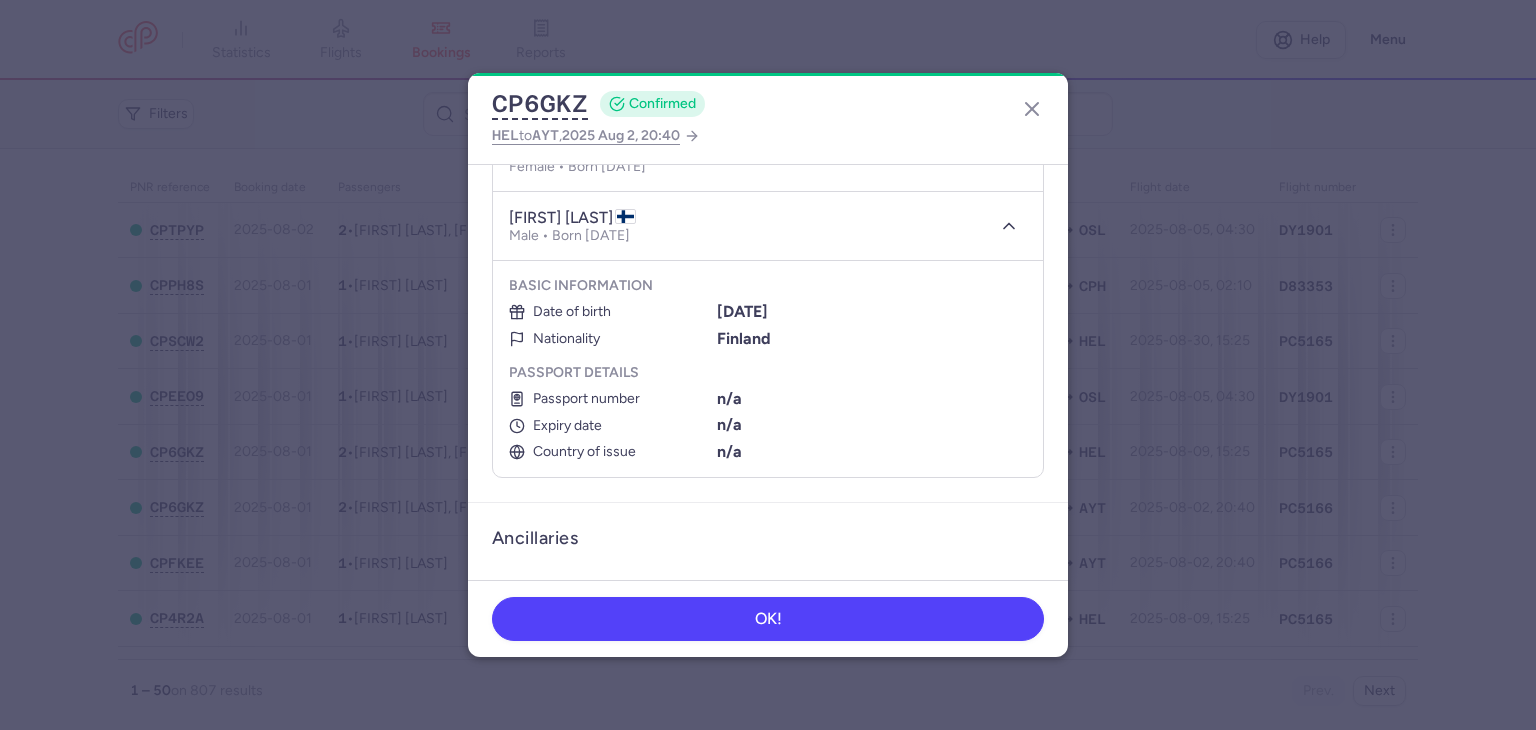 type 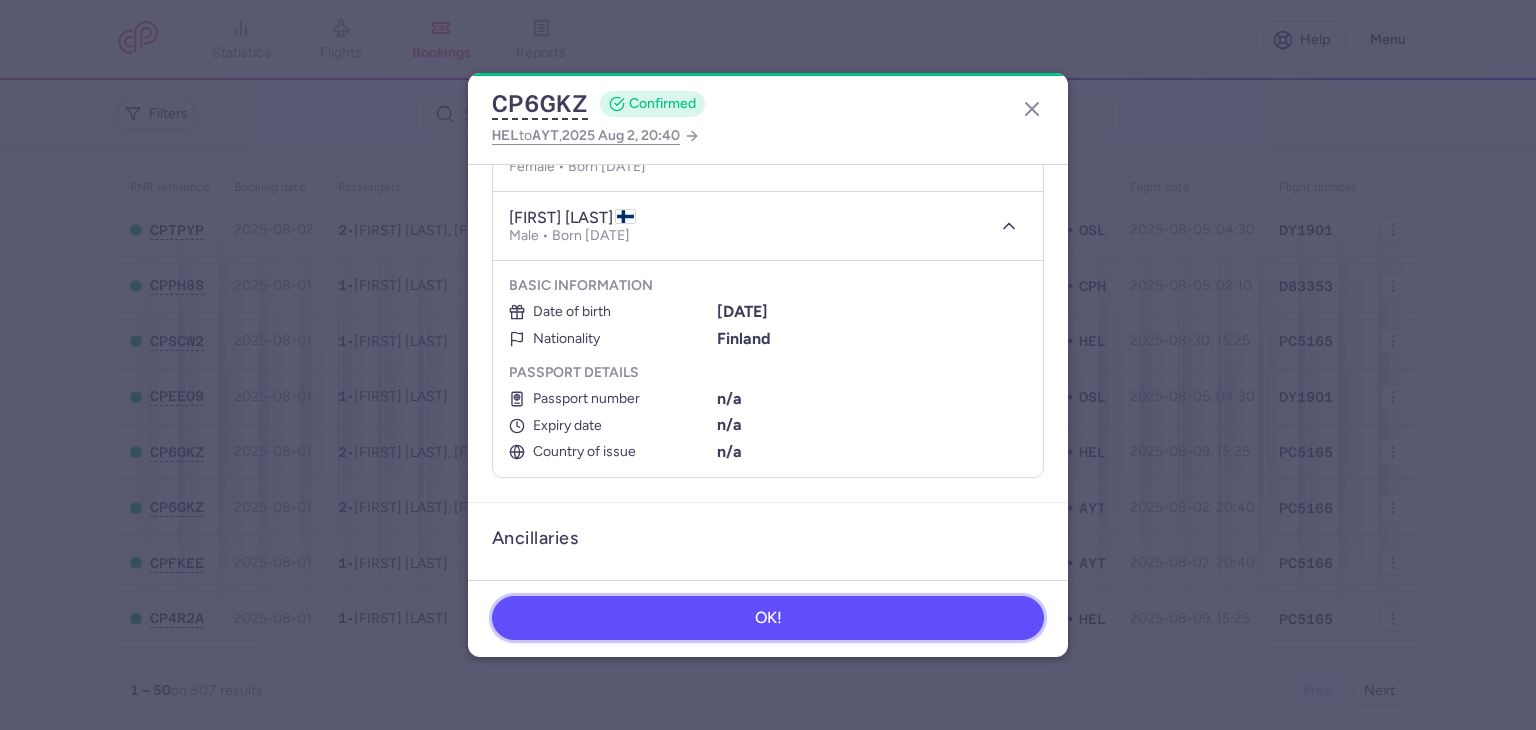 click on "OK!" at bounding box center [768, 618] 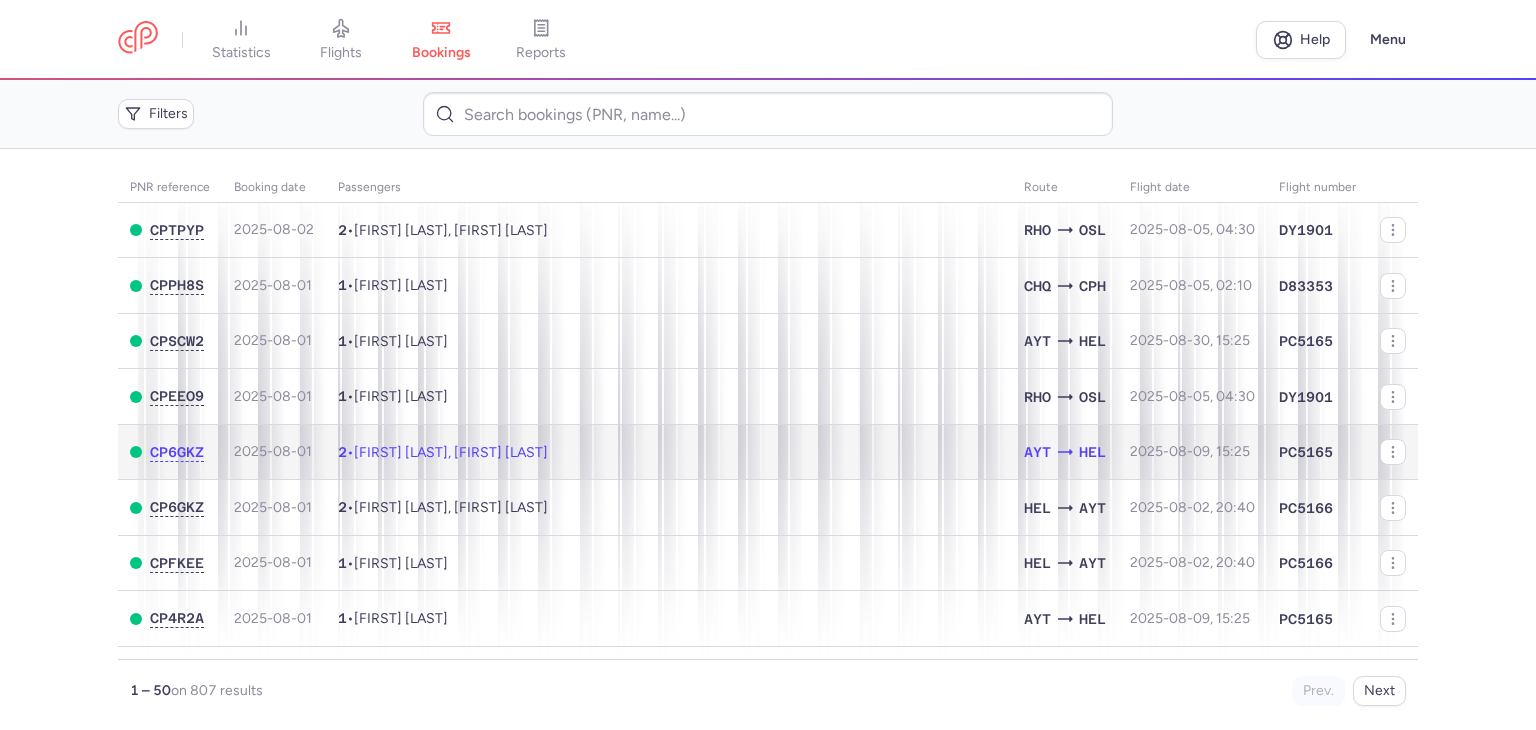 click on "[FIRST] [LAST], [FIRST] [LAST]" at bounding box center (451, 452) 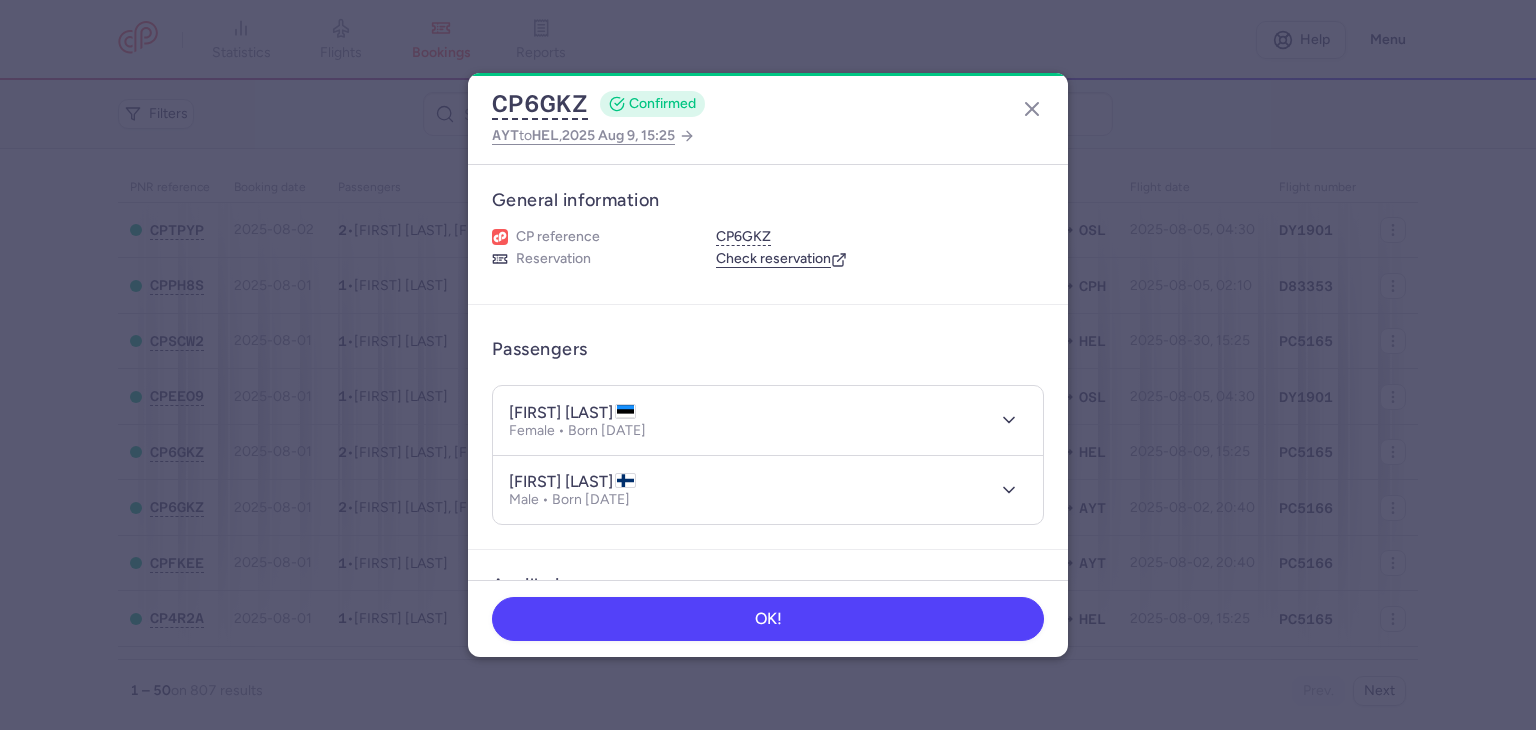 type 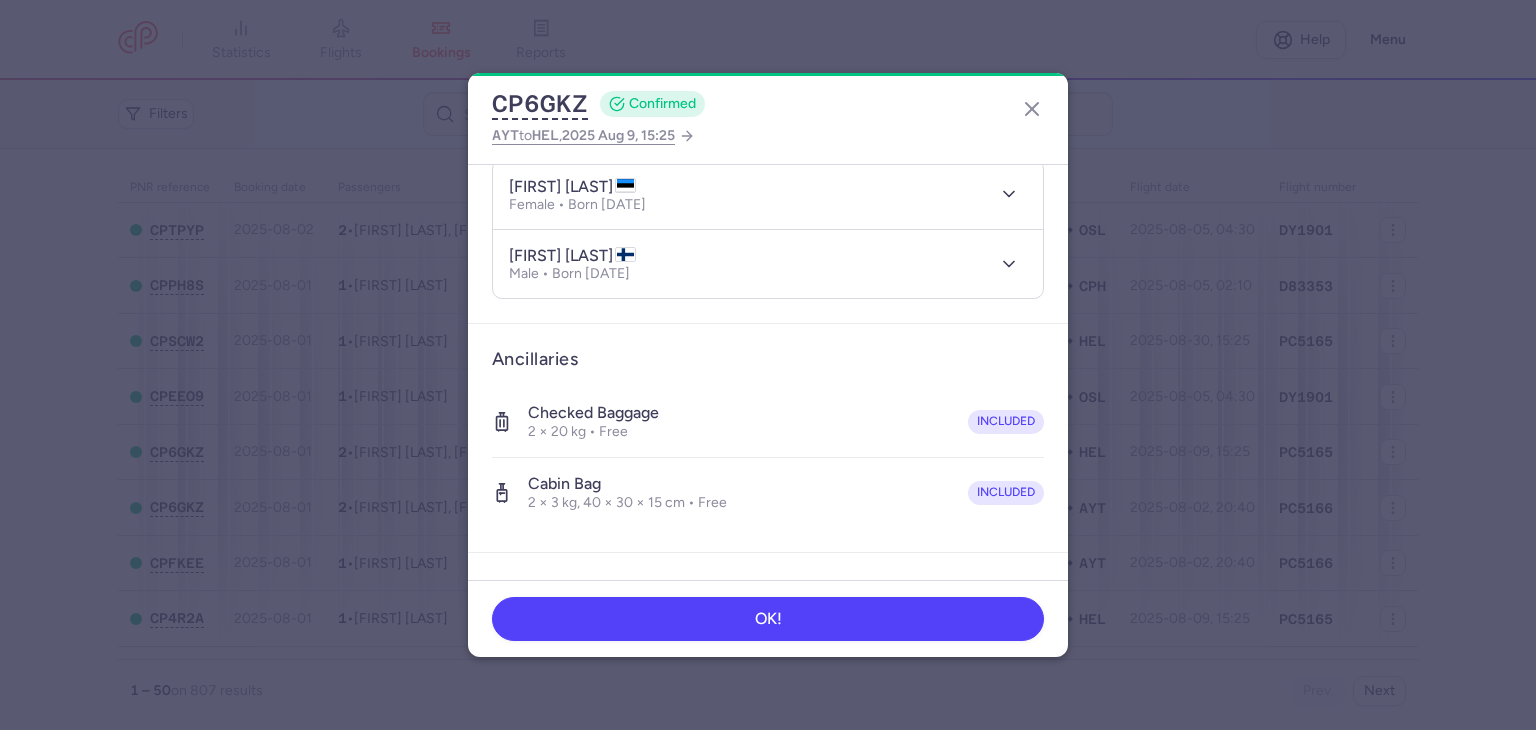 scroll, scrollTop: 464, scrollLeft: 0, axis: vertical 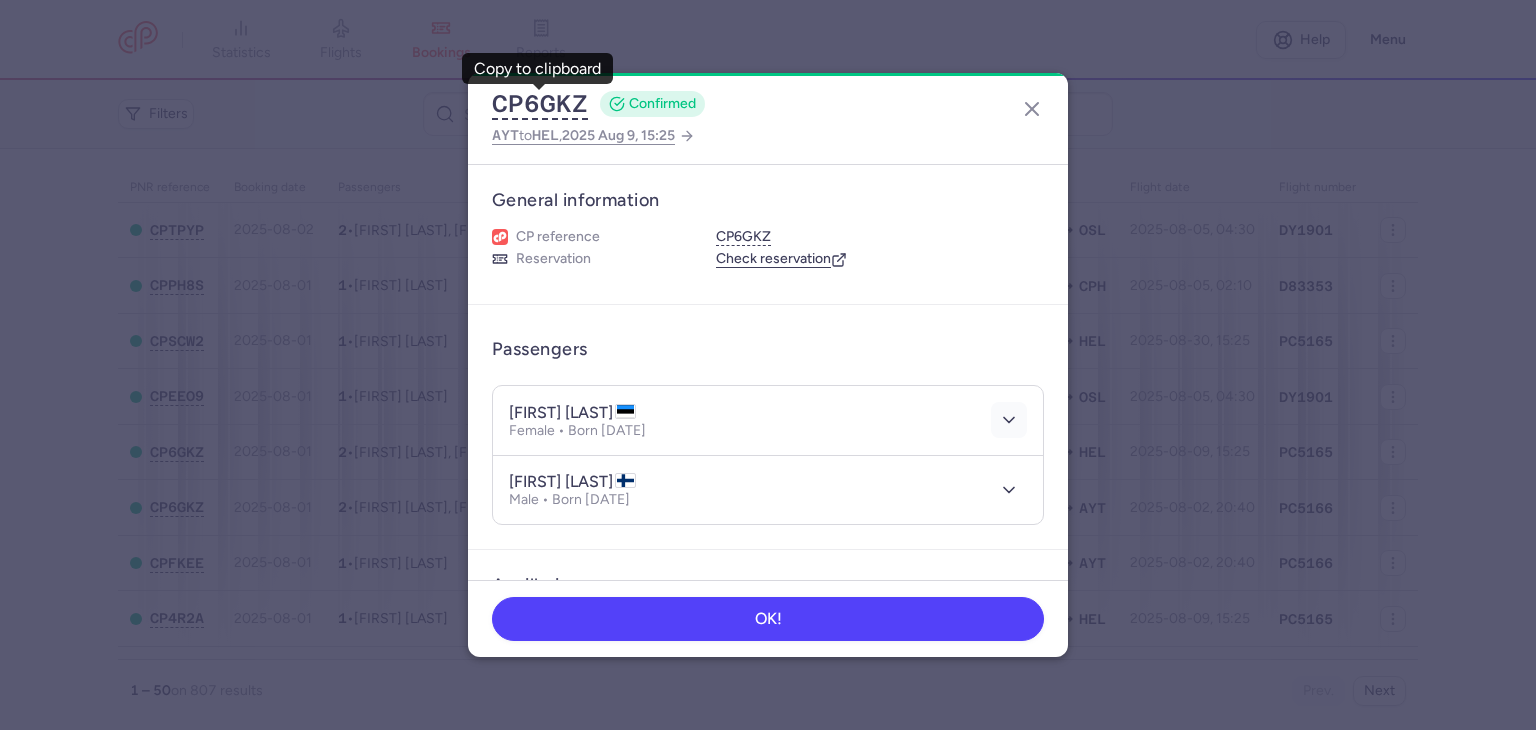 click 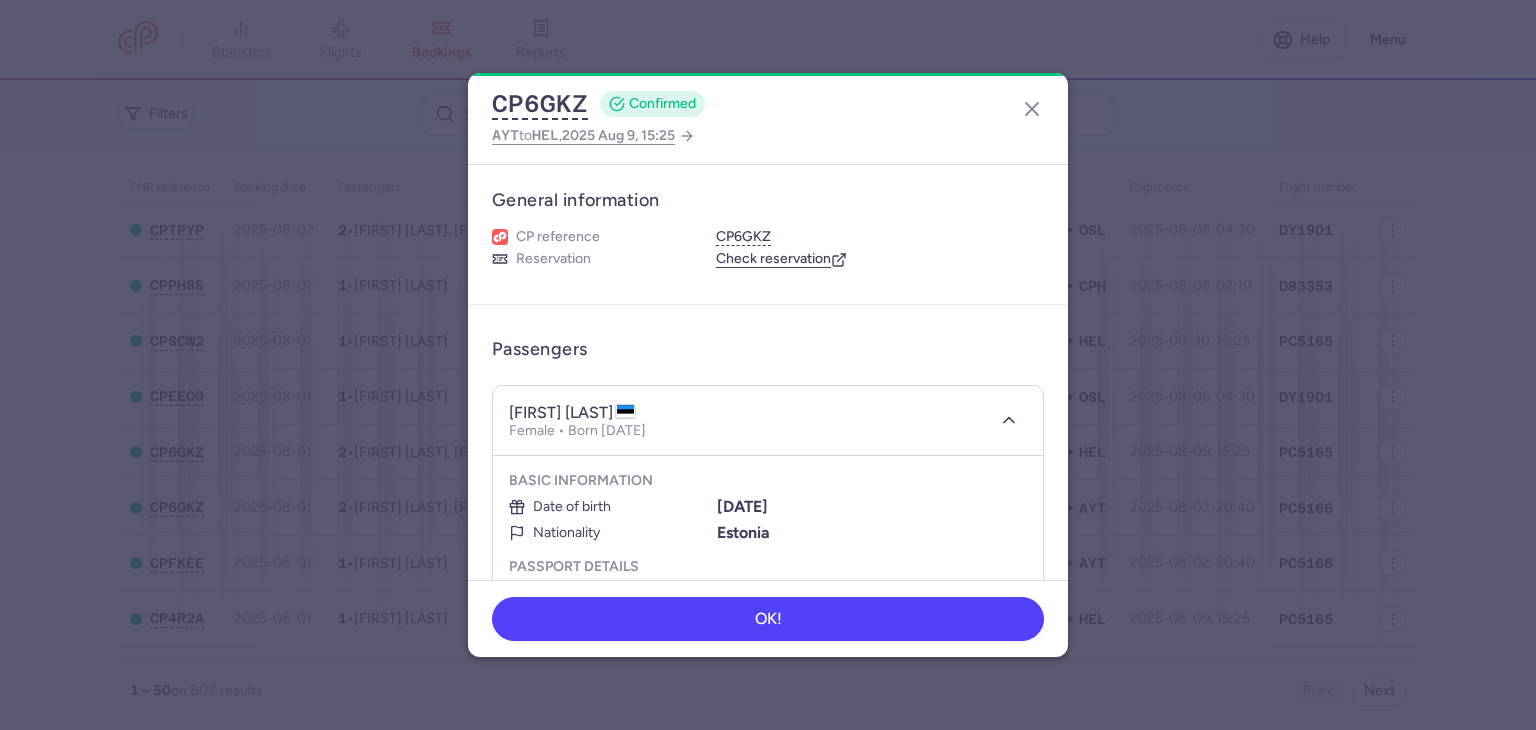 type 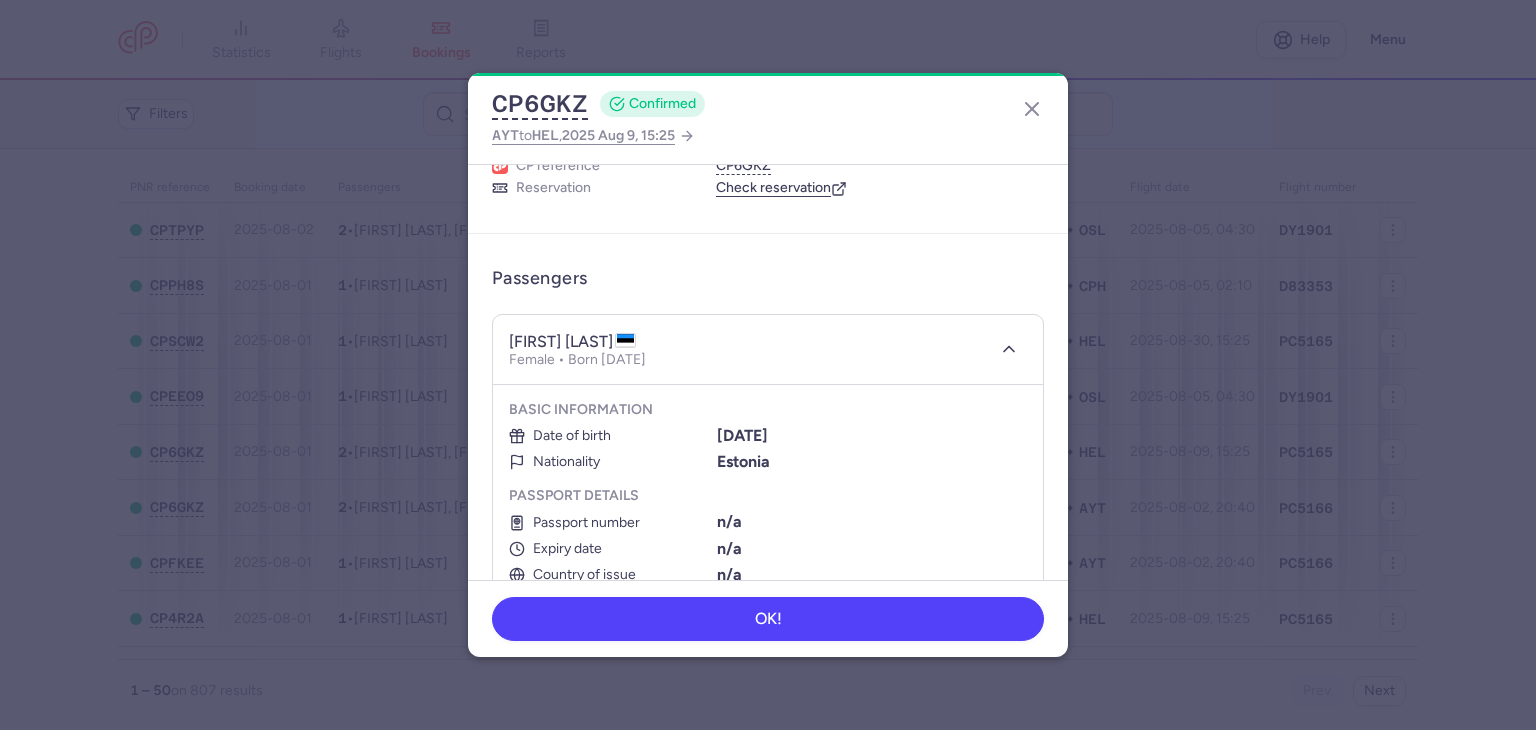 scroll, scrollTop: 100, scrollLeft: 0, axis: vertical 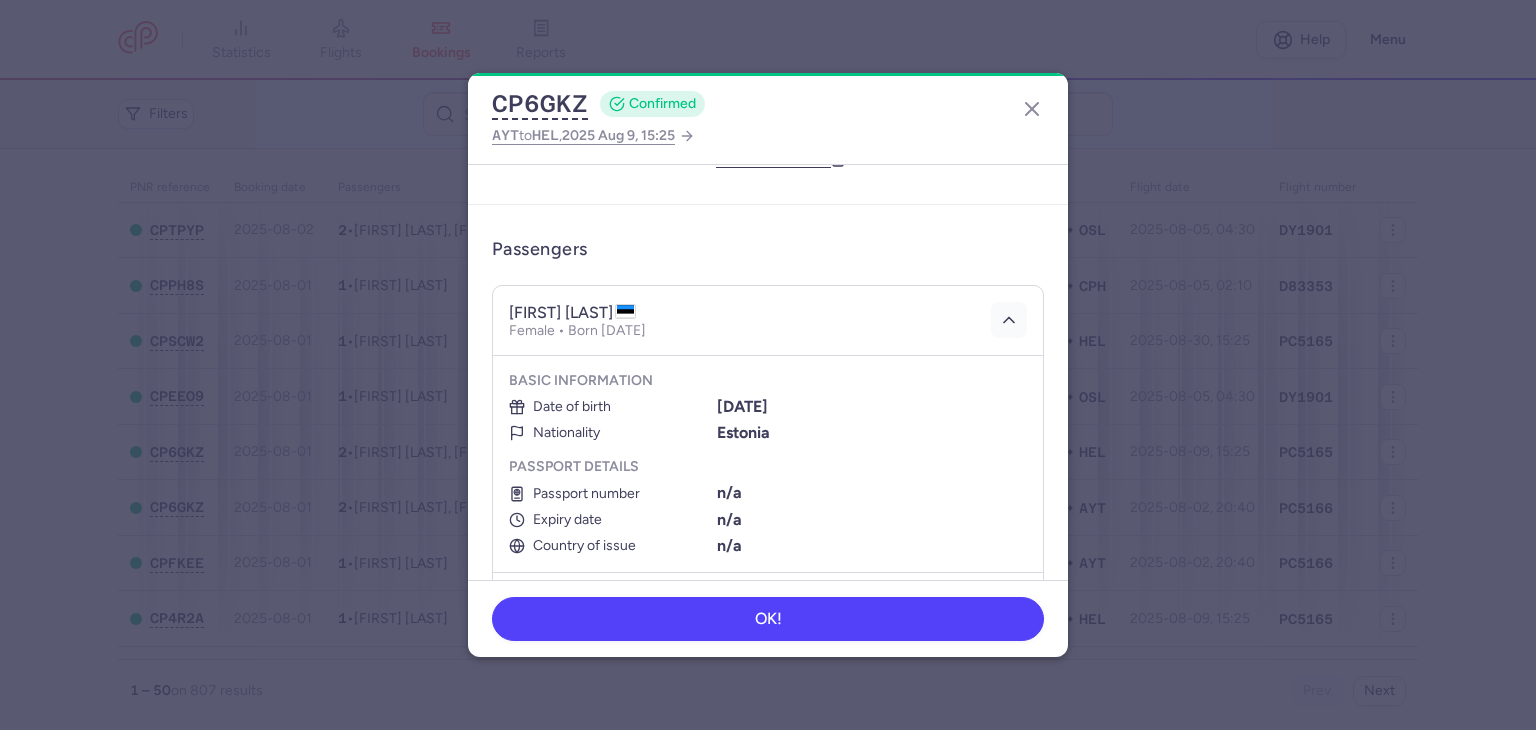 click at bounding box center (1009, 320) 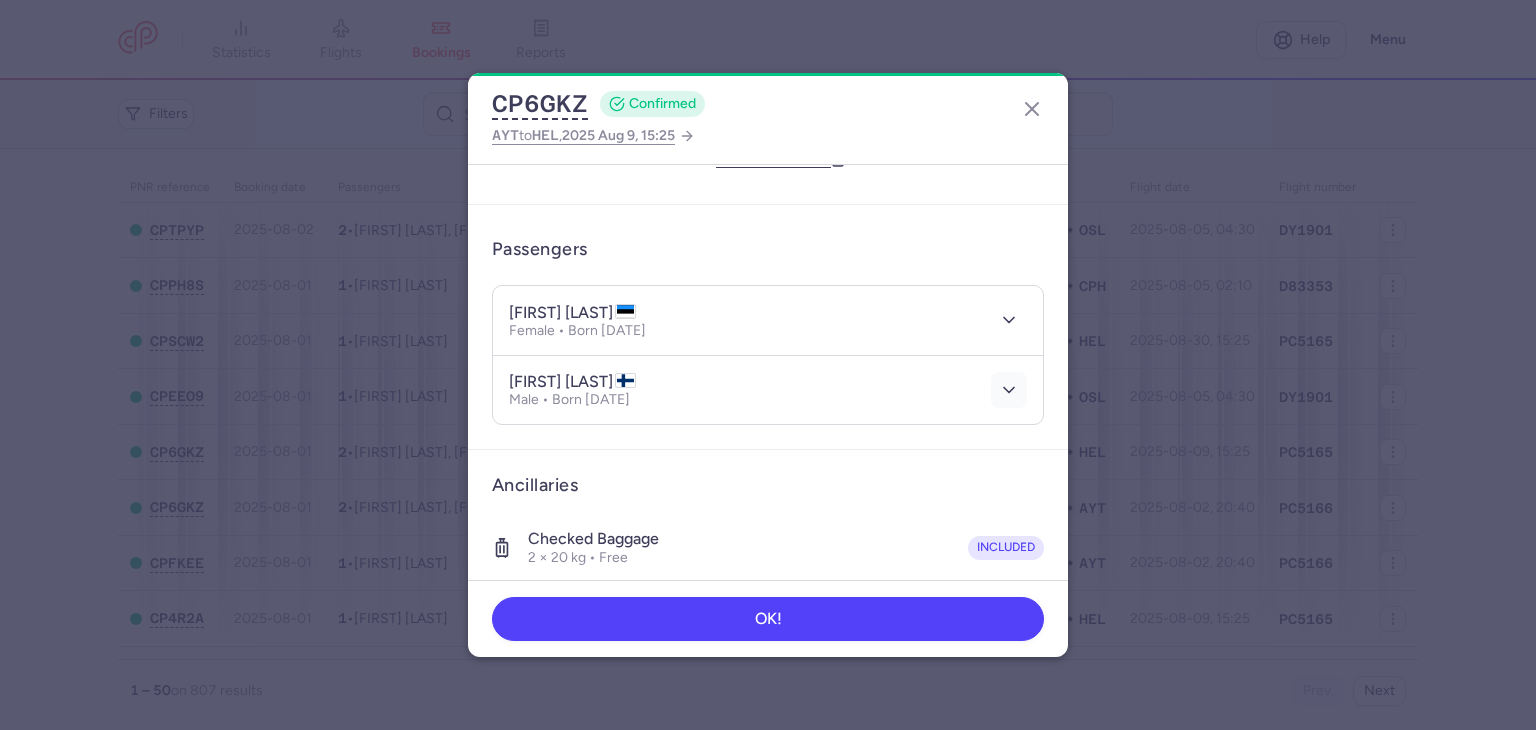 click at bounding box center (1009, 390) 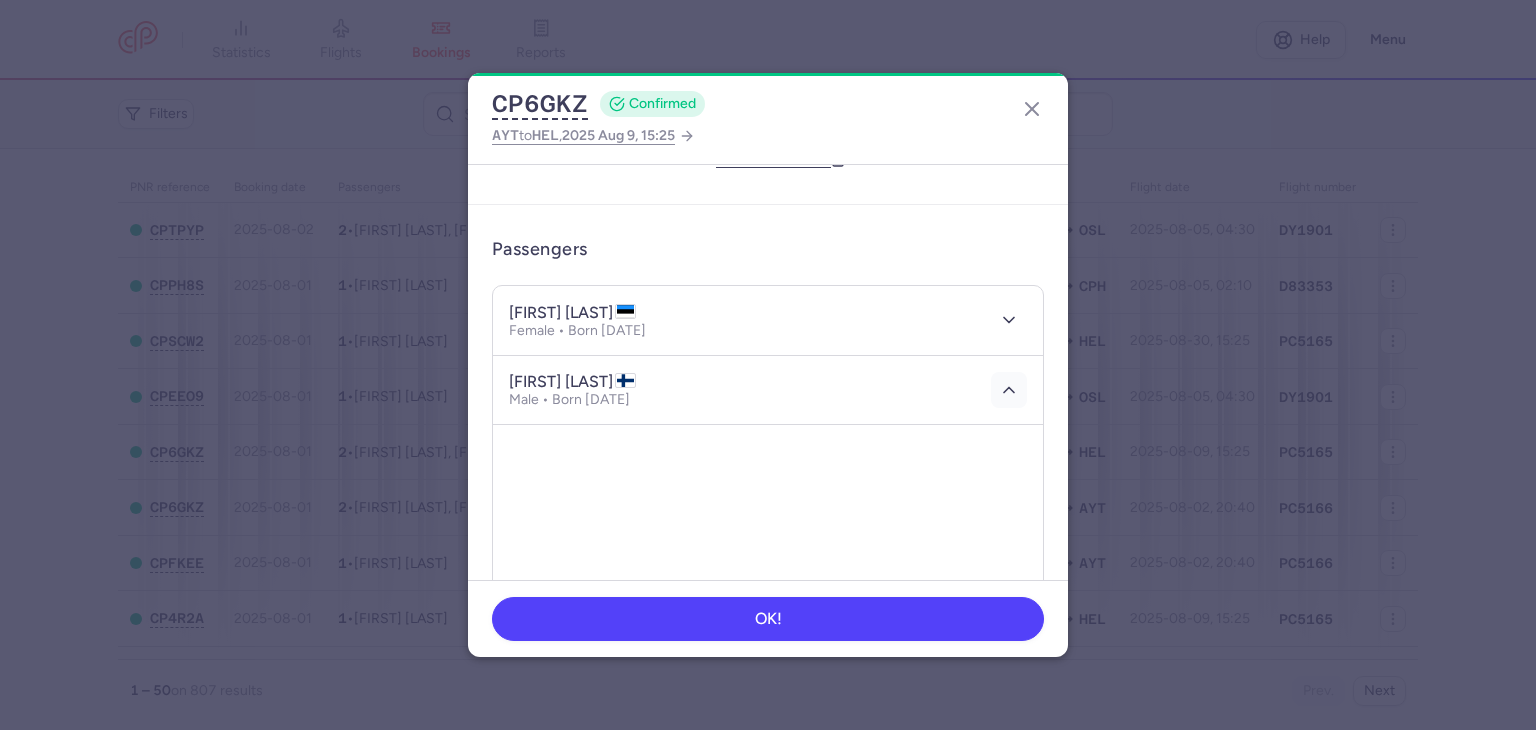 click 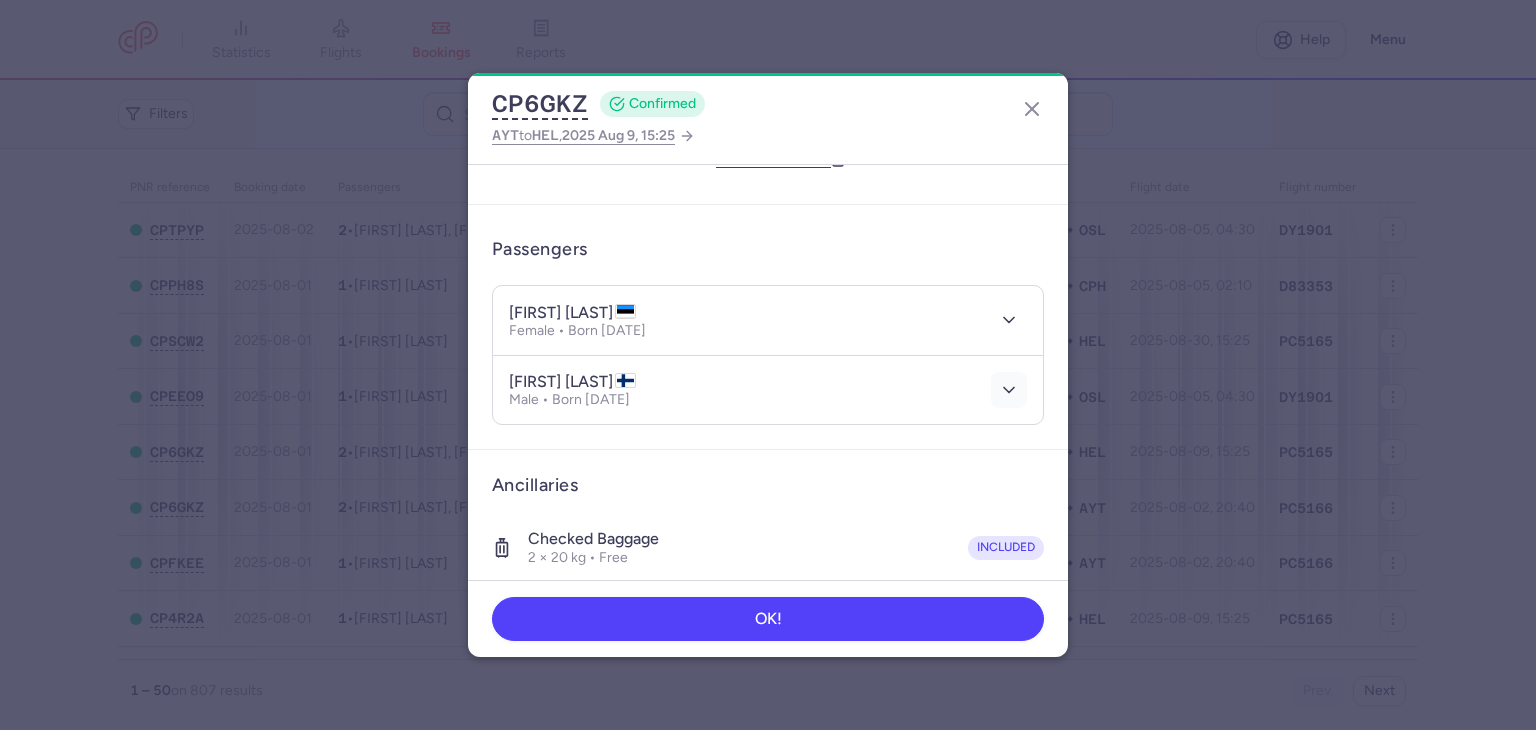 click 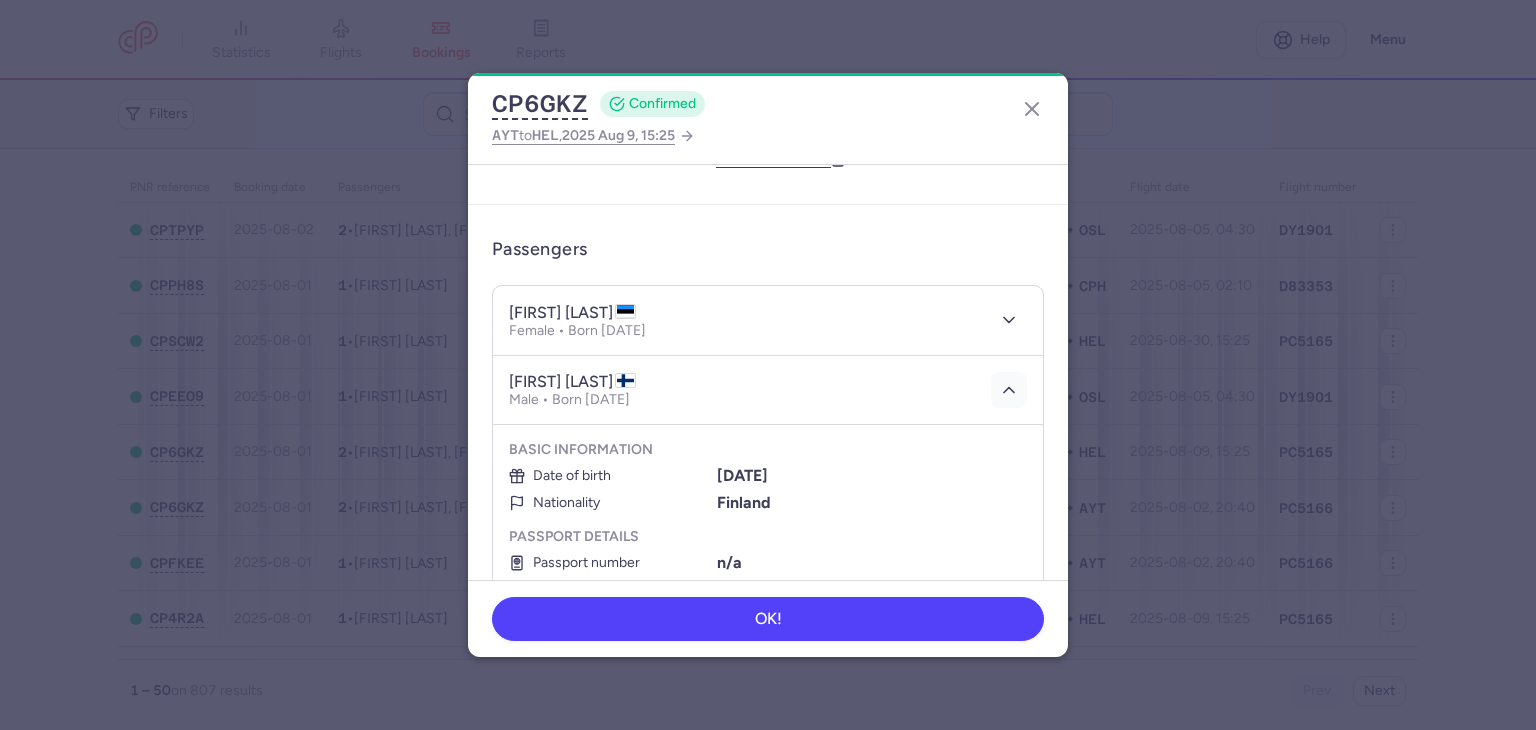 scroll, scrollTop: 200, scrollLeft: 0, axis: vertical 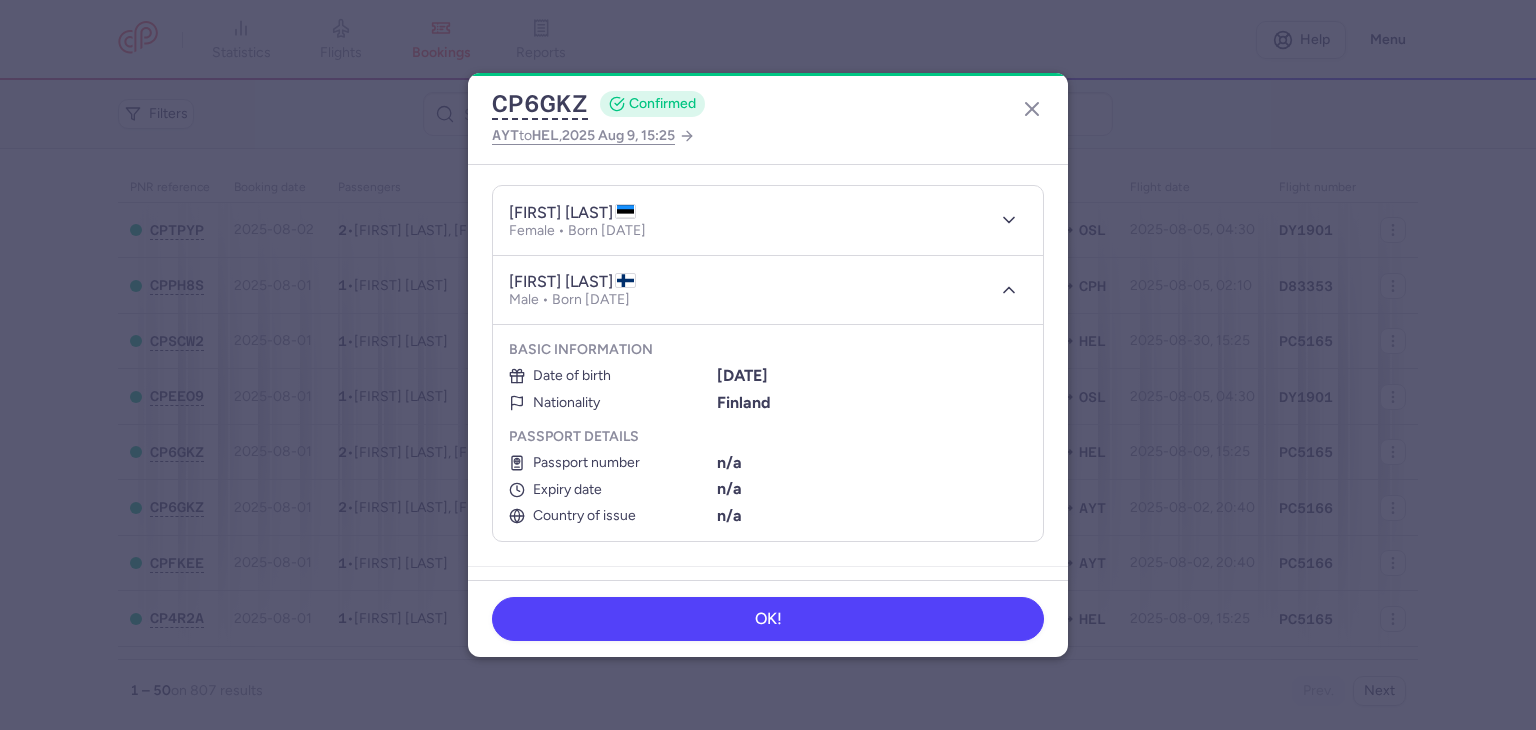 type 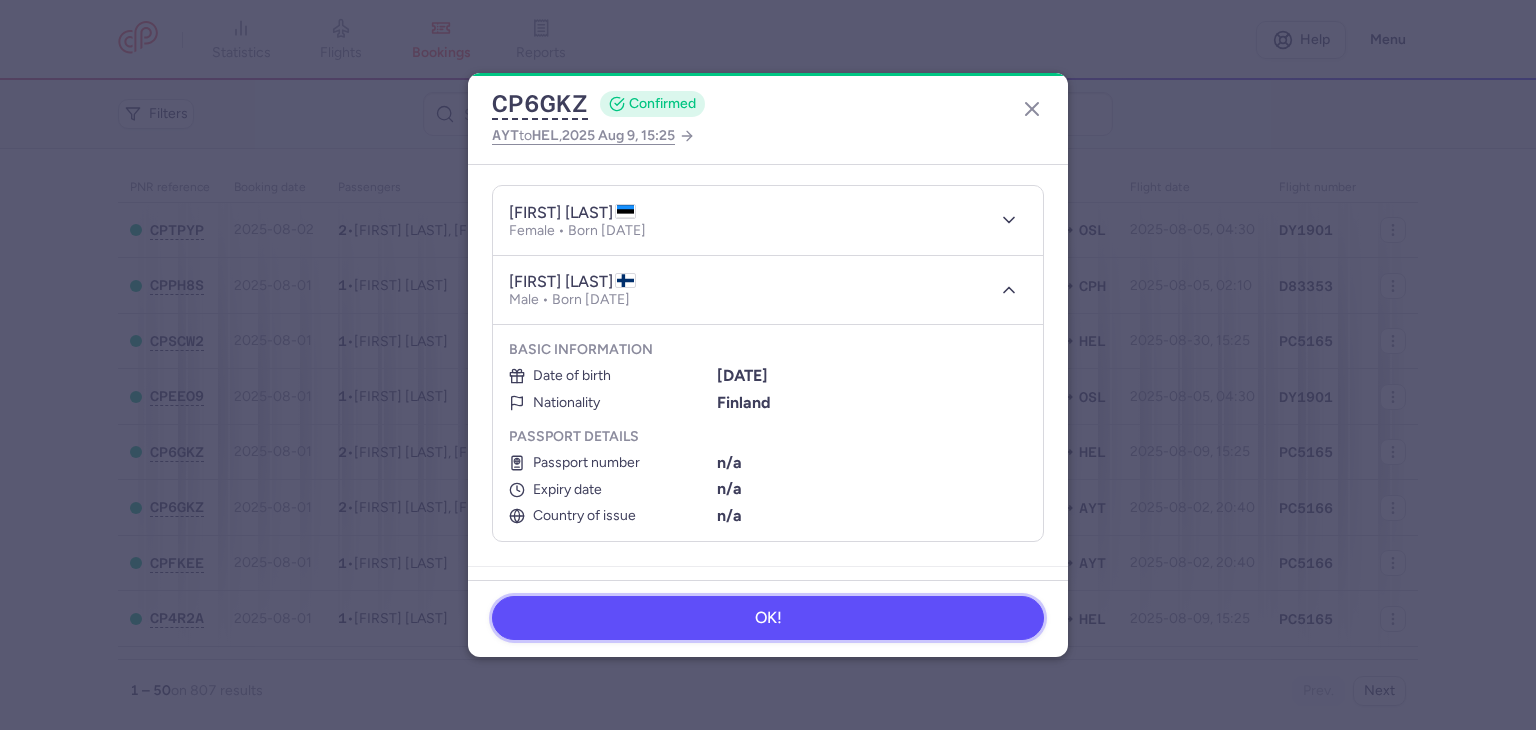 click on "OK!" at bounding box center (768, 618) 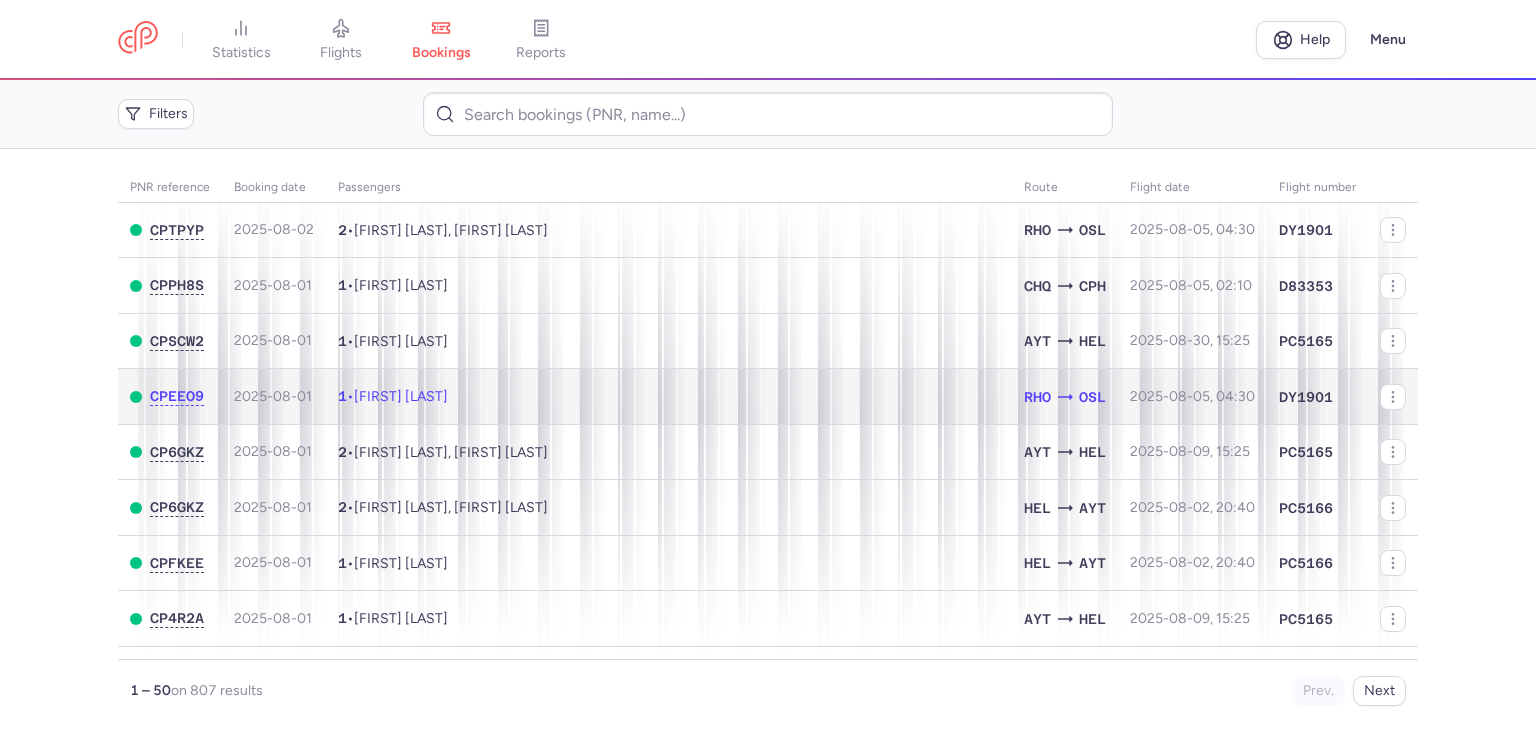 click on "1  •  Alexandr UMRIHIN" 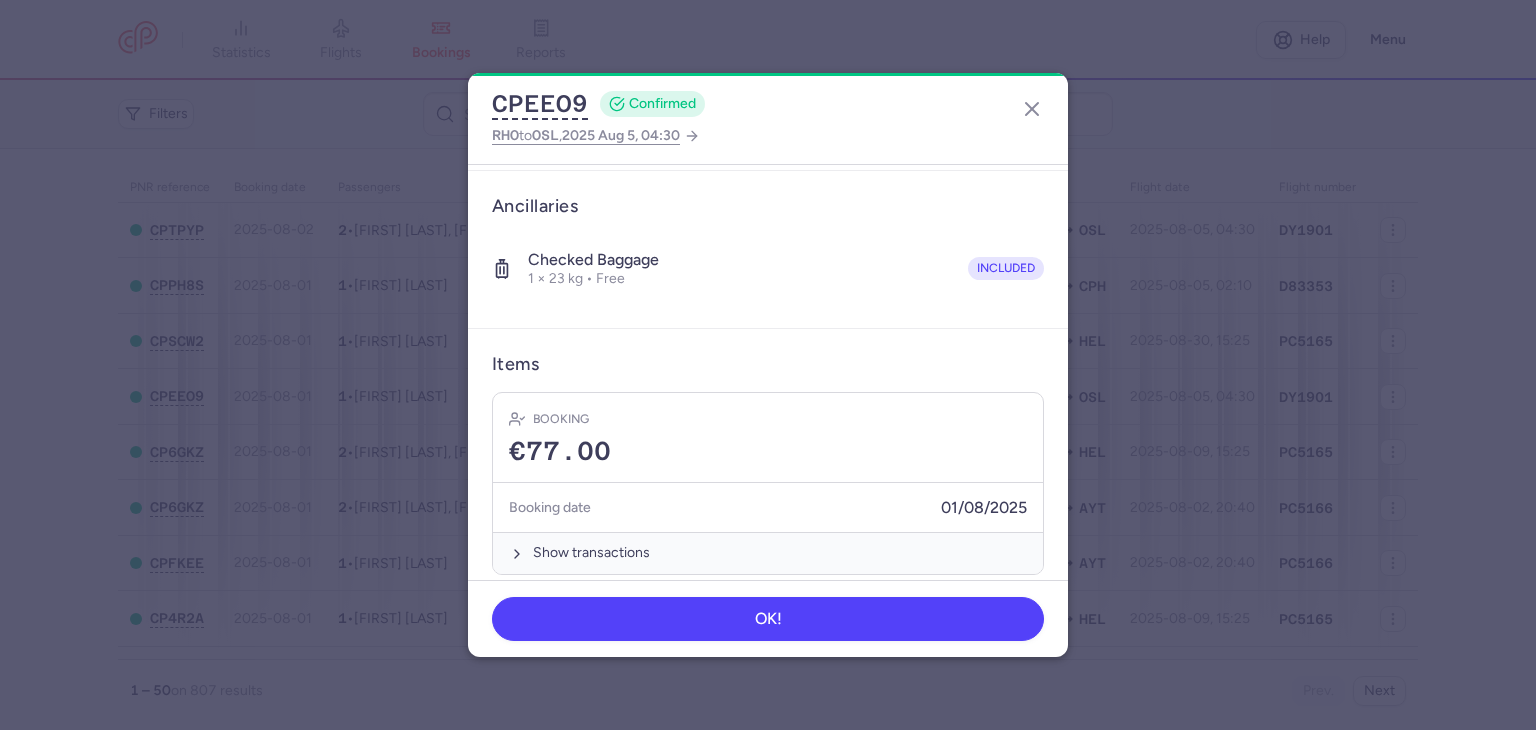 scroll, scrollTop: 324, scrollLeft: 0, axis: vertical 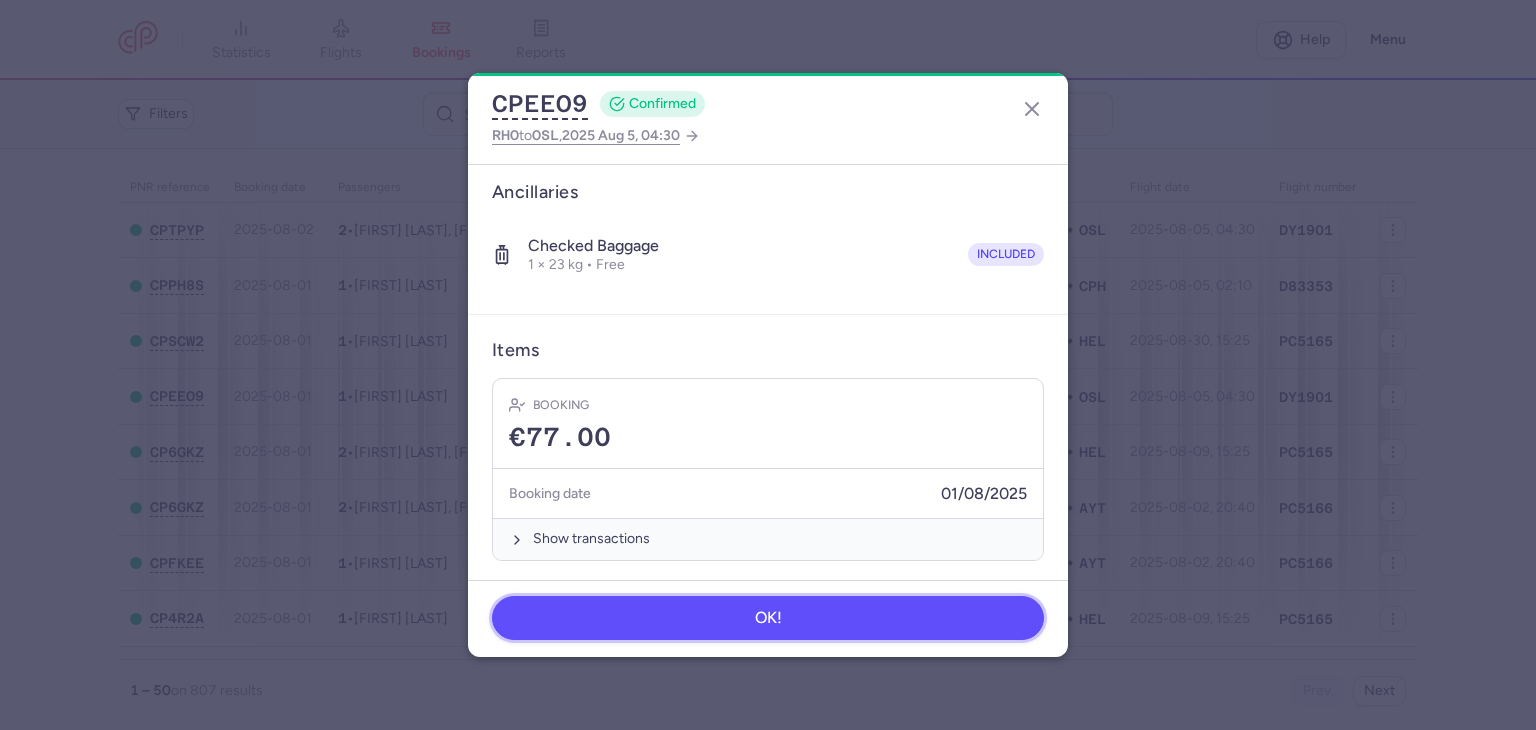 click on "OK!" at bounding box center [768, 618] 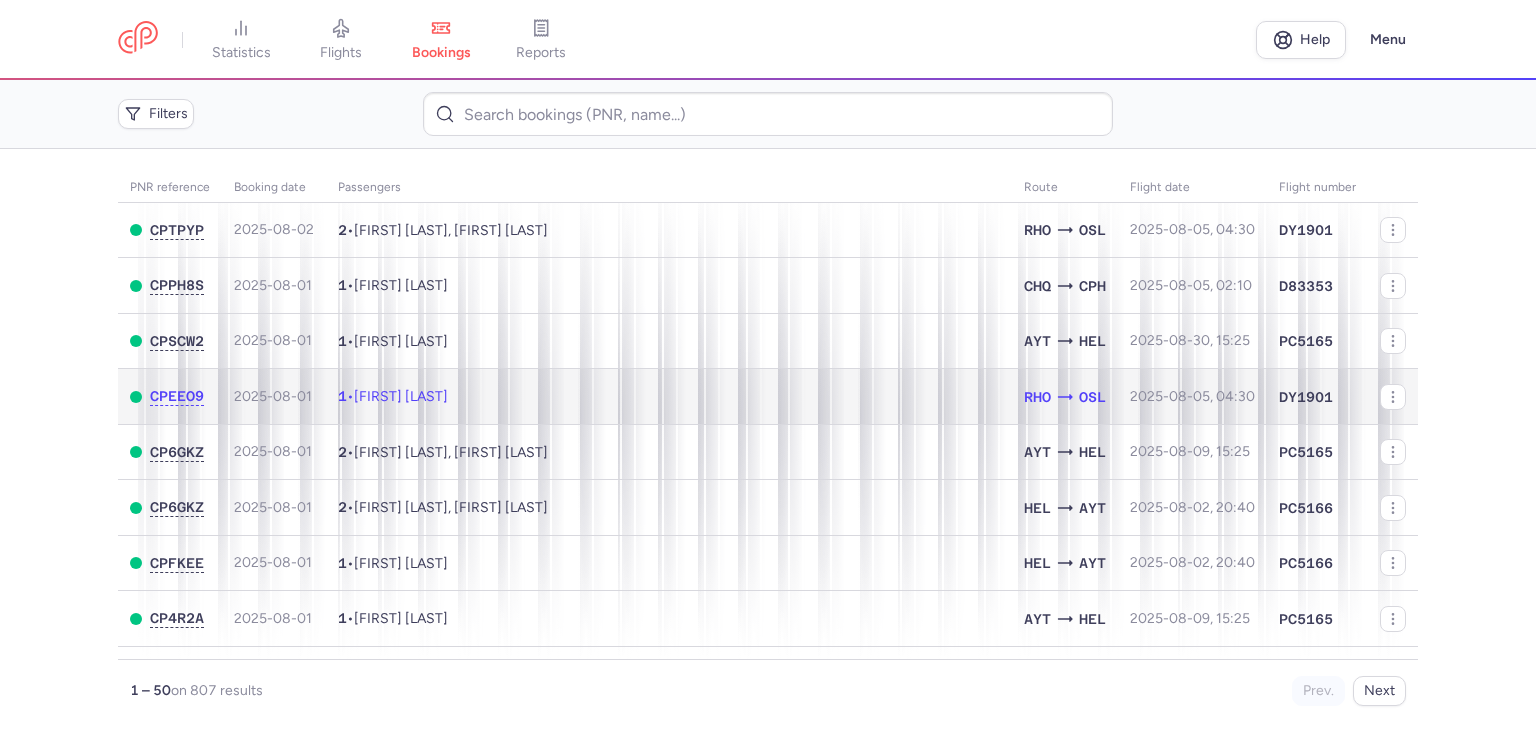 click on "1  •  Alexandr UMRIHIN" 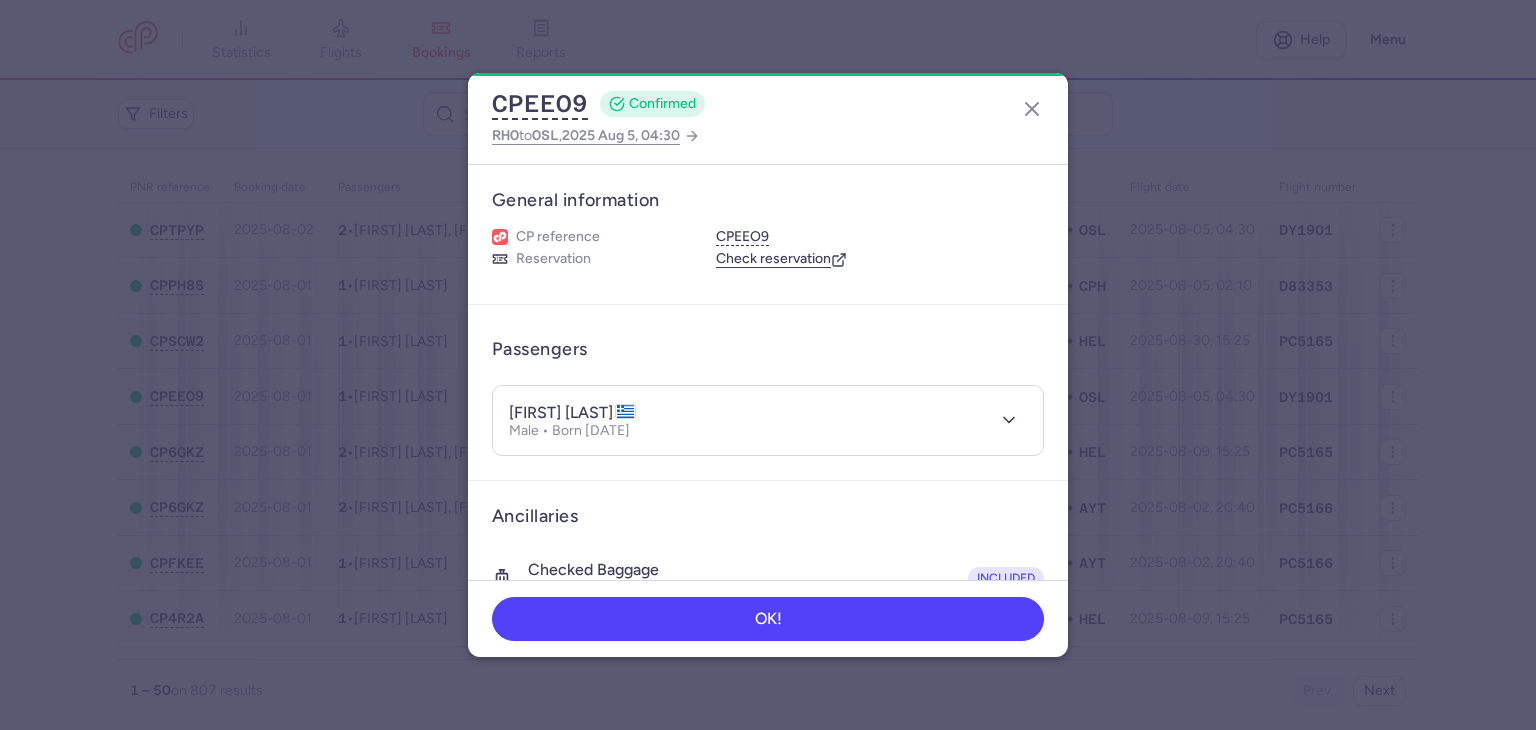 type 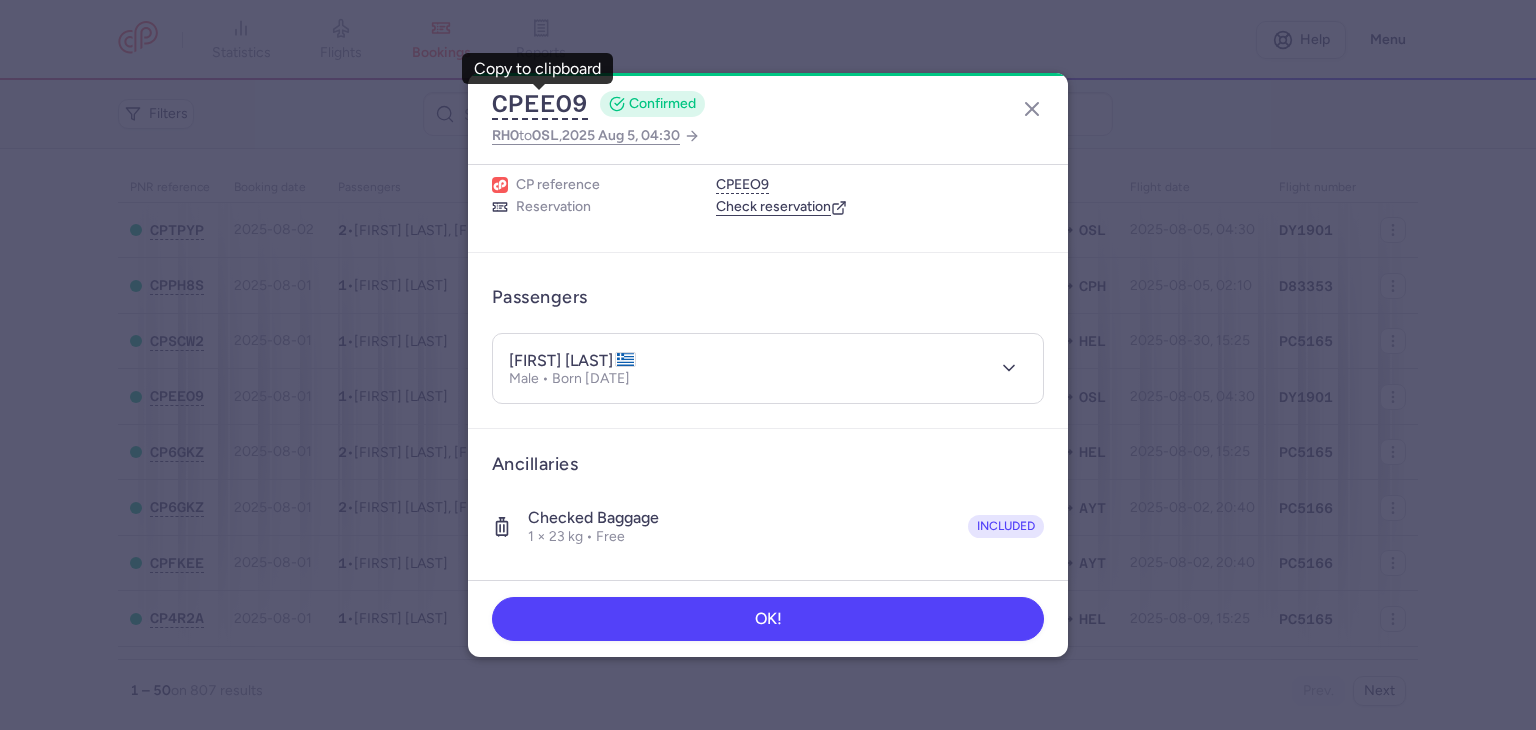scroll, scrollTop: 100, scrollLeft: 0, axis: vertical 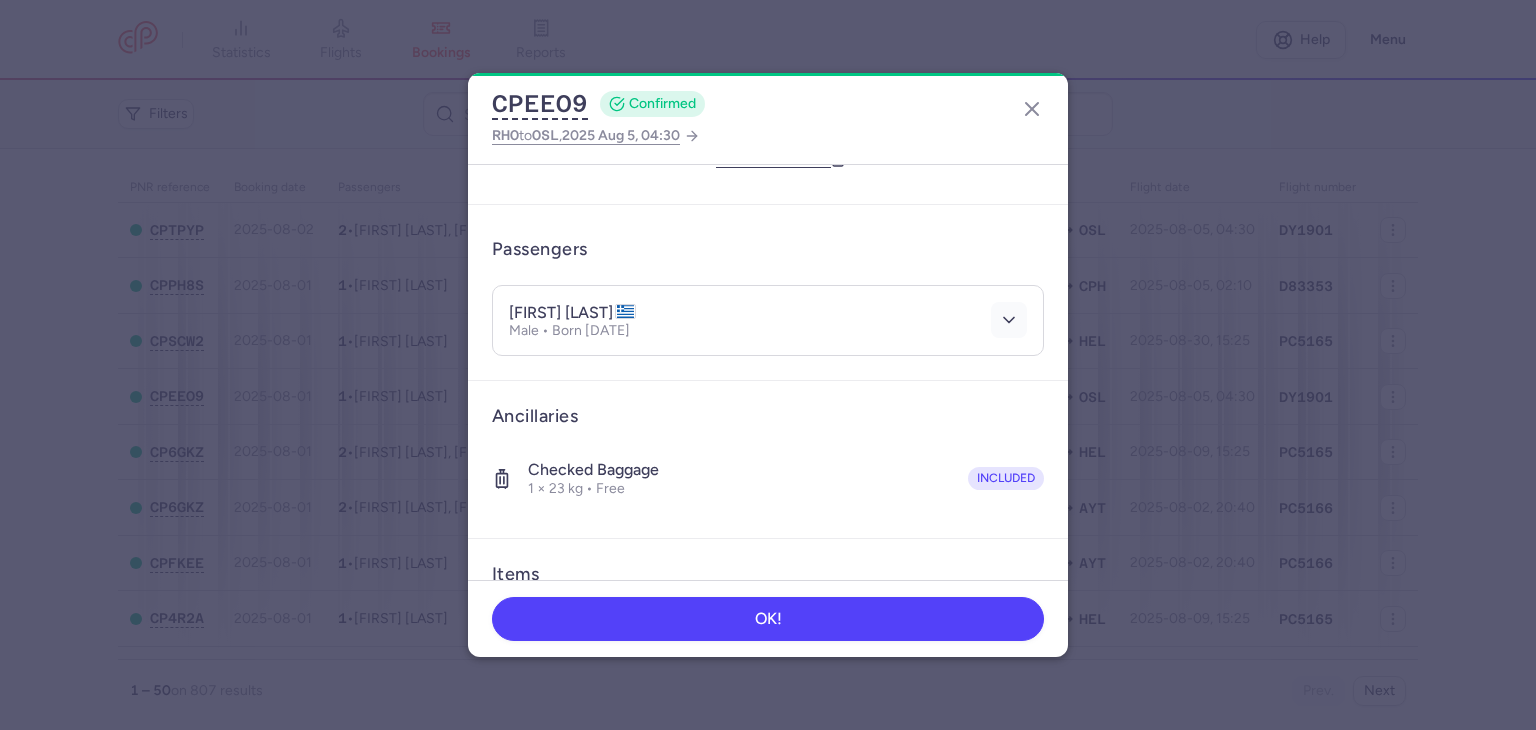 click 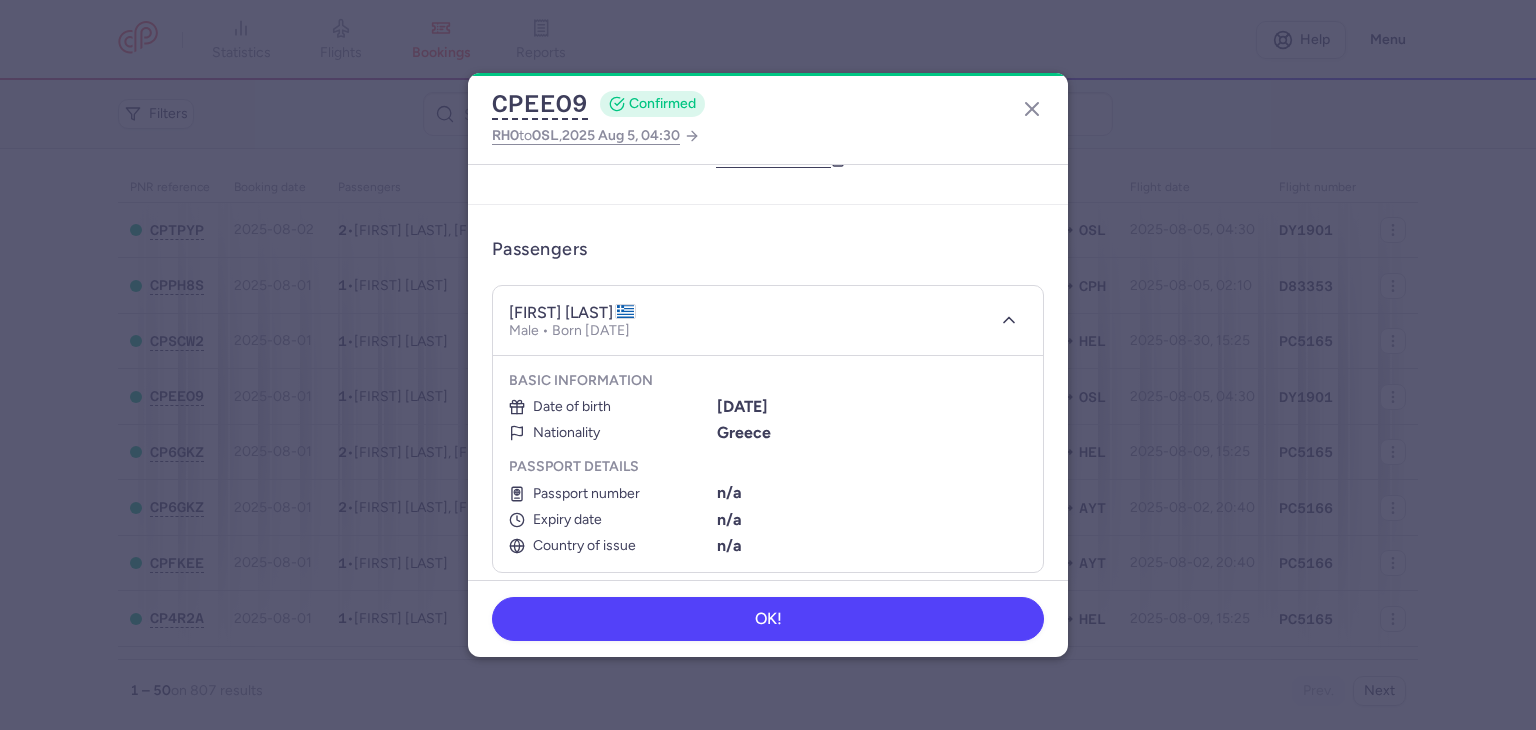type 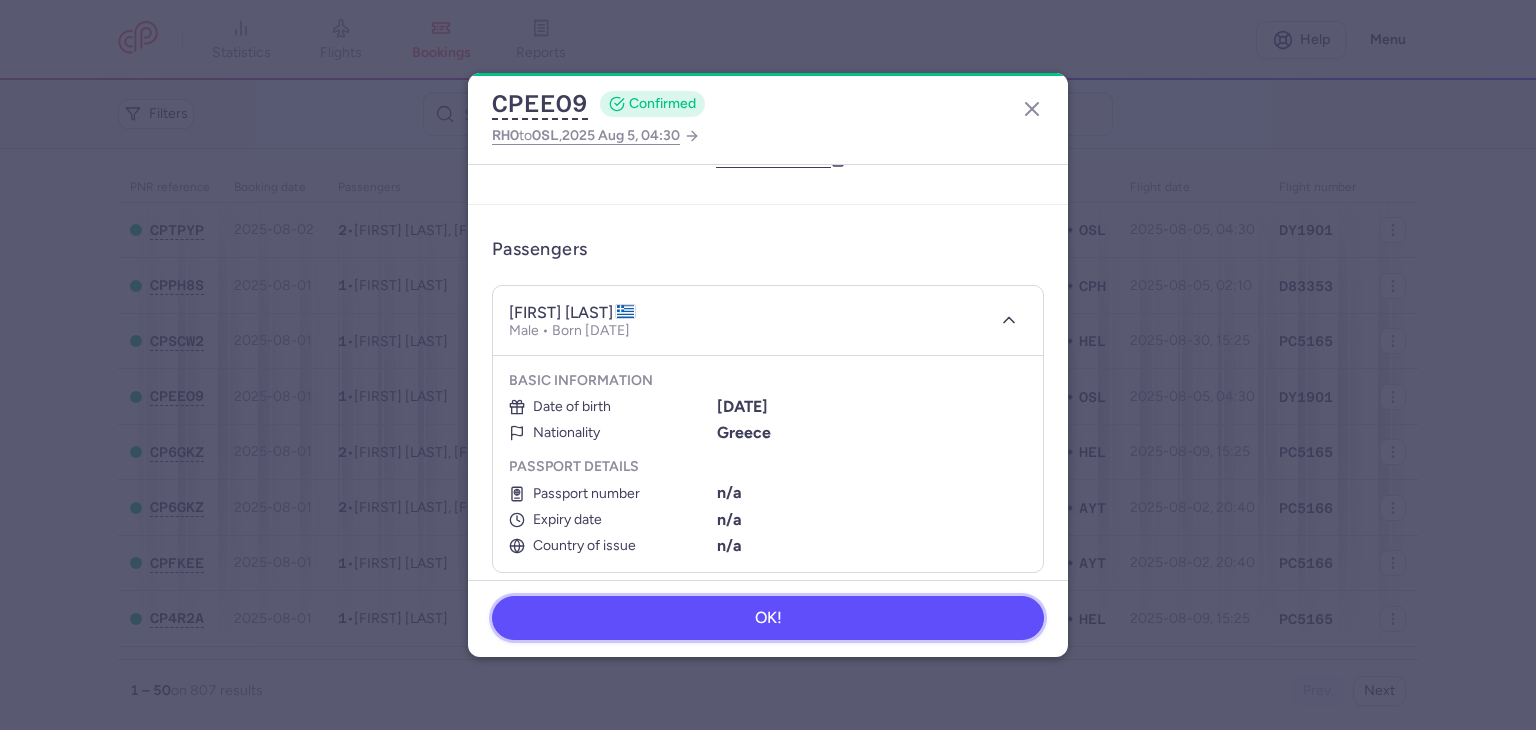 click on "OK!" at bounding box center [768, 618] 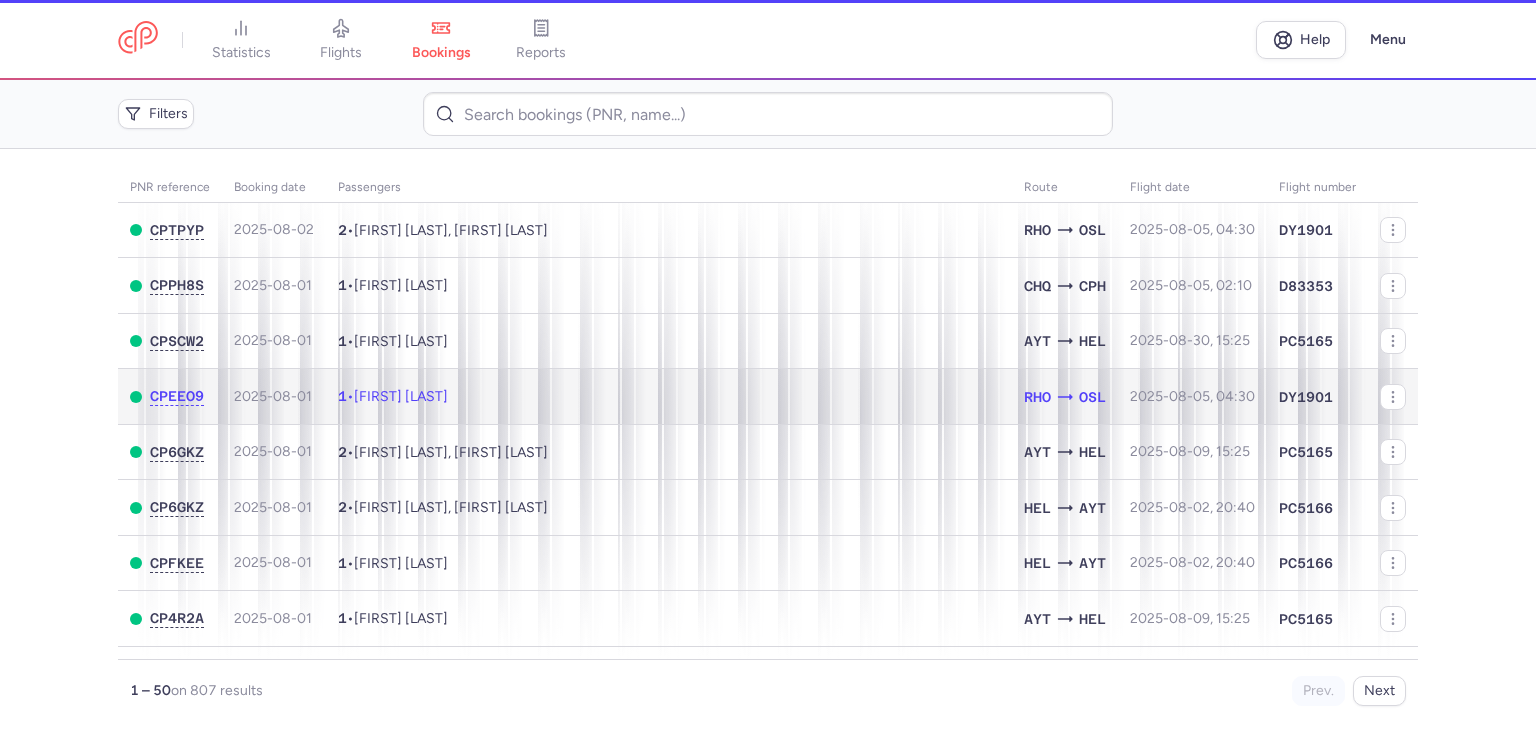 scroll, scrollTop: 0, scrollLeft: 0, axis: both 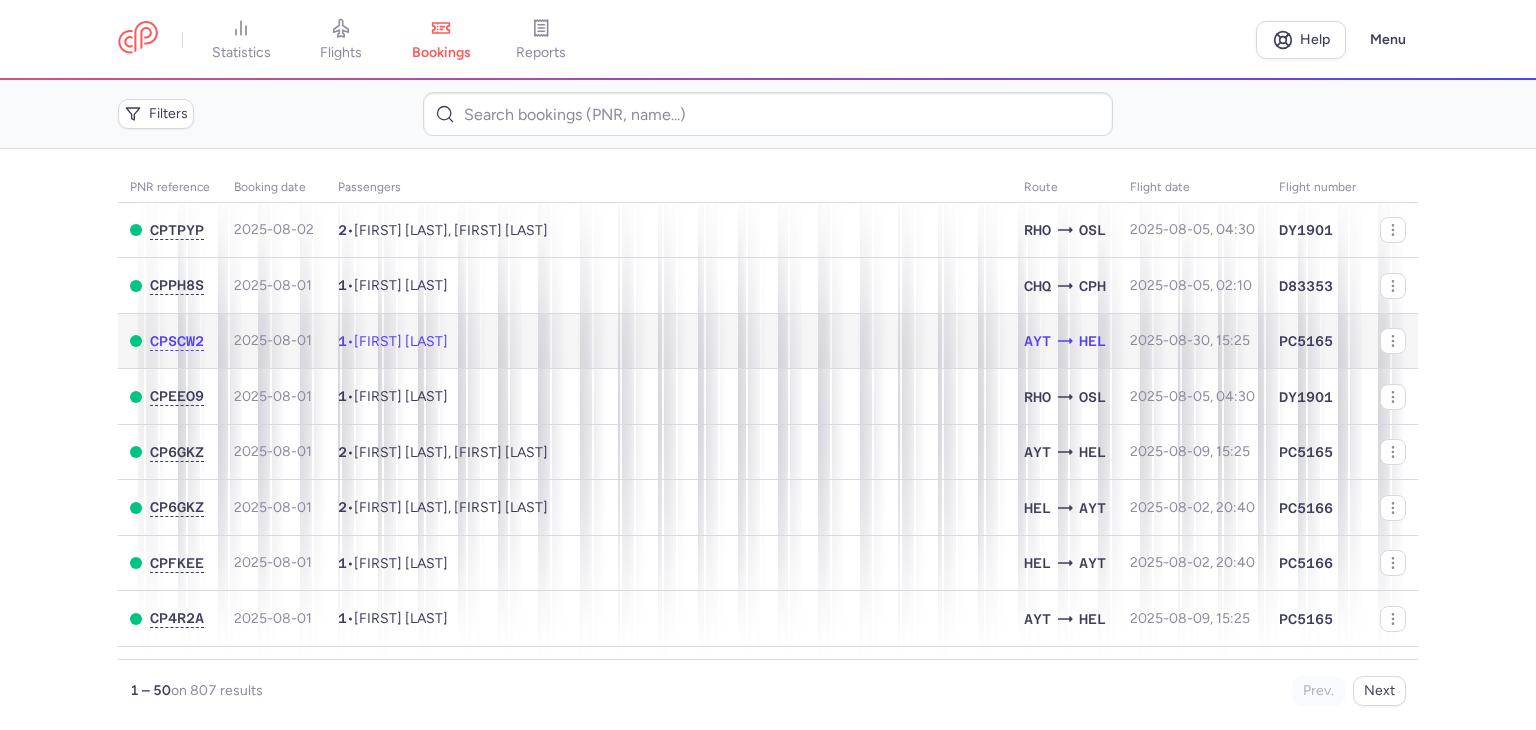click on "1  •  Arda Caglayan ERCAN" 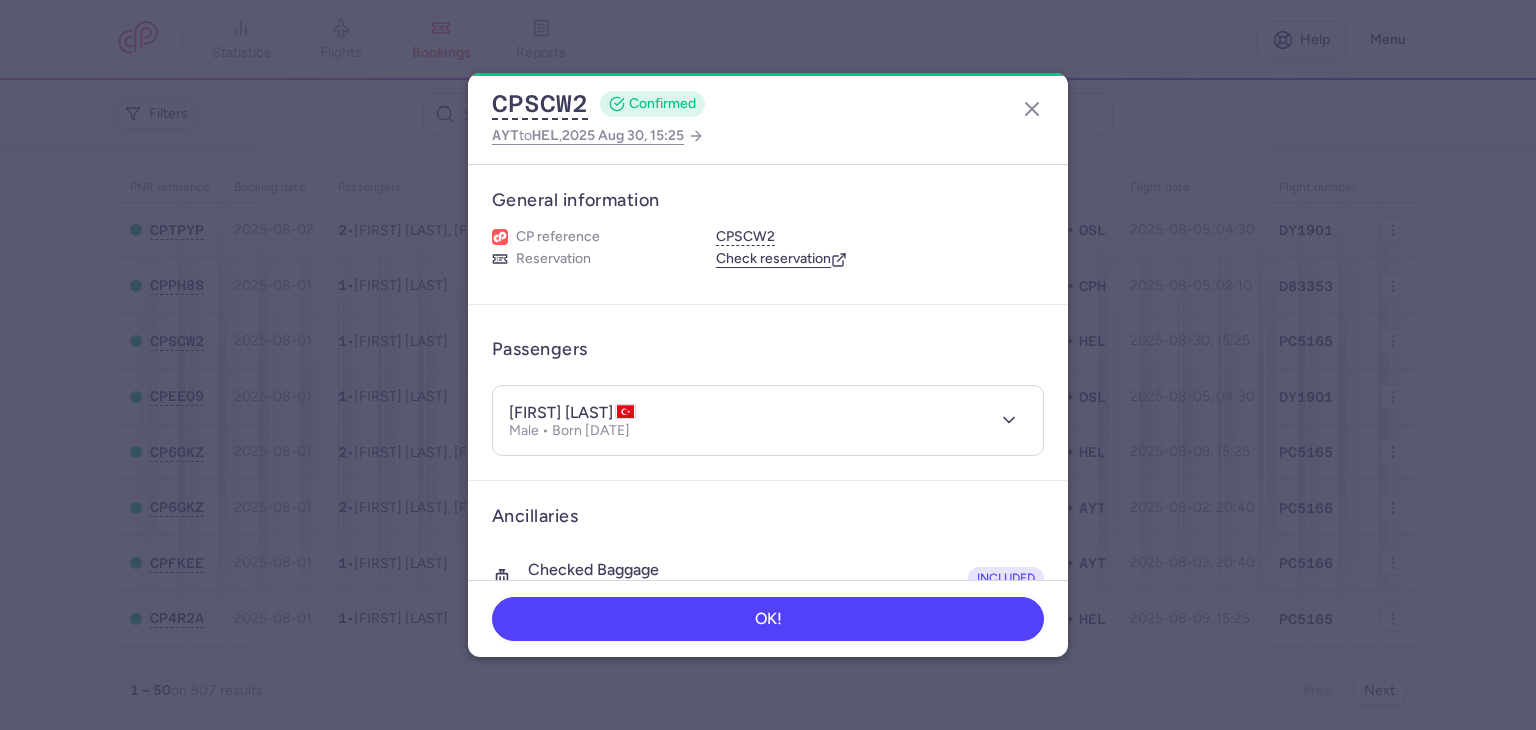 type 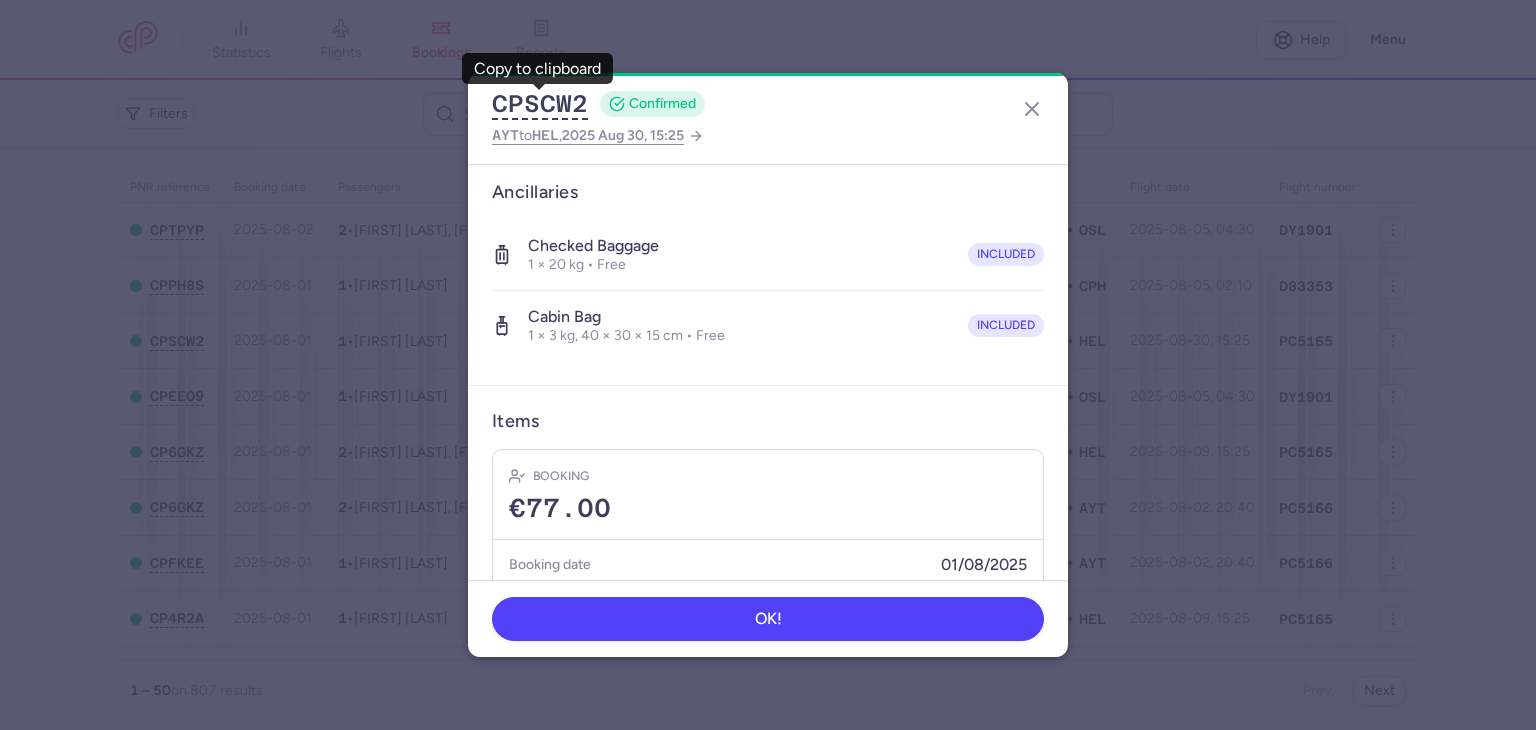 scroll, scrollTop: 396, scrollLeft: 0, axis: vertical 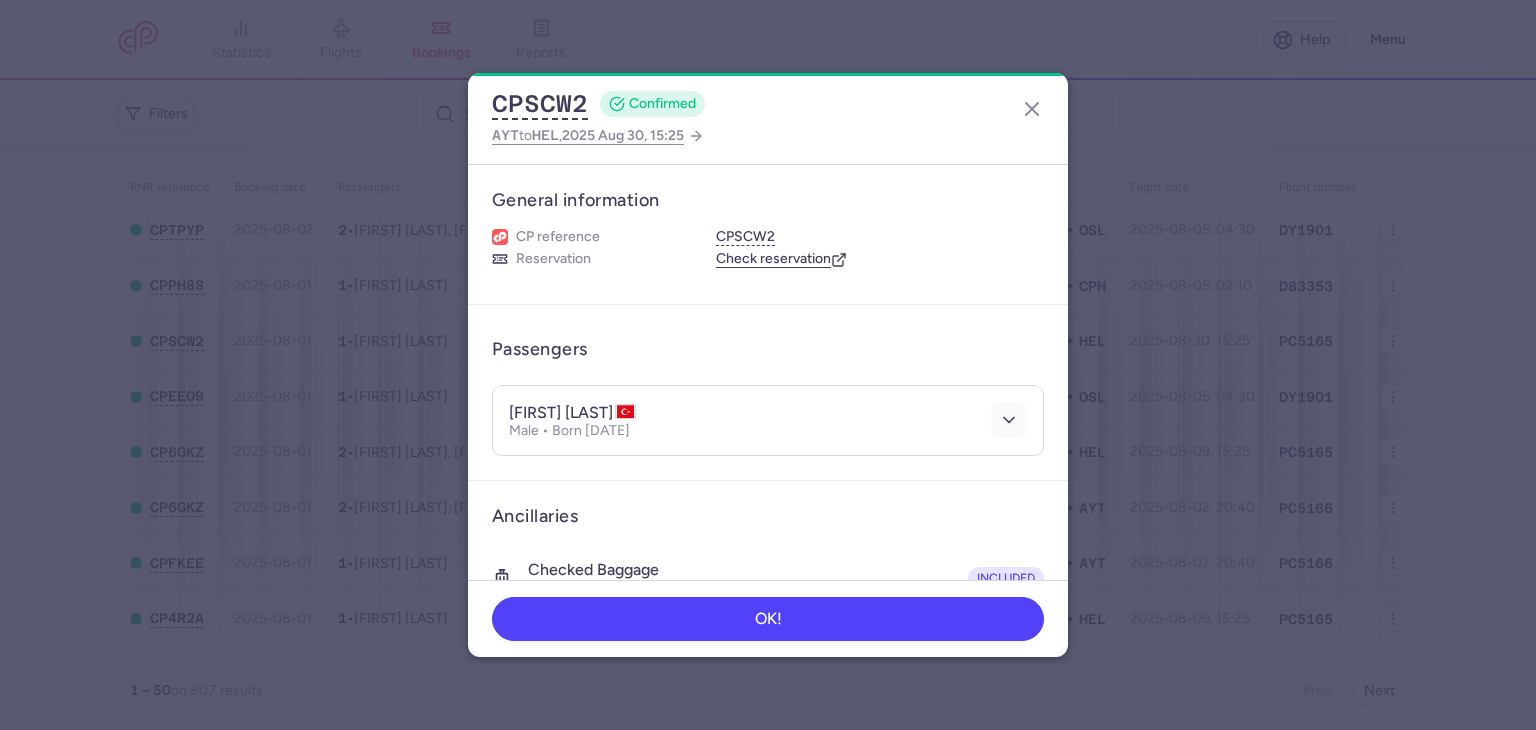click at bounding box center (1009, 420) 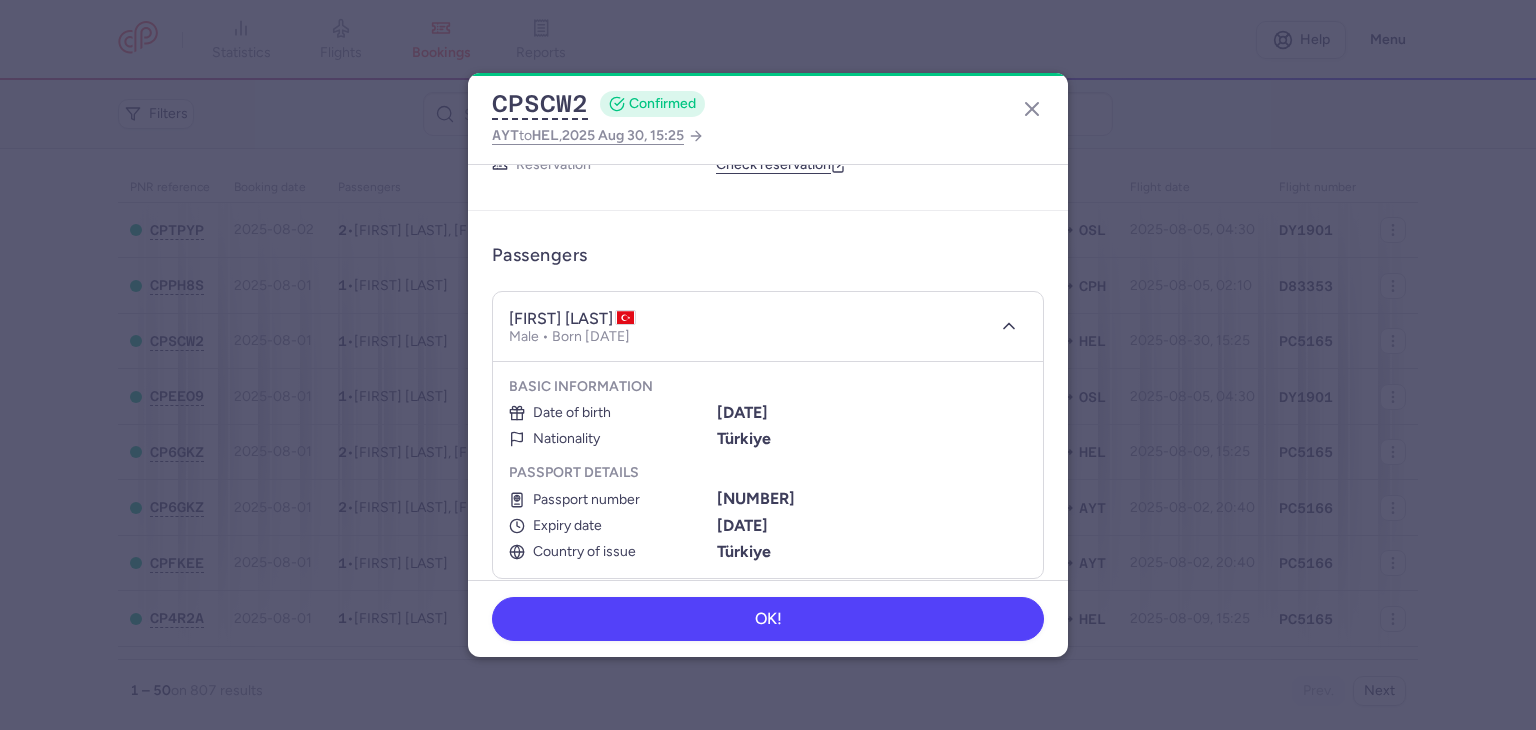 scroll, scrollTop: 200, scrollLeft: 0, axis: vertical 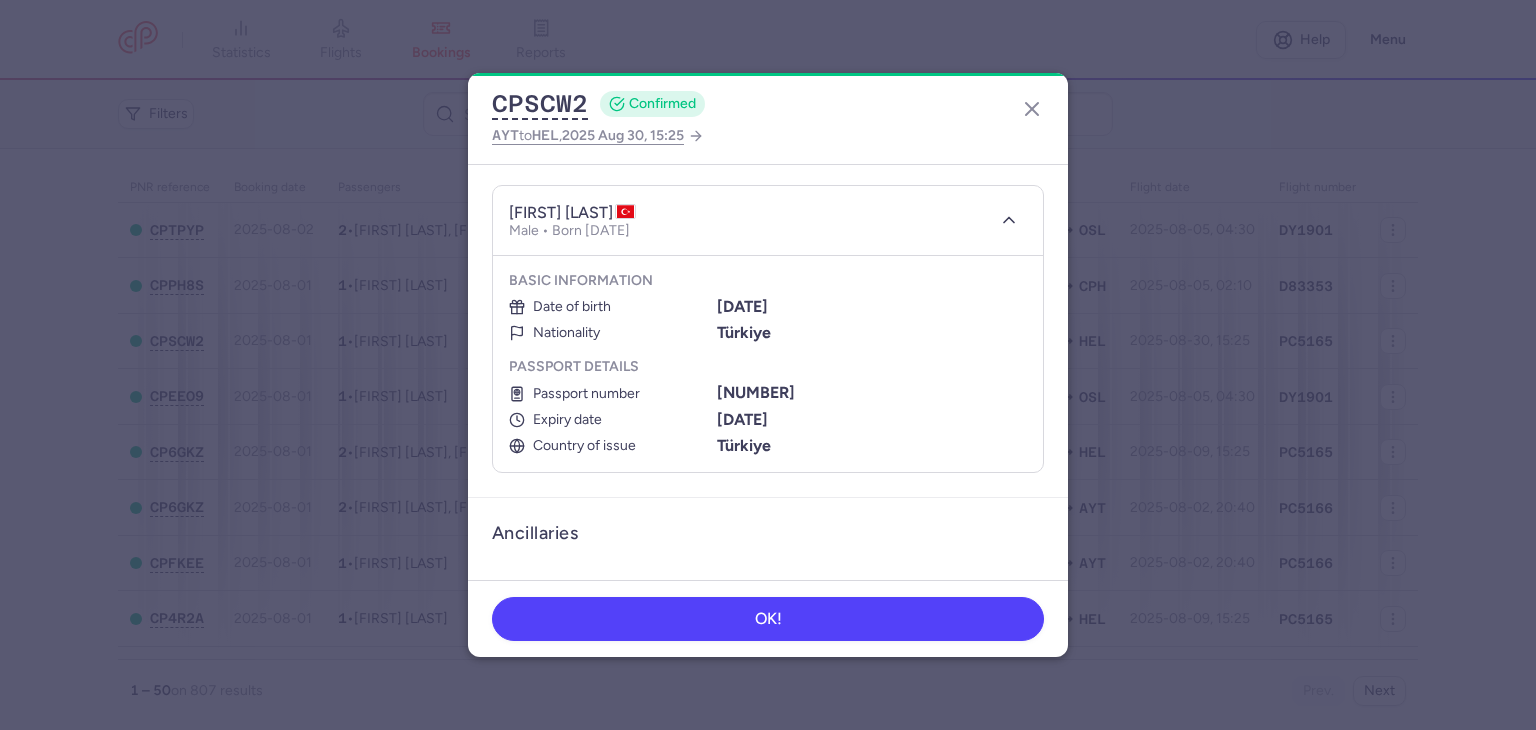 type 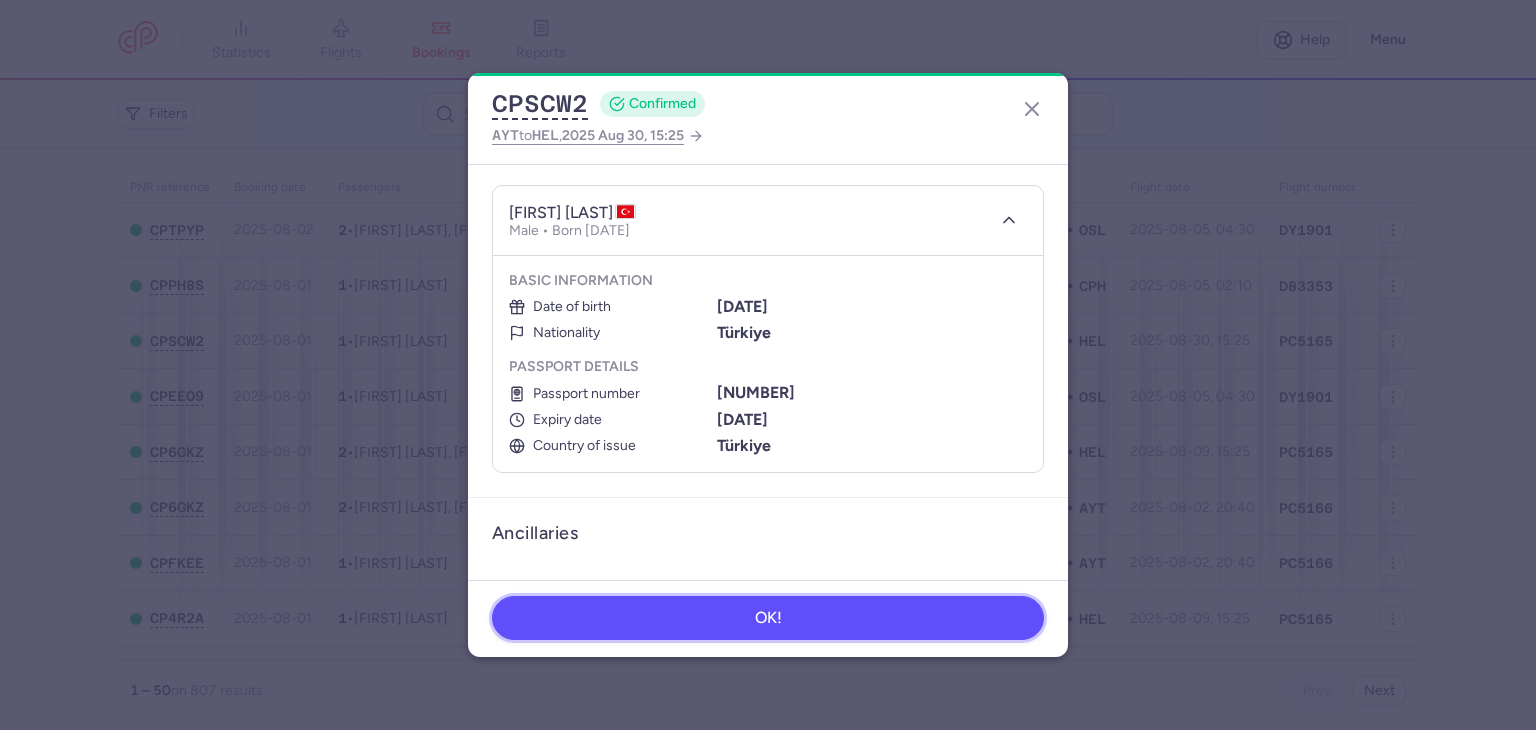 drag, startPoint x: 996, startPoint y: 625, endPoint x: 1005, endPoint y: 608, distance: 19.235384 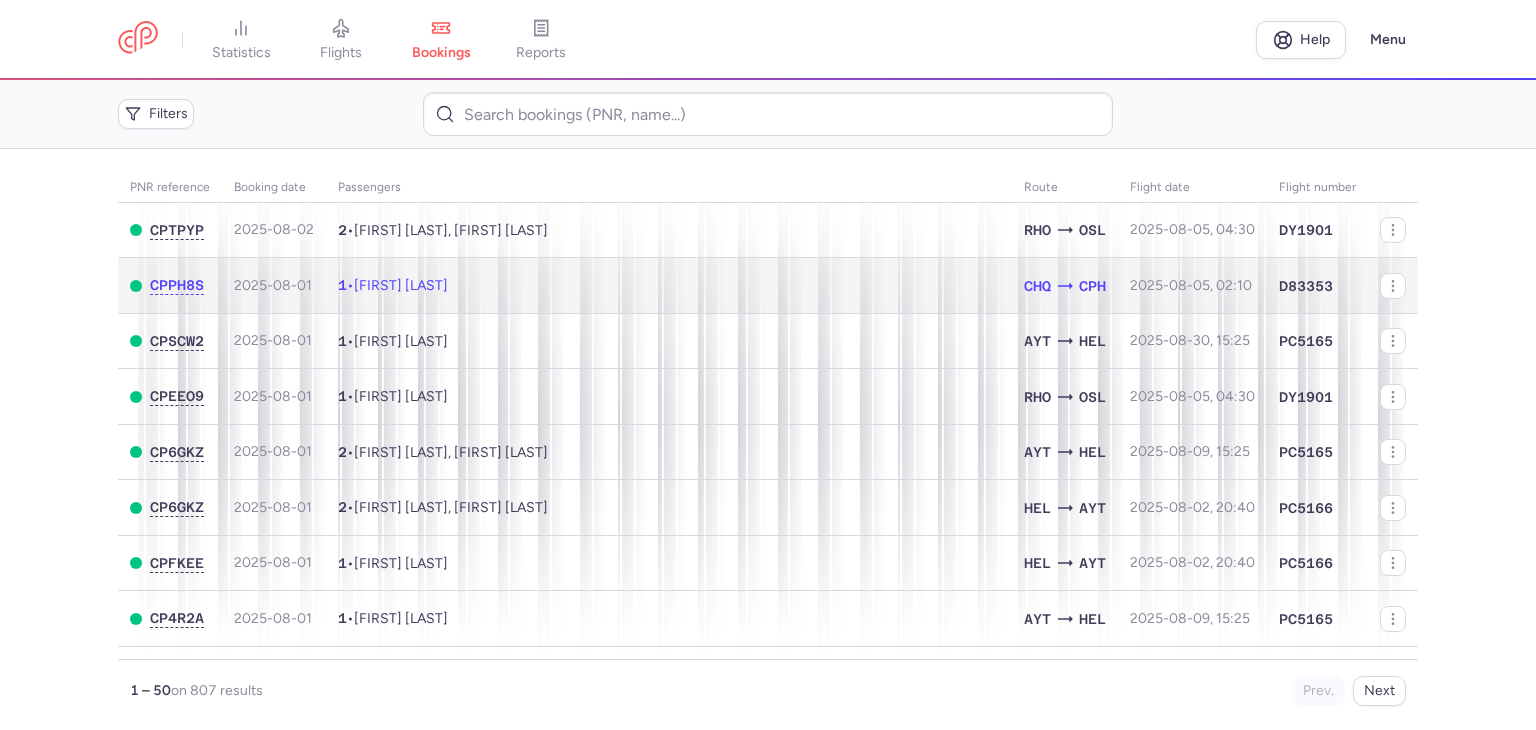 click on "1  •  Zeno KOENIG" 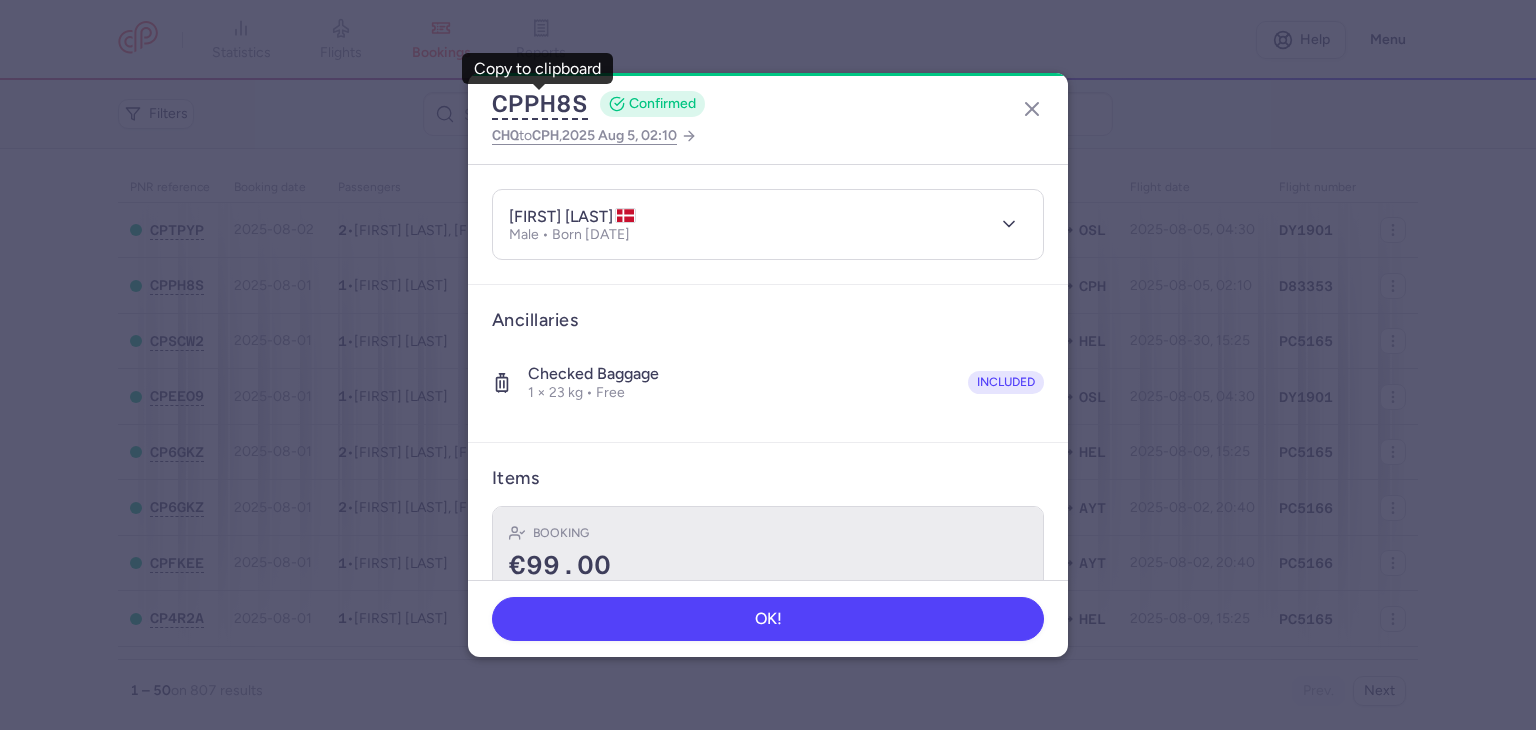 scroll, scrollTop: 24, scrollLeft: 0, axis: vertical 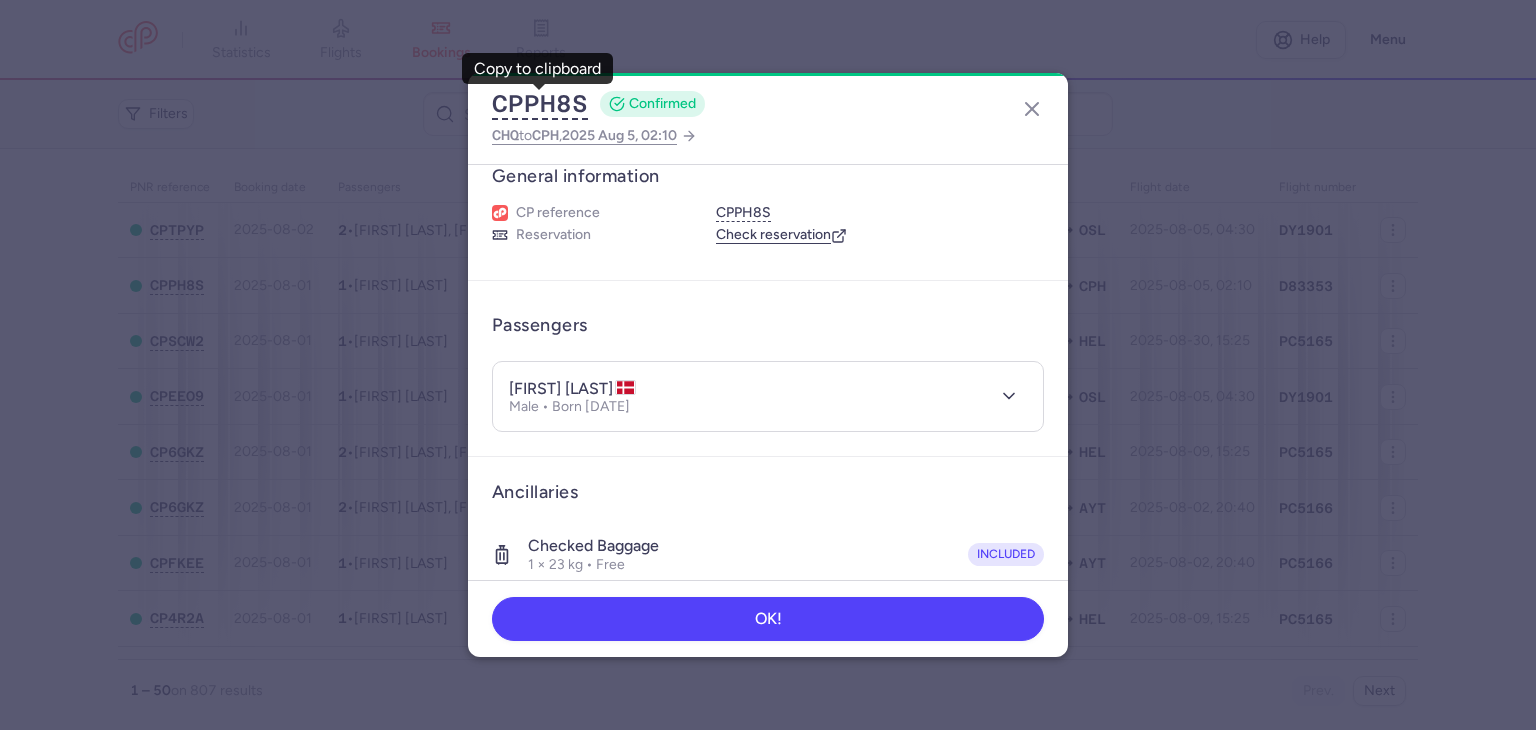type 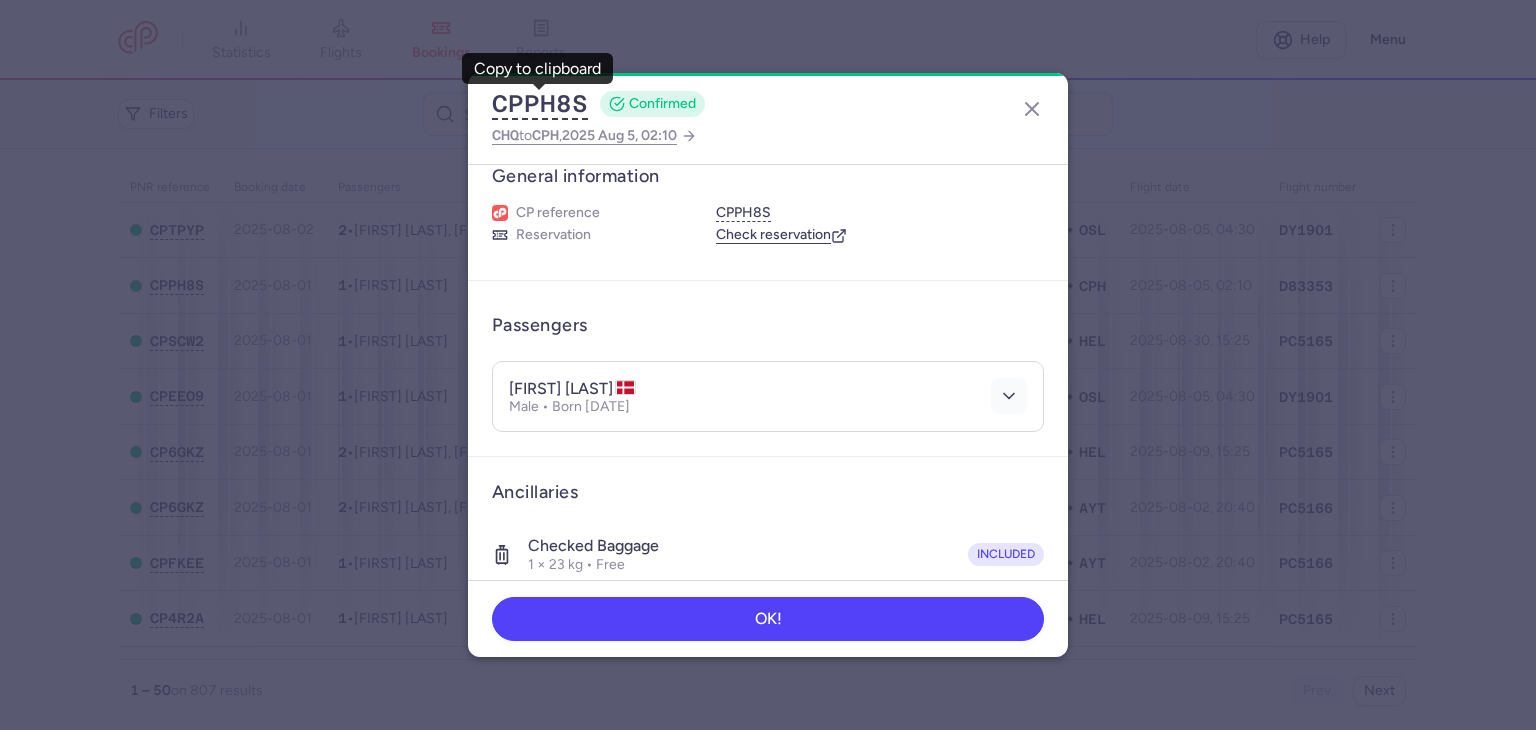 click 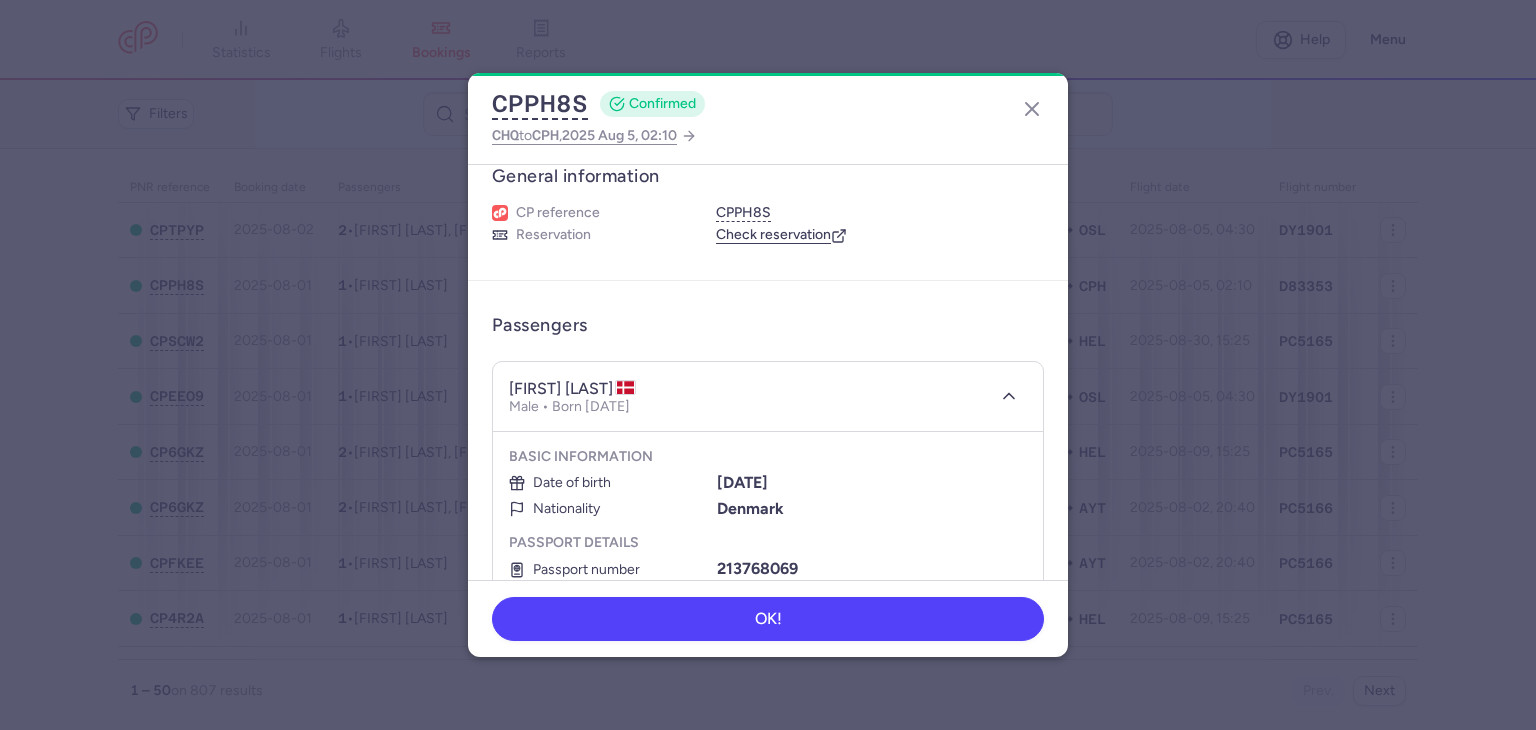 type 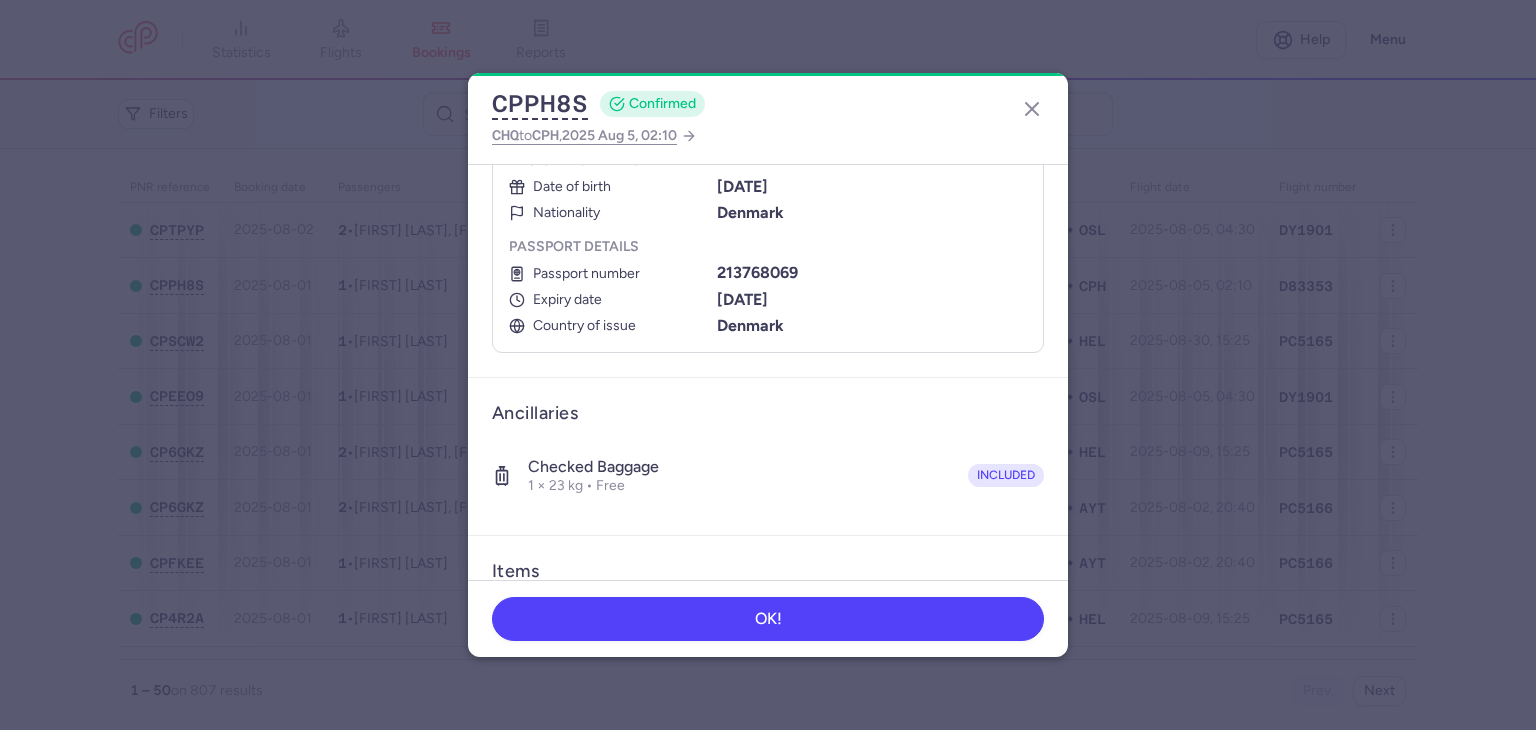 scroll, scrollTop: 324, scrollLeft: 0, axis: vertical 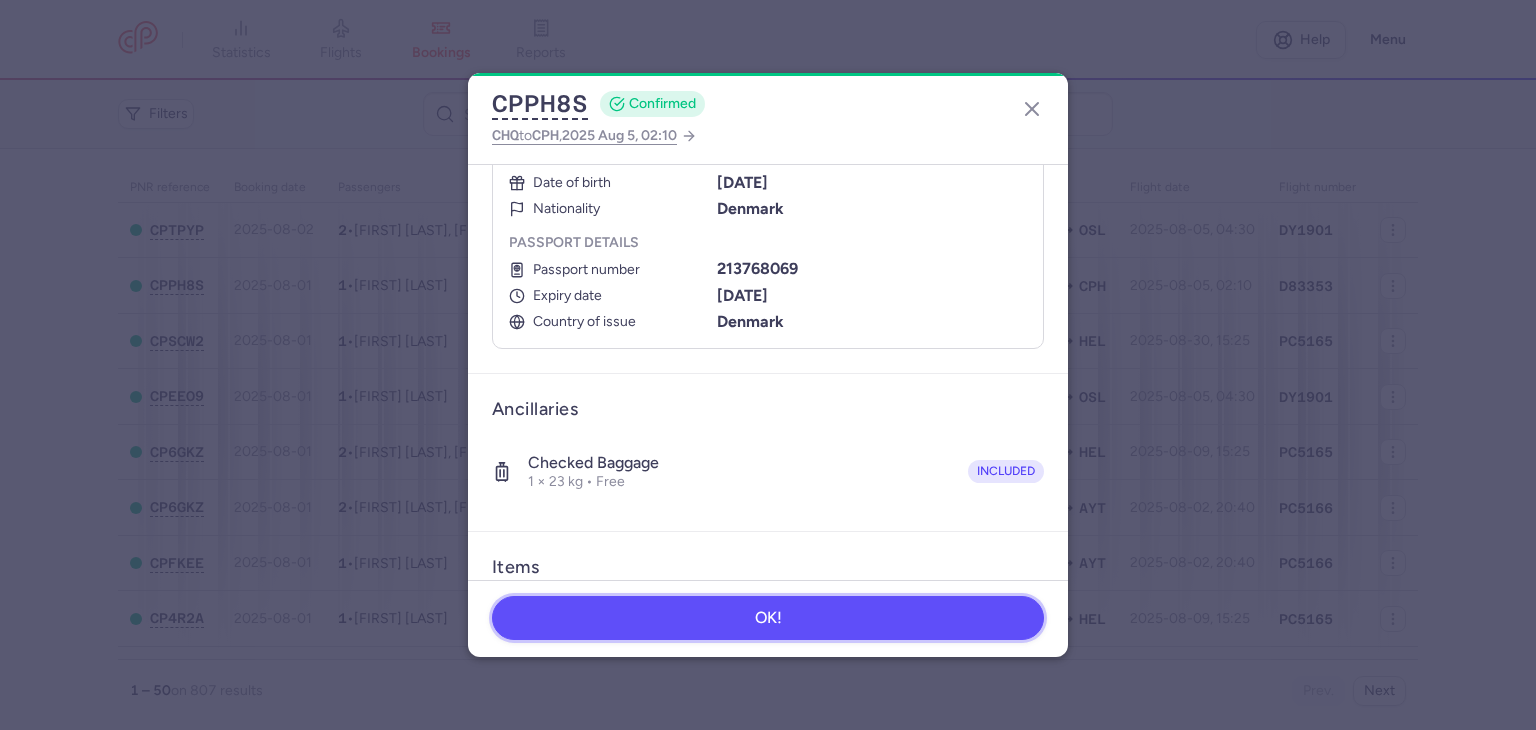 drag, startPoint x: 820, startPoint y: 623, endPoint x: 748, endPoint y: 518, distance: 127.31457 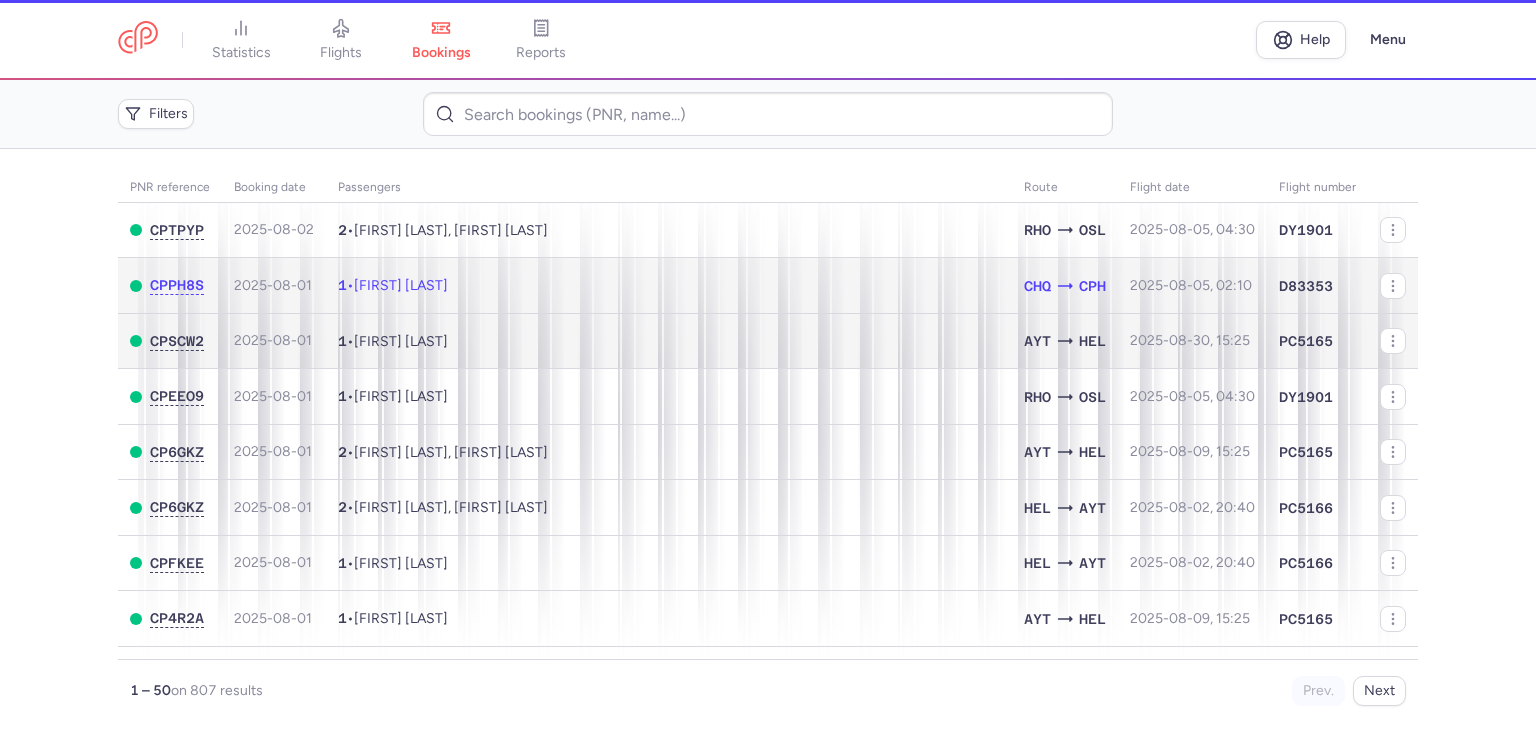 scroll, scrollTop: 139, scrollLeft: 0, axis: vertical 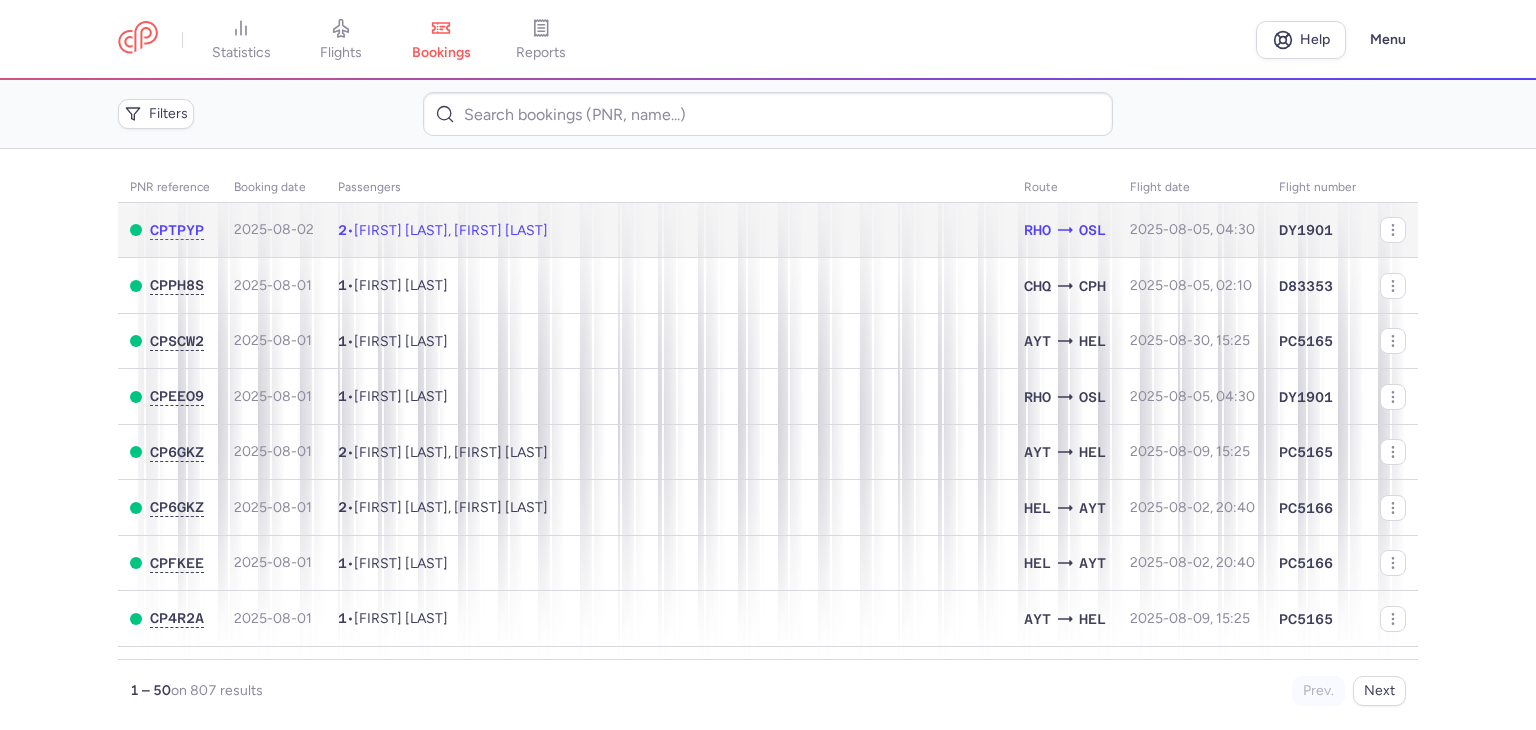 click on "2  •  Rasti GOLI, Mia Cecilie BERG" 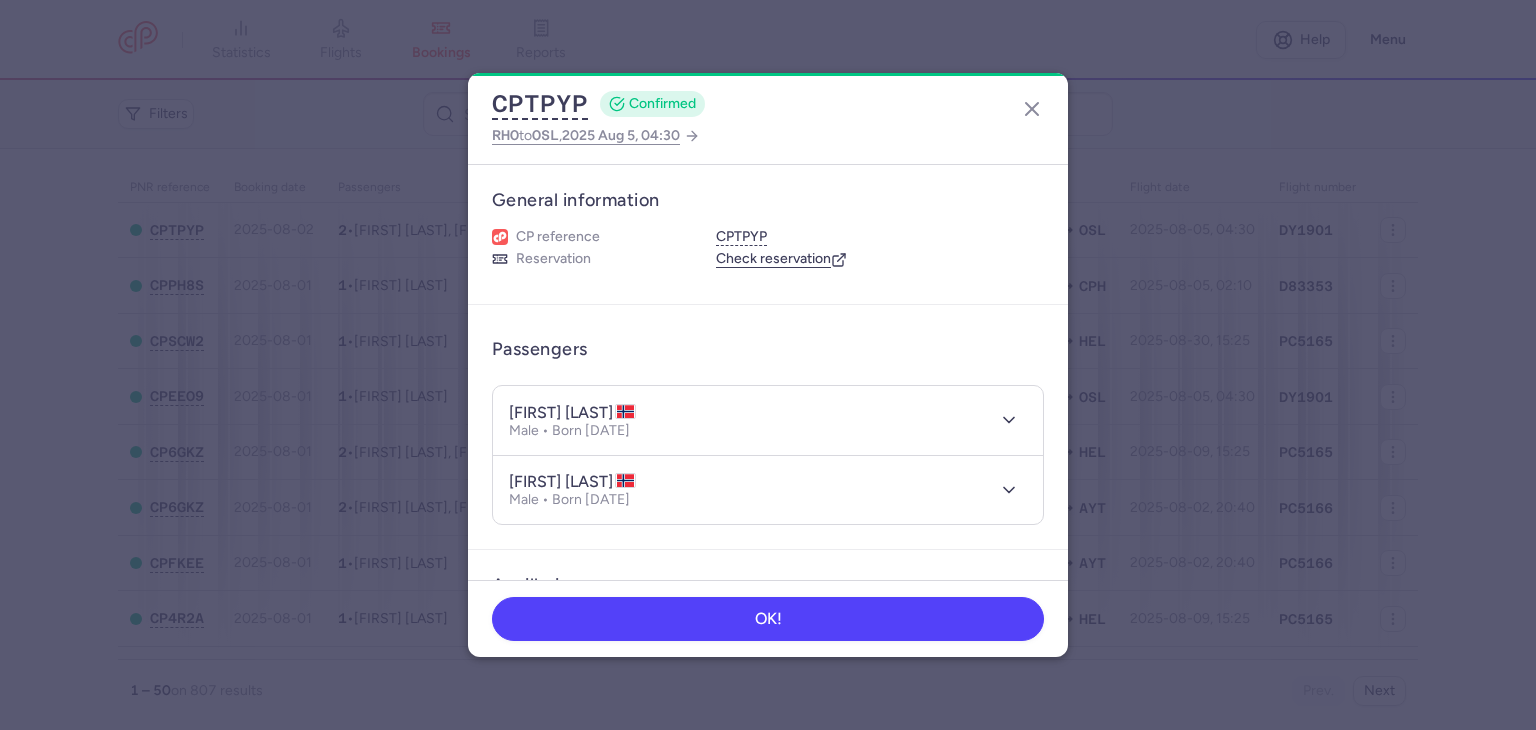 type 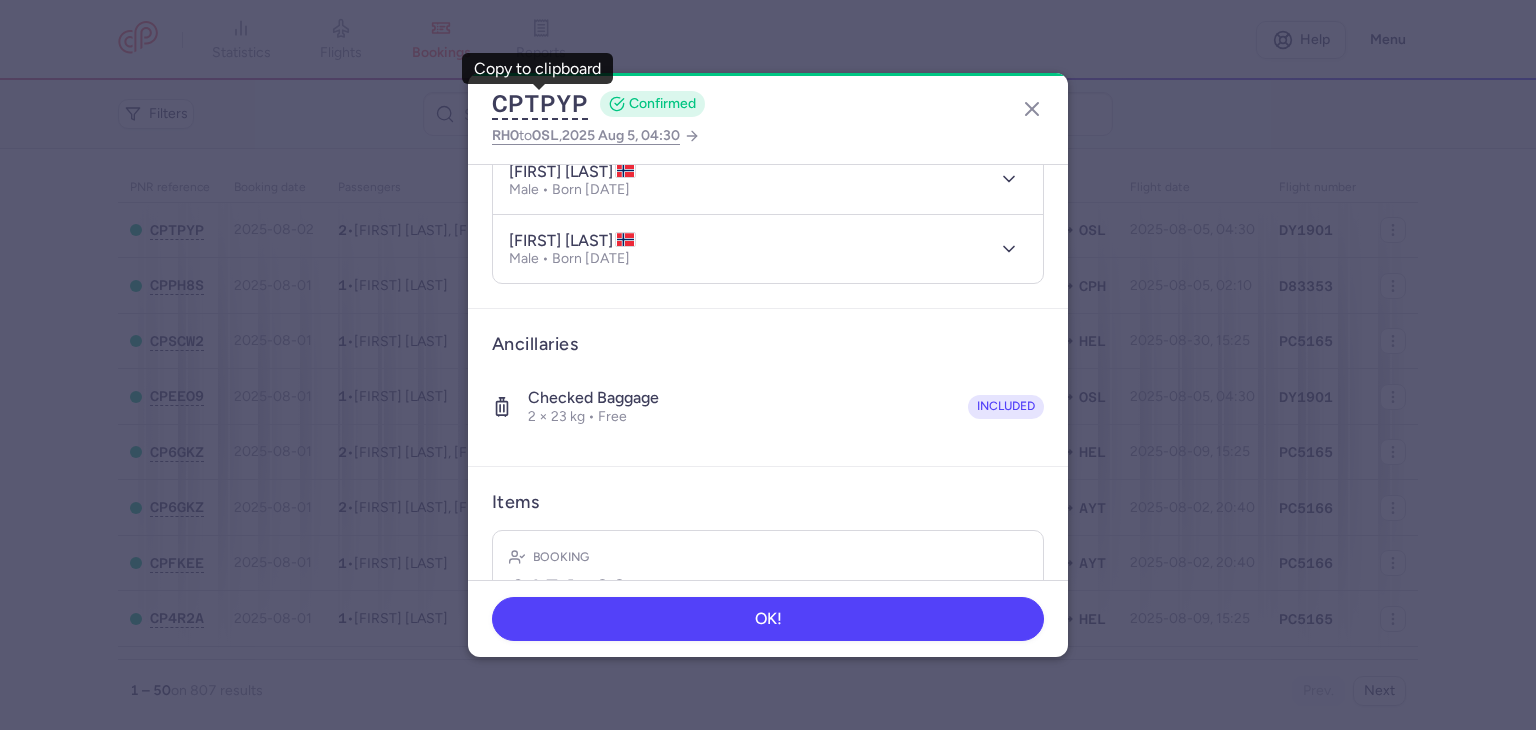 scroll, scrollTop: 394, scrollLeft: 0, axis: vertical 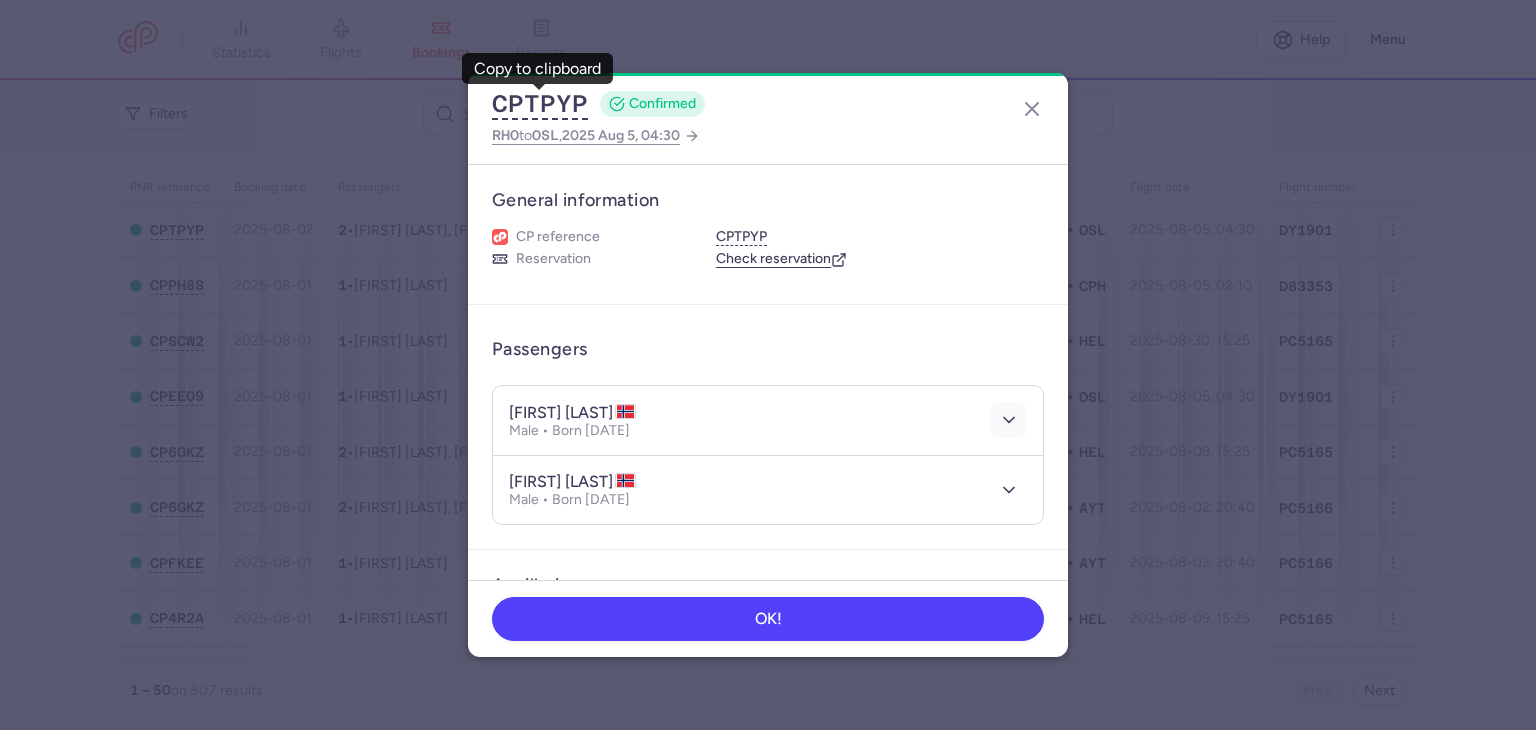 click 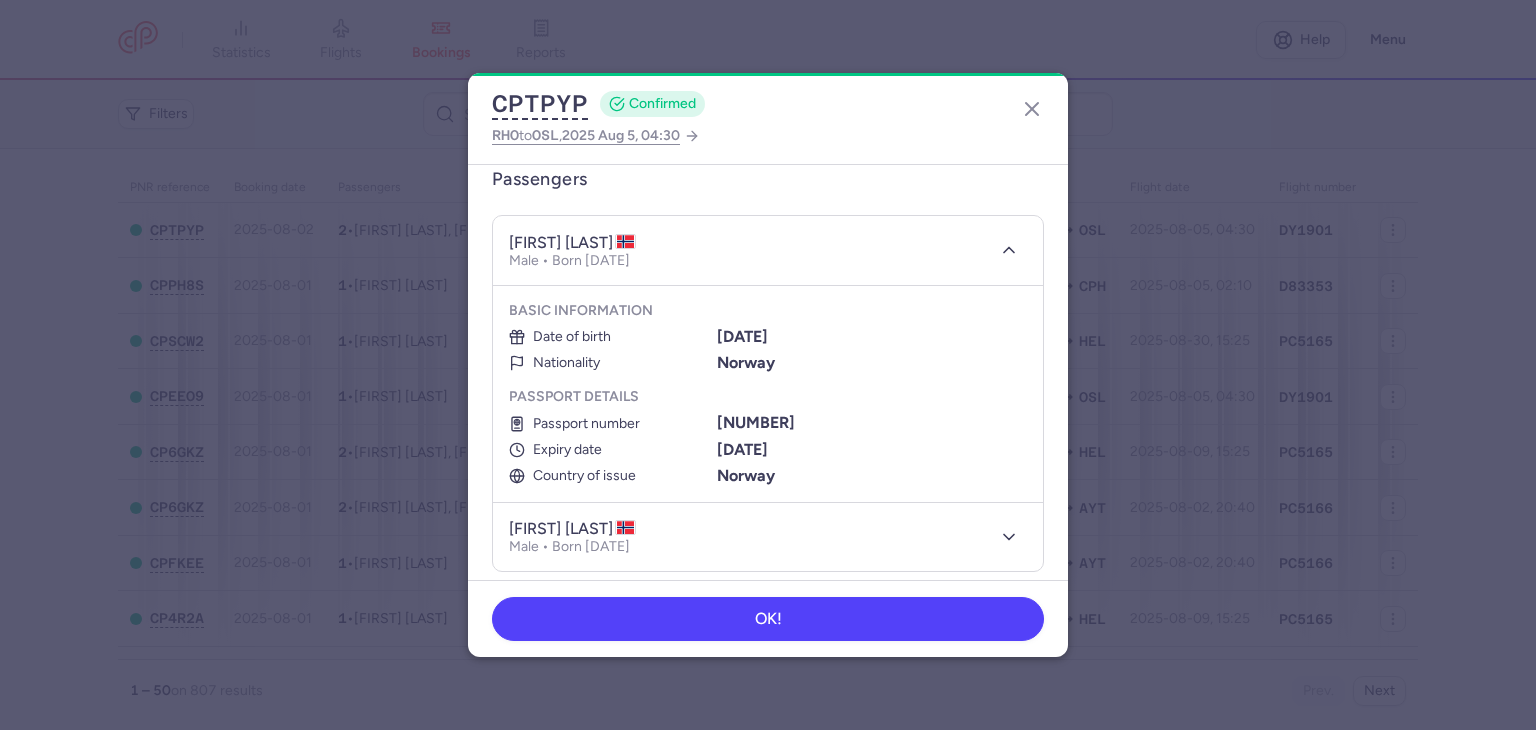 scroll, scrollTop: 200, scrollLeft: 0, axis: vertical 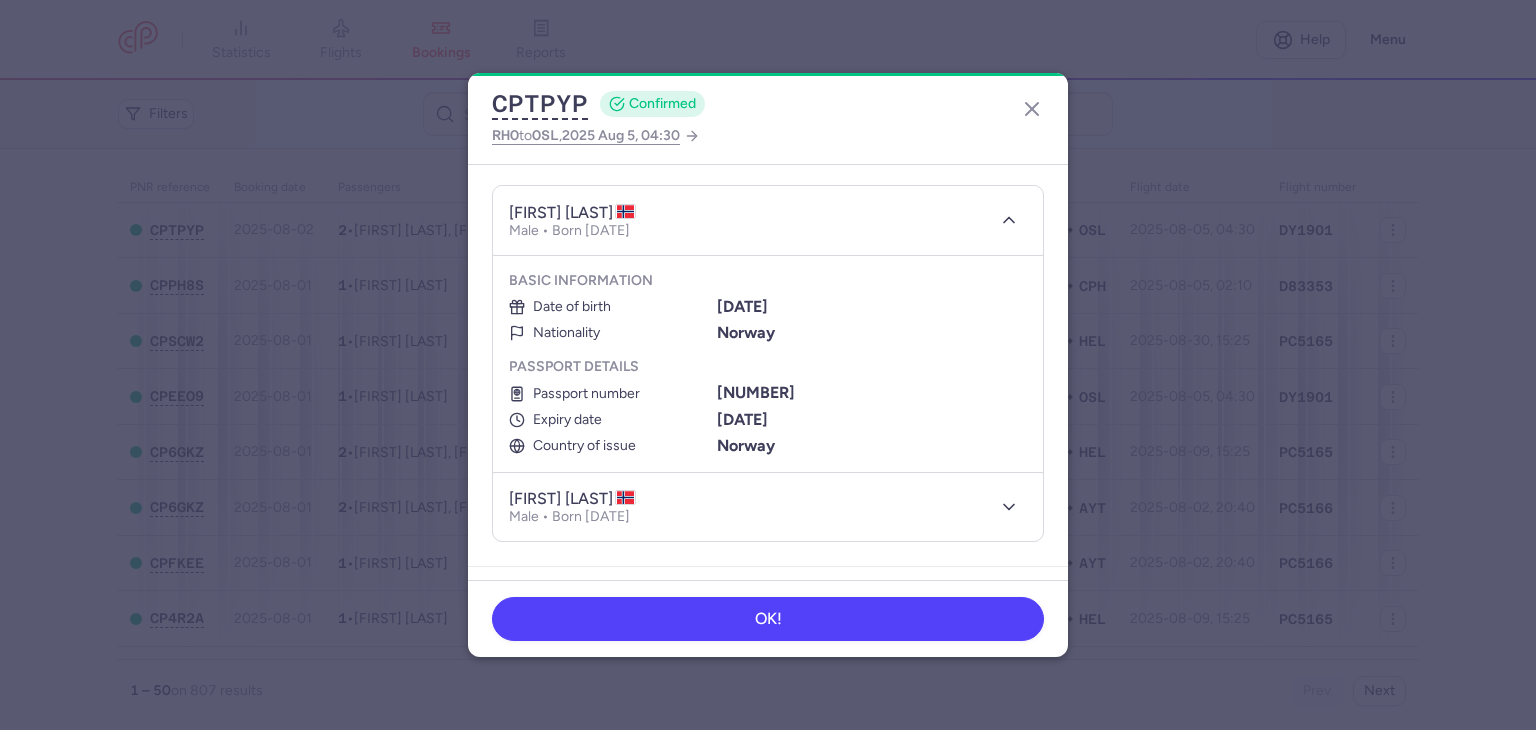 type 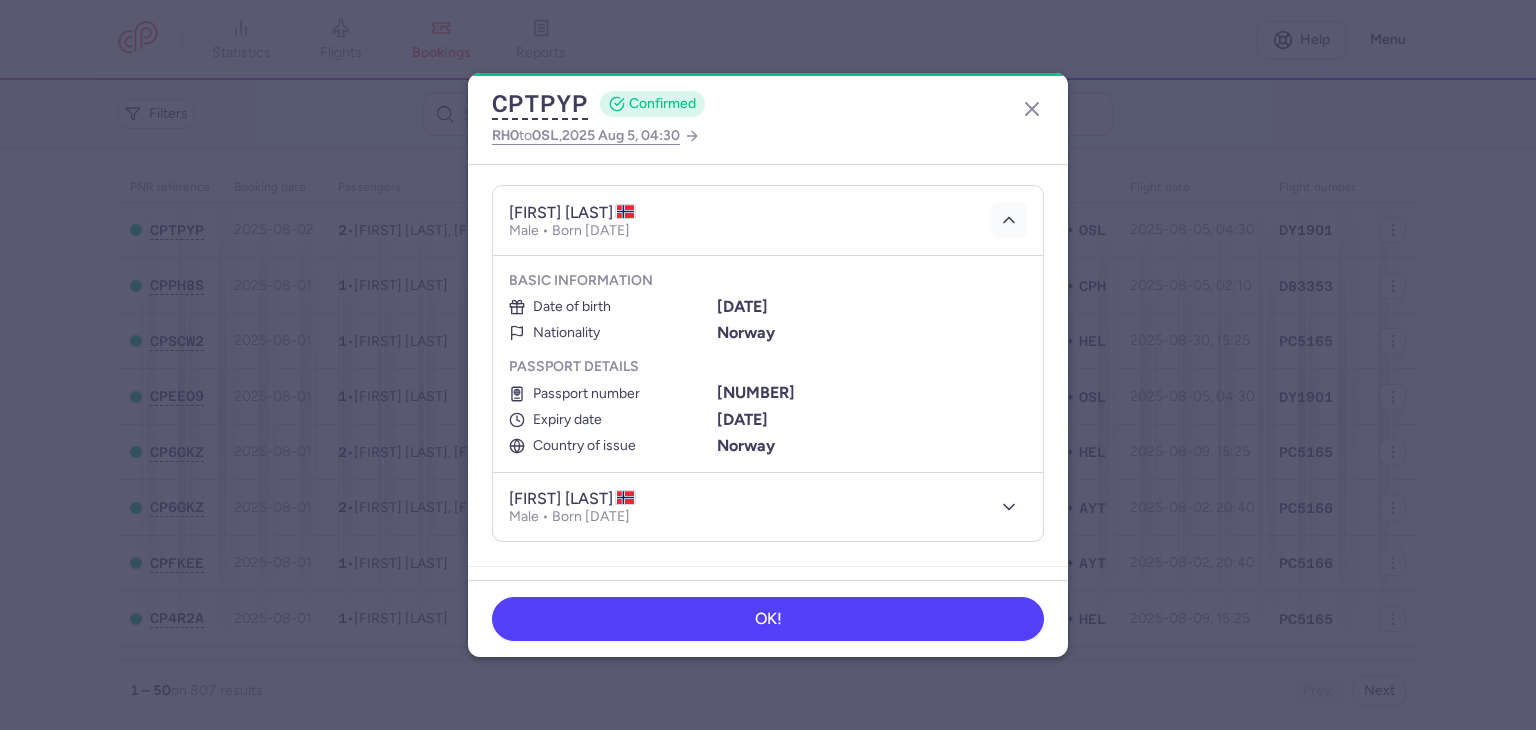 click 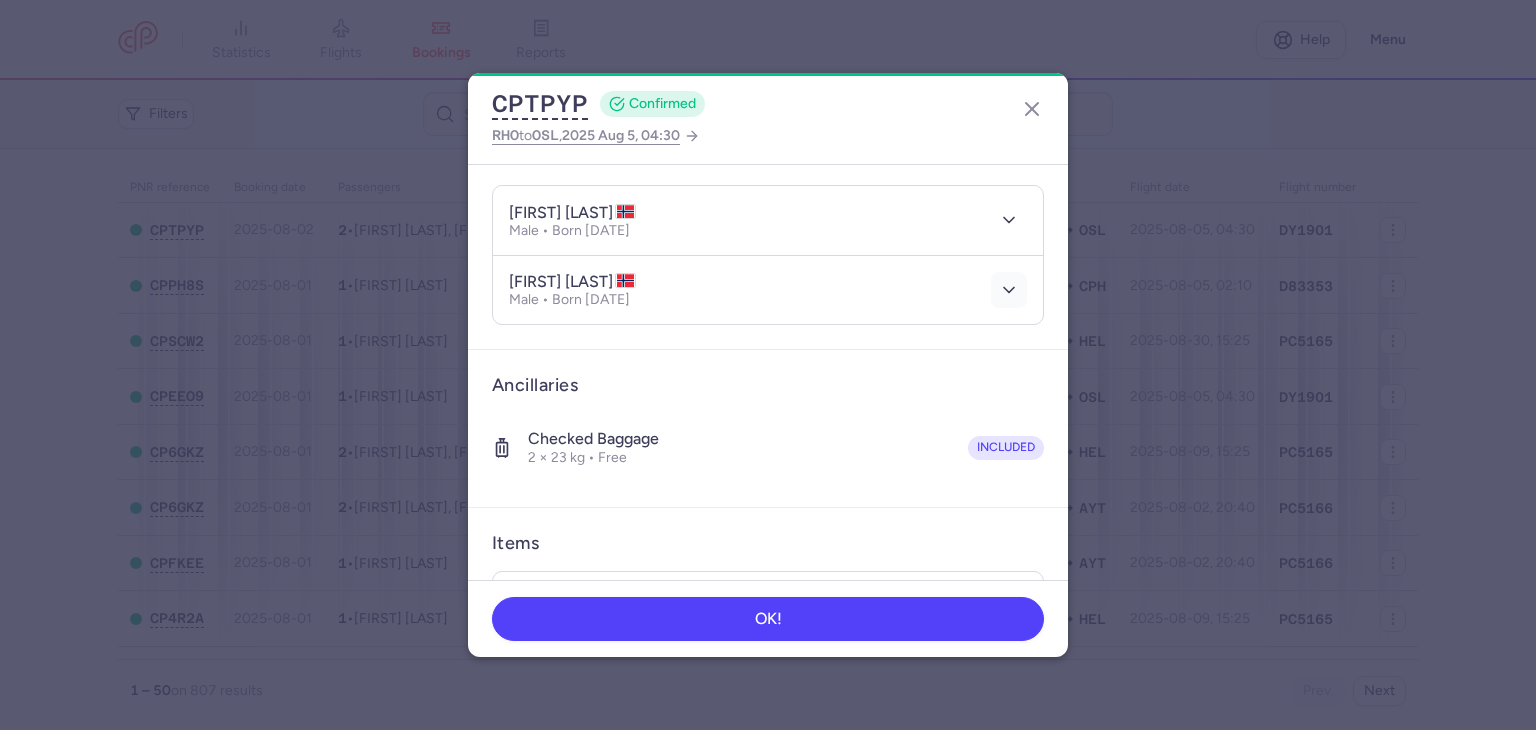 click 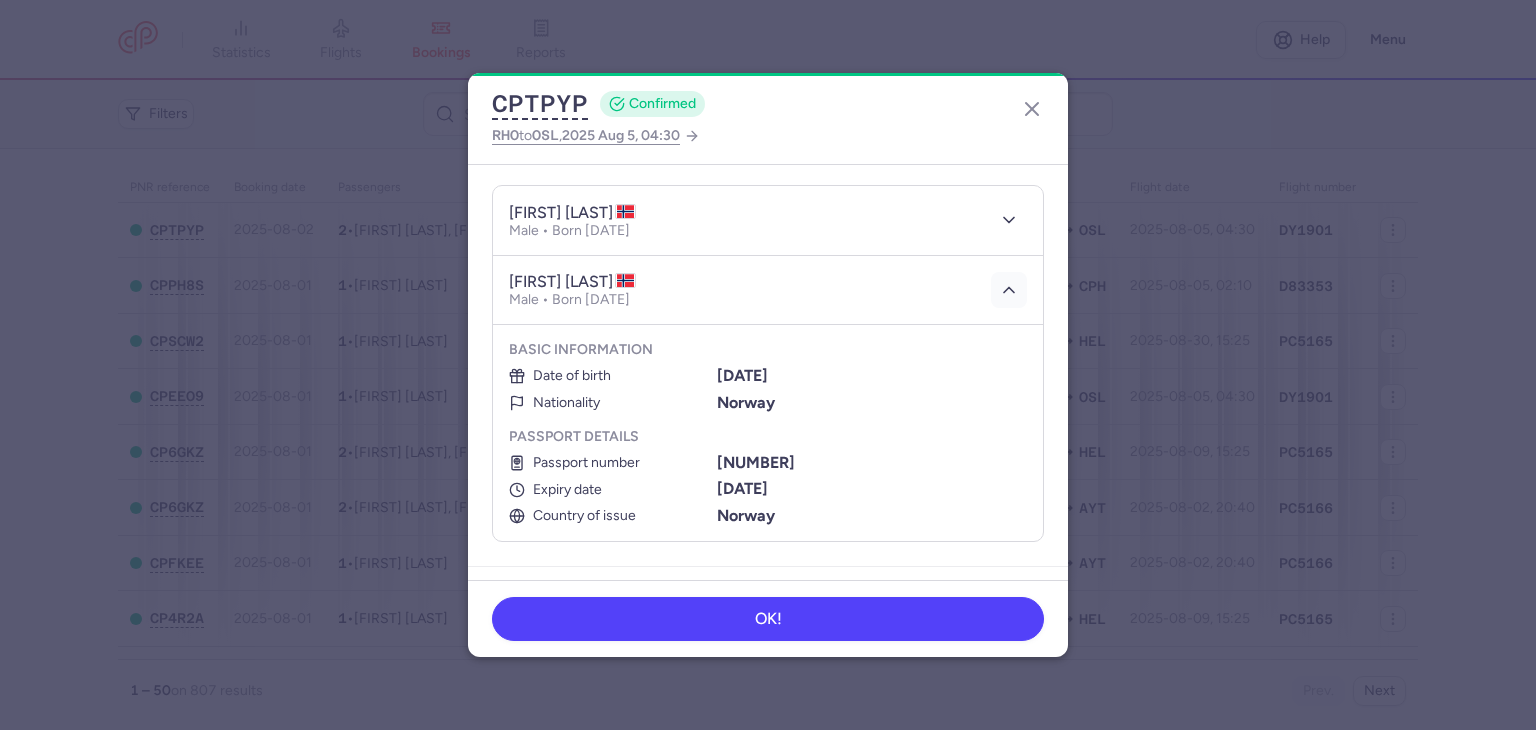 scroll, scrollTop: 300, scrollLeft: 0, axis: vertical 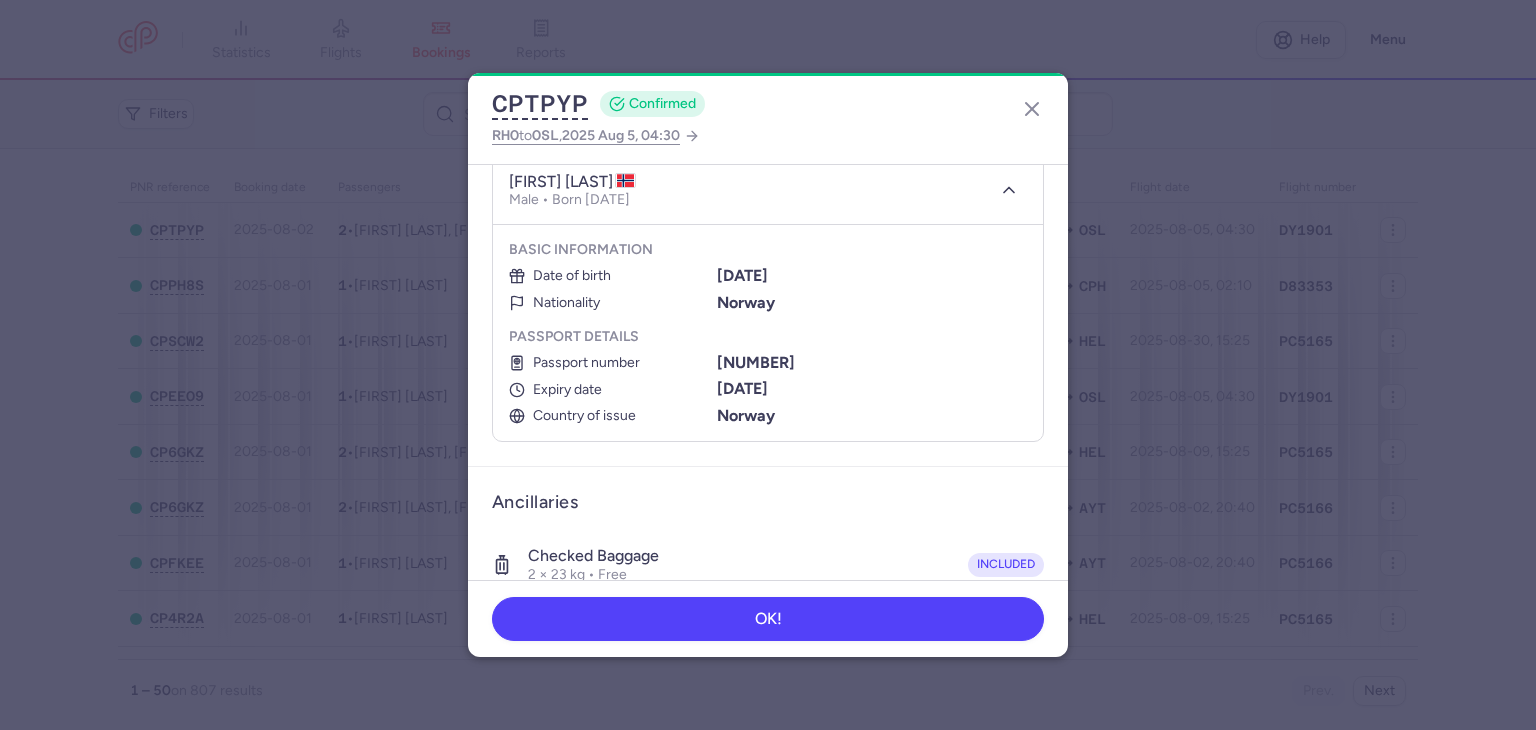 type 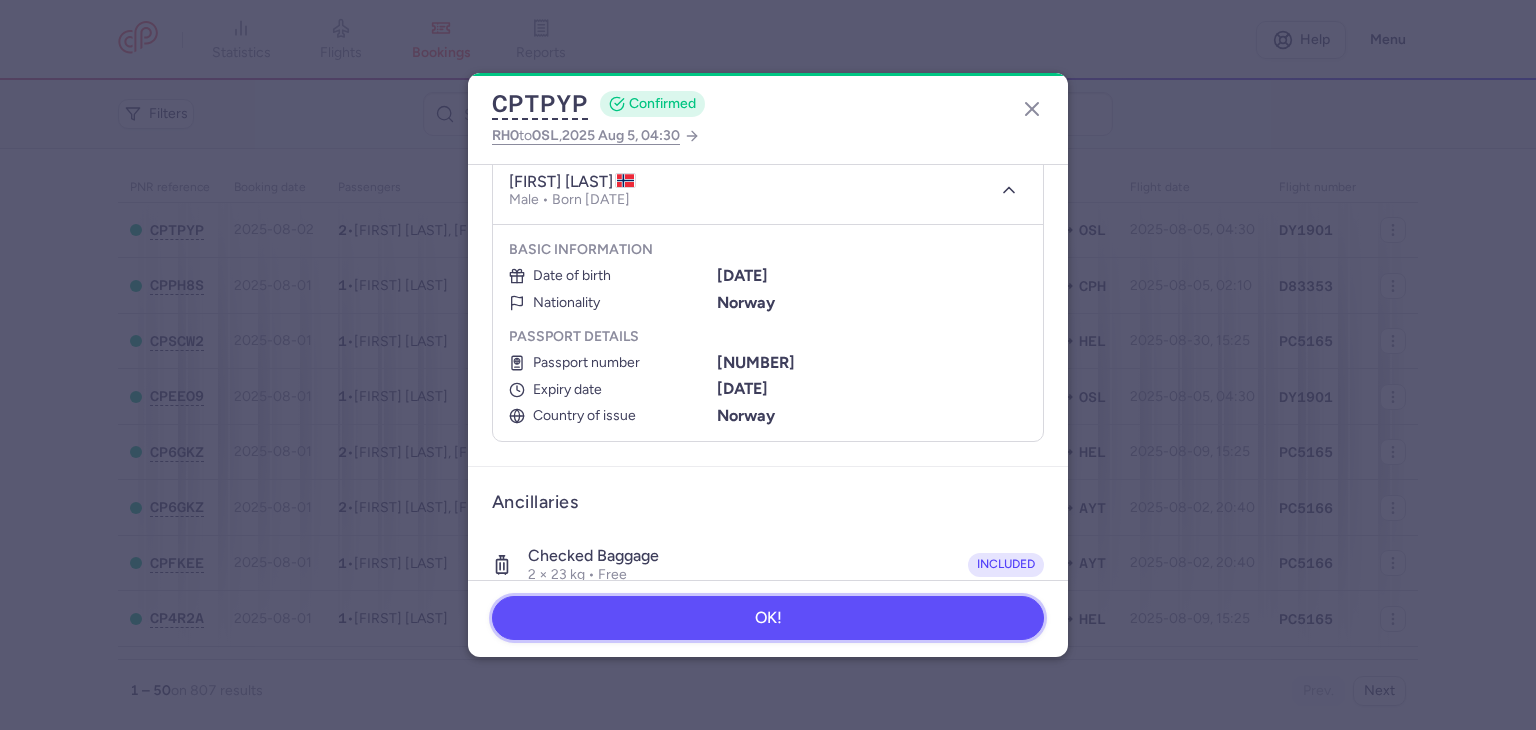 click on "OK!" at bounding box center [768, 618] 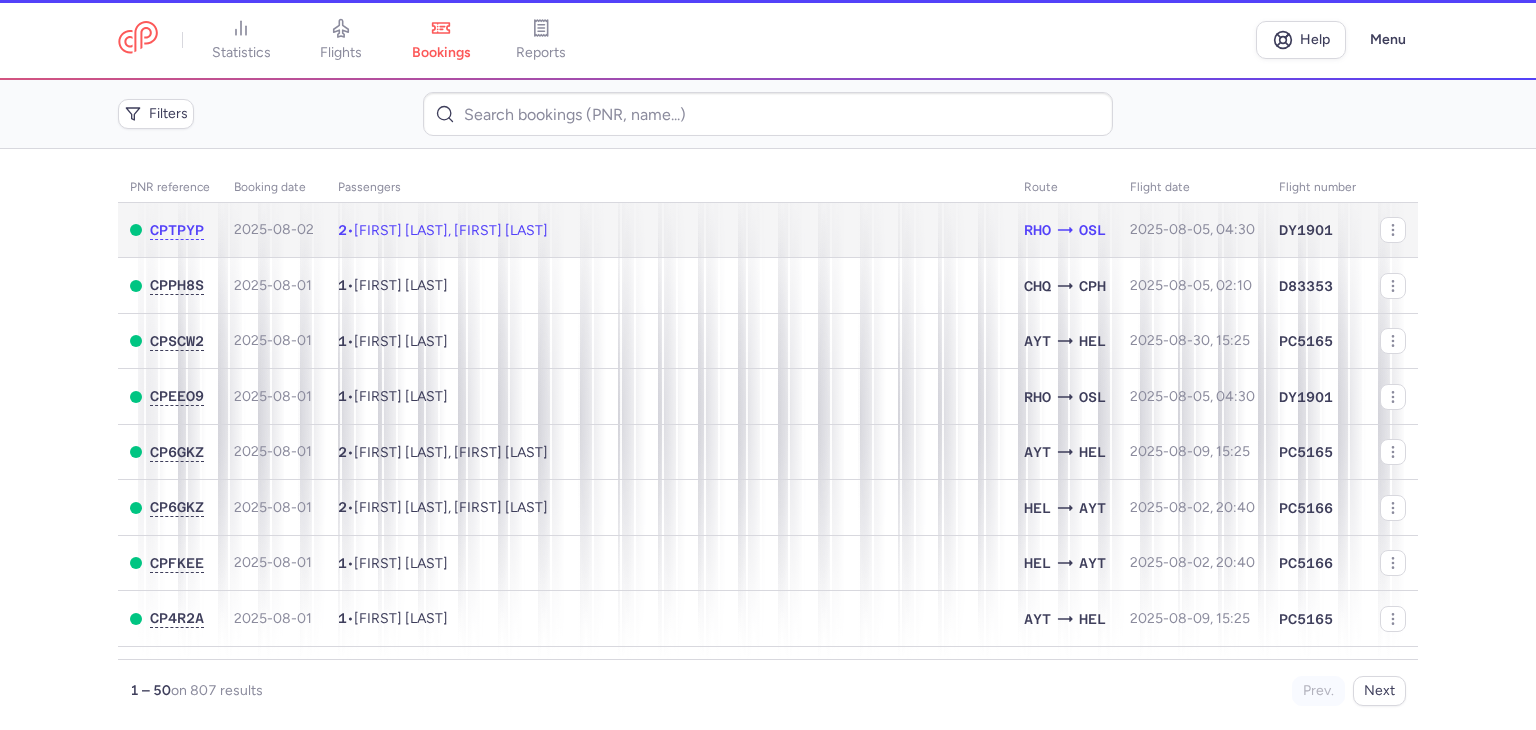 scroll, scrollTop: 0, scrollLeft: 0, axis: both 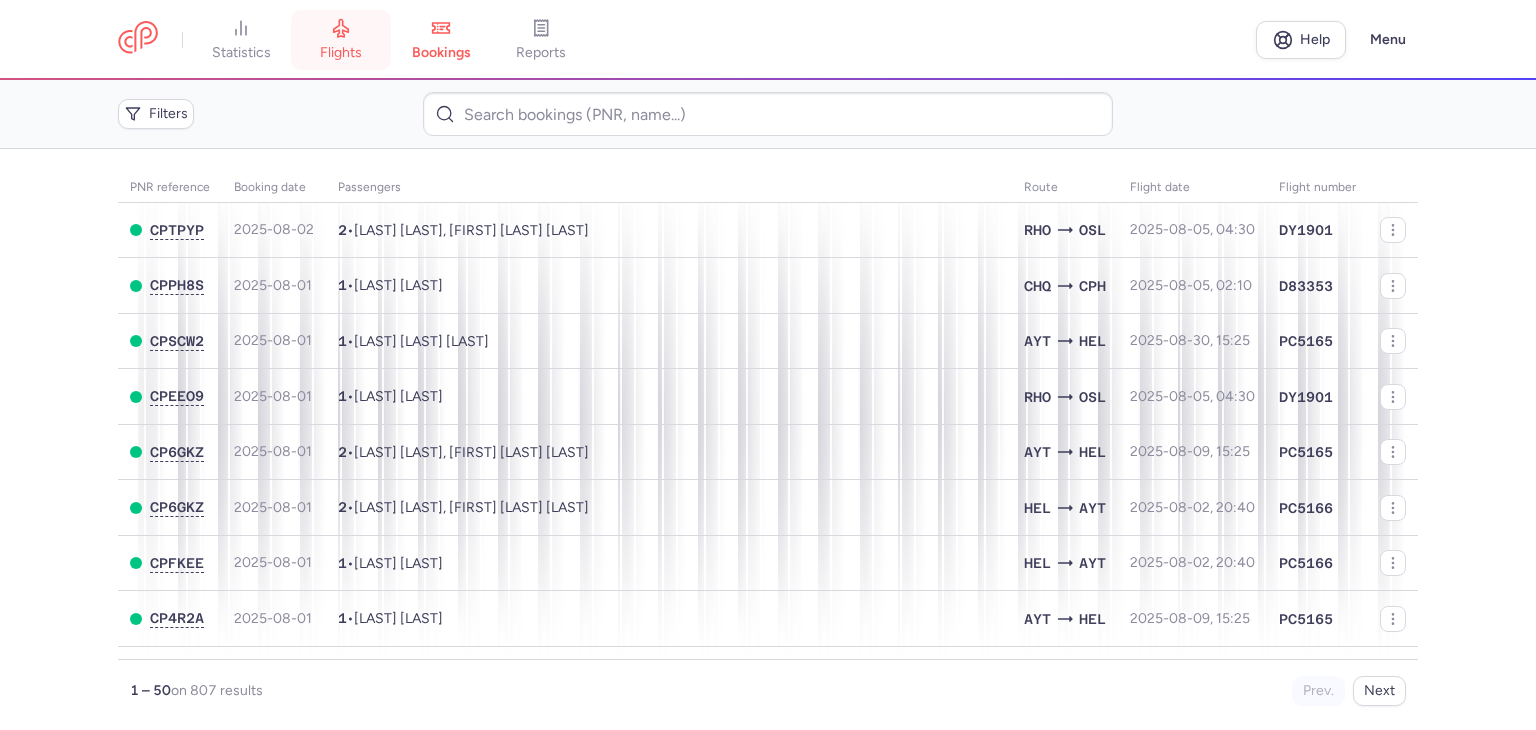 click on "flights" at bounding box center (341, 40) 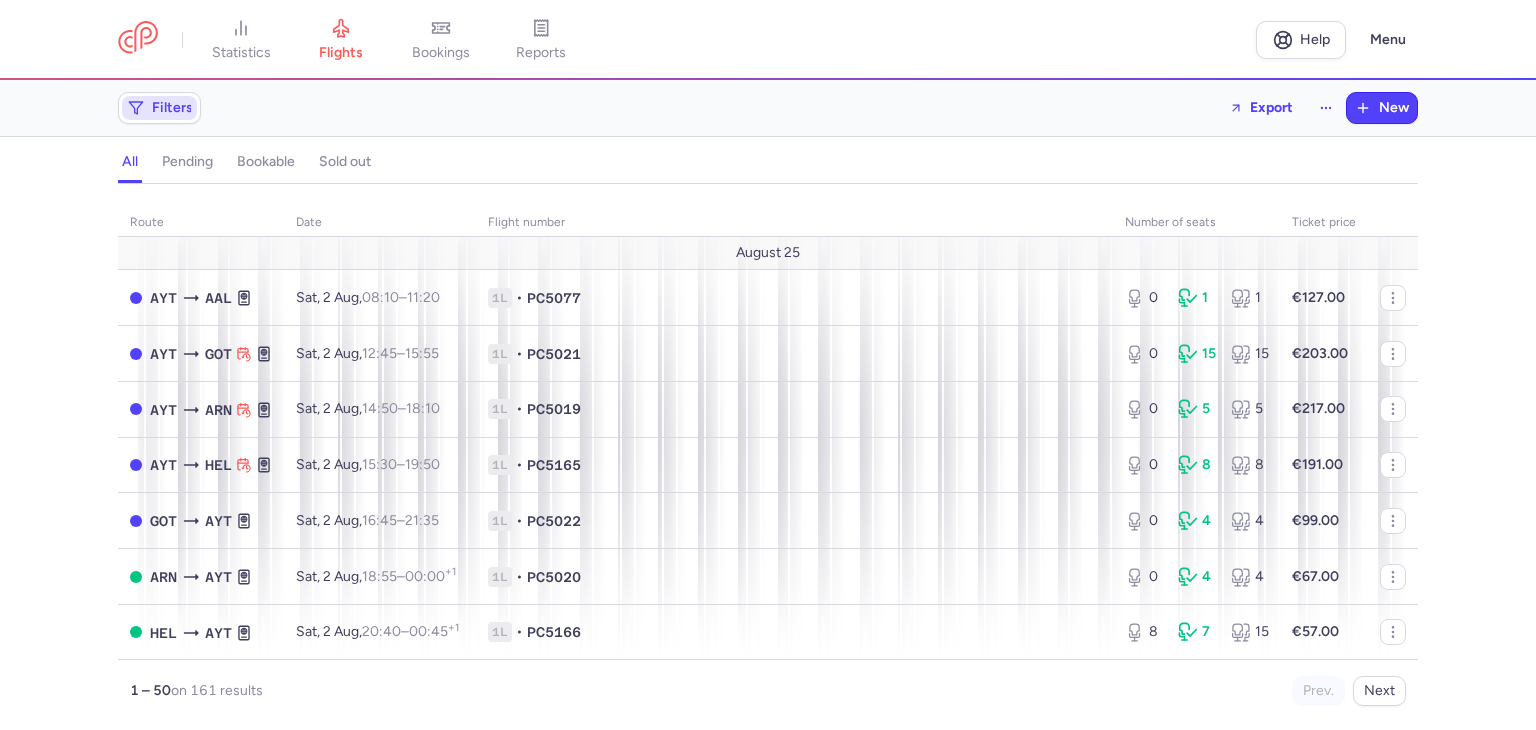 click on "Filters" at bounding box center [159, 108] 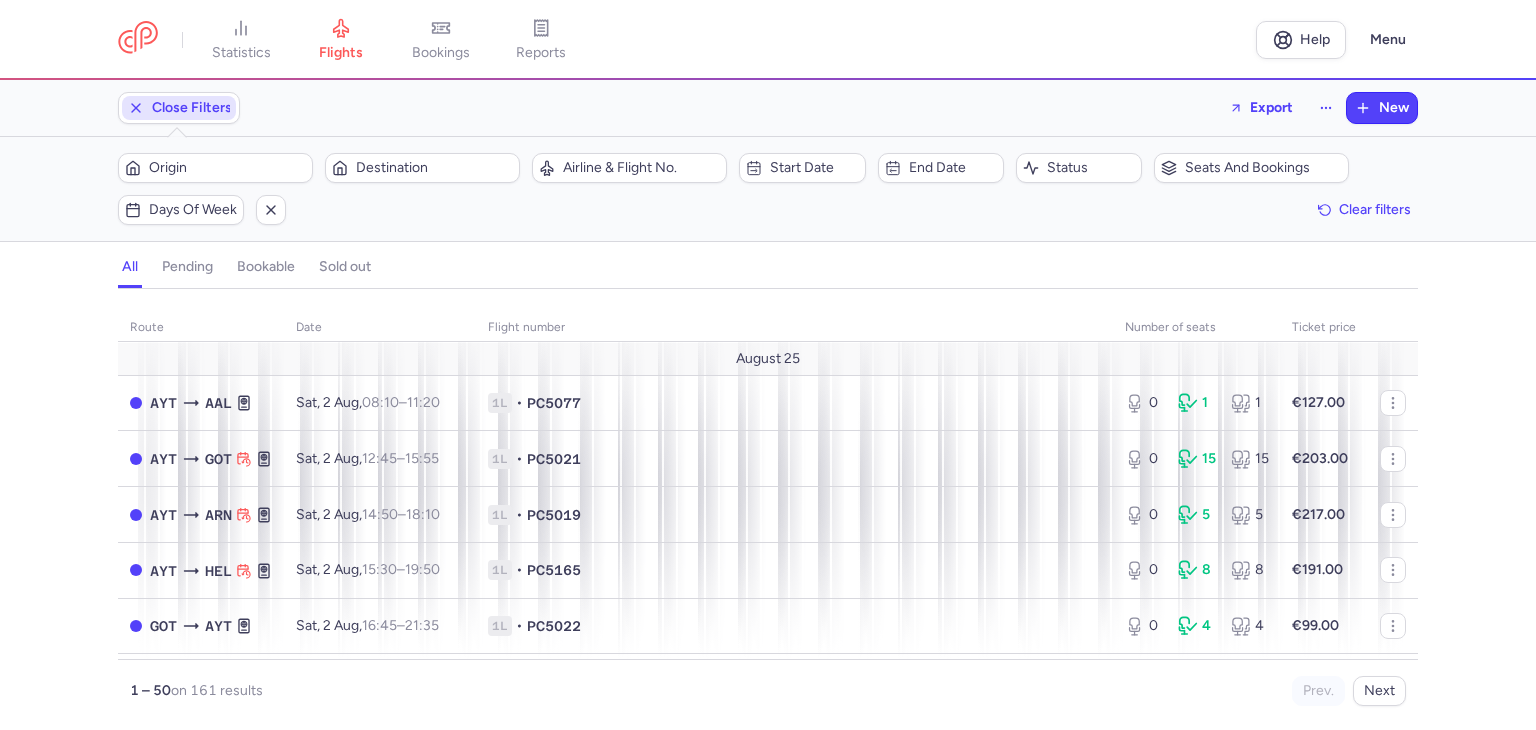 scroll, scrollTop: 0, scrollLeft: 0, axis: both 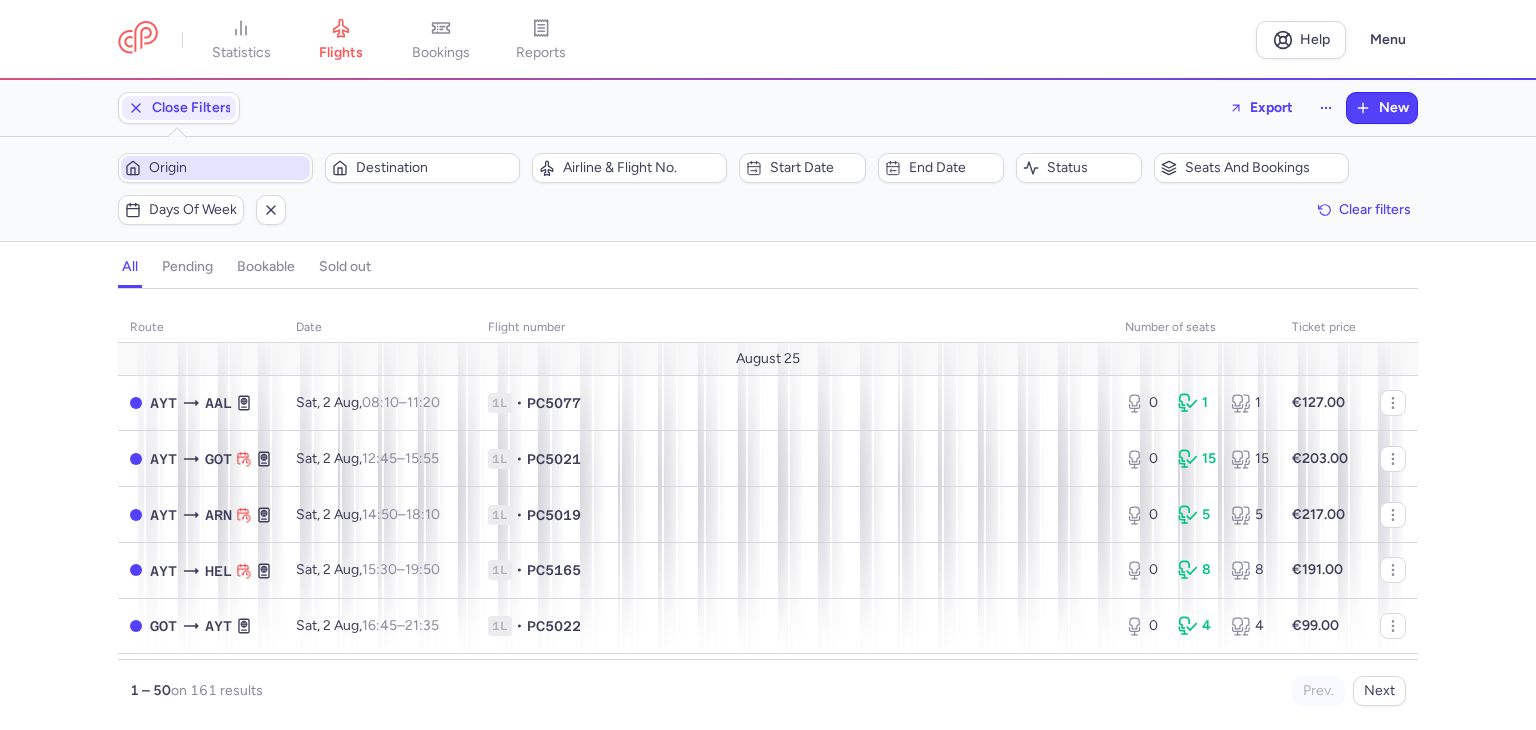 drag, startPoint x: 205, startPoint y: 194, endPoint x: 217, endPoint y: 170, distance: 26.832815 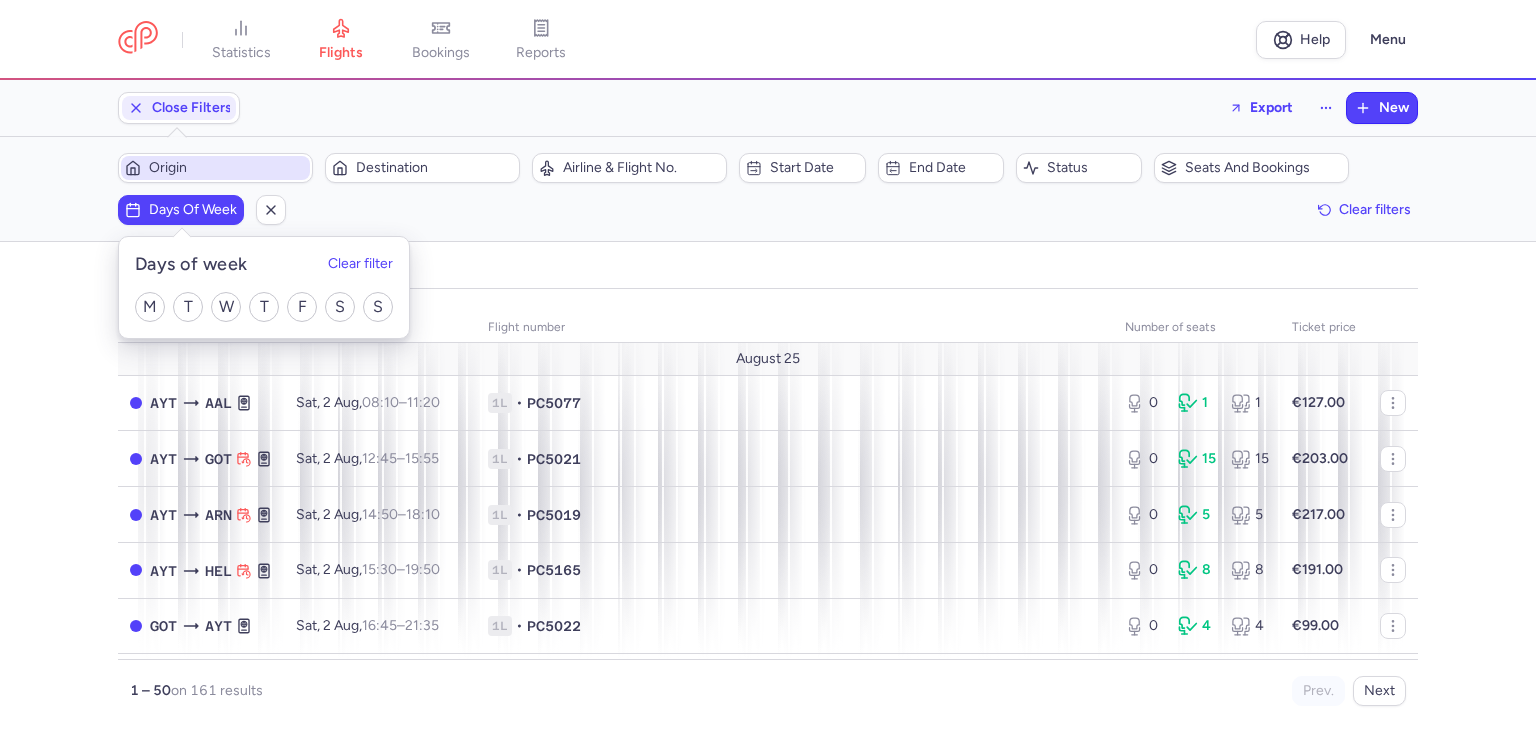 click on "Origin" at bounding box center [227, 168] 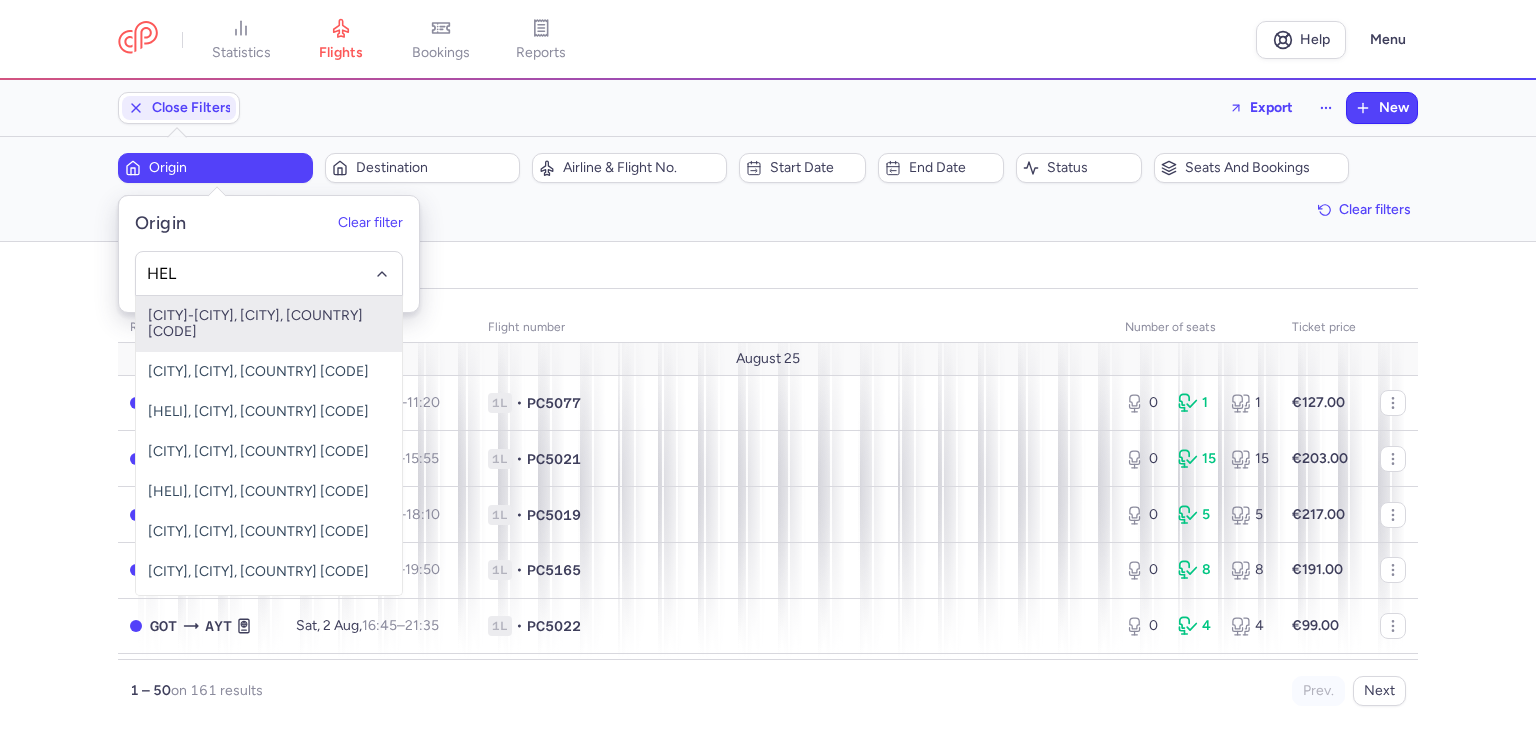 type on "HEL" 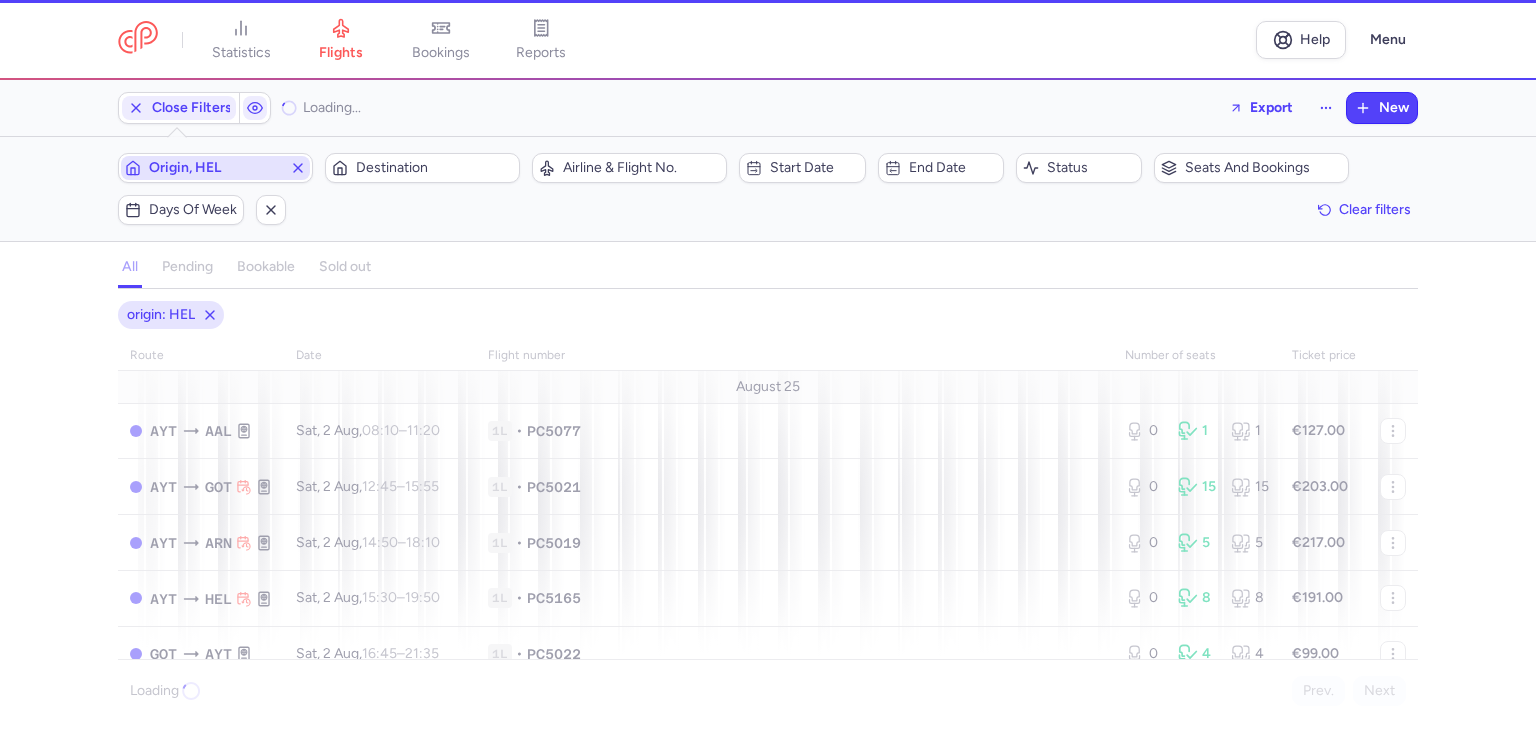 type 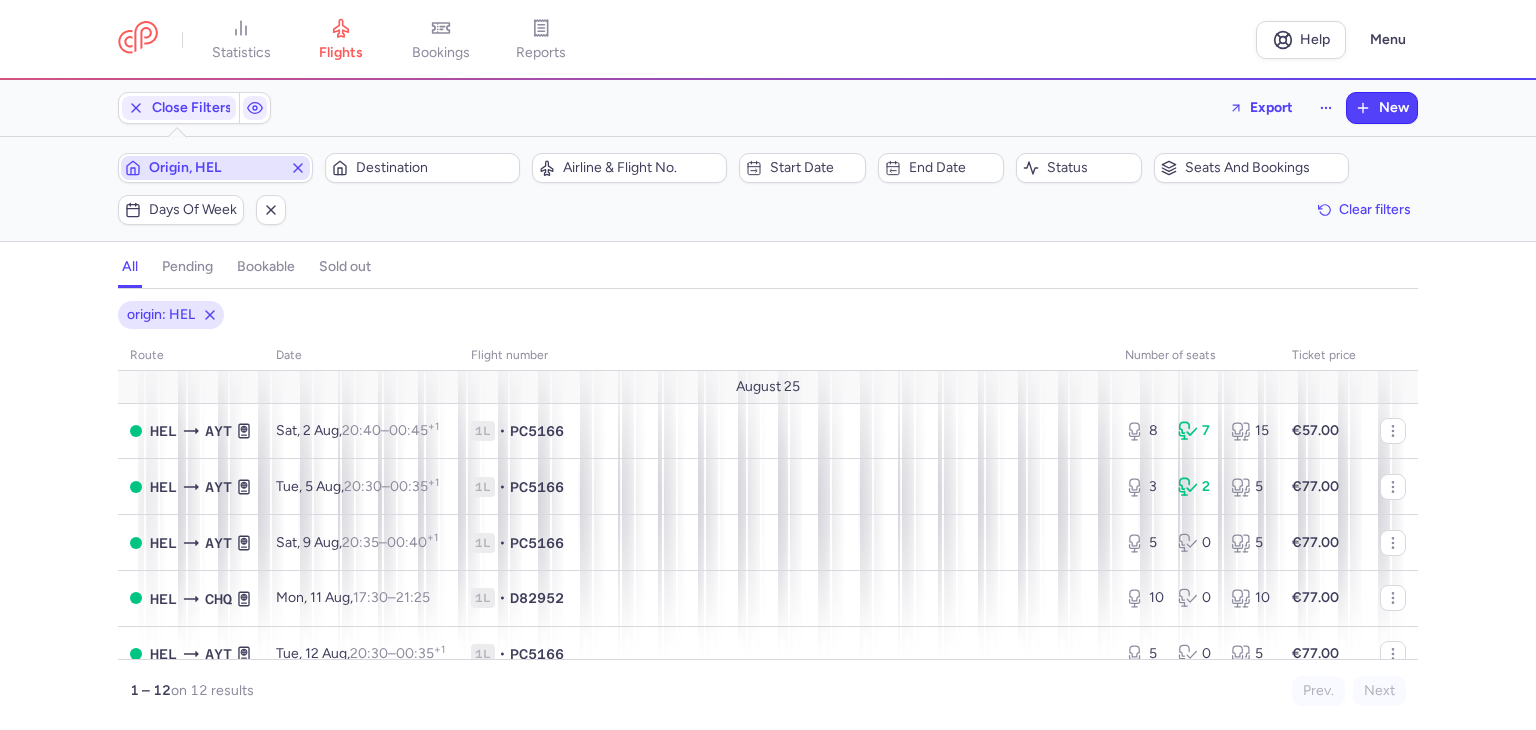 type 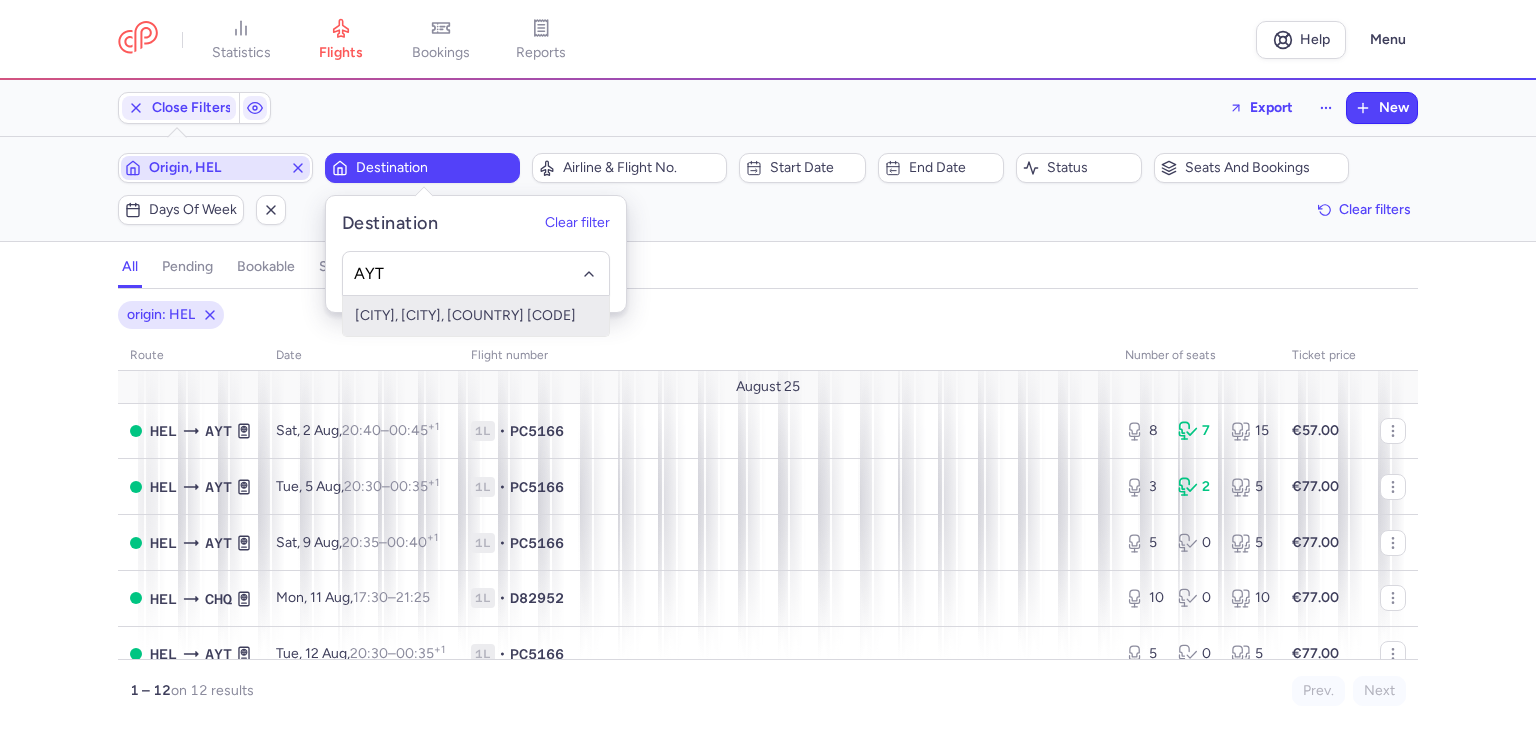 type on "AYT" 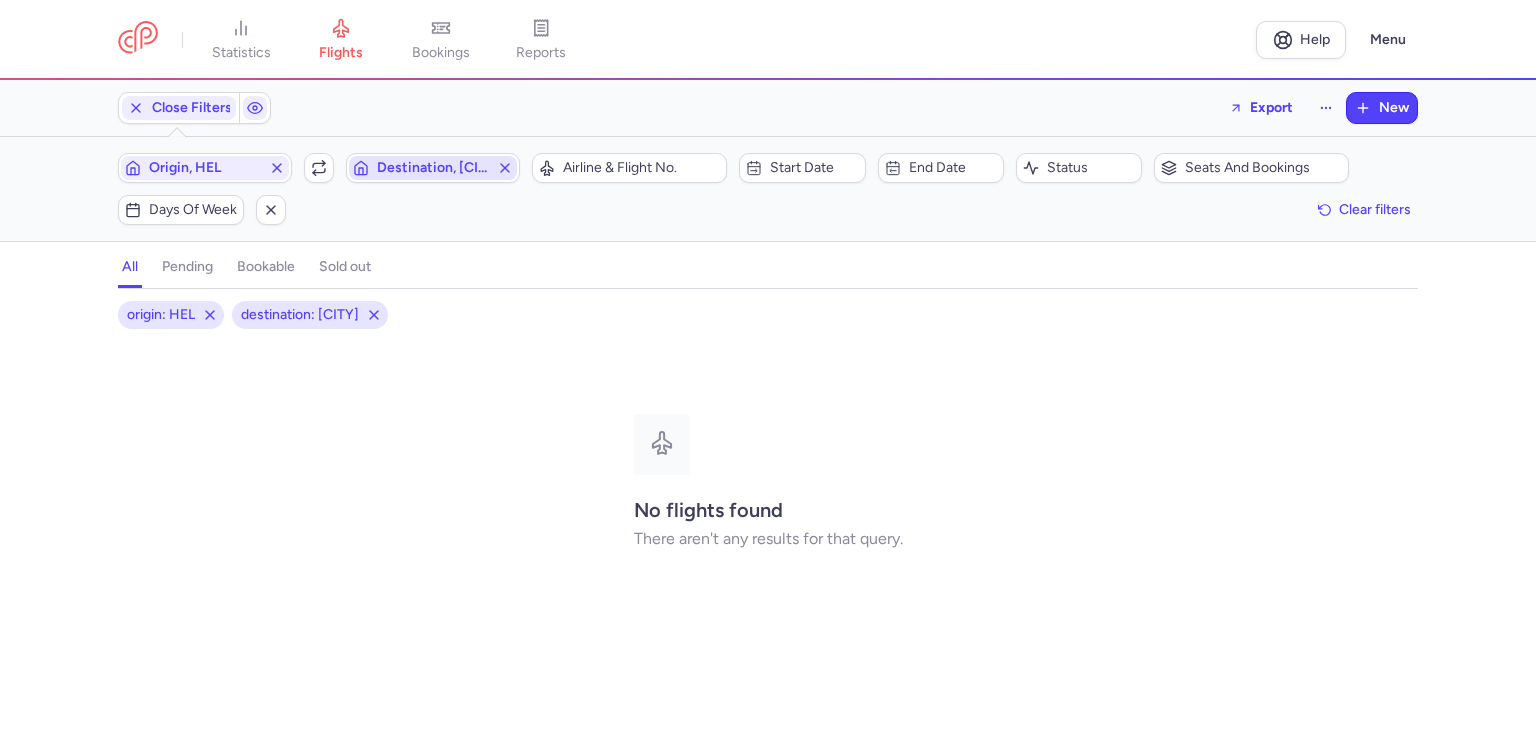 click on "Destination, MYJ" at bounding box center [433, 168] 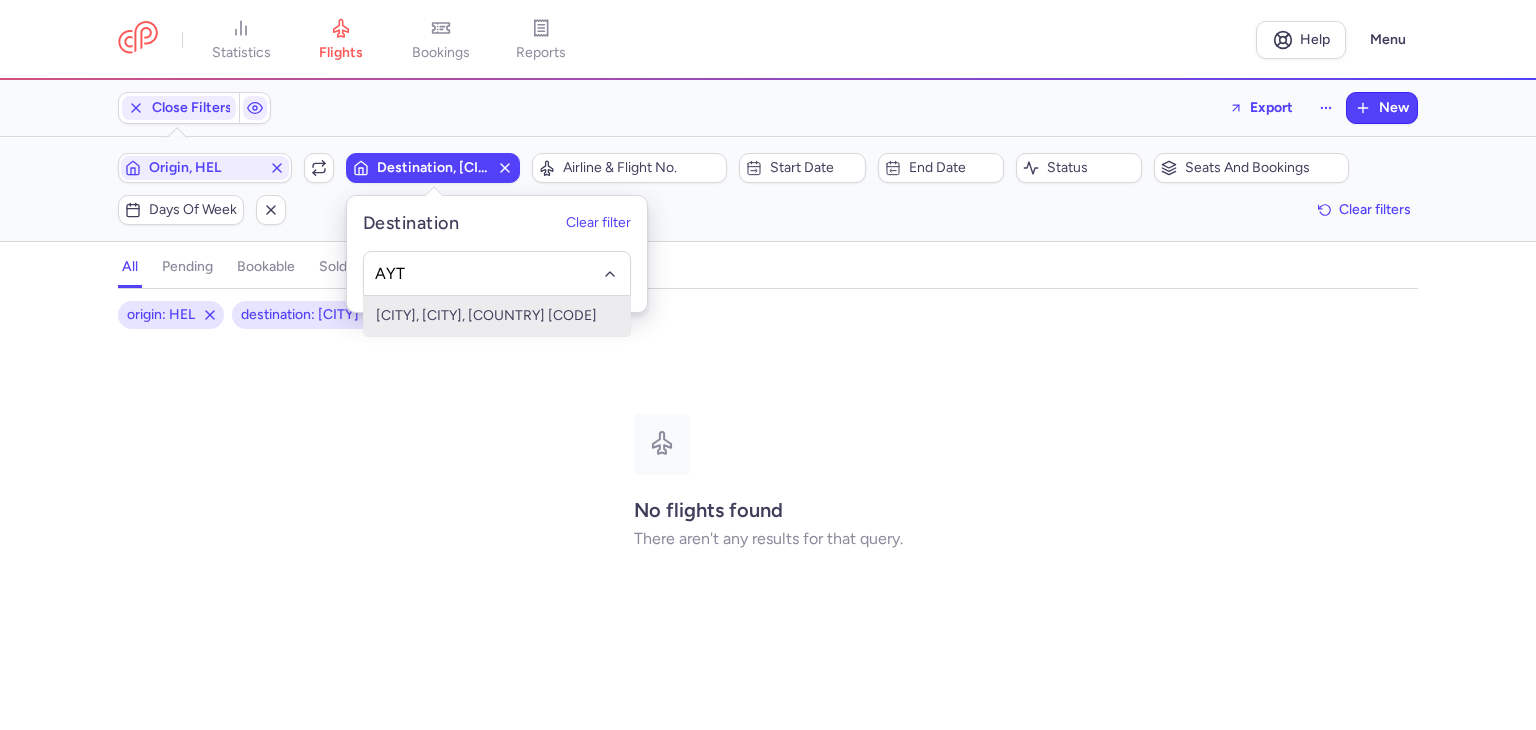 type on "AYT" 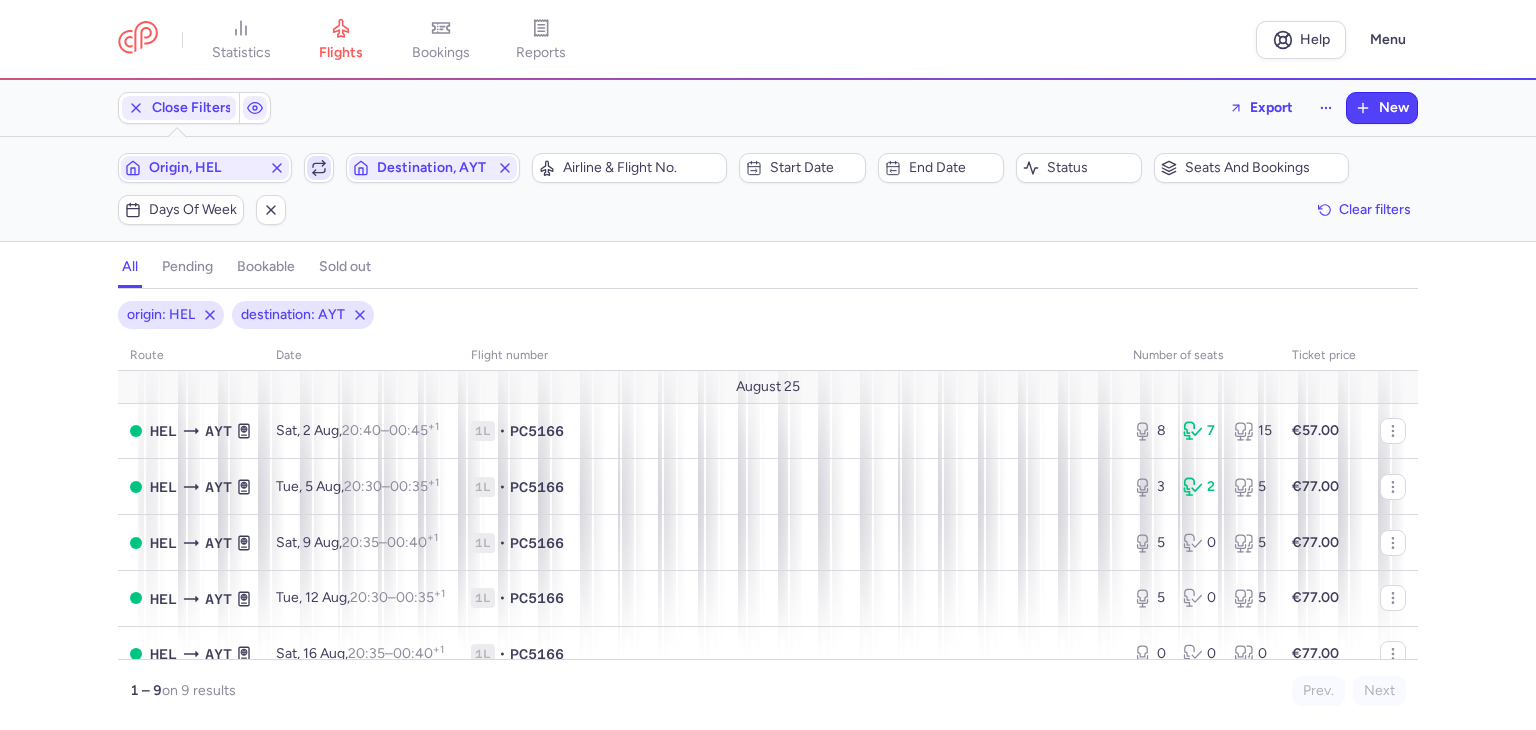 click 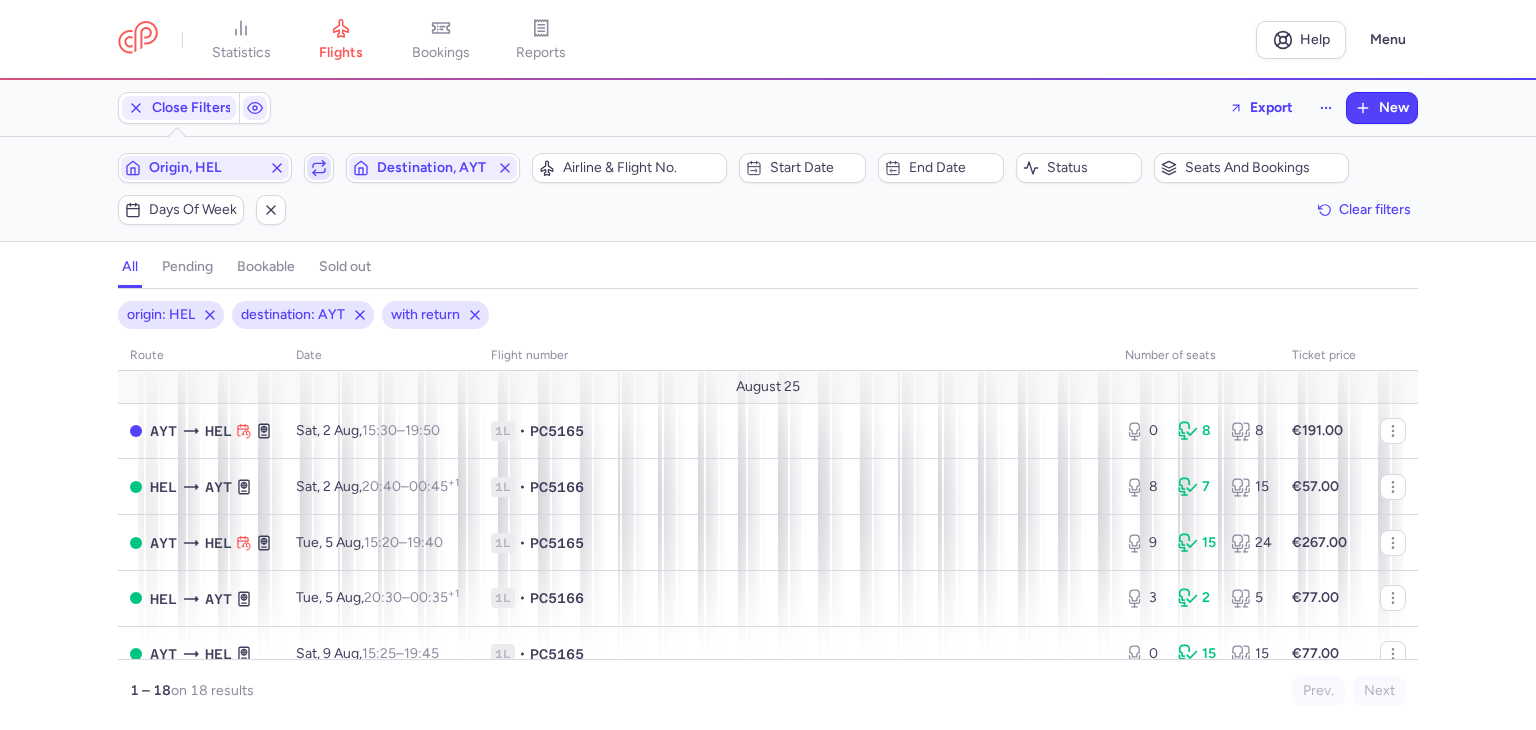 click at bounding box center (319, 168) 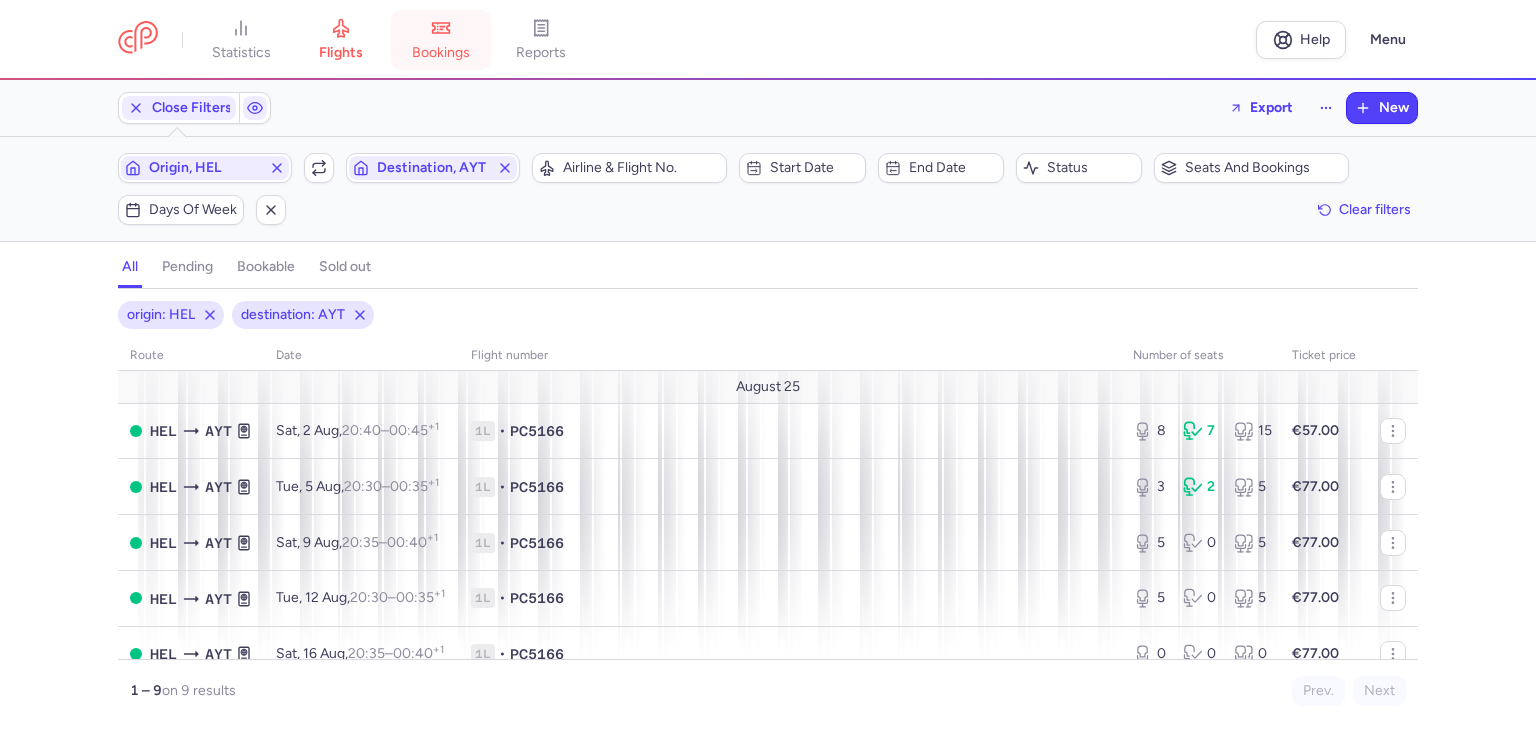 click on "bookings" at bounding box center (441, 53) 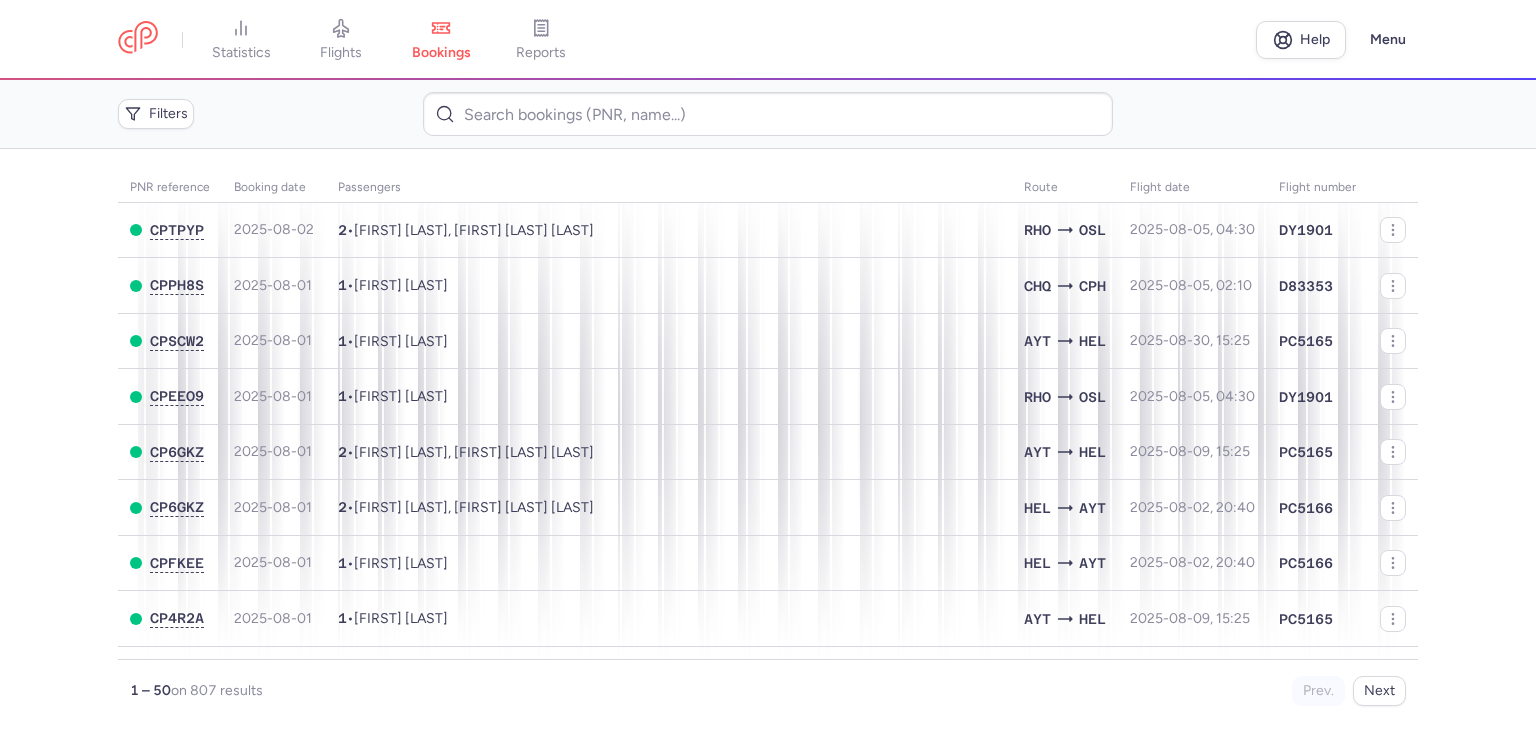 scroll, scrollTop: 0, scrollLeft: 0, axis: both 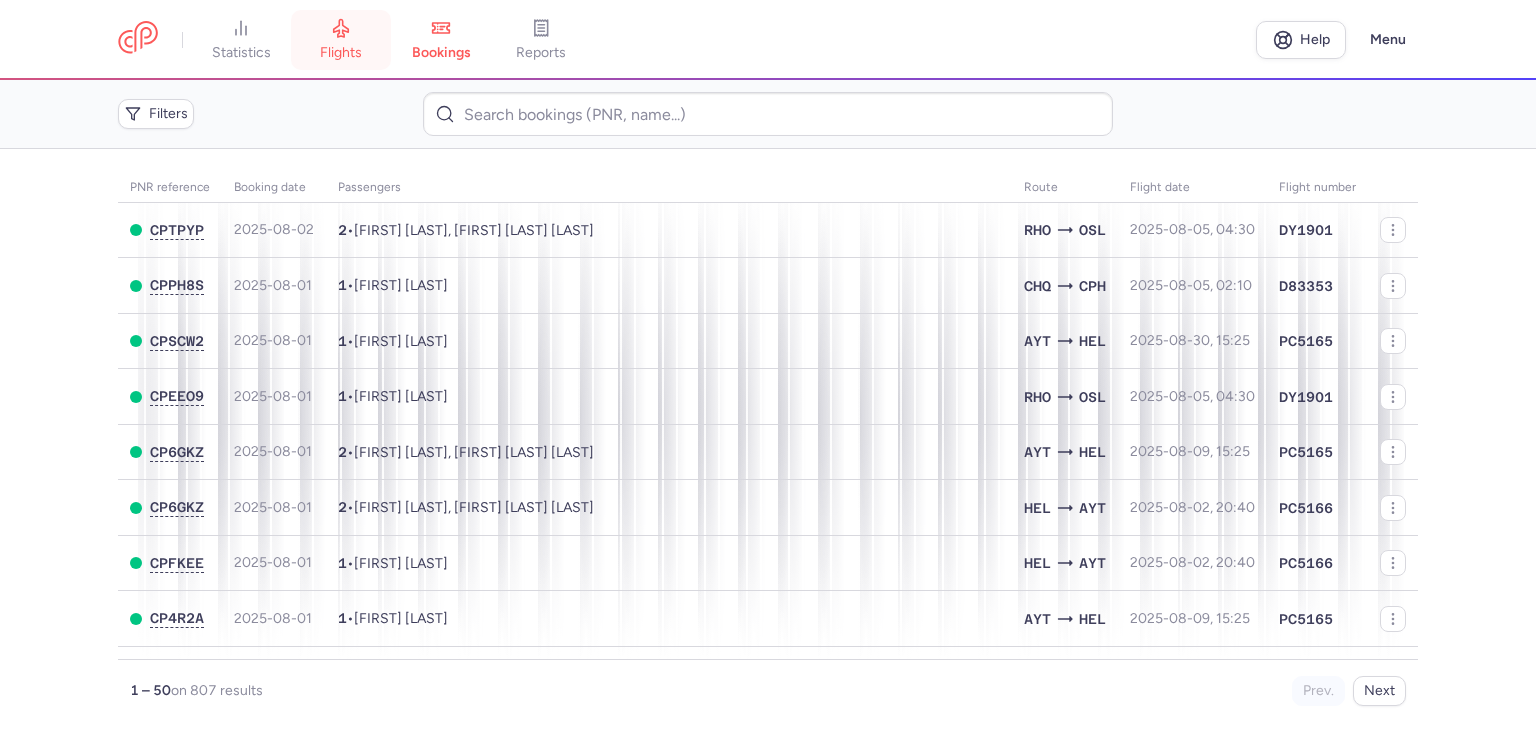 click on "flights" at bounding box center [341, 40] 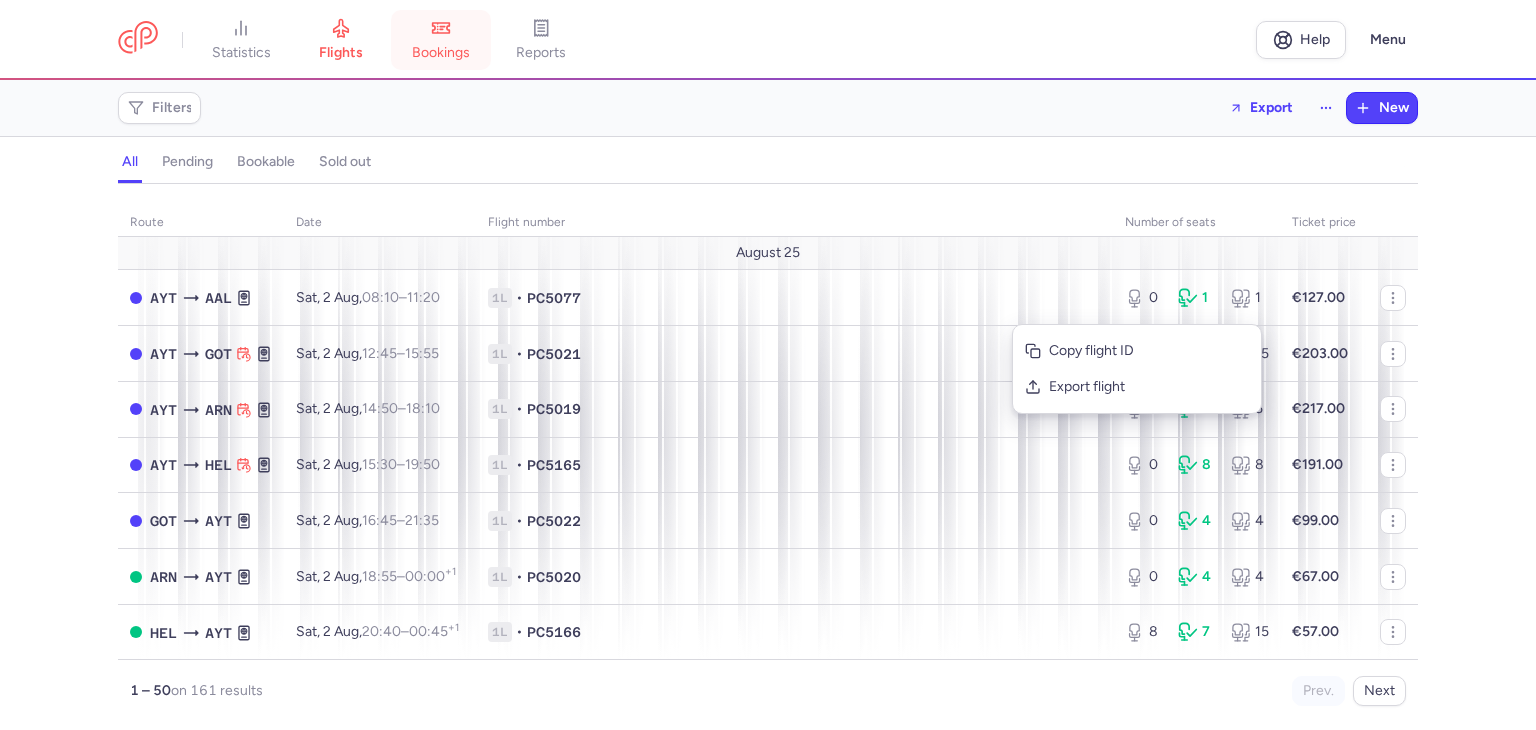 click 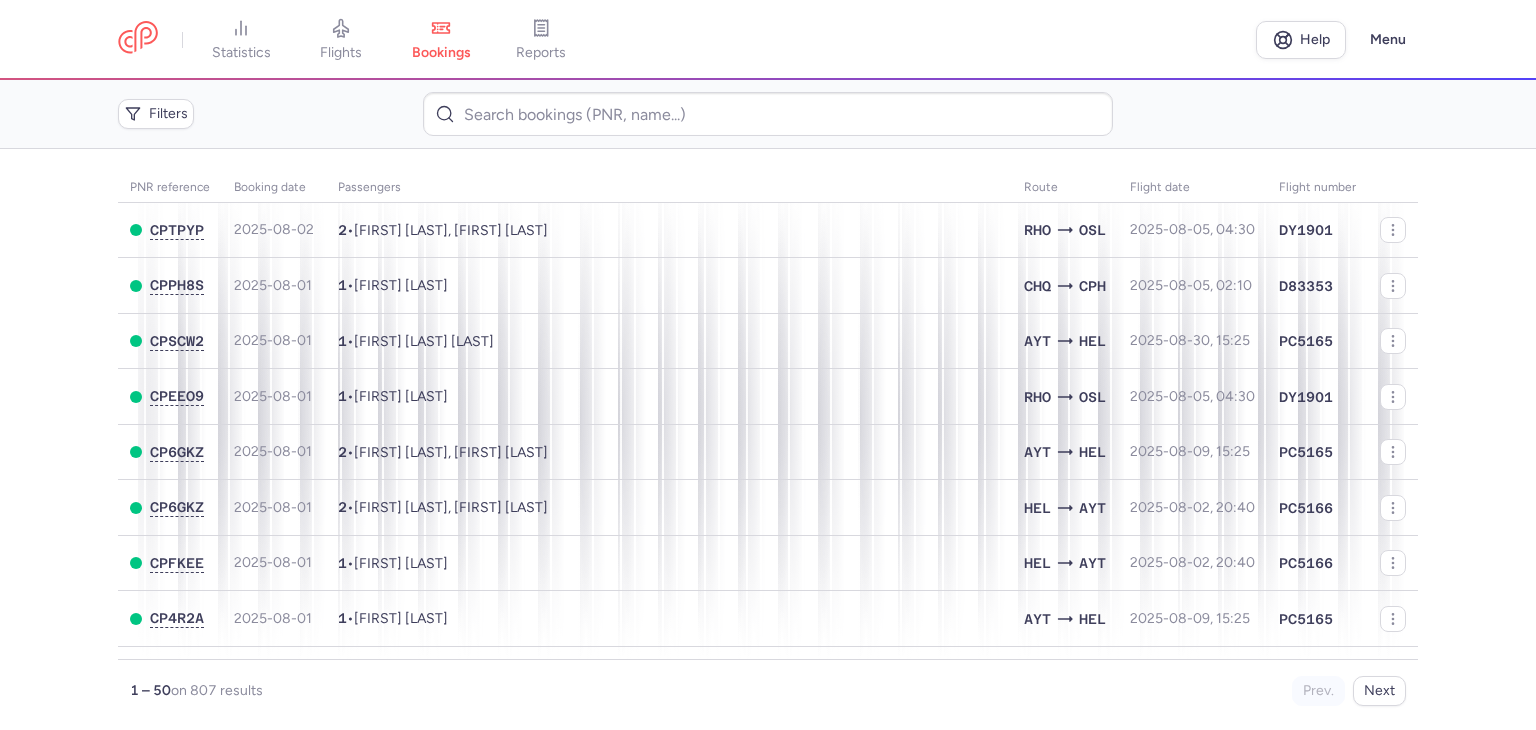 scroll, scrollTop: 0, scrollLeft: 0, axis: both 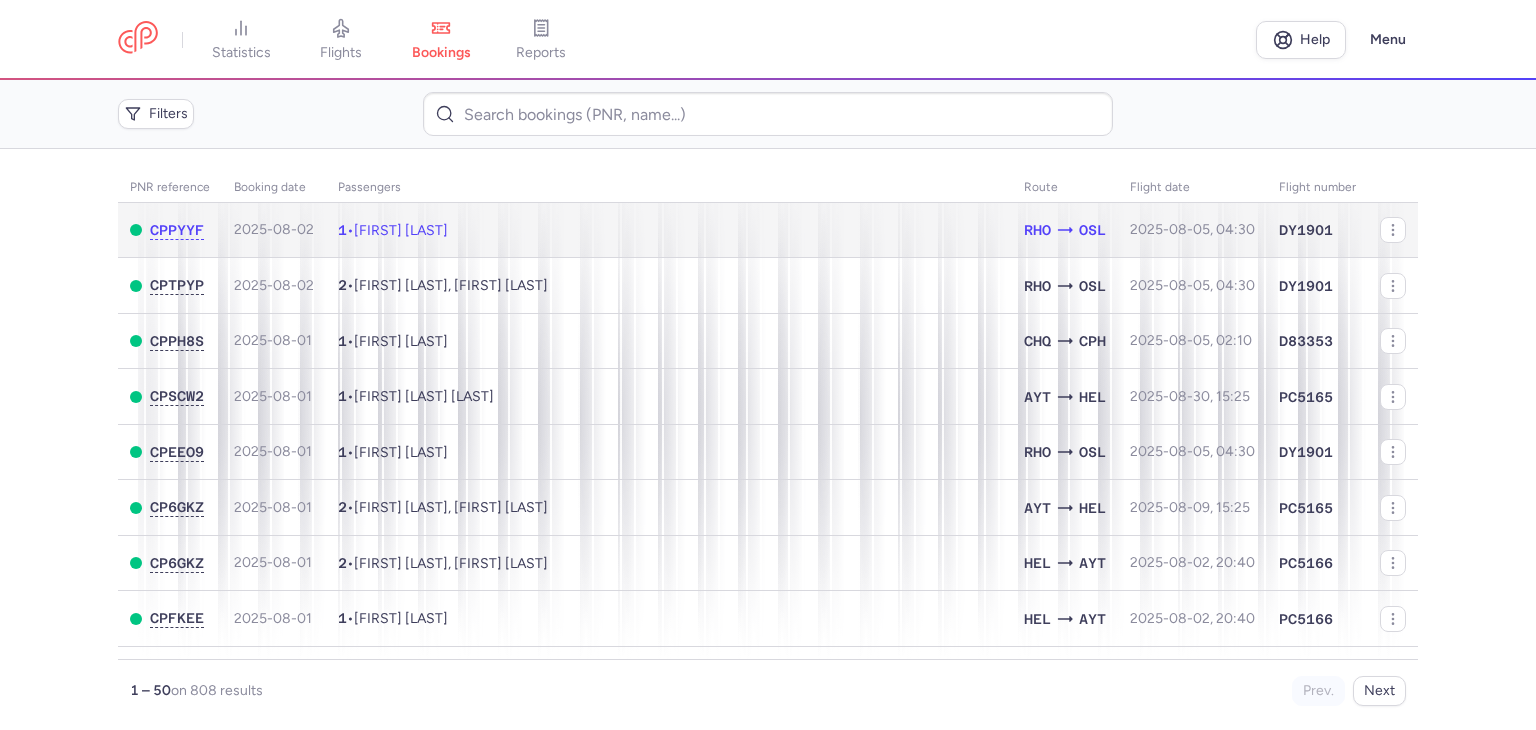 click on "1  •  Melpomeni KARYOFYLLI" at bounding box center [669, 230] 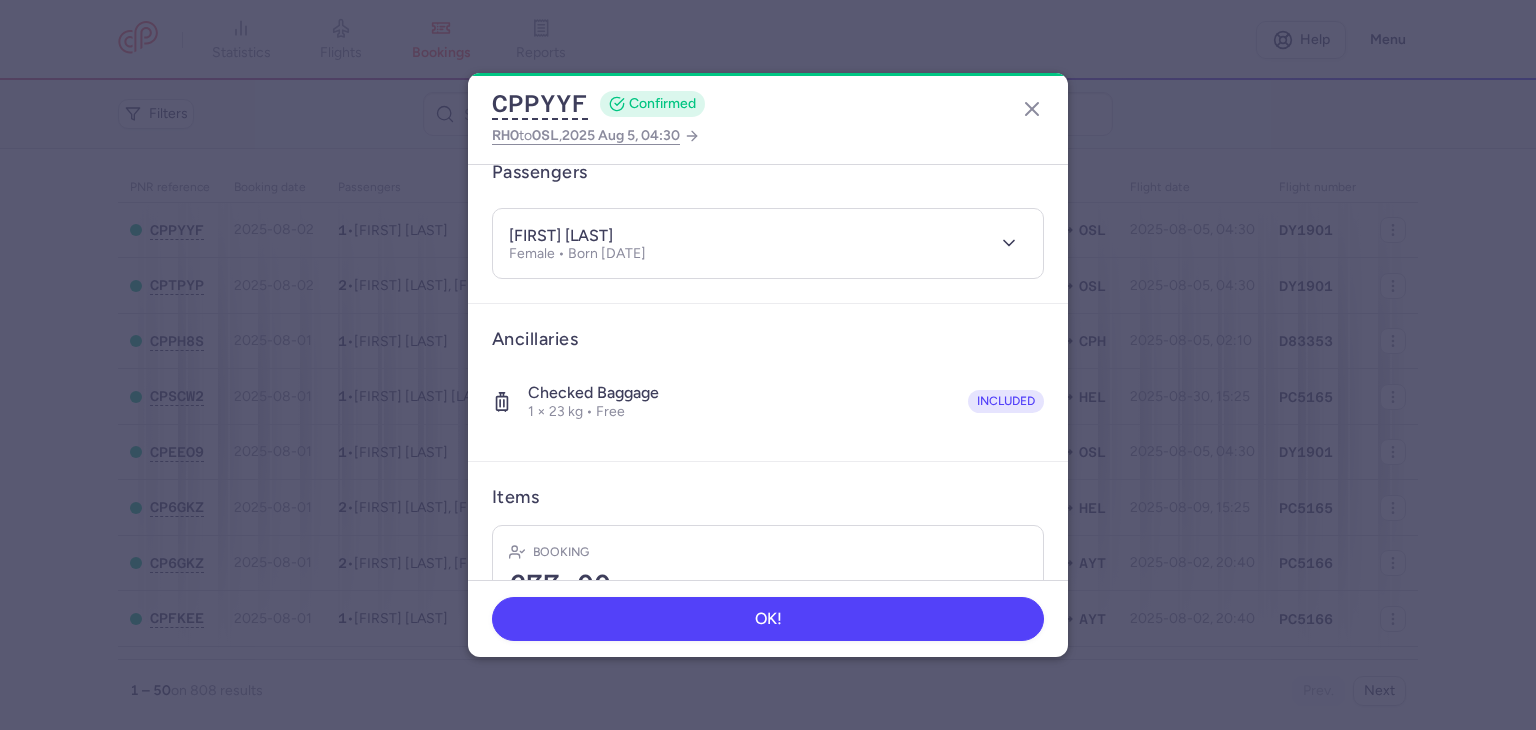 scroll, scrollTop: 300, scrollLeft: 0, axis: vertical 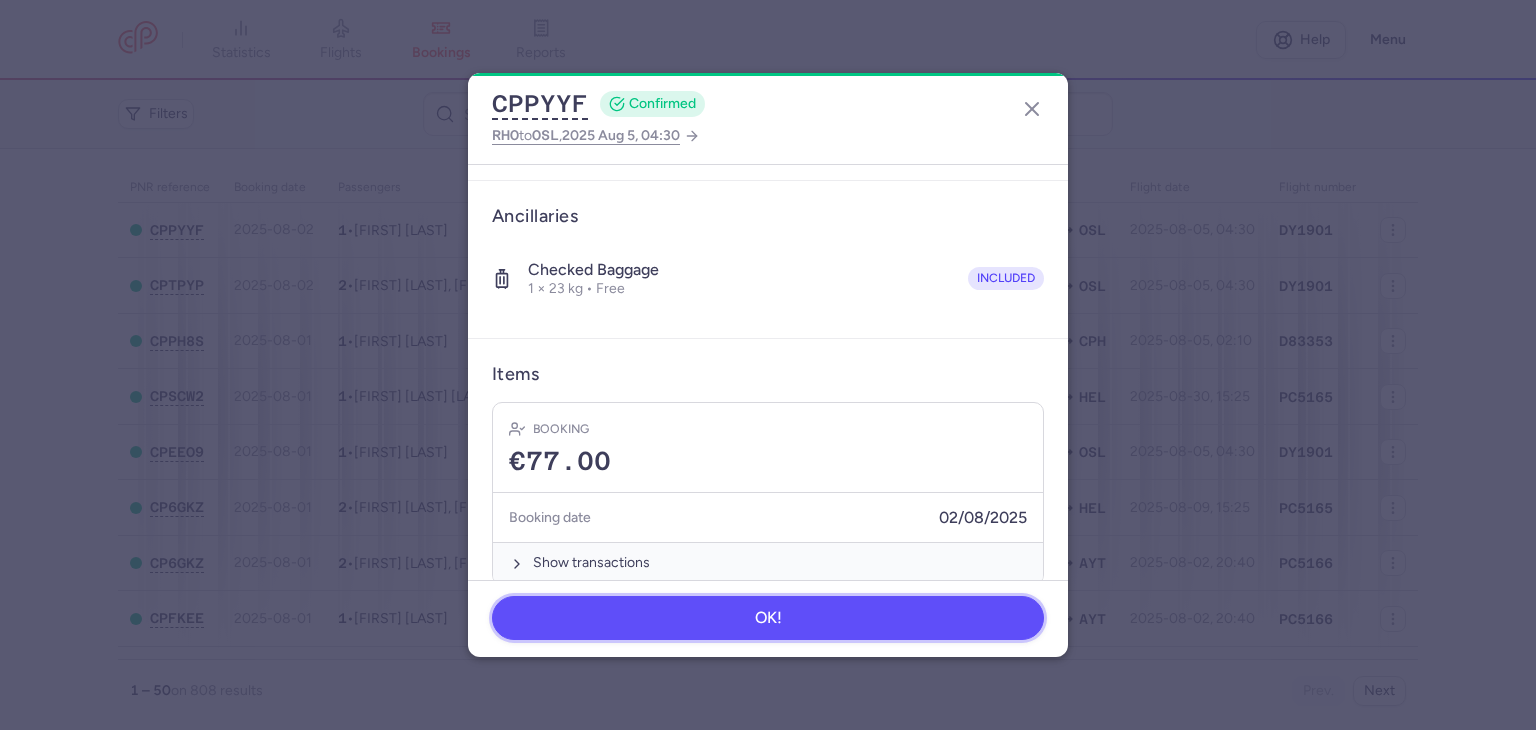 click on "OK!" at bounding box center [768, 618] 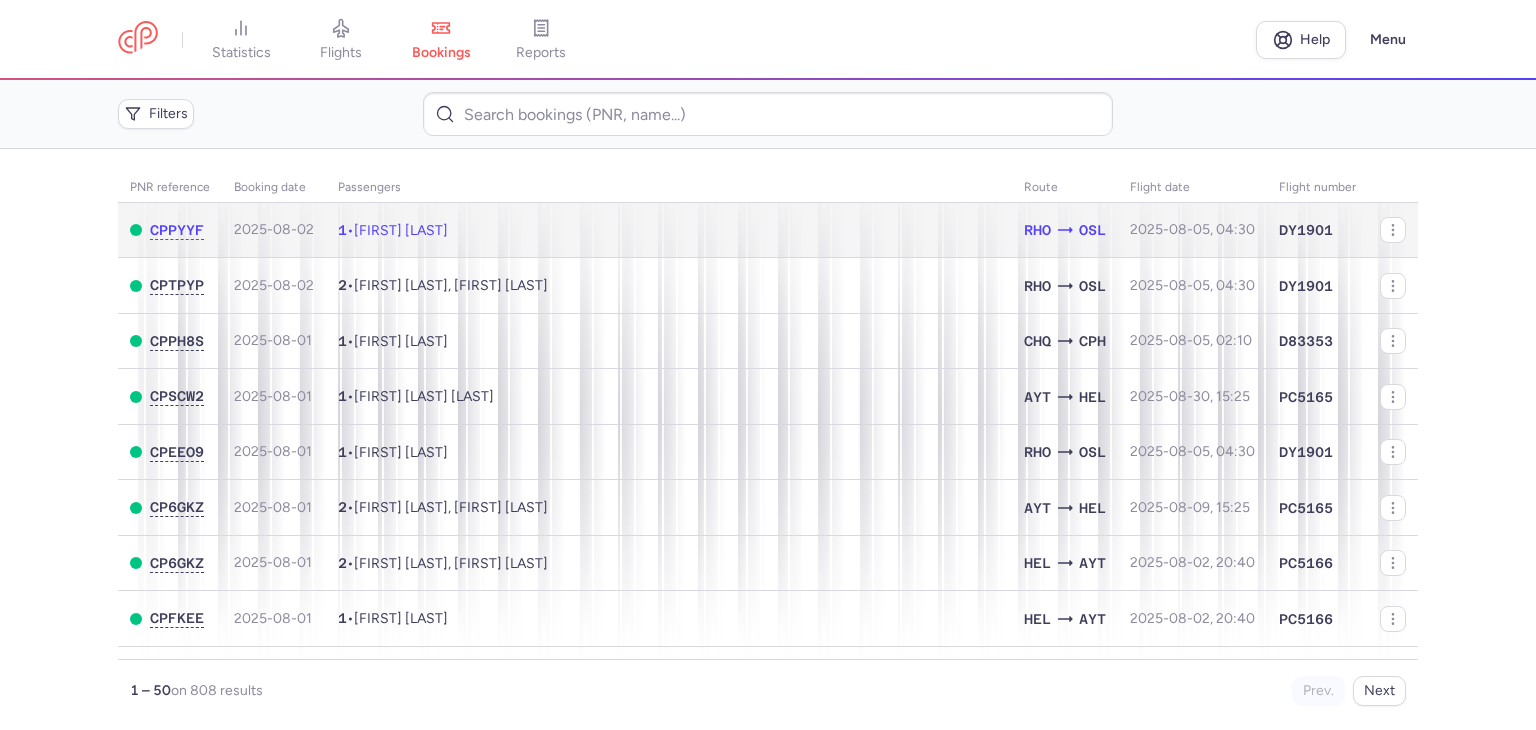 click on "[FIRST] [LAST]" at bounding box center (401, 230) 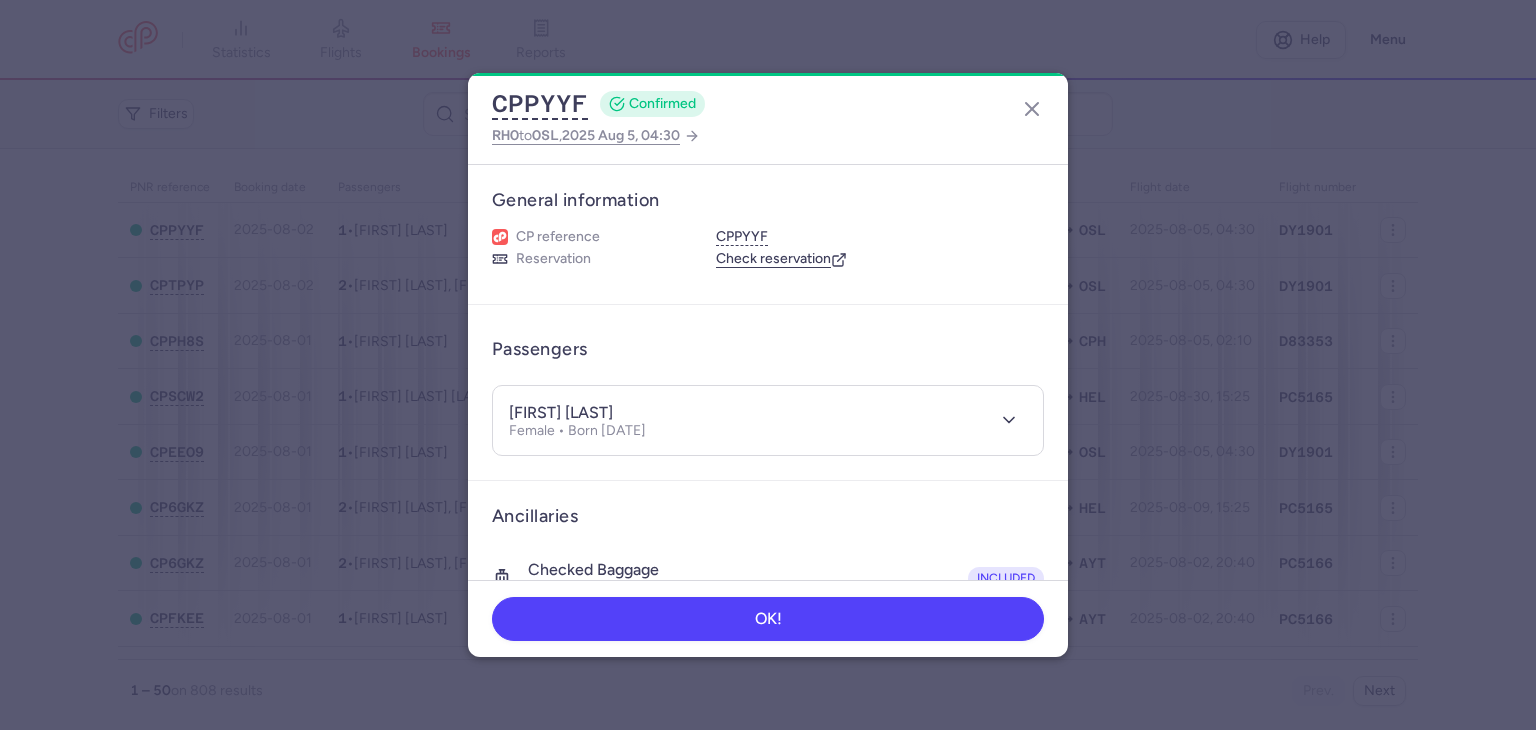 type 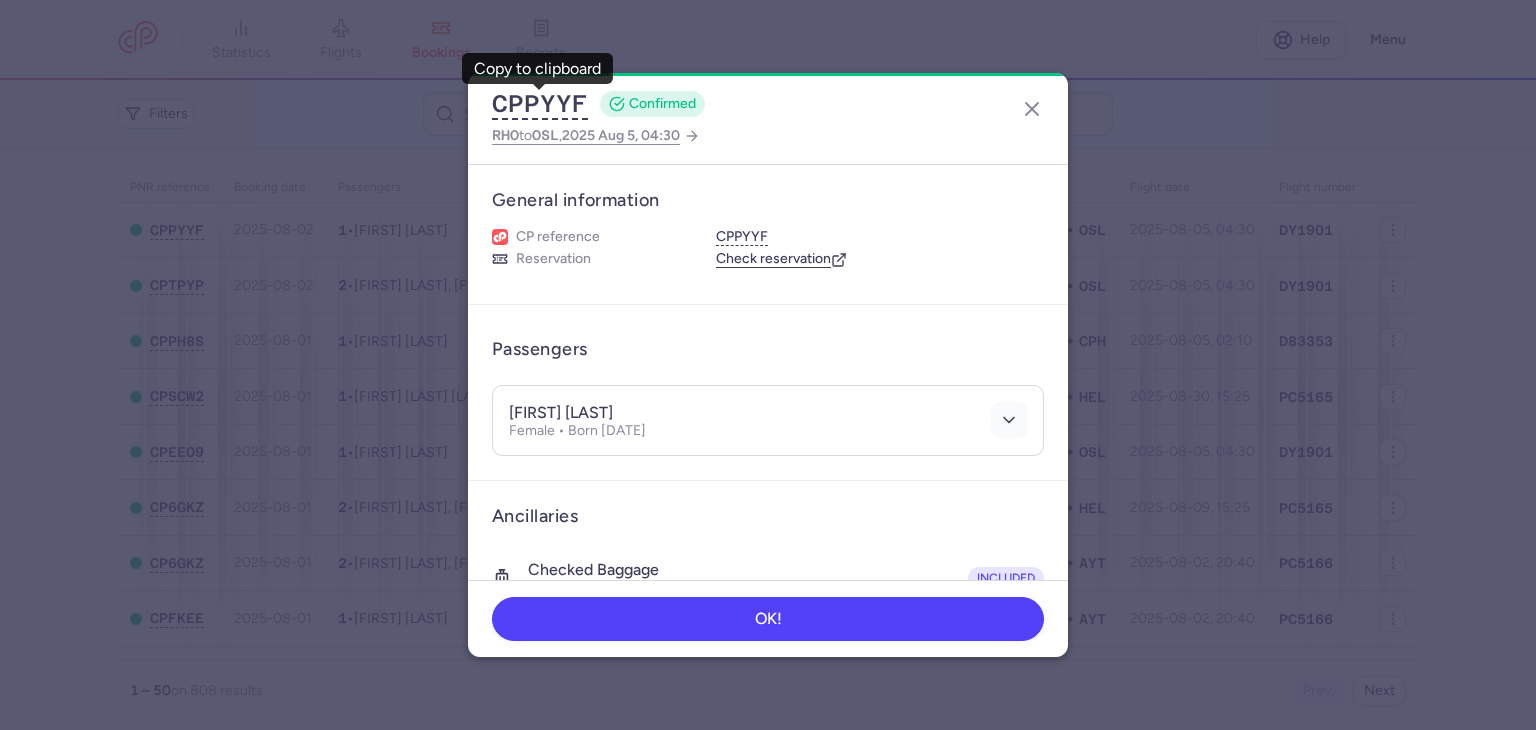 click at bounding box center (1009, 420) 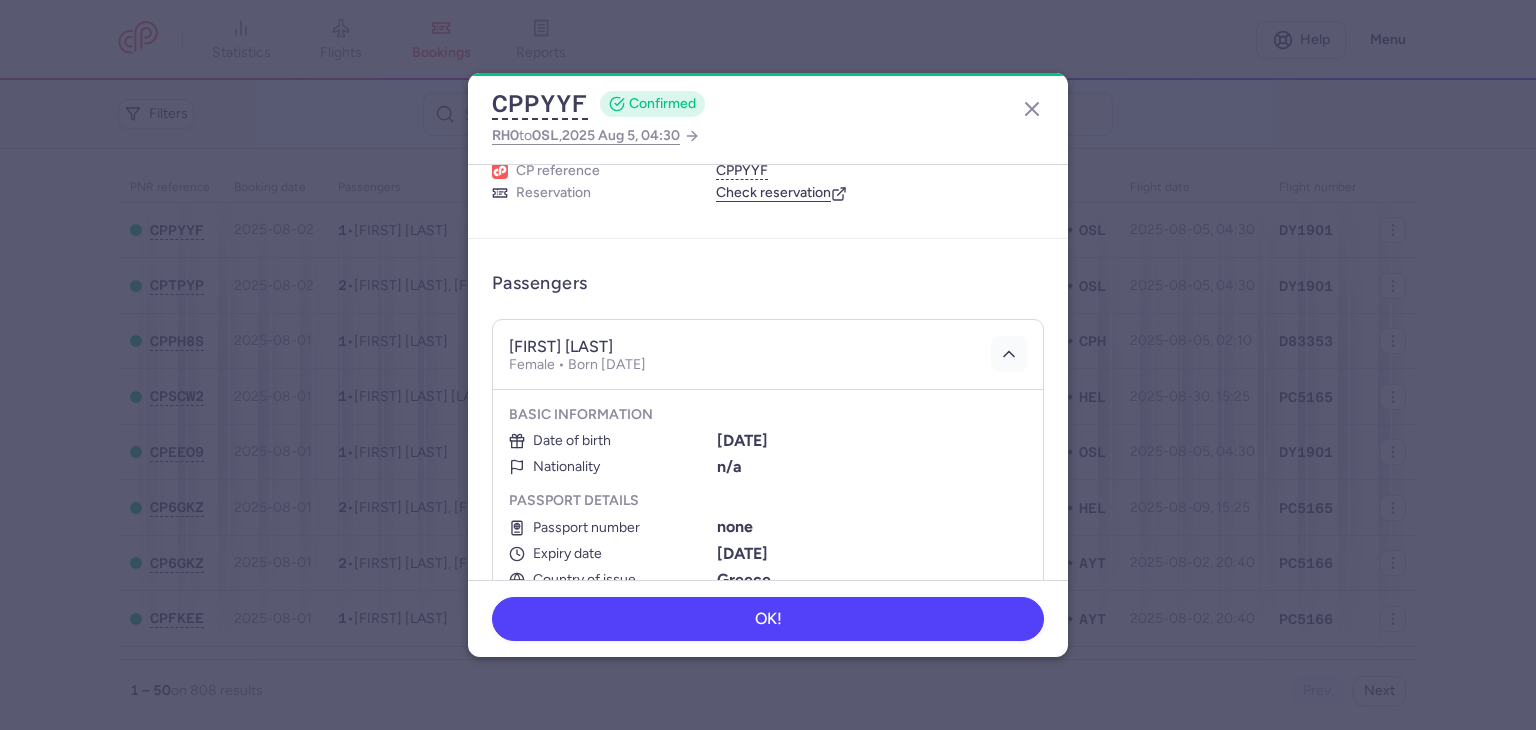 scroll, scrollTop: 200, scrollLeft: 0, axis: vertical 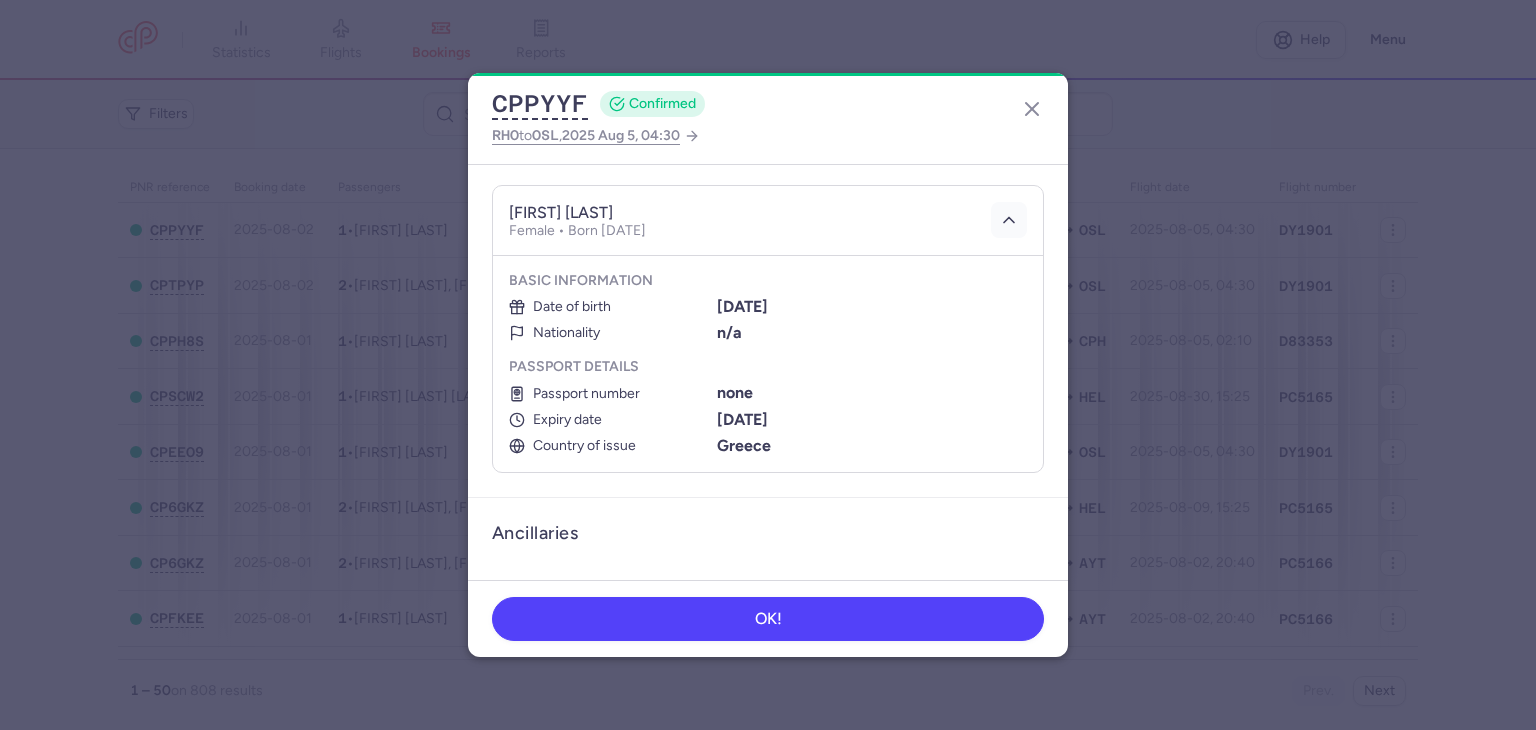 type 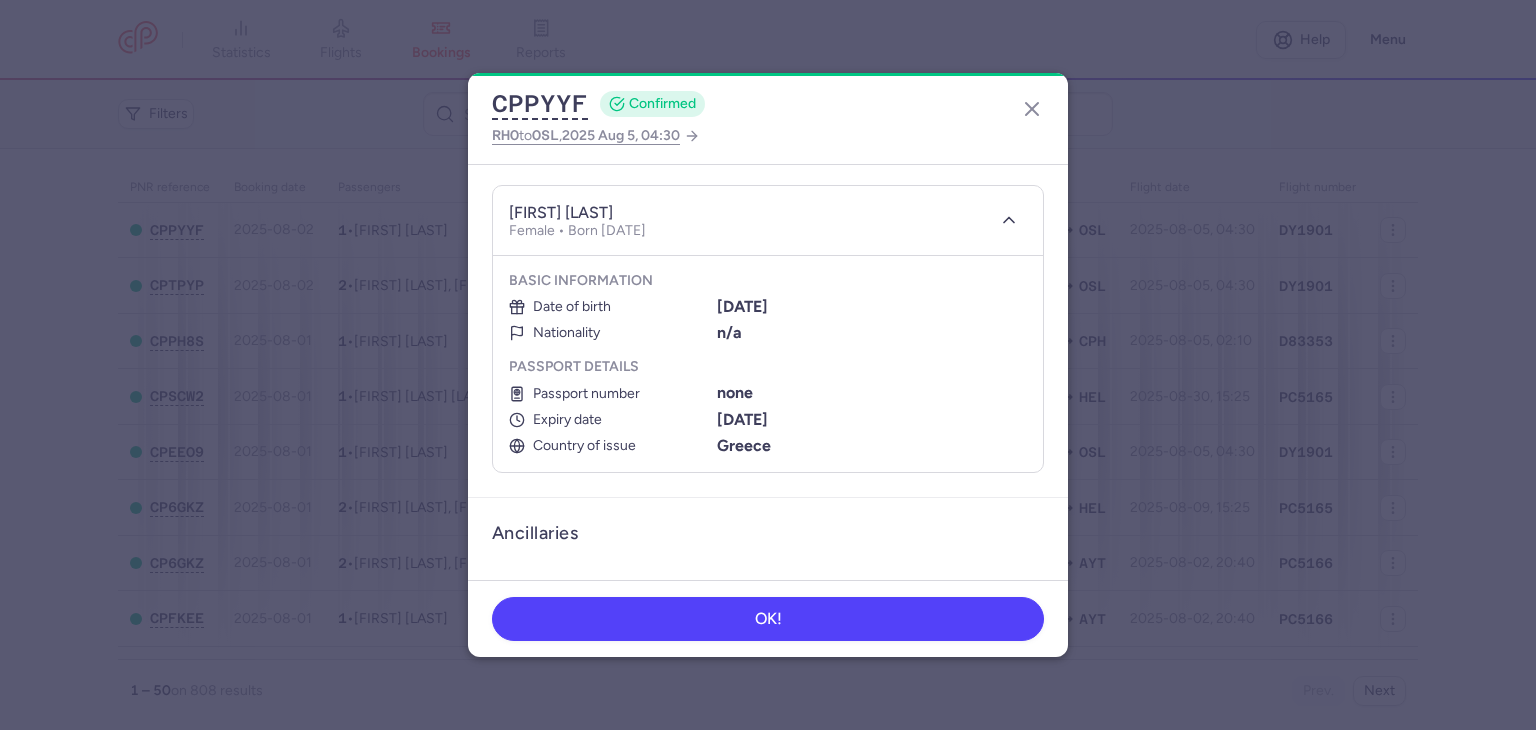scroll, scrollTop: 542, scrollLeft: 0, axis: vertical 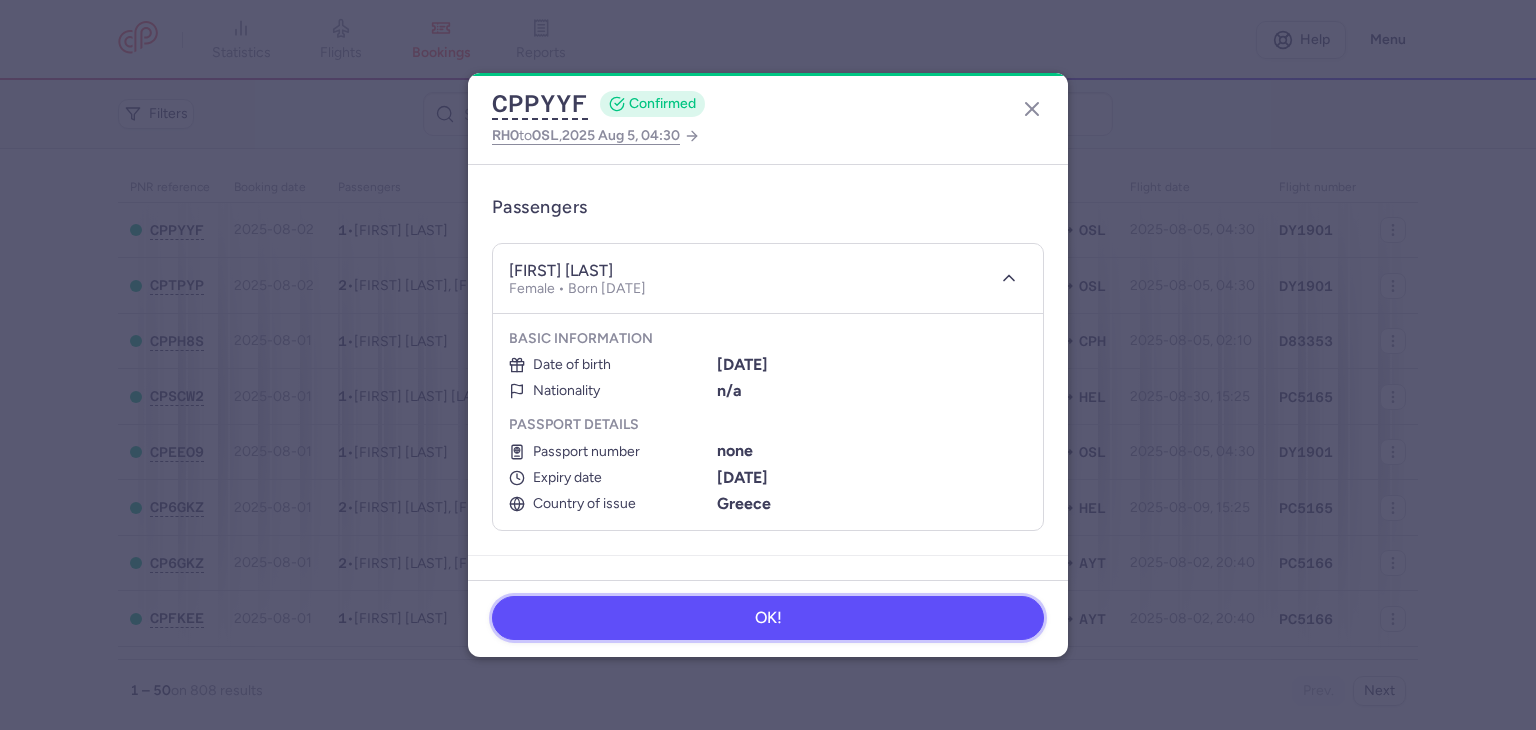 click on "OK!" at bounding box center (768, 618) 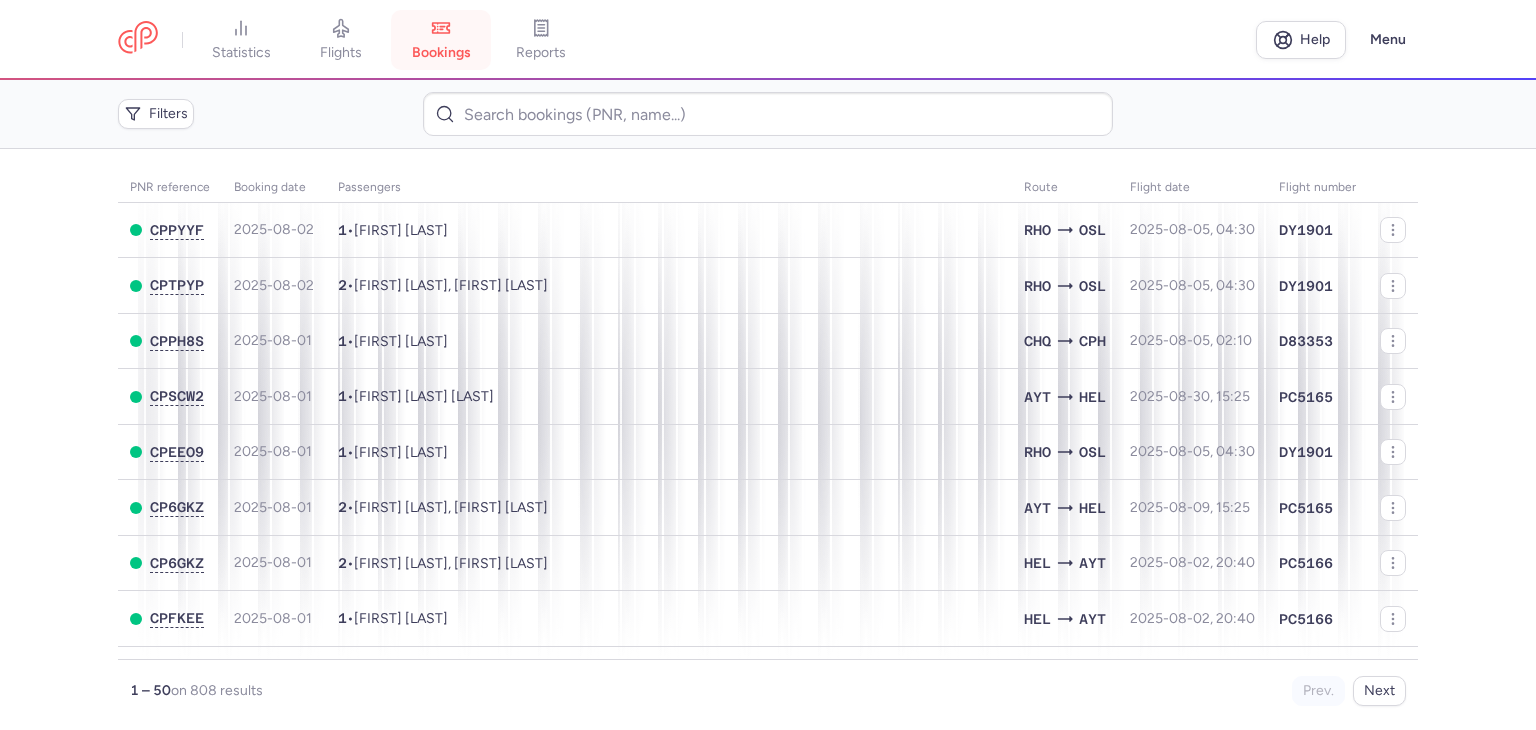 click on "bookings" at bounding box center (441, 53) 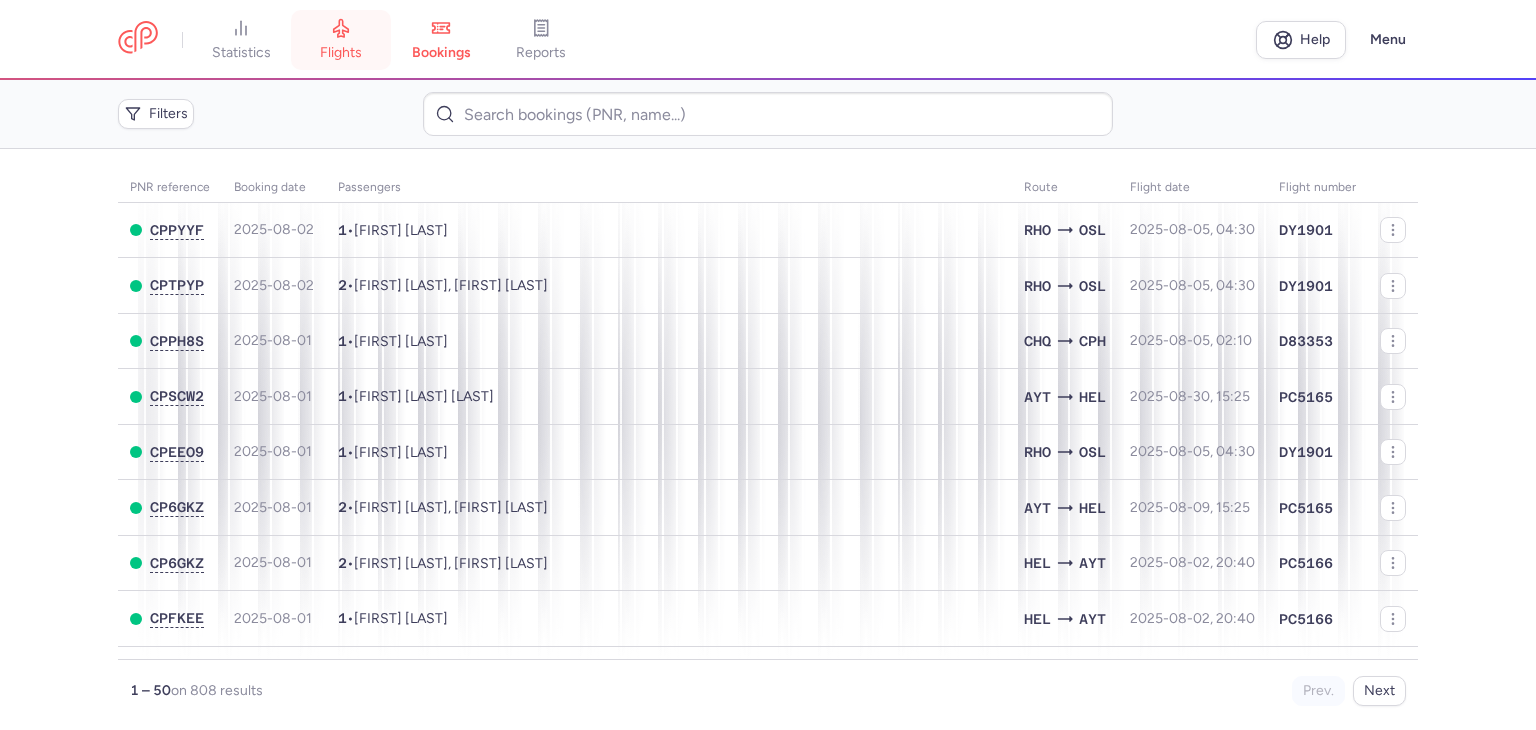 click on "flights" at bounding box center [341, 53] 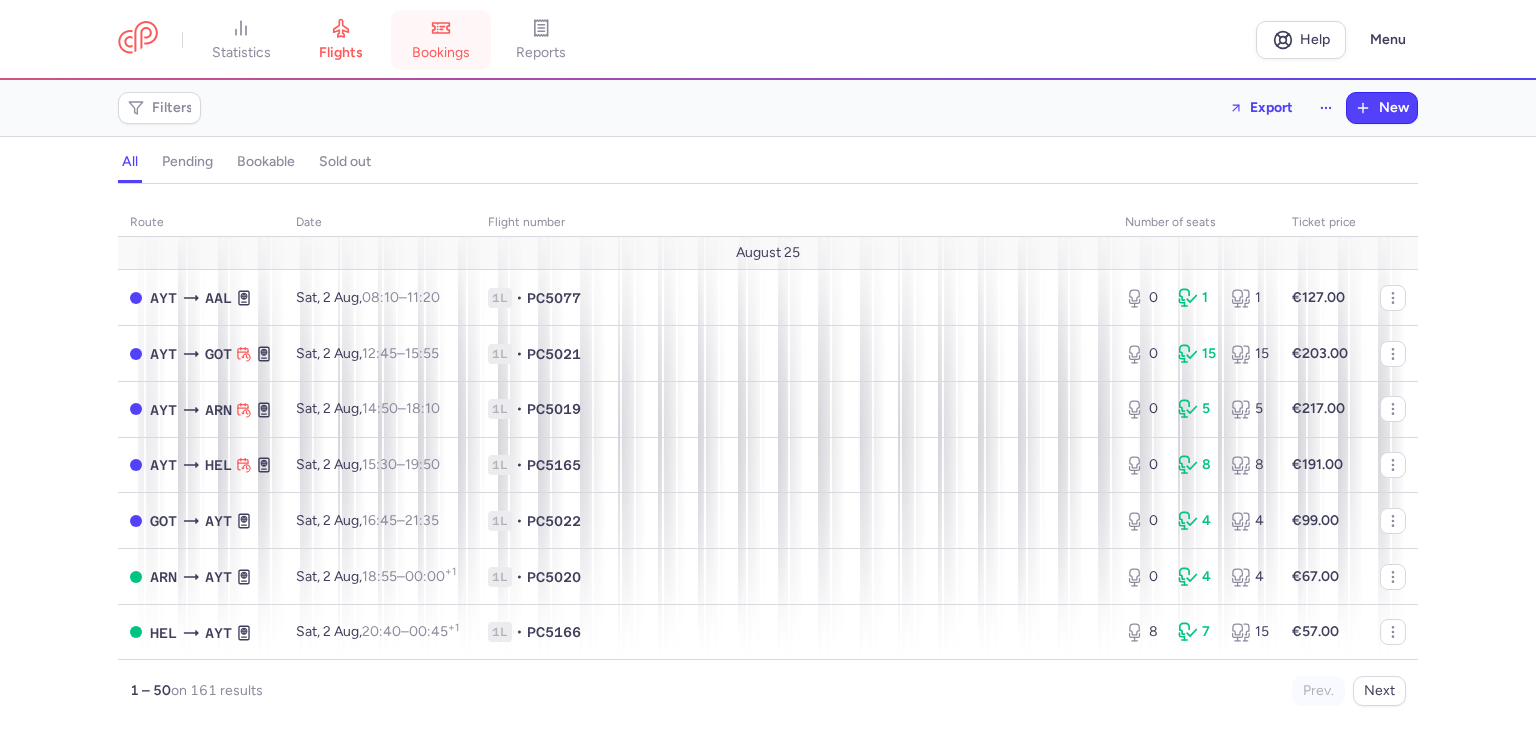 click on "bookings" at bounding box center [441, 53] 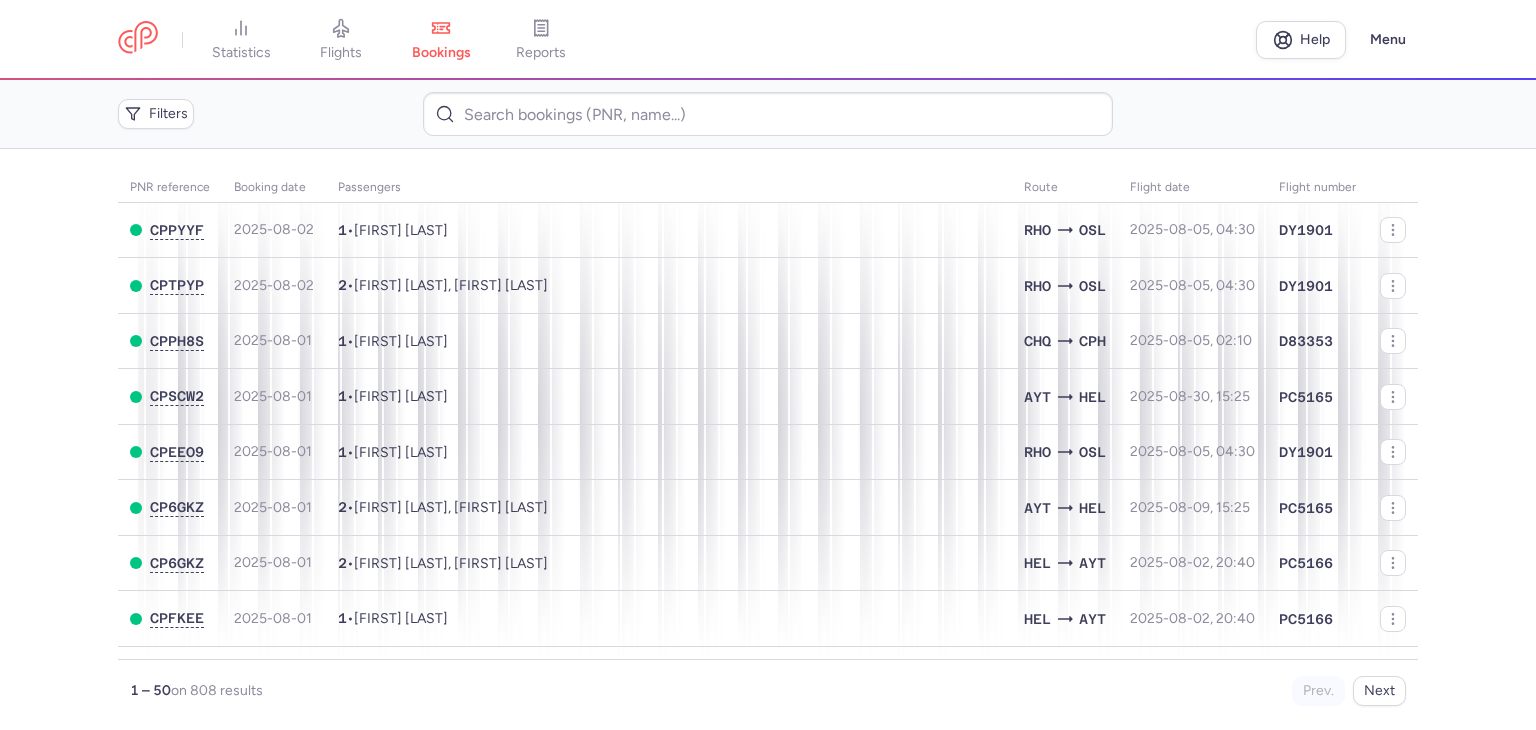 scroll, scrollTop: 0, scrollLeft: 0, axis: both 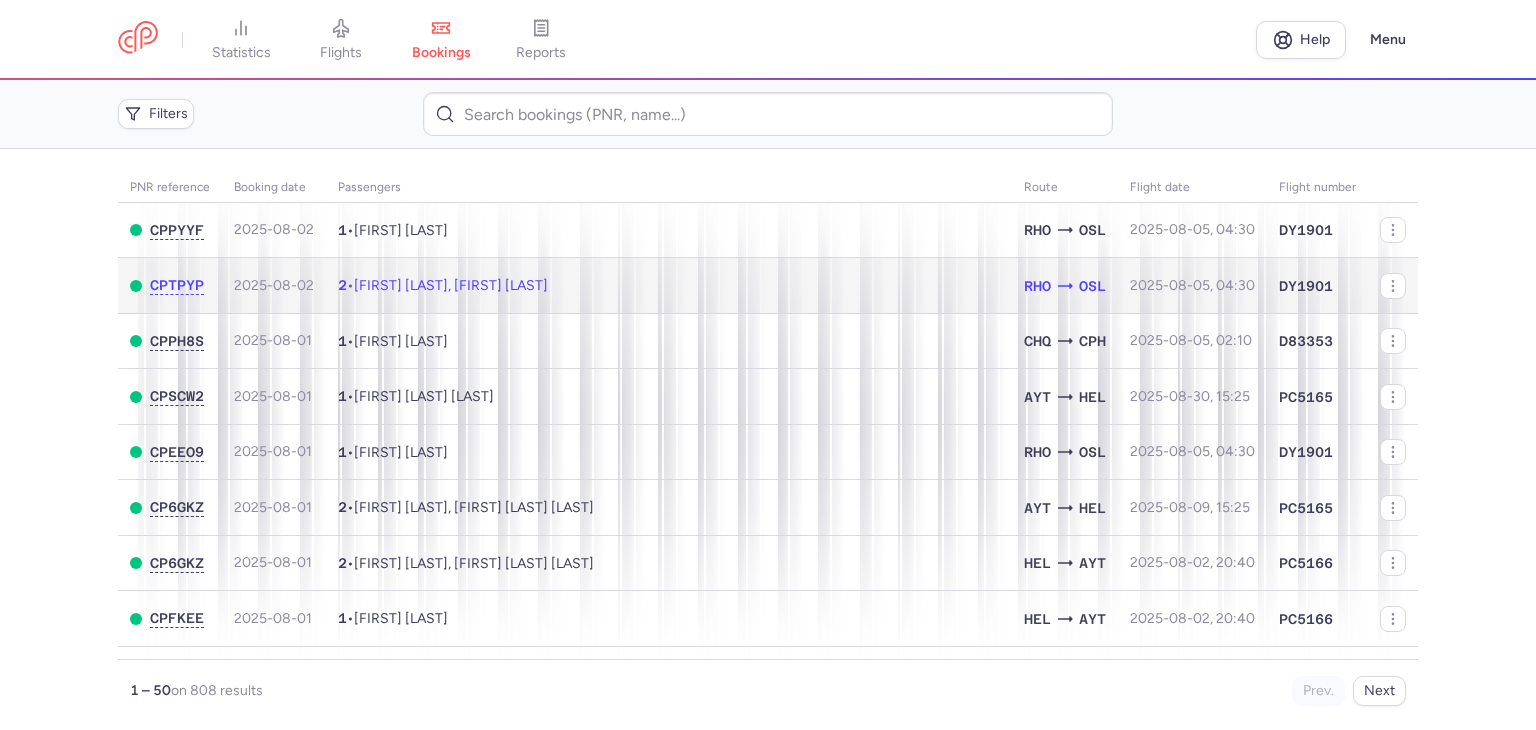 click on "2  •  Rasti GOLI, Mia Cecilie BERG" at bounding box center (669, 286) 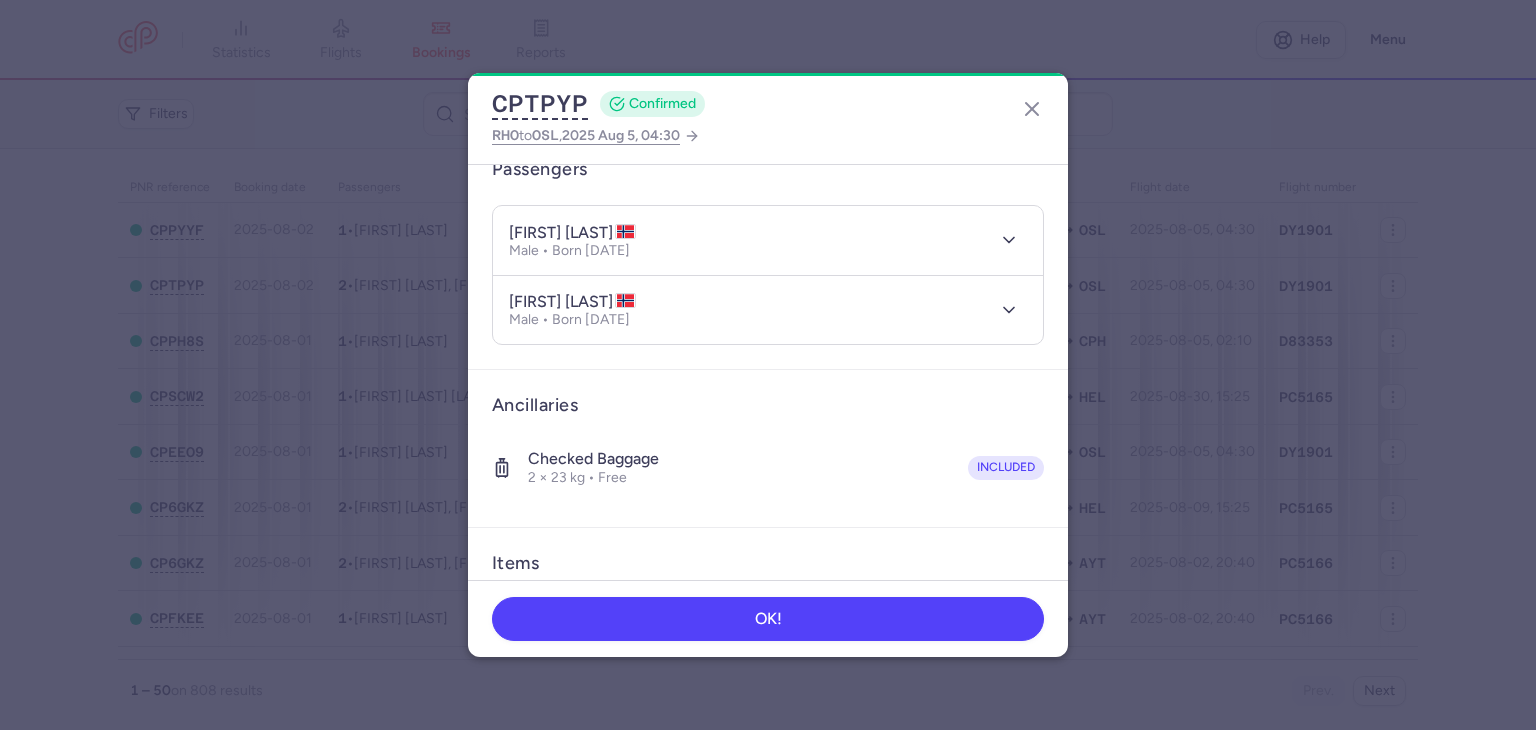 scroll, scrollTop: 294, scrollLeft: 0, axis: vertical 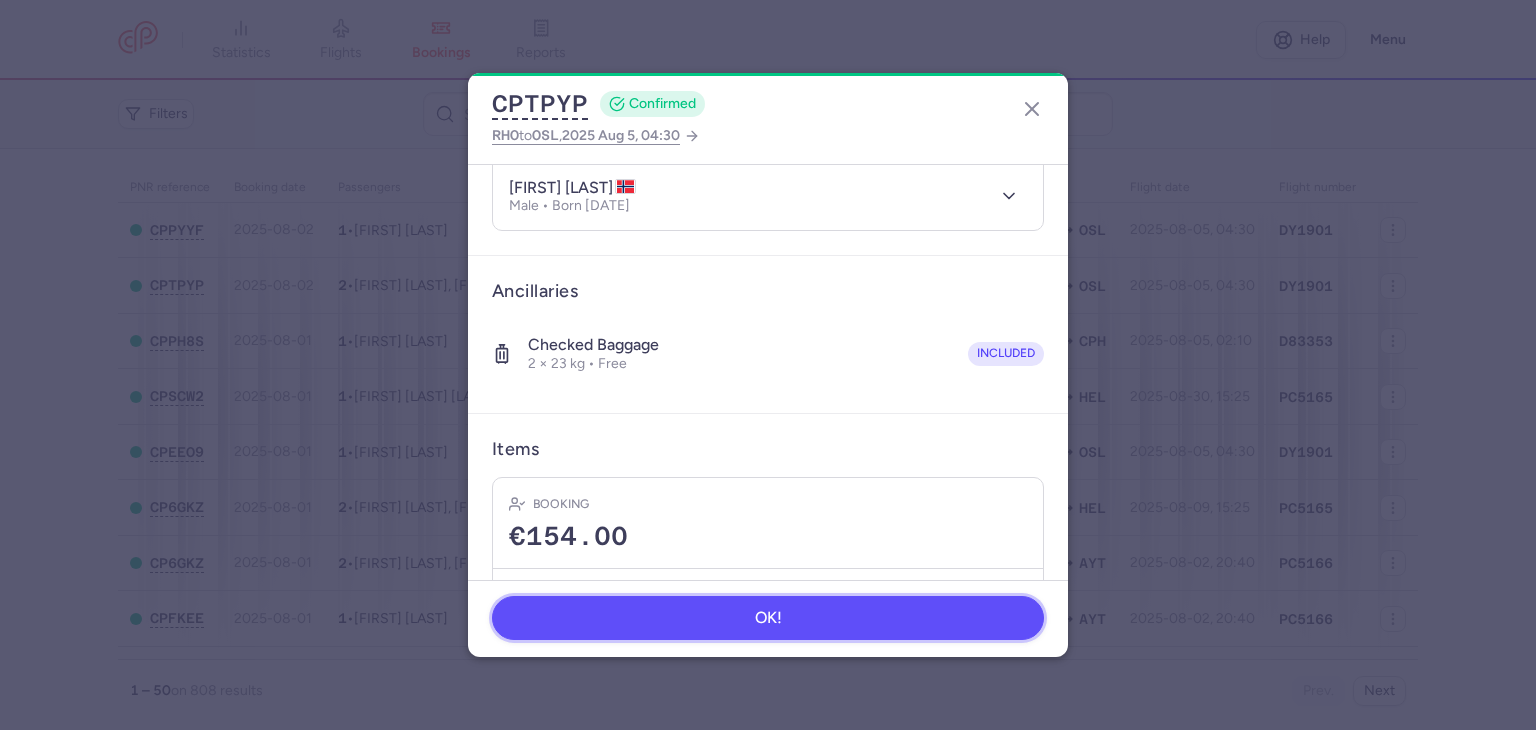 click on "OK!" at bounding box center (768, 618) 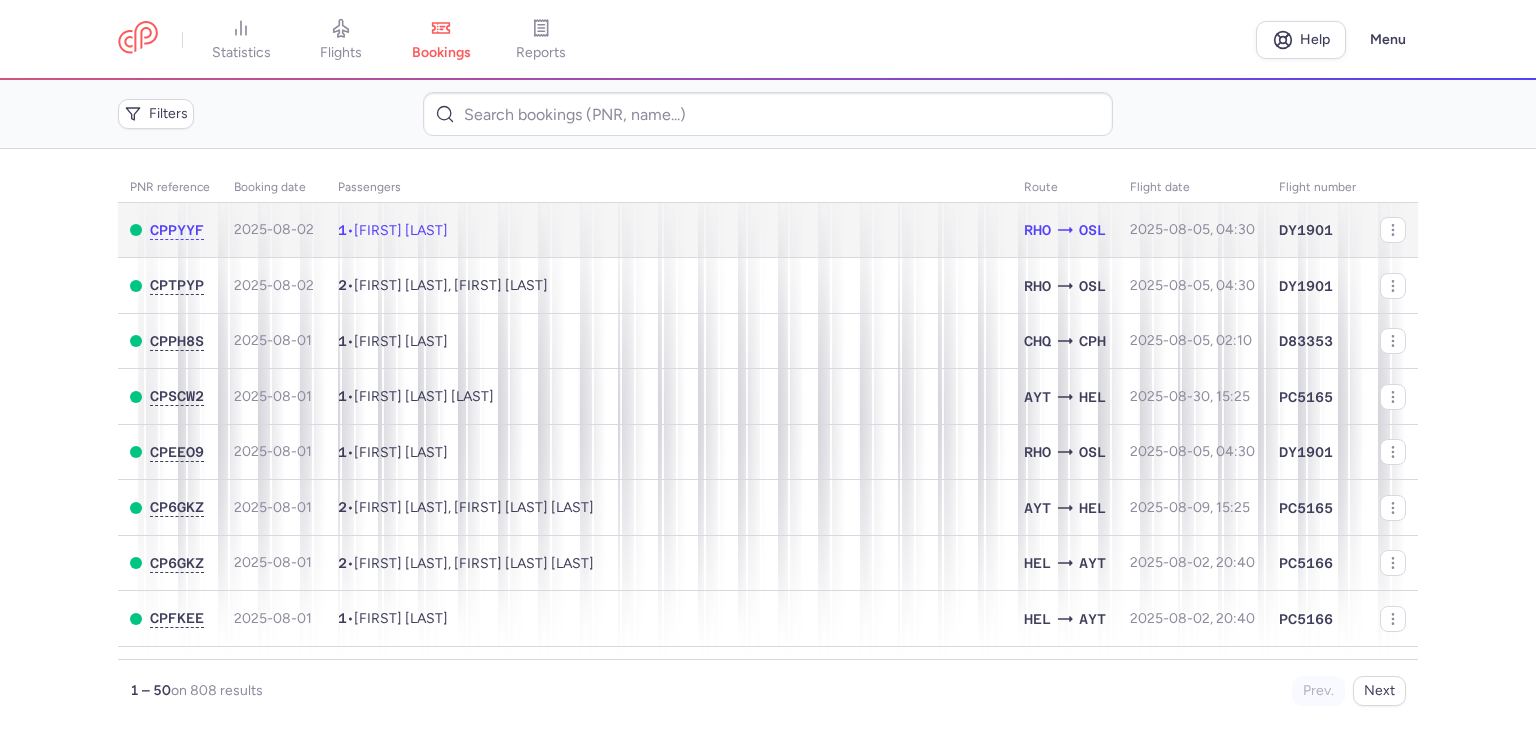 click on "1  •  Melpomeni KARYOFYLLI" at bounding box center [669, 230] 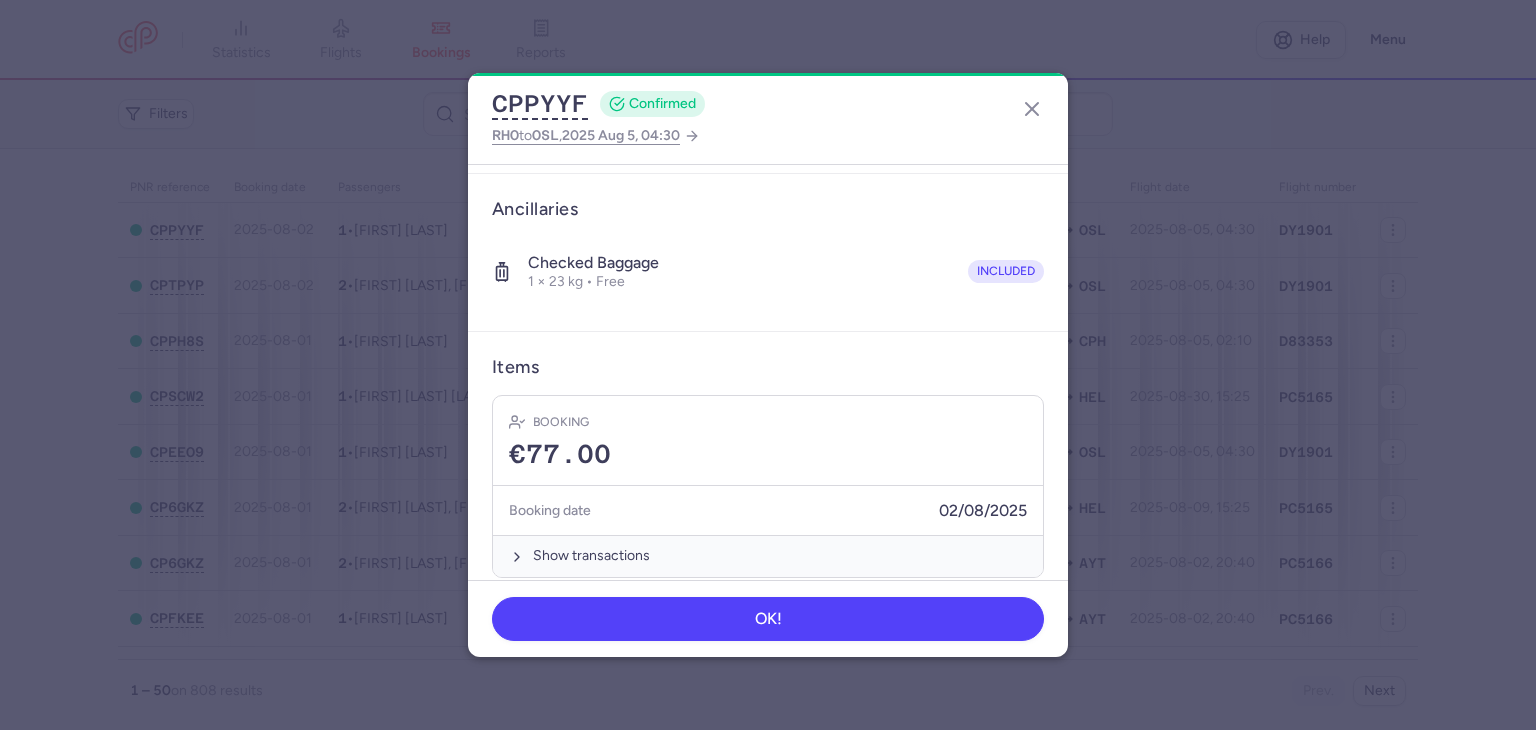 scroll, scrollTop: 324, scrollLeft: 0, axis: vertical 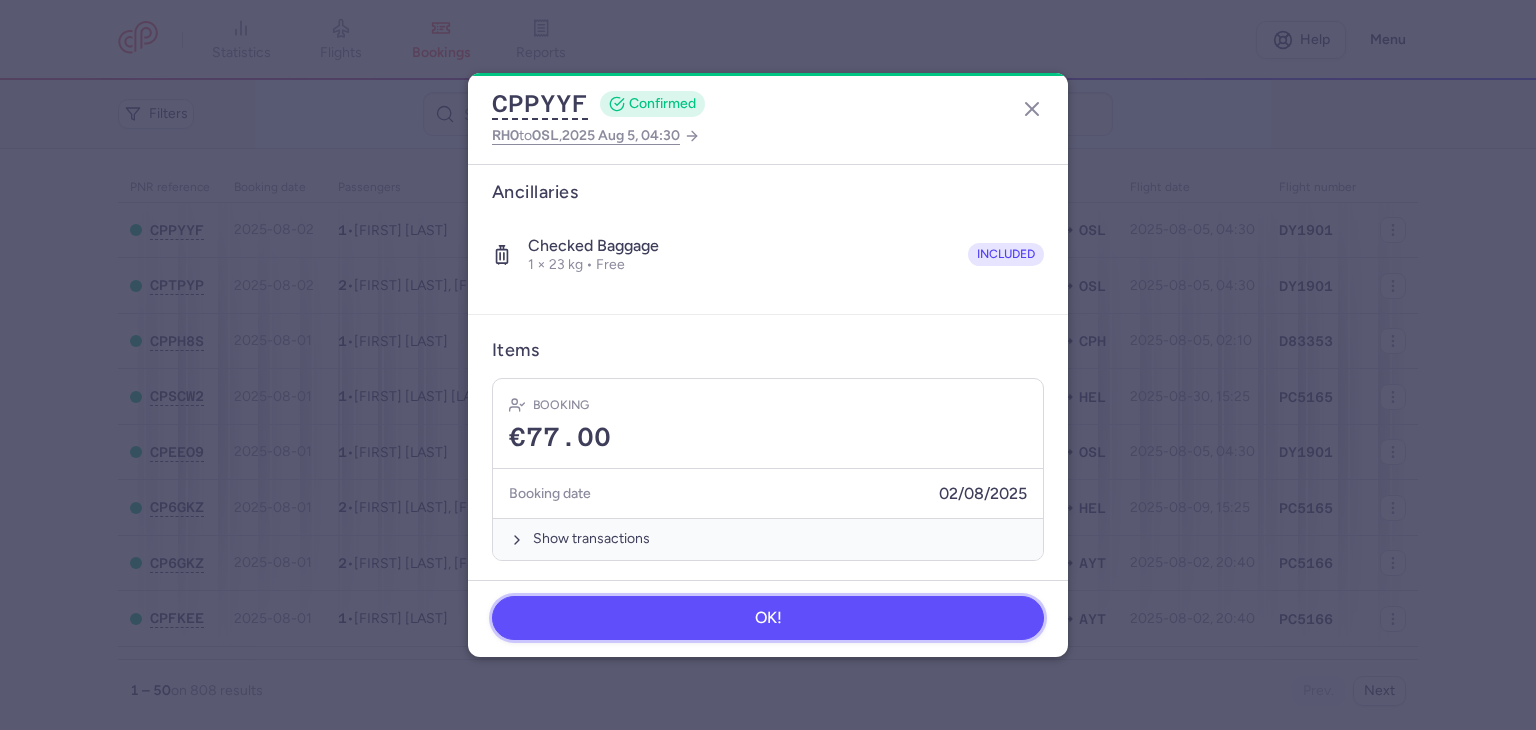 click on "OK!" at bounding box center [768, 618] 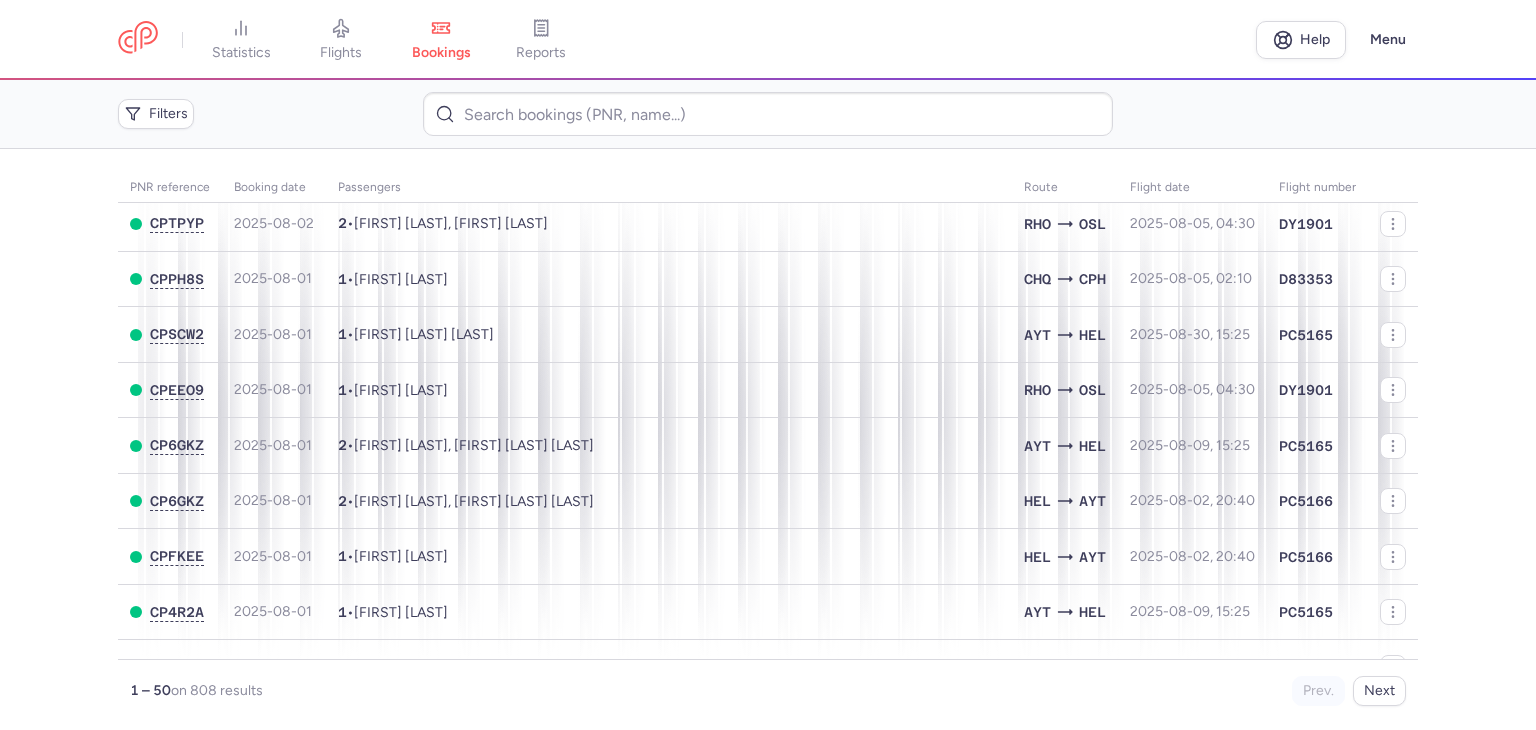 scroll, scrollTop: 0, scrollLeft: 0, axis: both 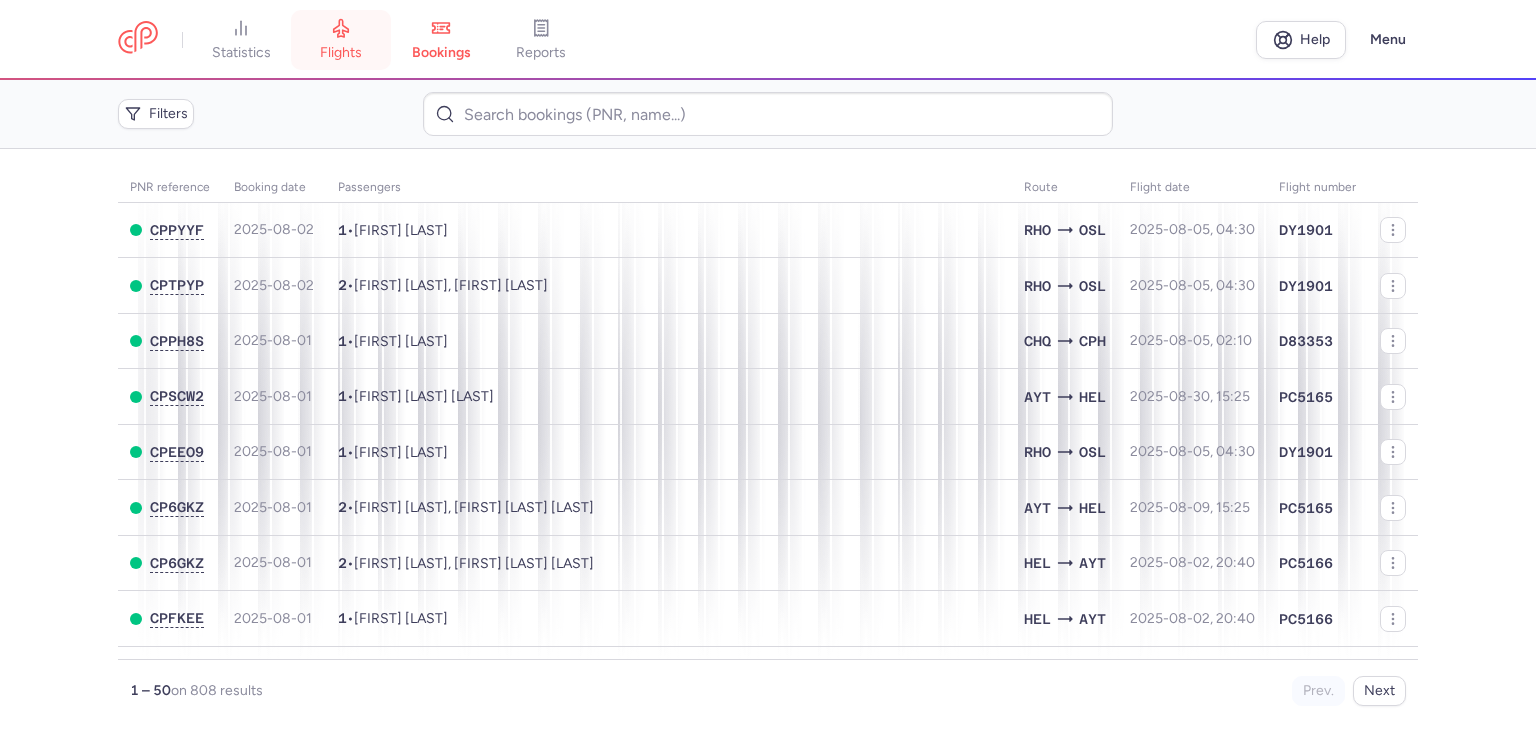 click on "flights" at bounding box center (341, 40) 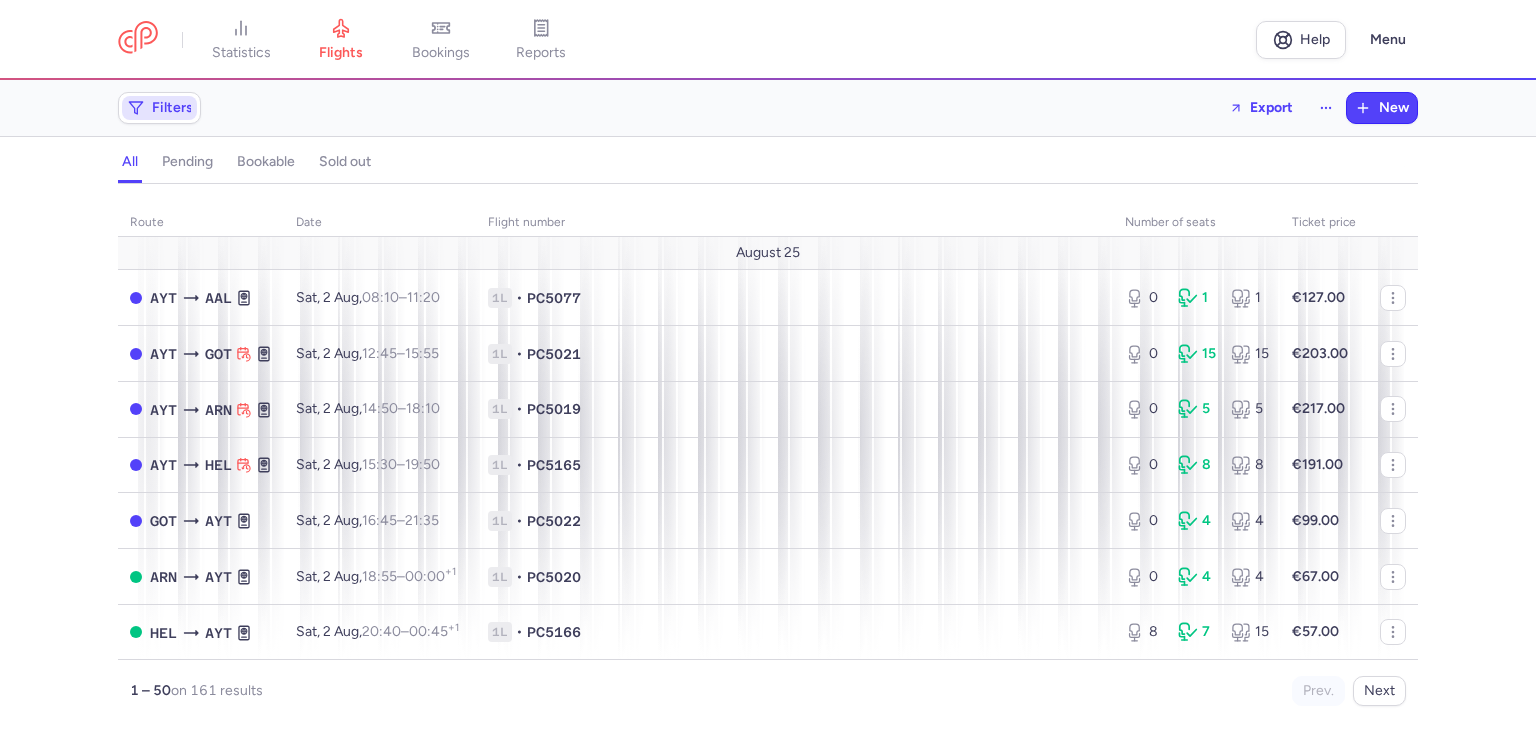 click on "Filters" at bounding box center [159, 108] 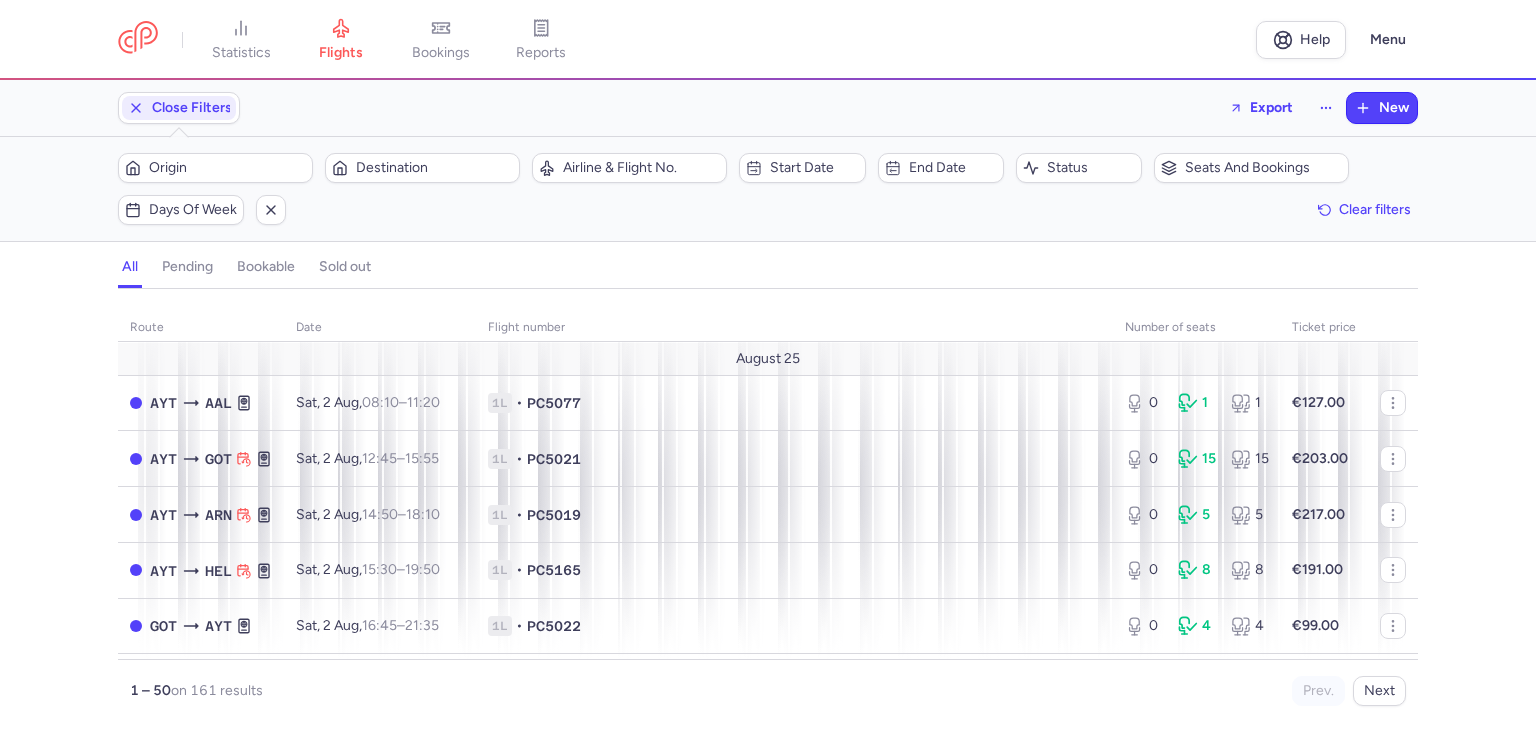 click on "Origin  Destination" at bounding box center (319, 168) 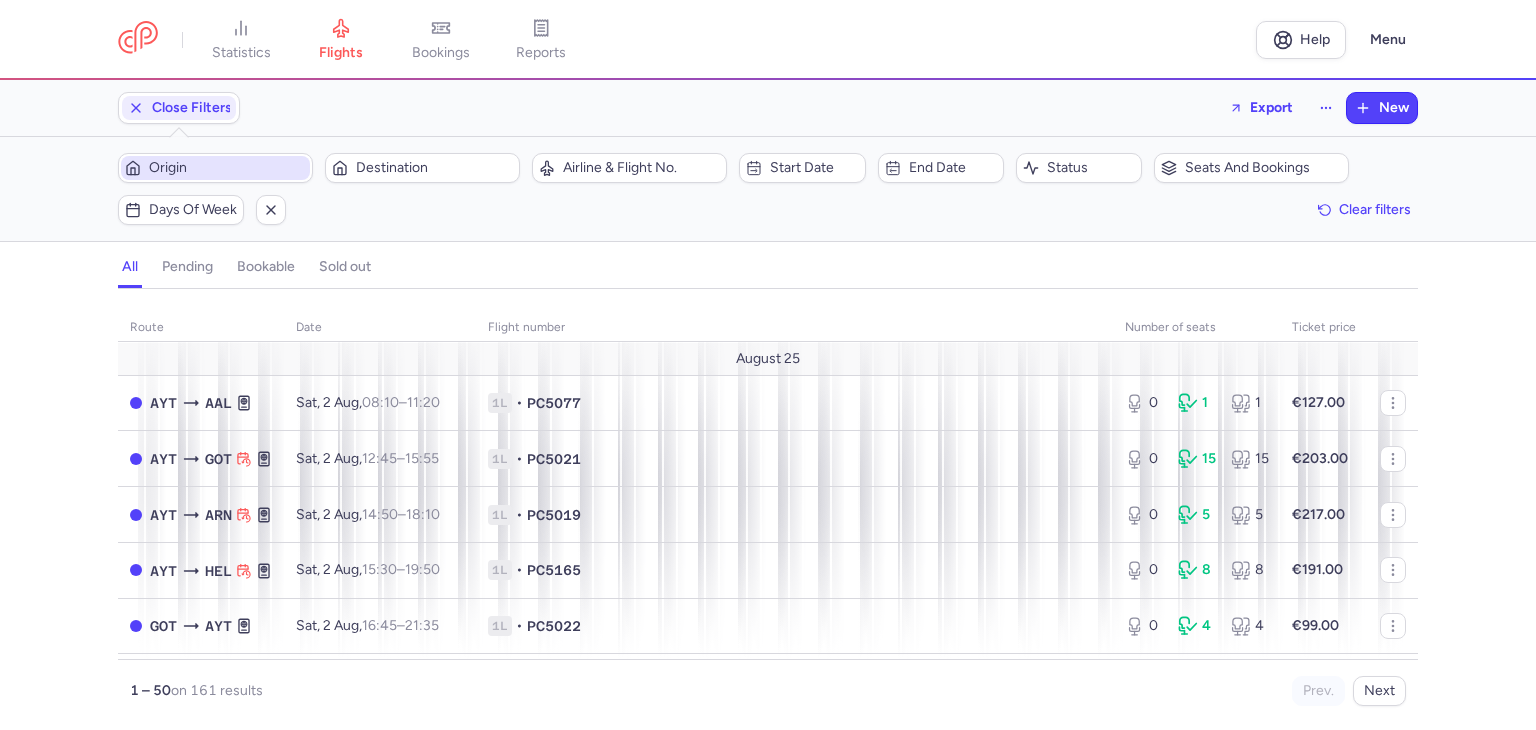click on "Origin" at bounding box center (227, 168) 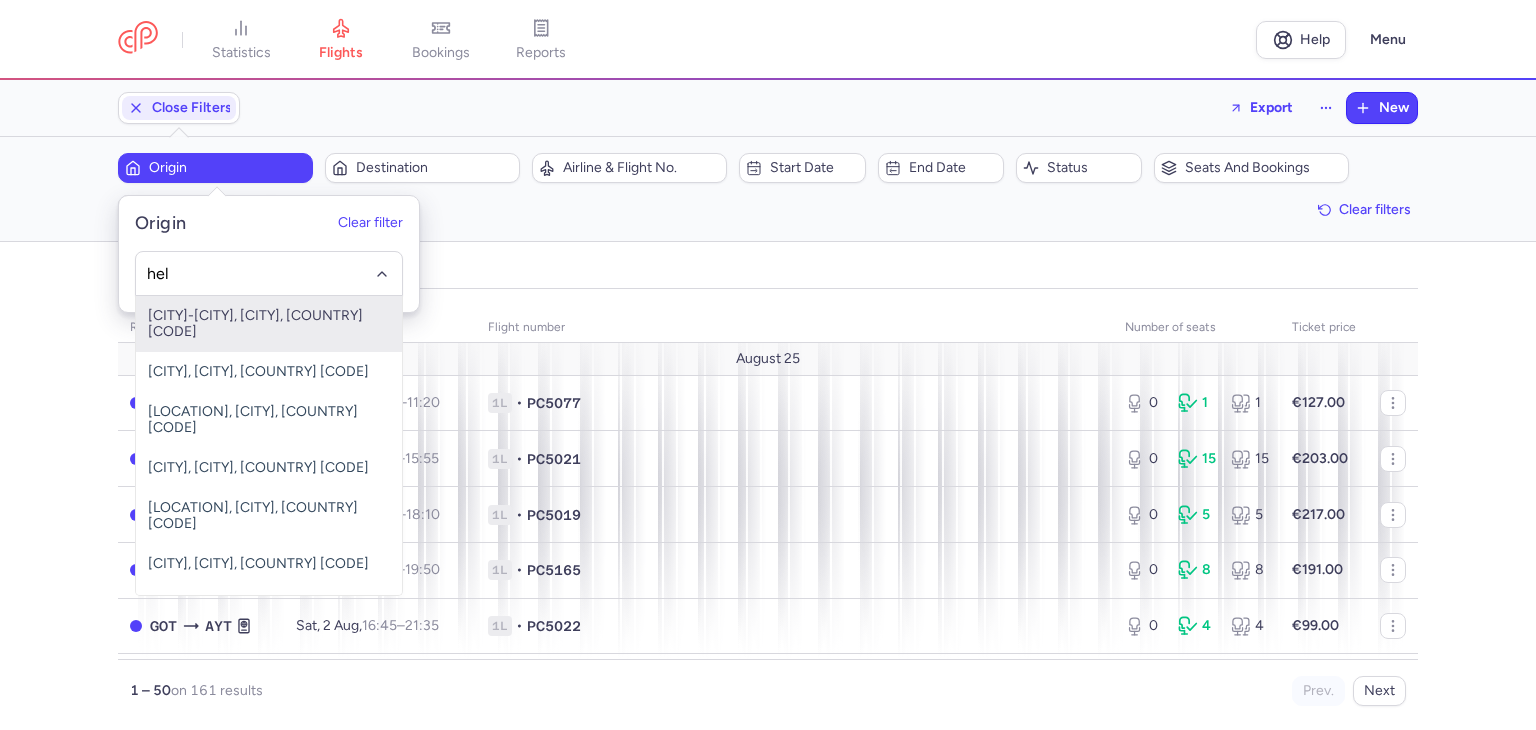 click on "Helsinki-vantaa, Helsinki, Finland HEL" at bounding box center [269, 324] 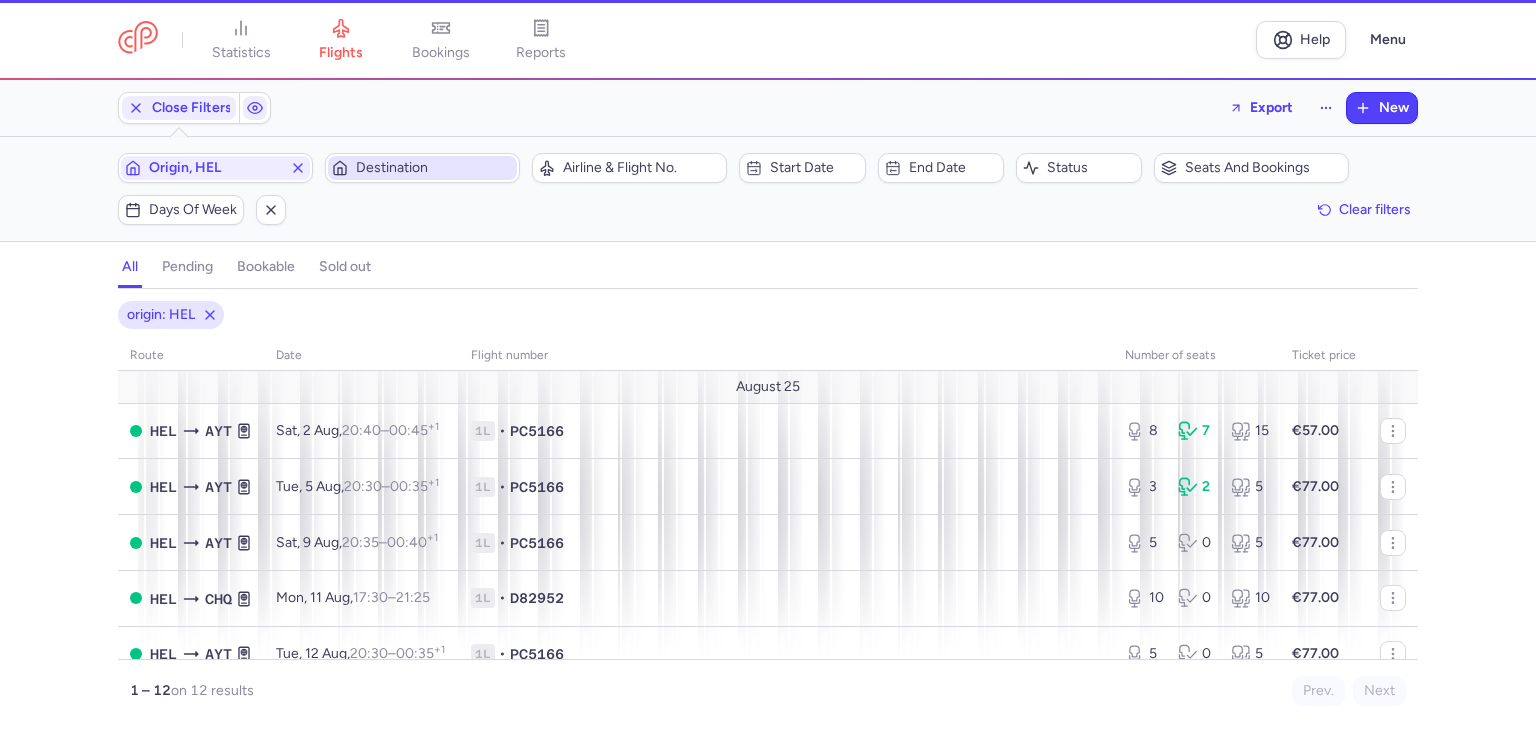click 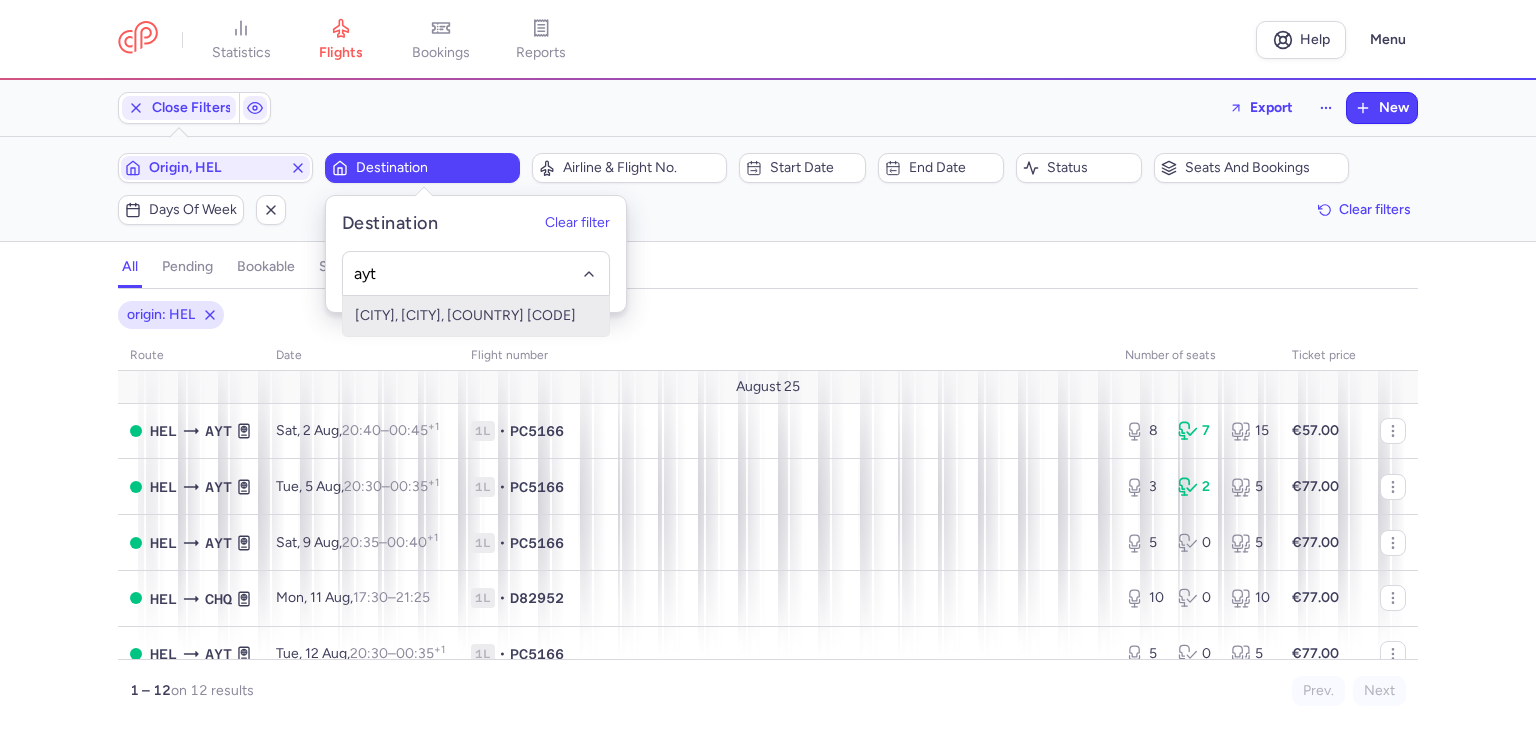 click on "Antalya, Antalya, Turkey AYT" at bounding box center [476, 316] 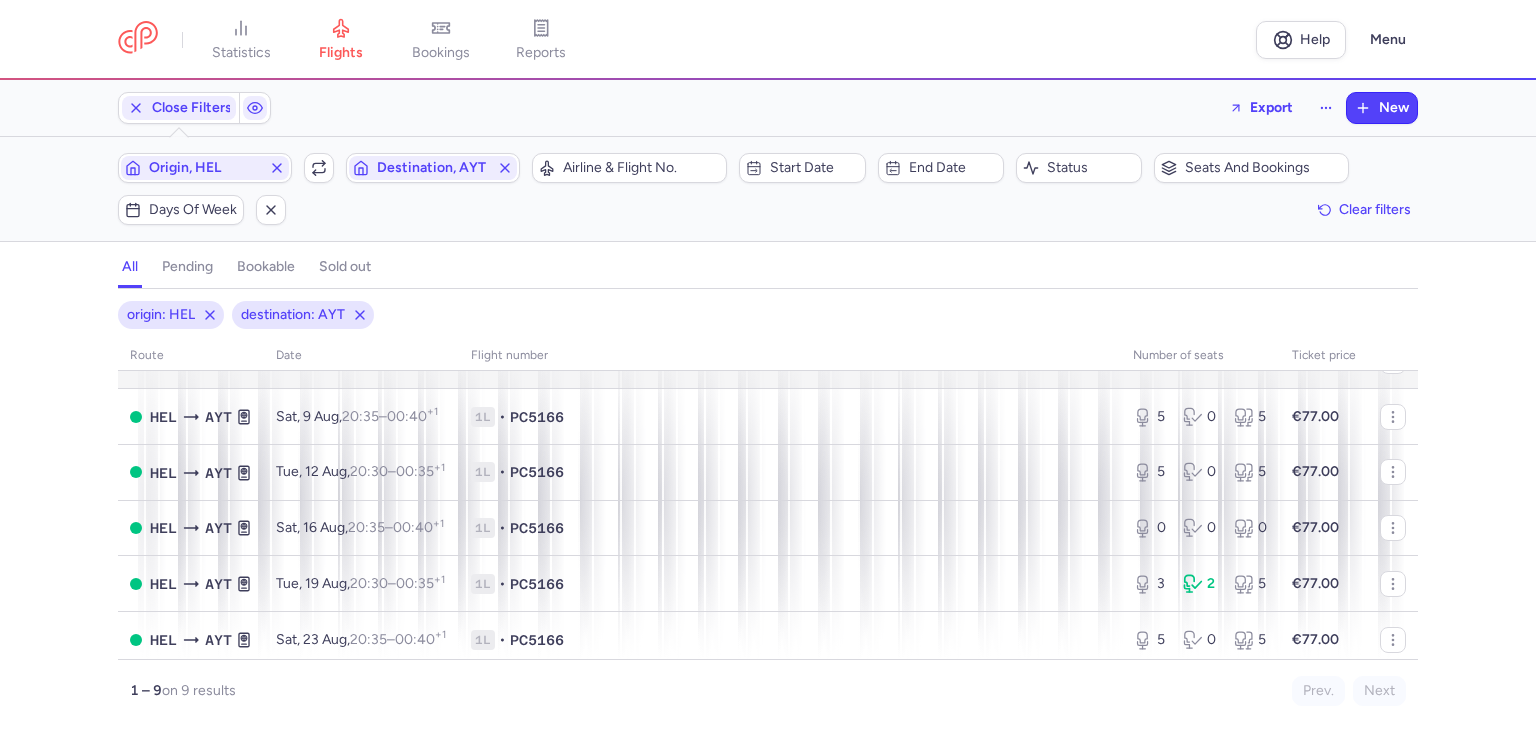 scroll, scrollTop: 200, scrollLeft: 0, axis: vertical 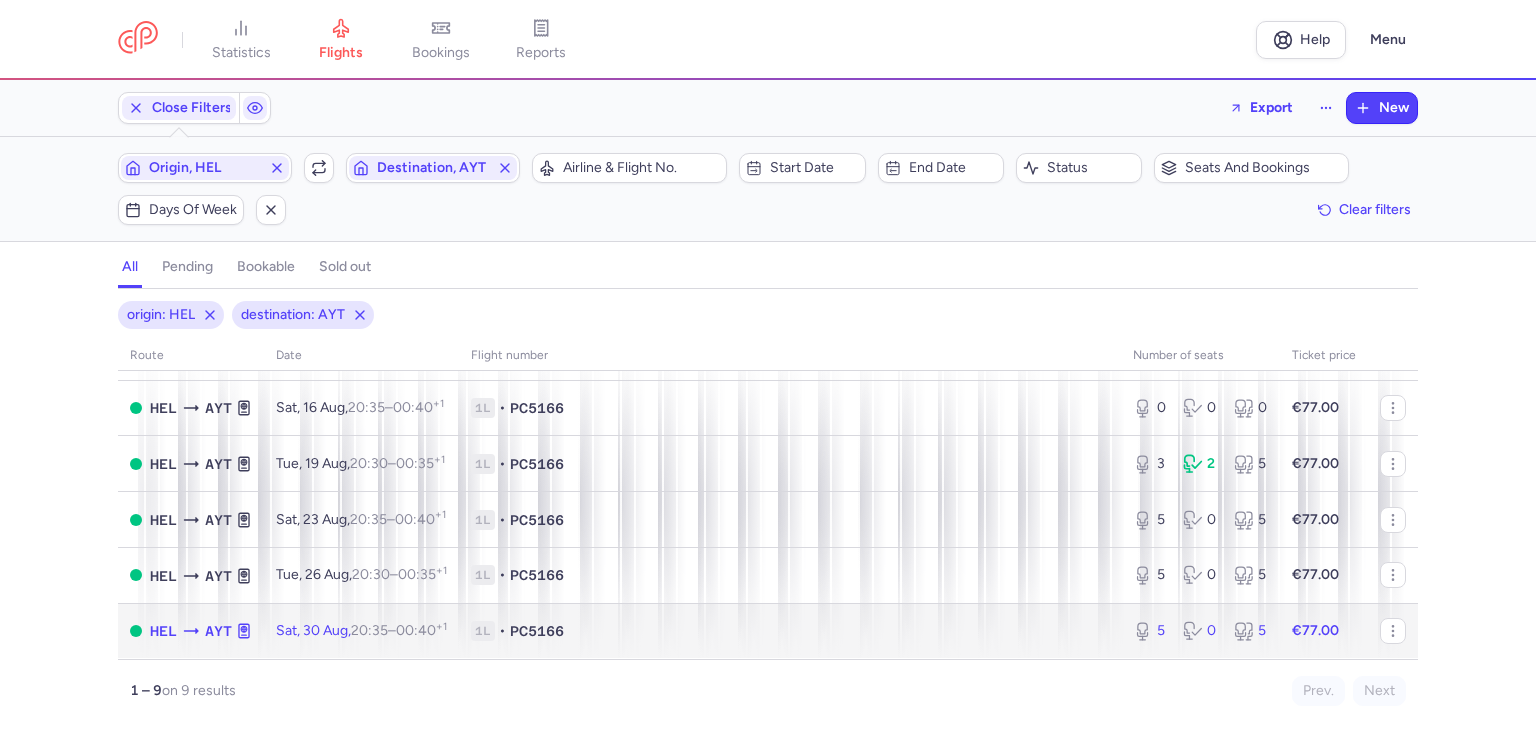 click on "1L • PC5166" 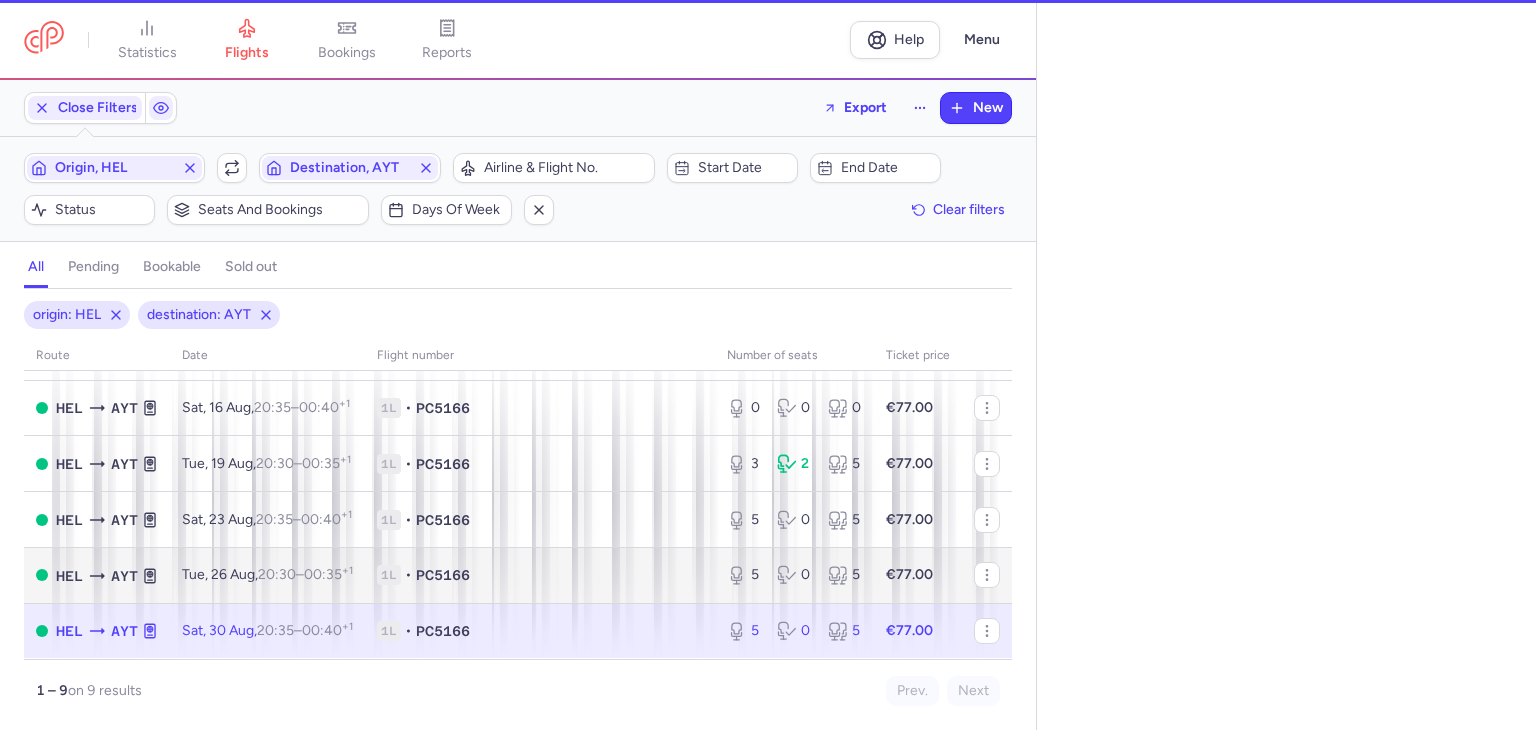 select on "days" 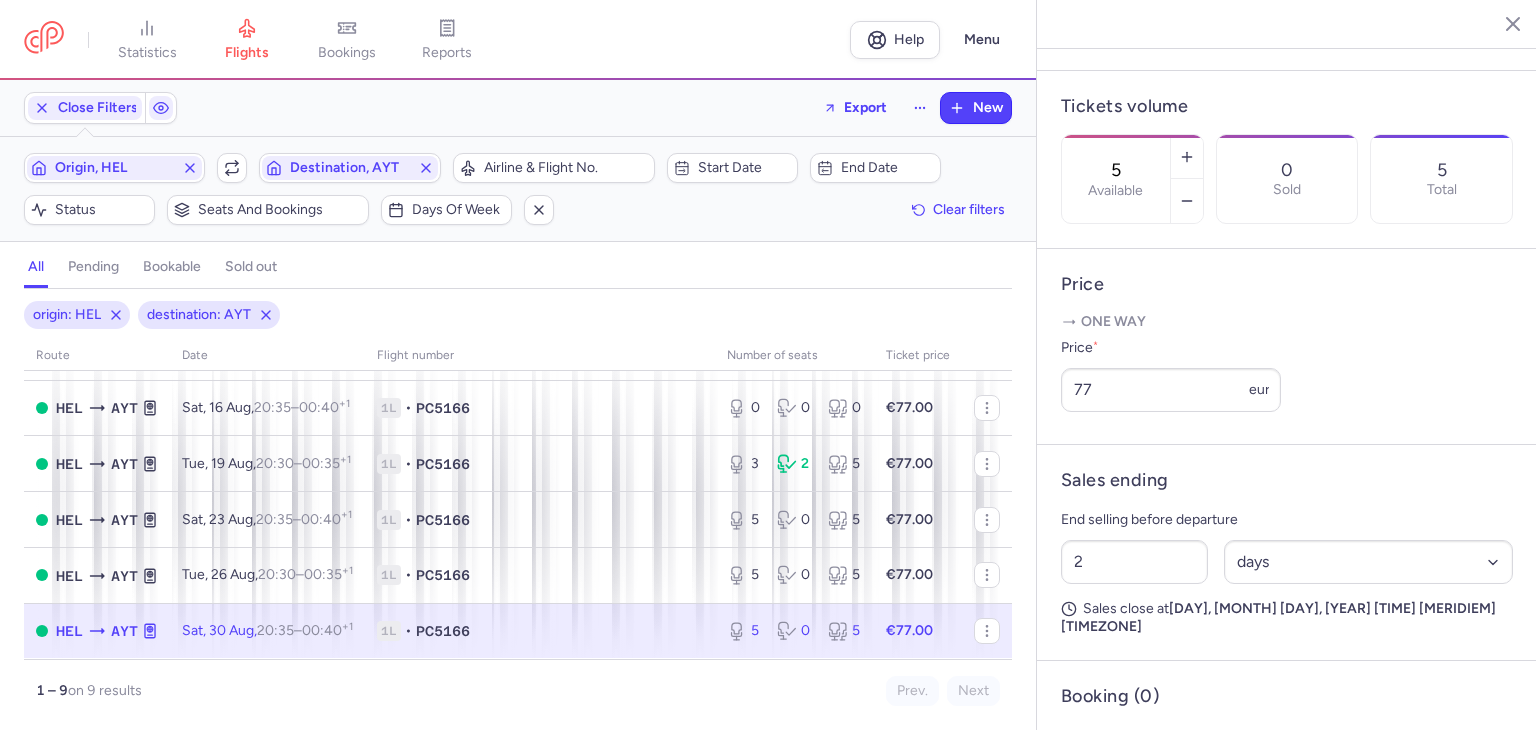 scroll, scrollTop: 548, scrollLeft: 0, axis: vertical 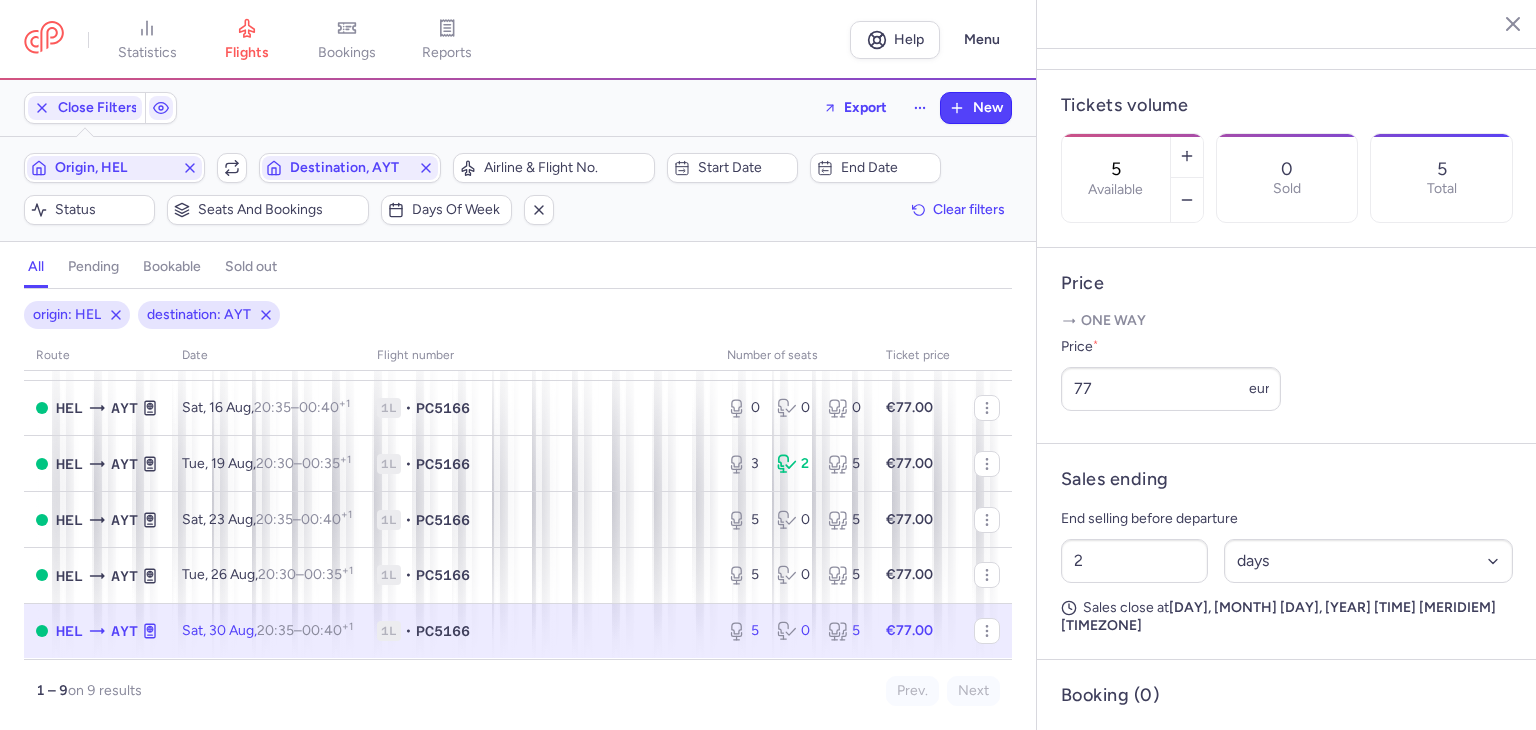 click on "5  Available  0 Sold 5 Total" at bounding box center [1287, 178] 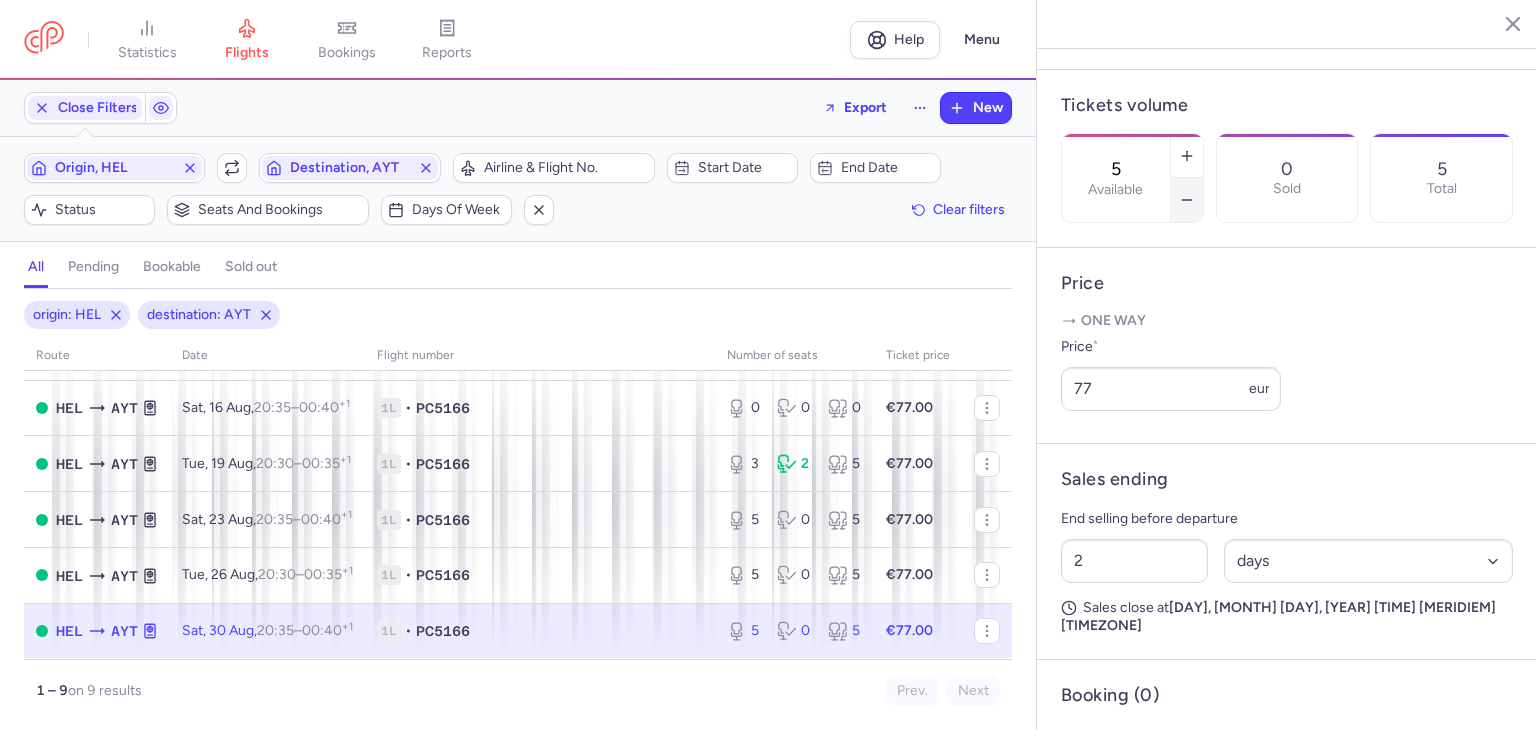 click 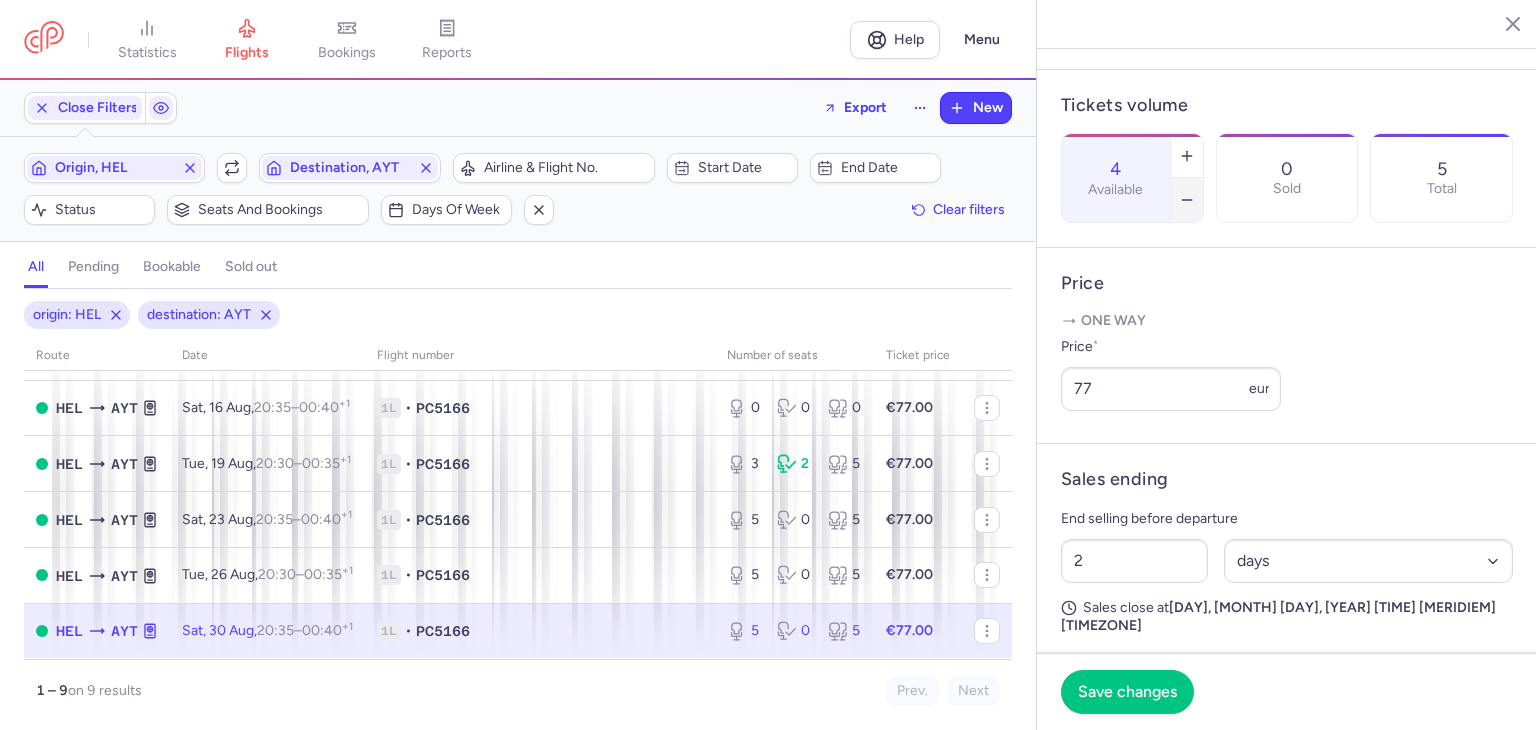 click 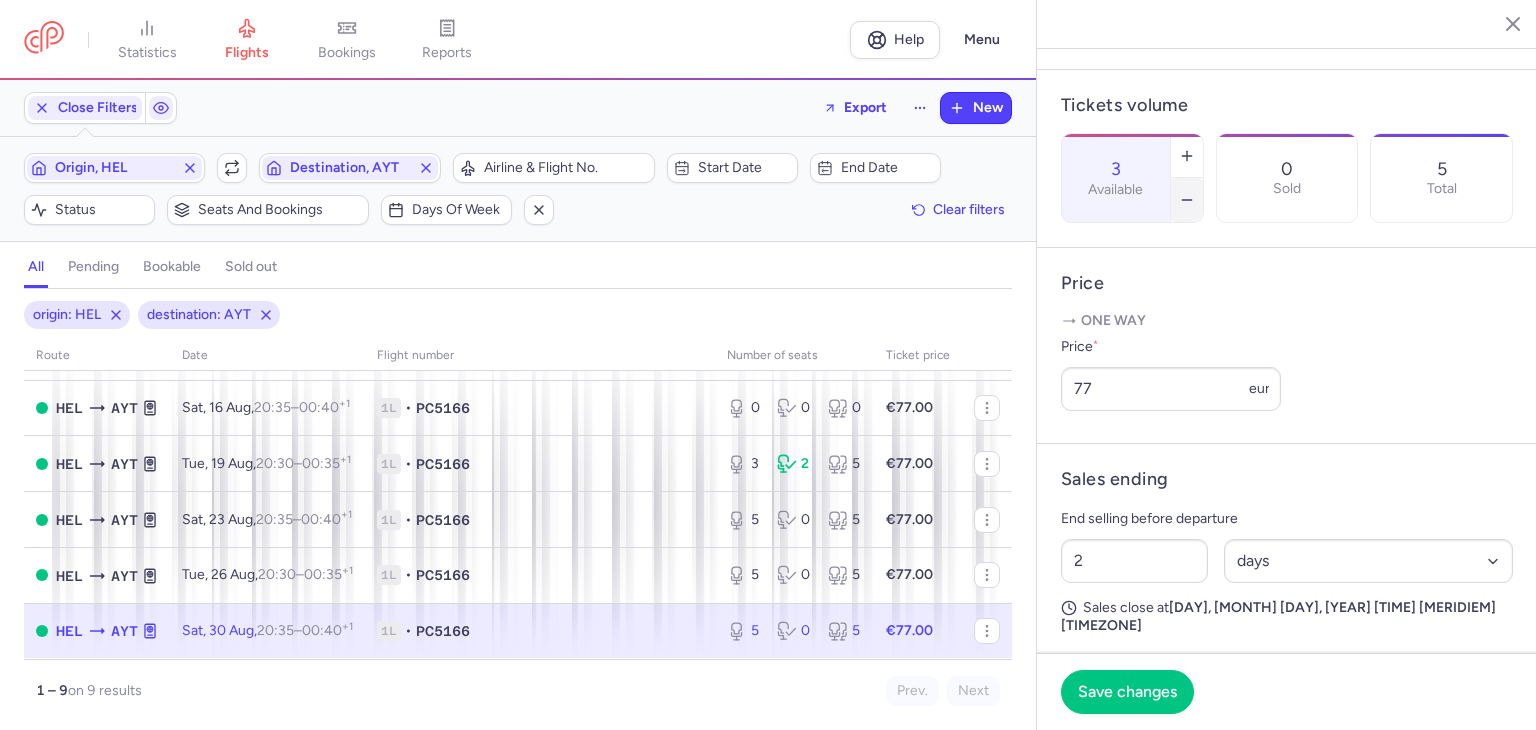 click 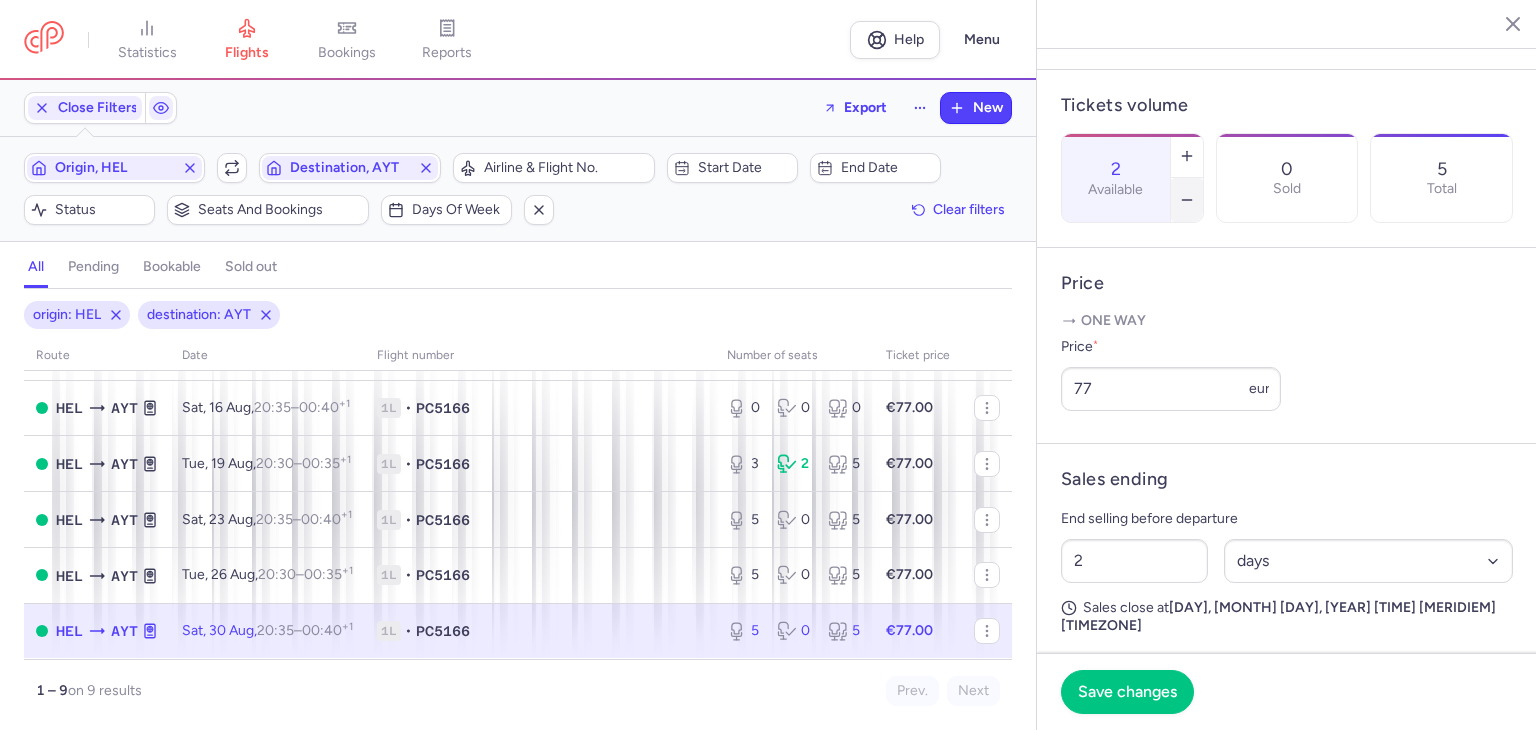 click 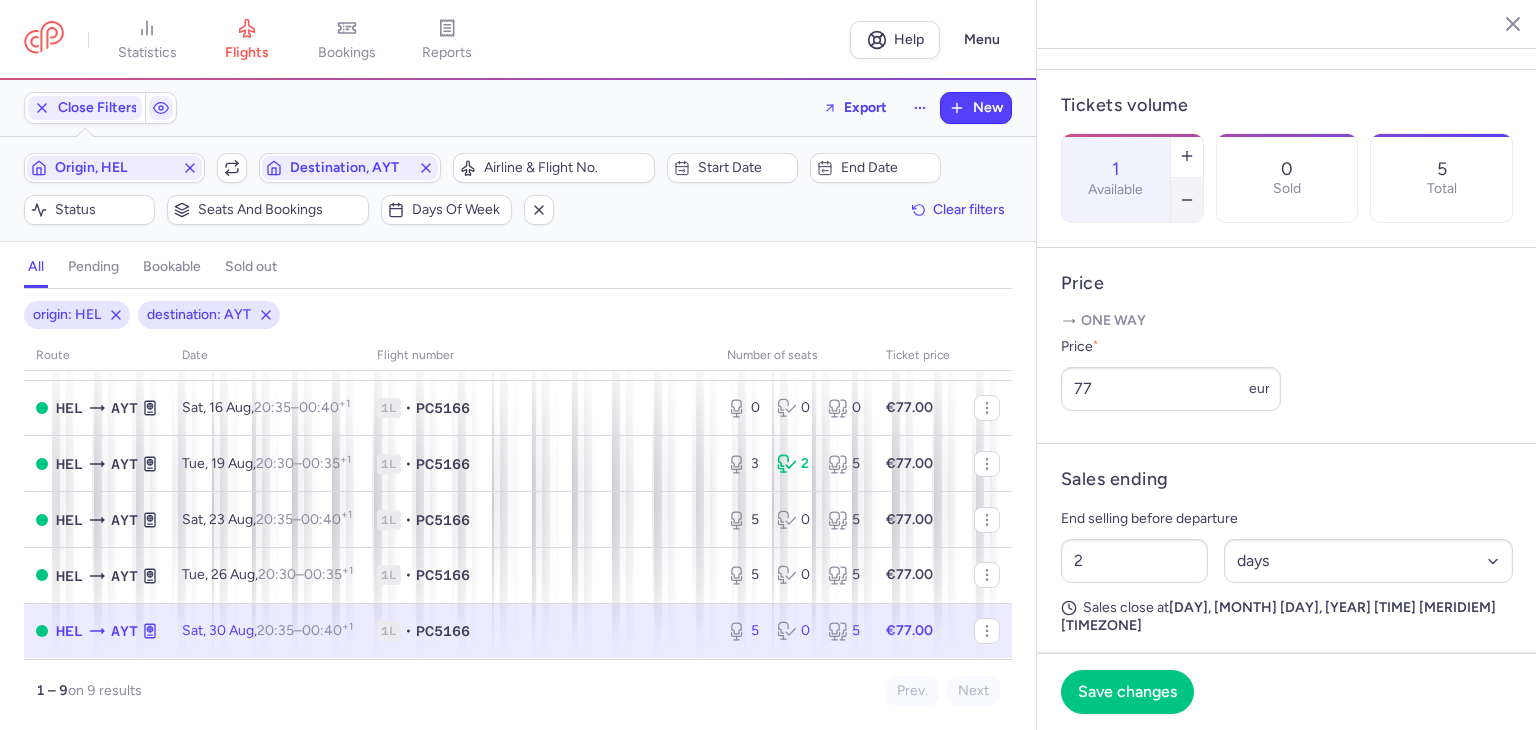 click 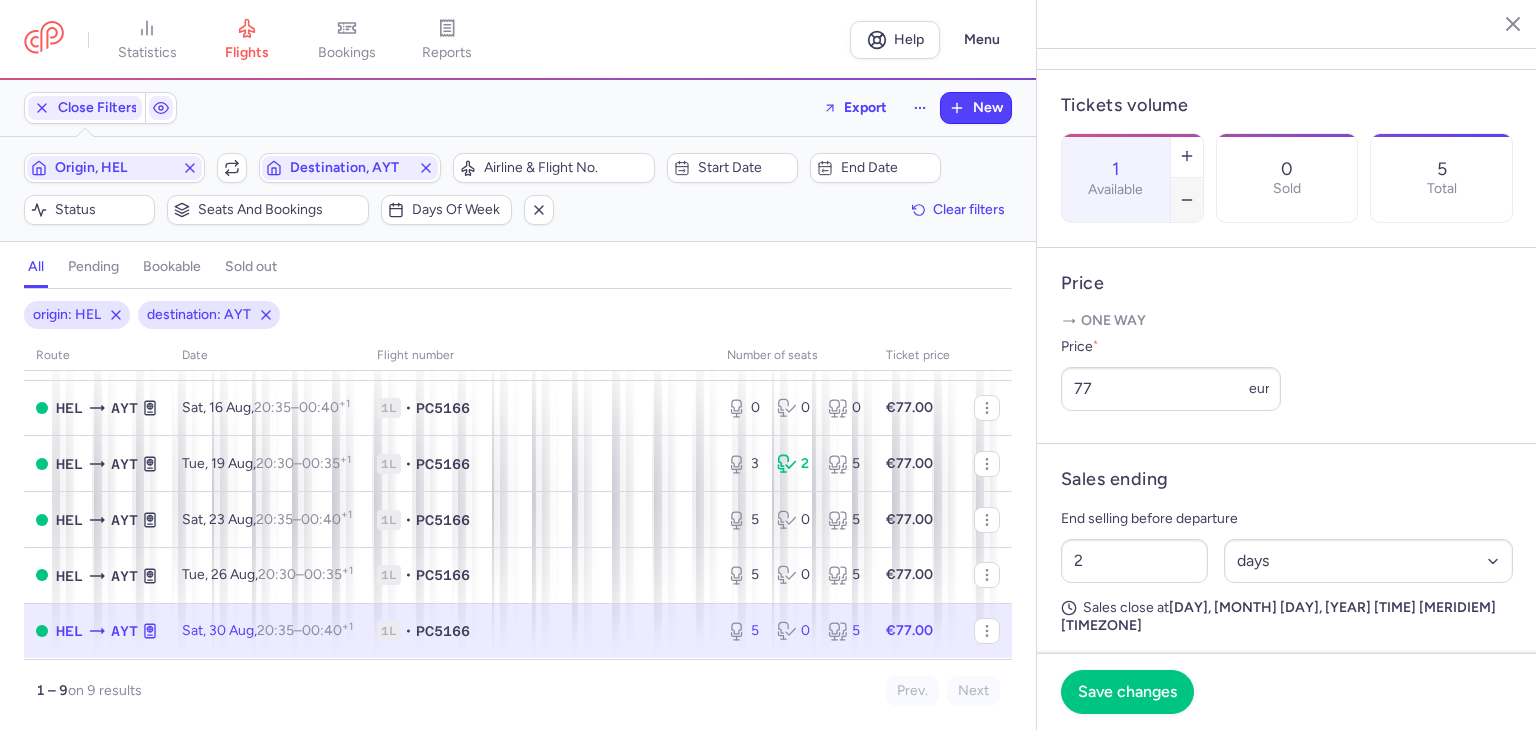 type on "0" 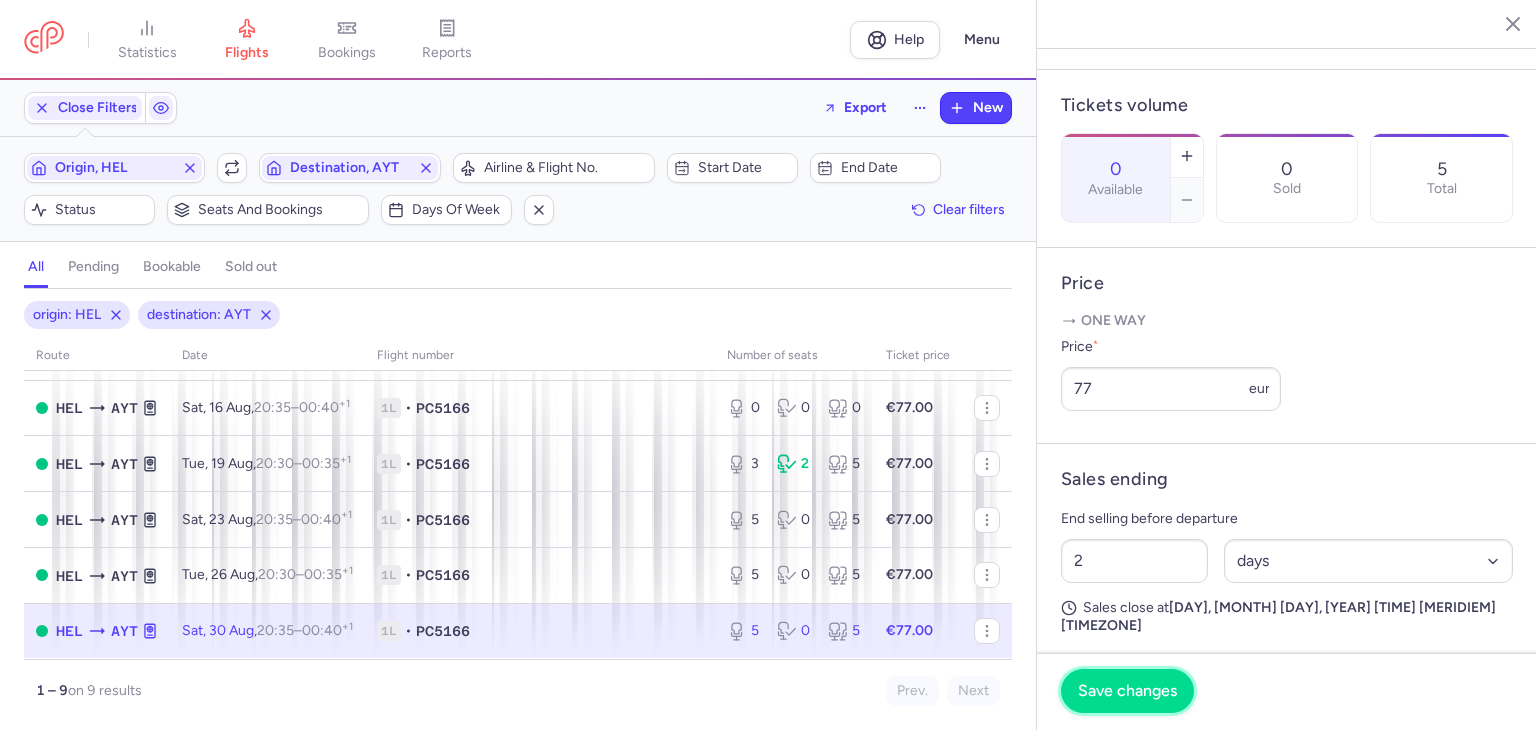 click on "Save changes" at bounding box center [1127, 691] 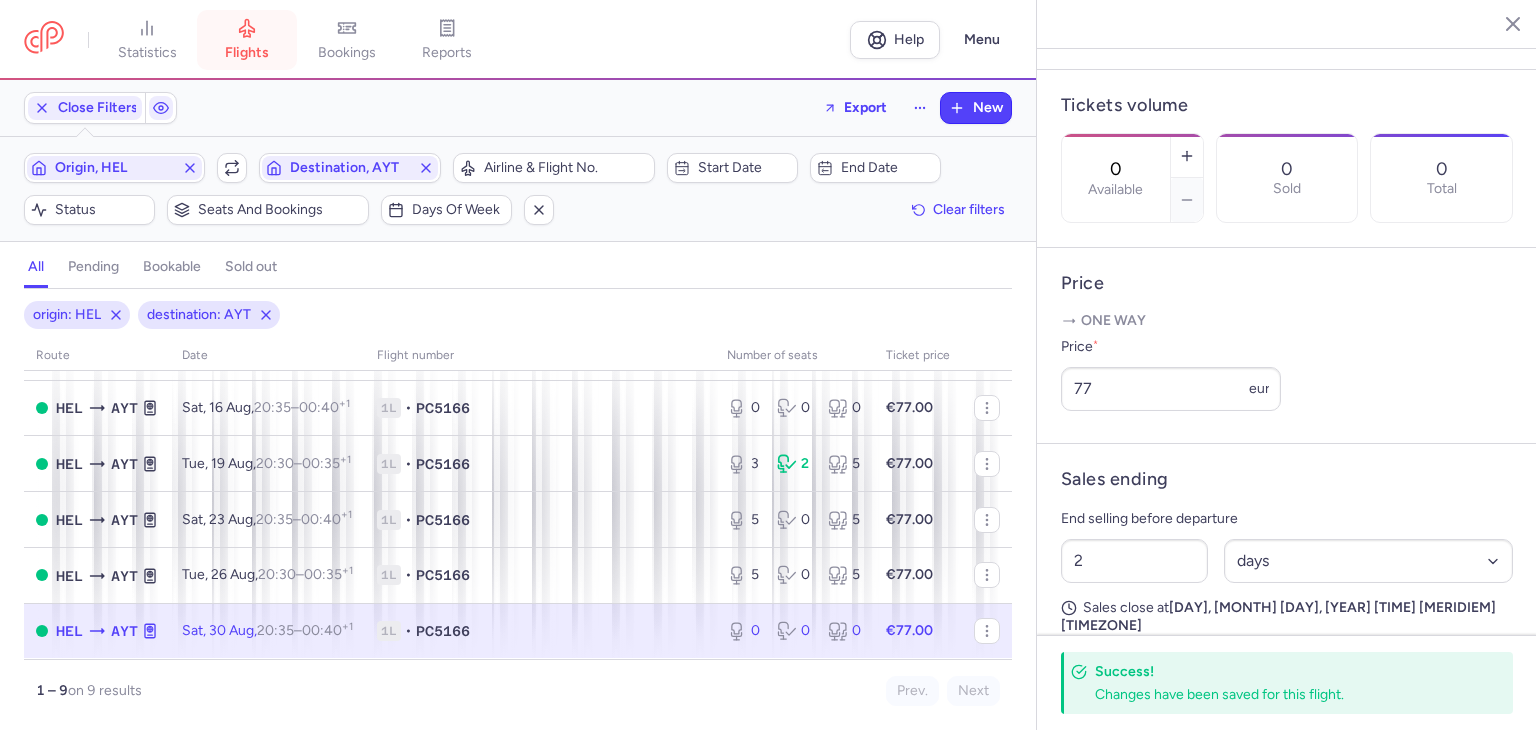 click on "flights" at bounding box center [247, 40] 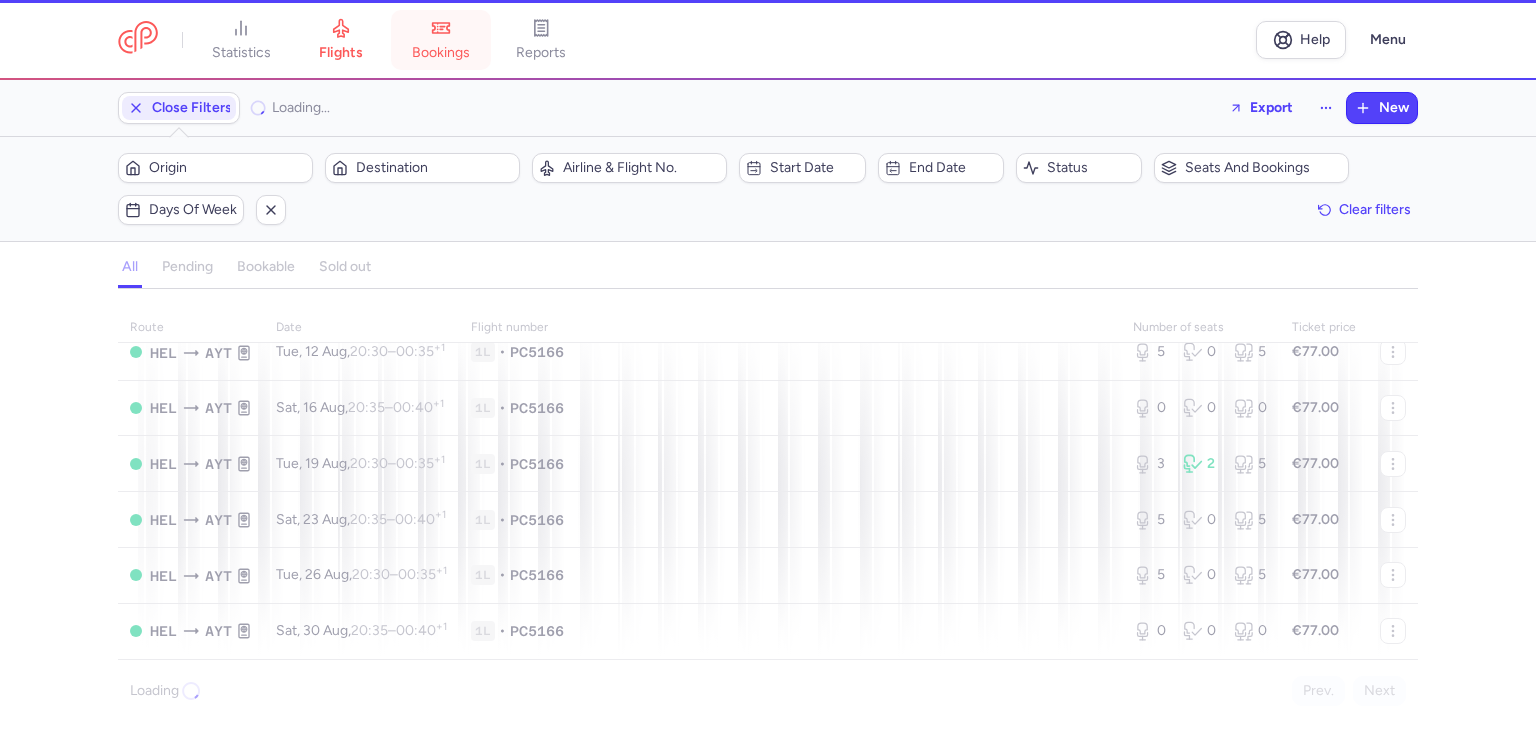 scroll, scrollTop: 228, scrollLeft: 0, axis: vertical 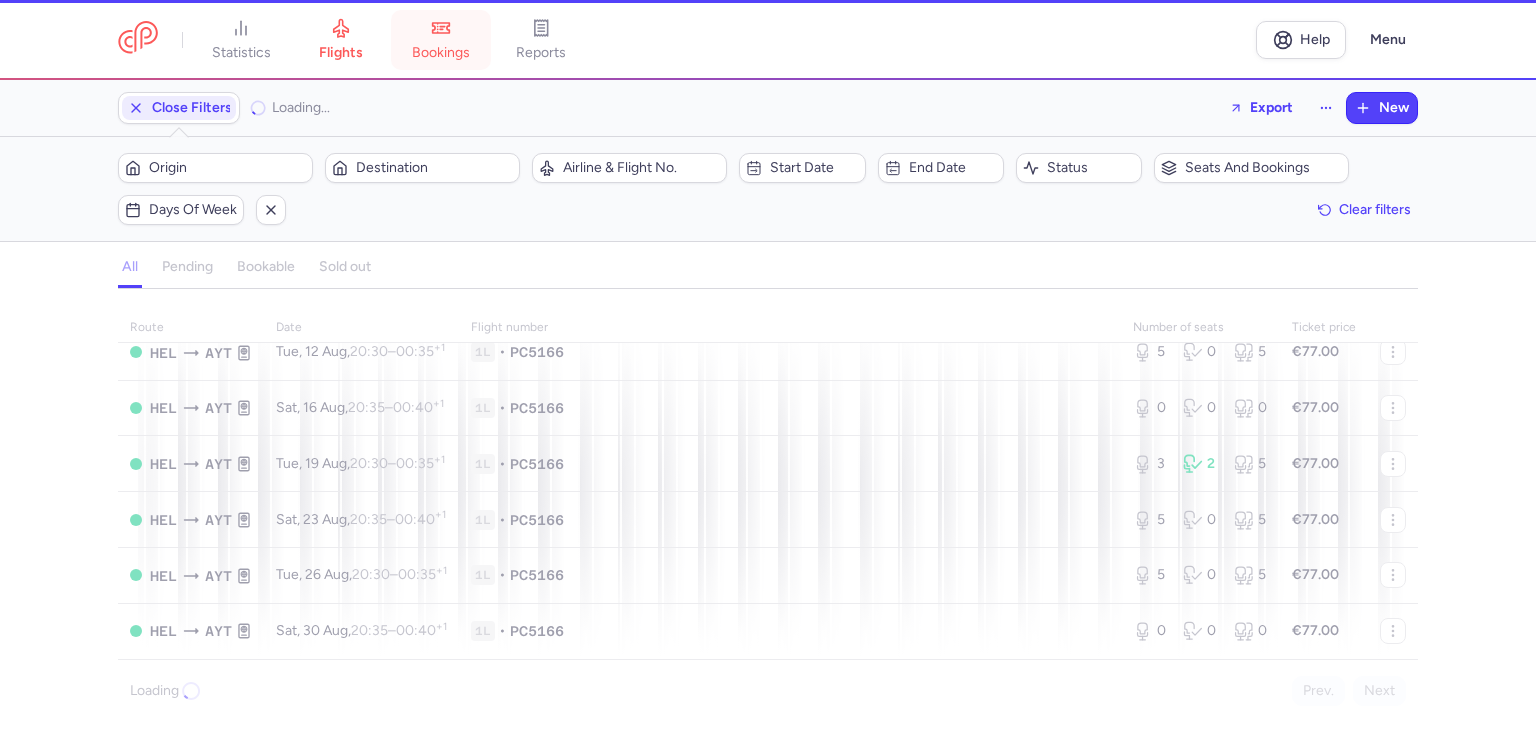 click 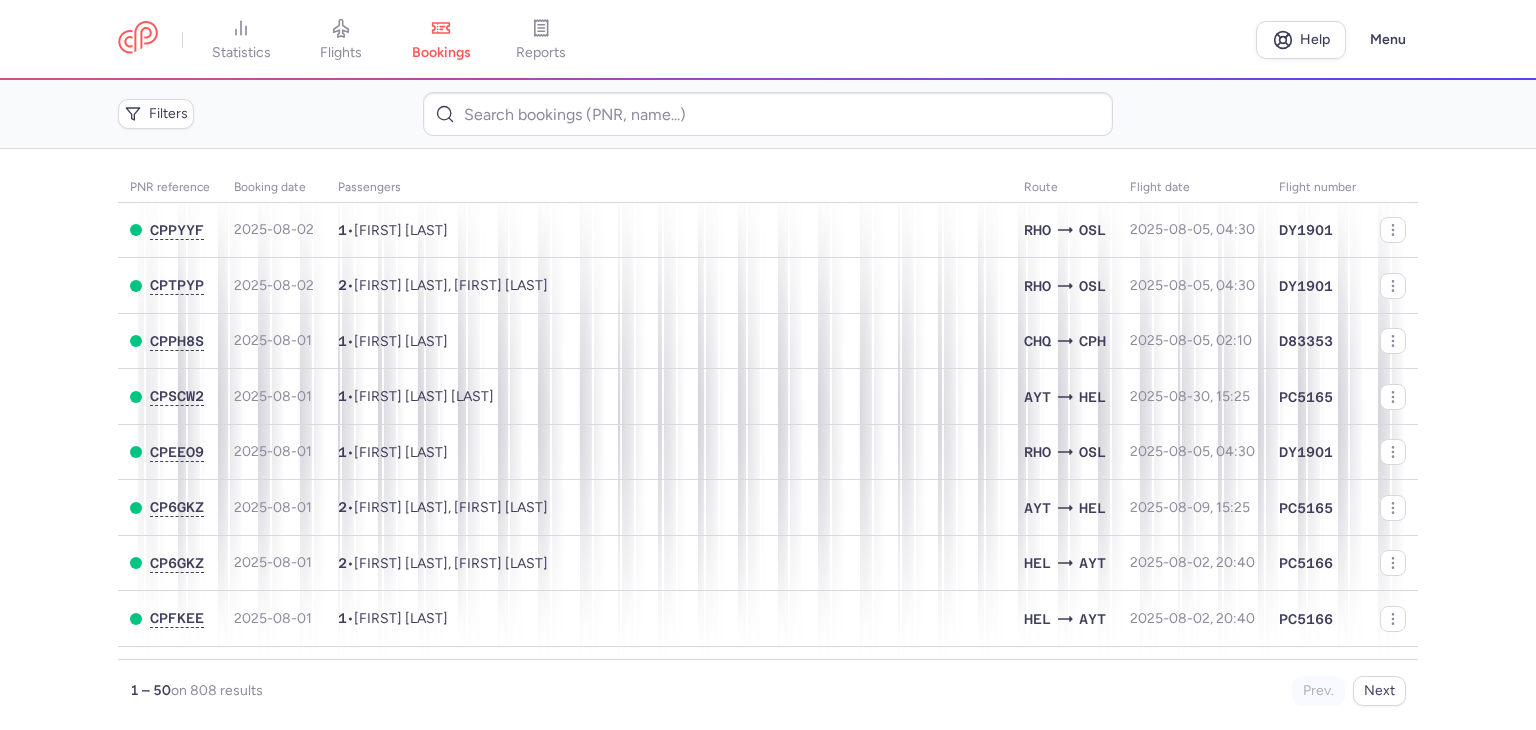 scroll, scrollTop: 0, scrollLeft: 0, axis: both 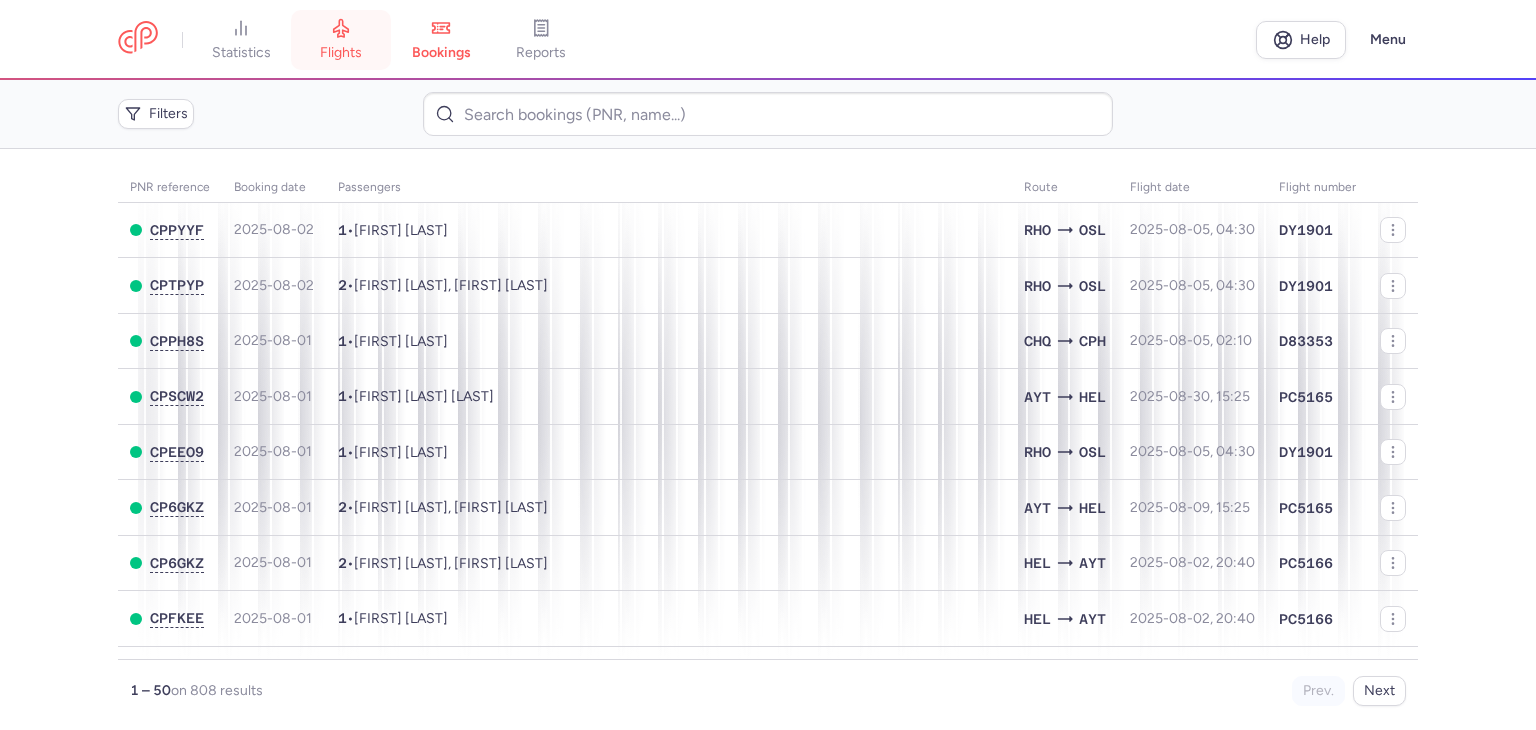 click on "flights" at bounding box center [341, 53] 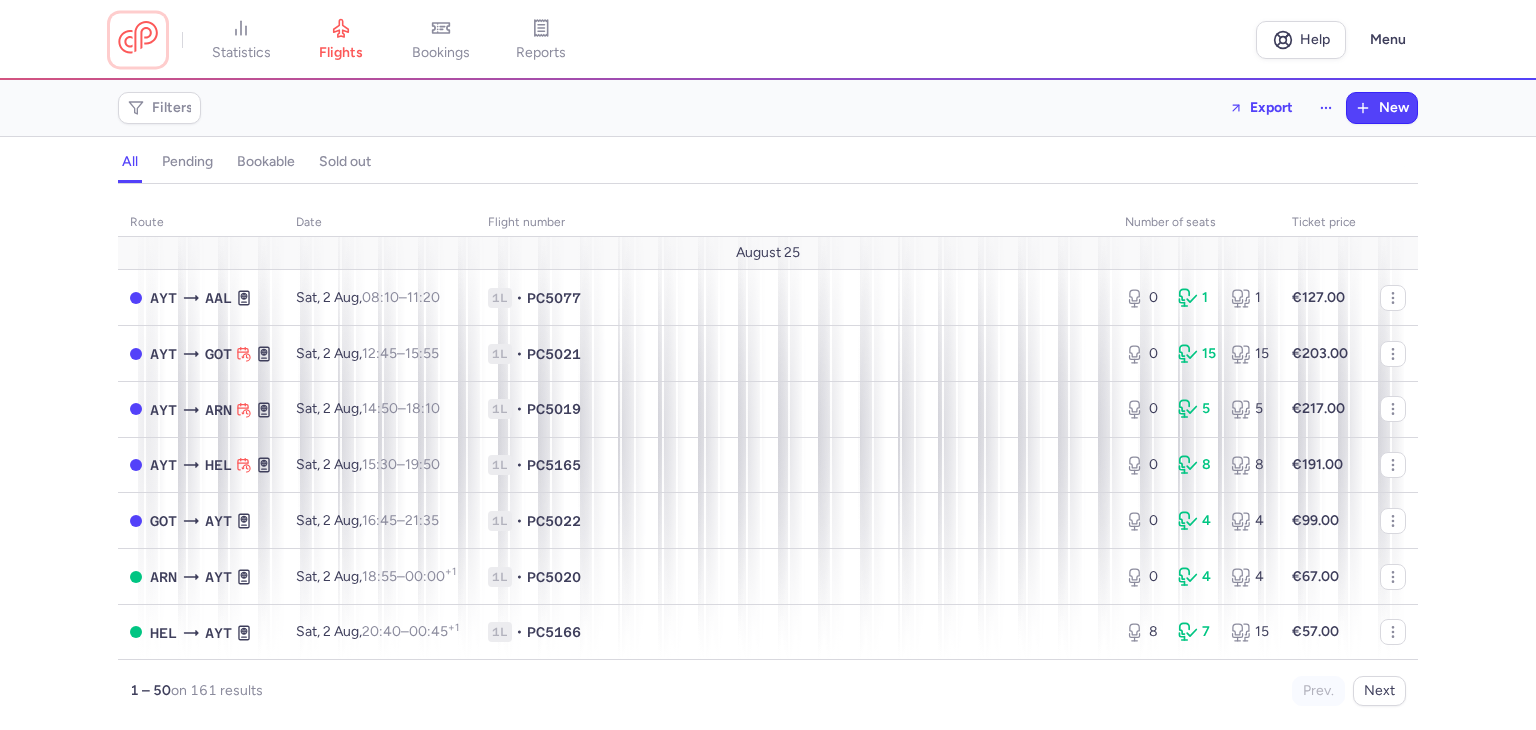 click at bounding box center [138, 39] 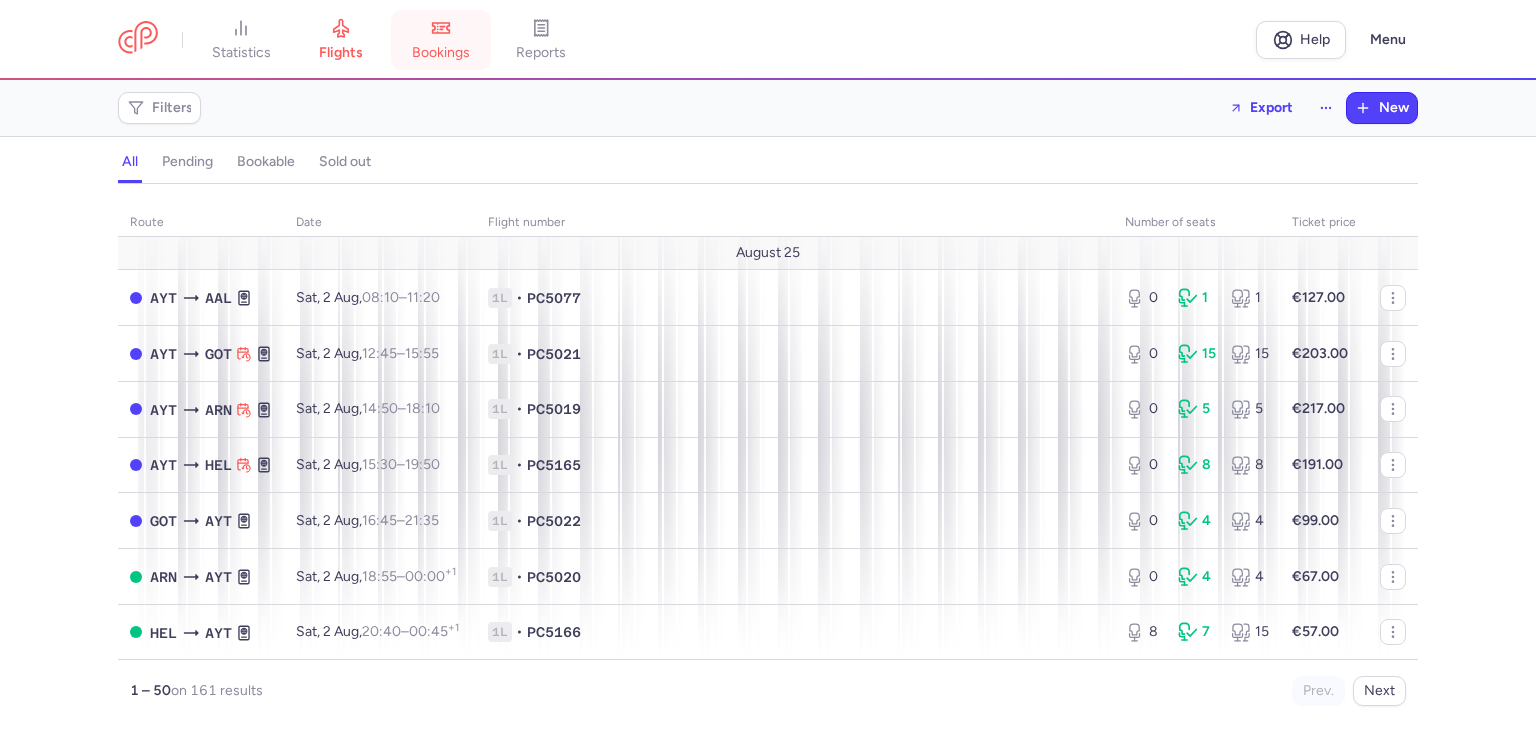 click on "bookings" at bounding box center [441, 53] 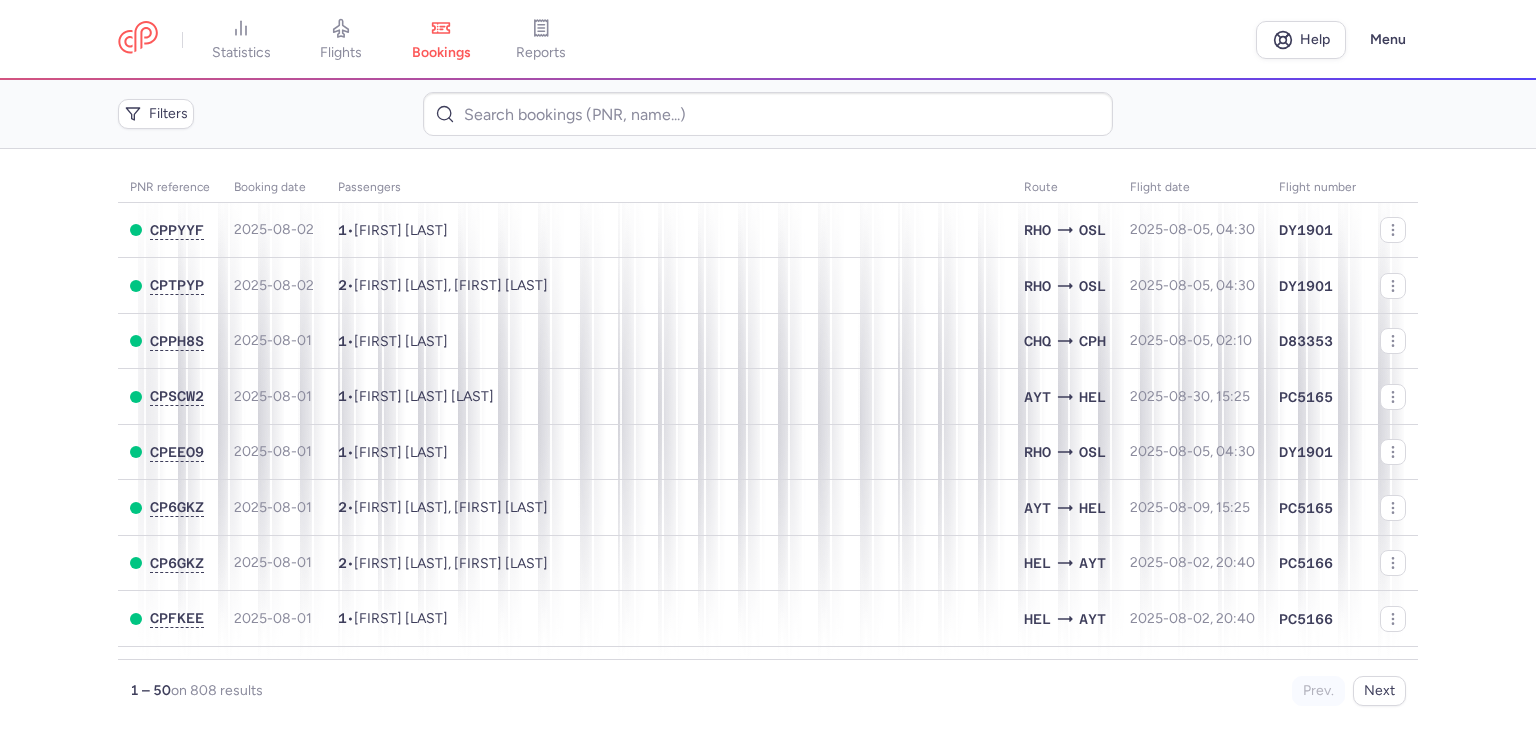 click on "statistics flights bookings reports  Help  Menu" at bounding box center [768, 40] 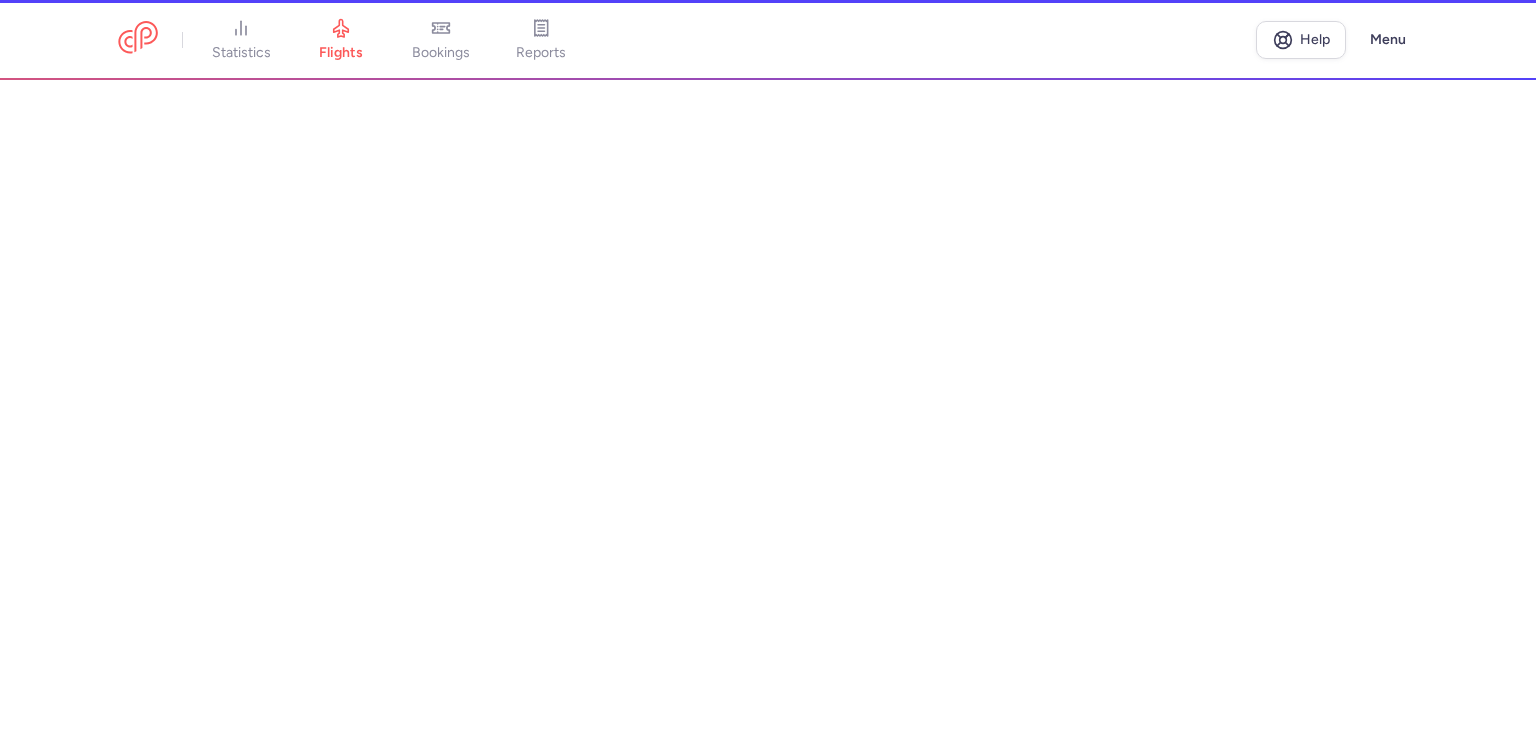 click on "statistics" at bounding box center [241, 40] 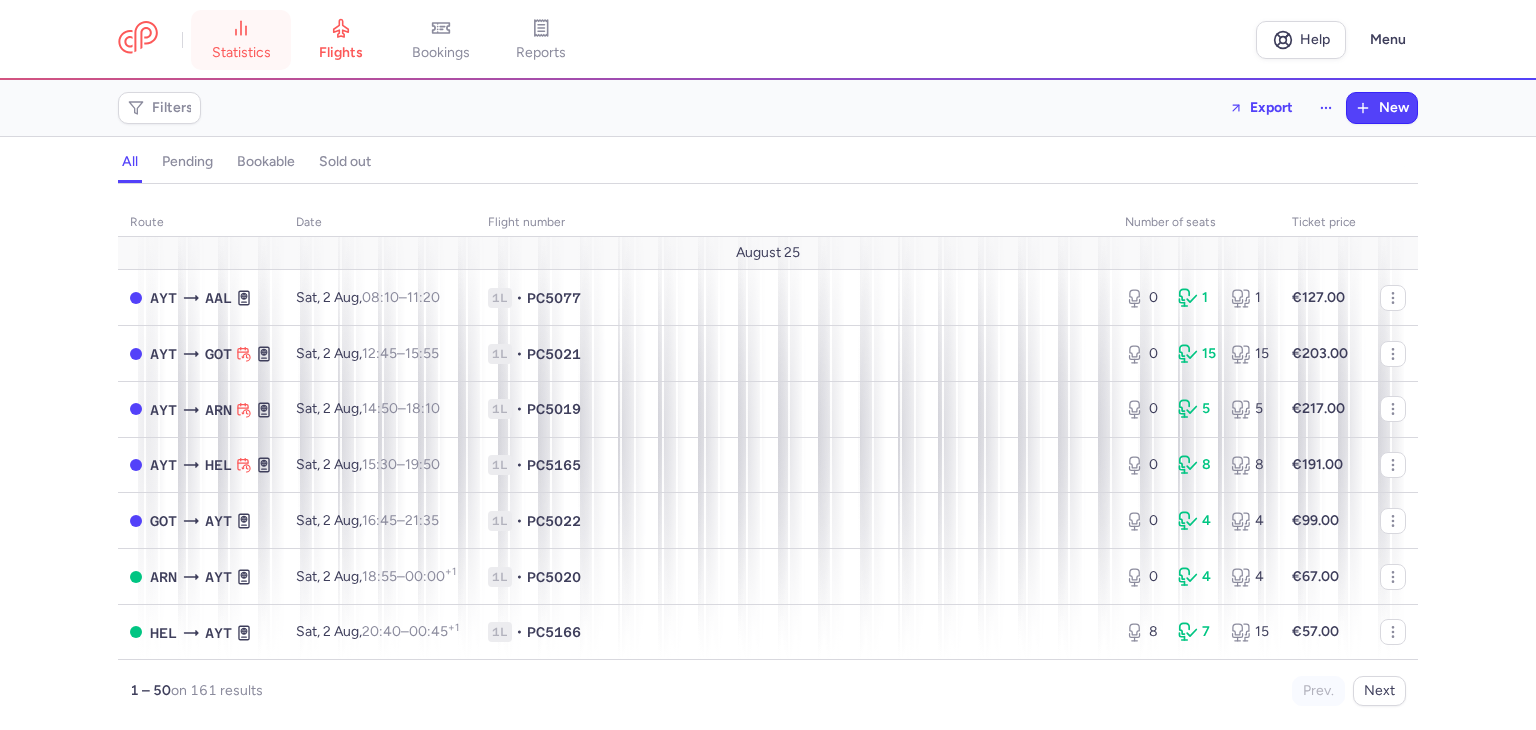 click on "statistics" at bounding box center [241, 40] 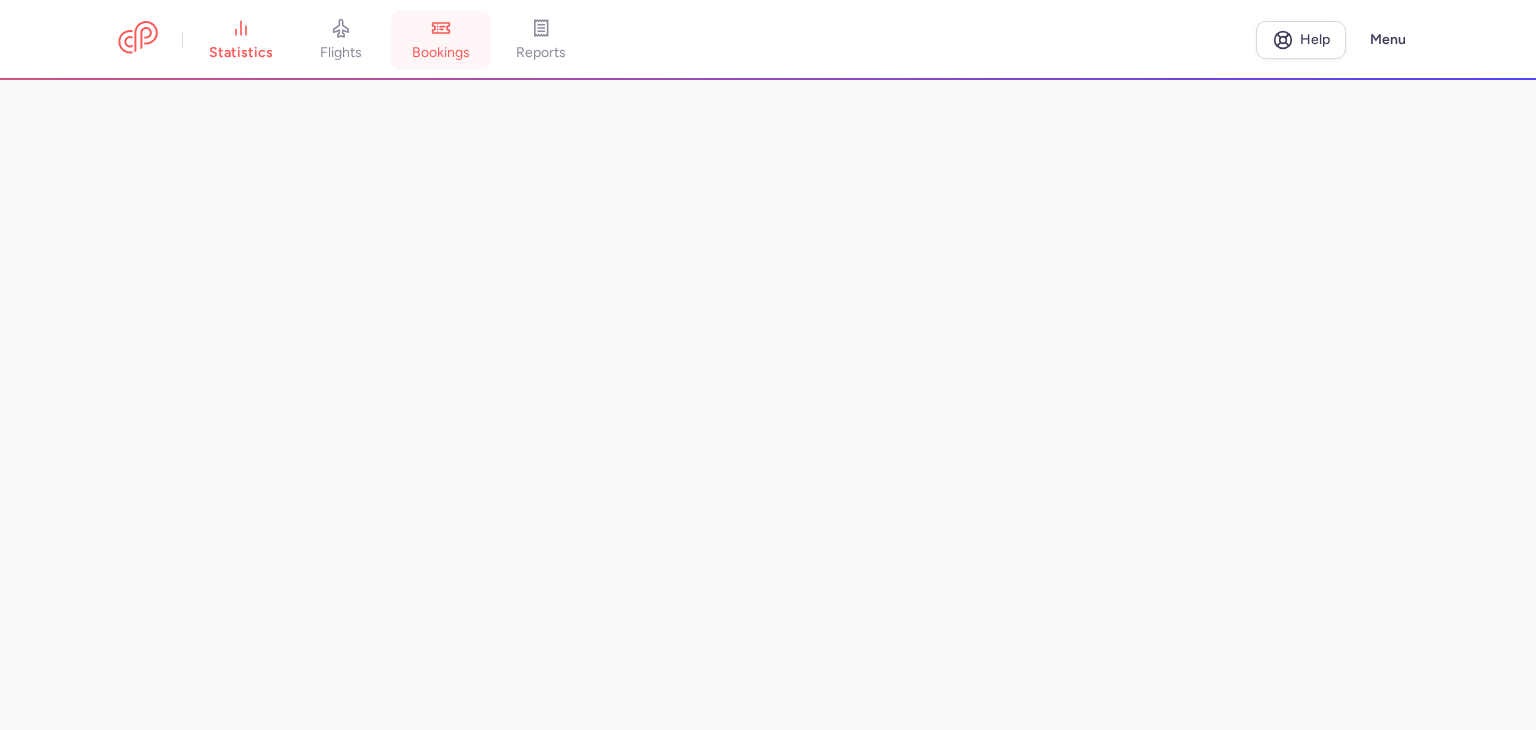 click on "bookings" at bounding box center (441, 53) 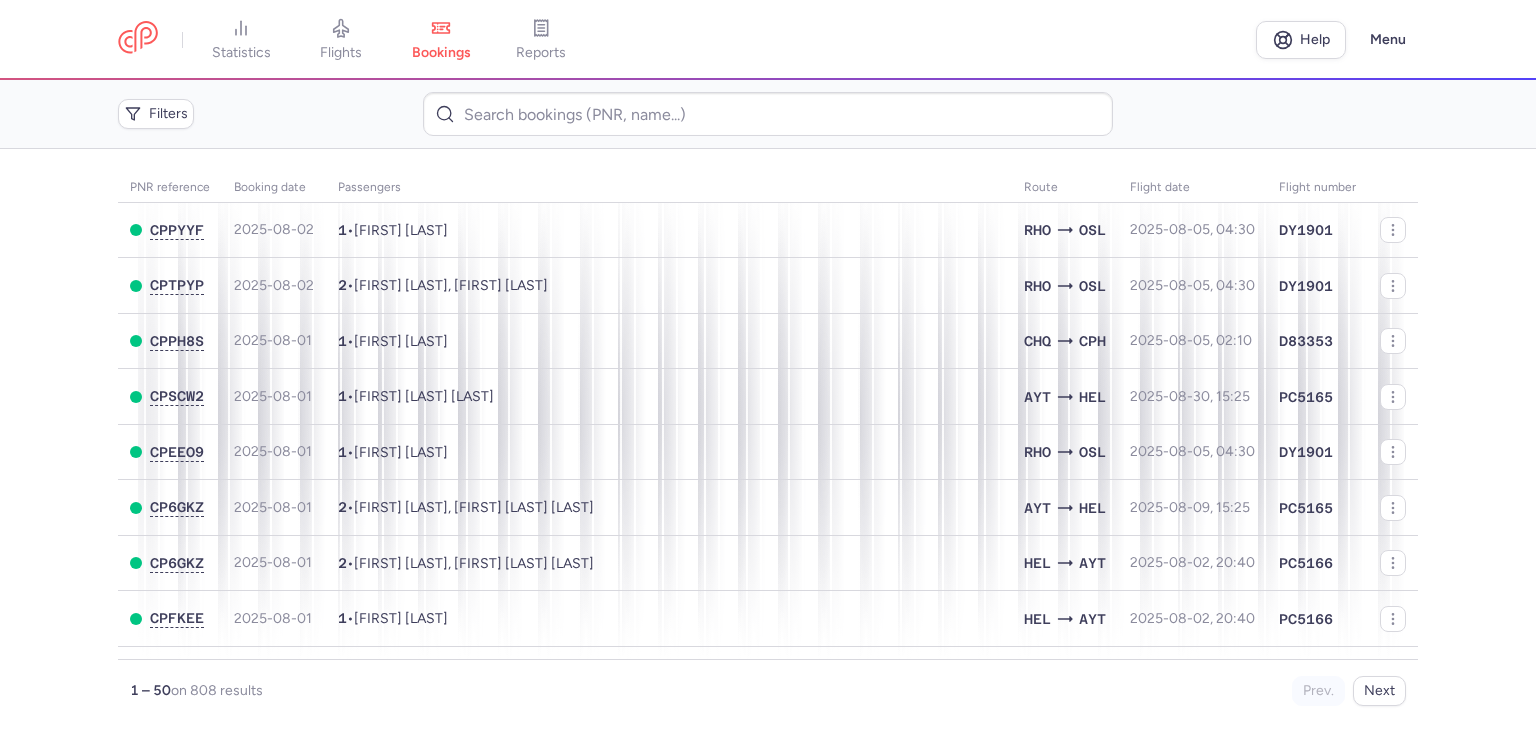 scroll, scrollTop: 0, scrollLeft: 0, axis: both 